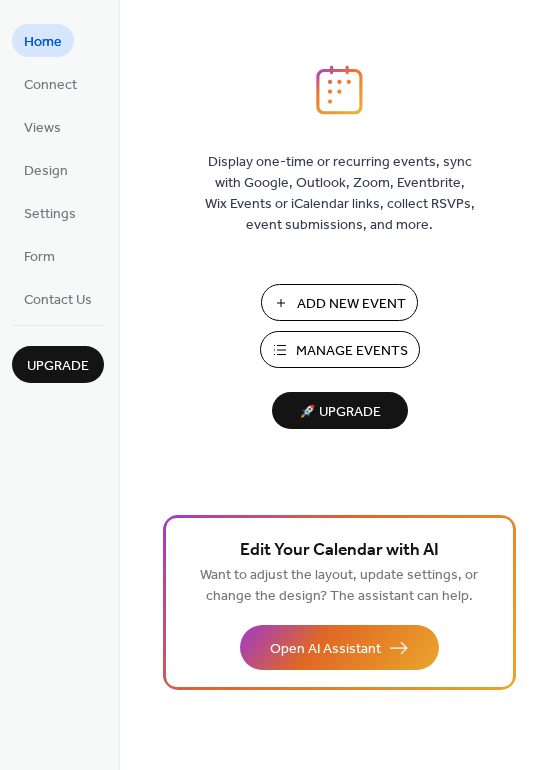 scroll, scrollTop: 0, scrollLeft: 0, axis: both 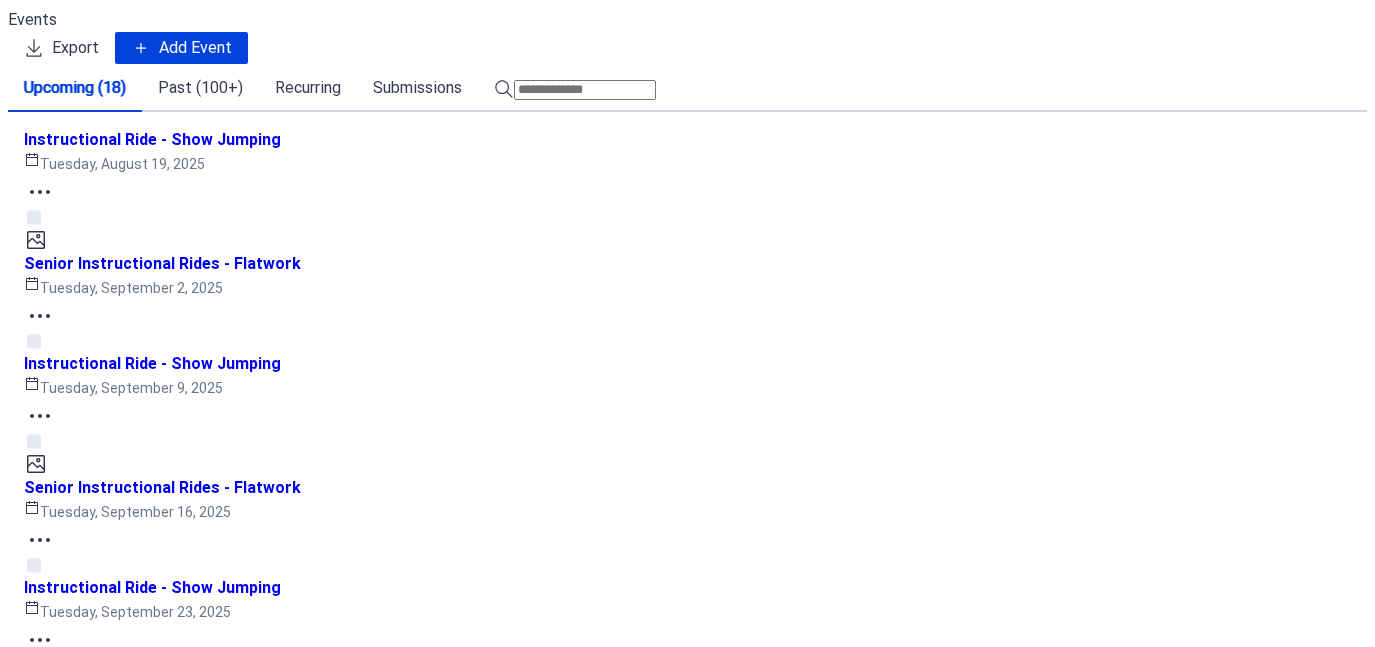 click on "Past (100+)" at bounding box center (200, 88) 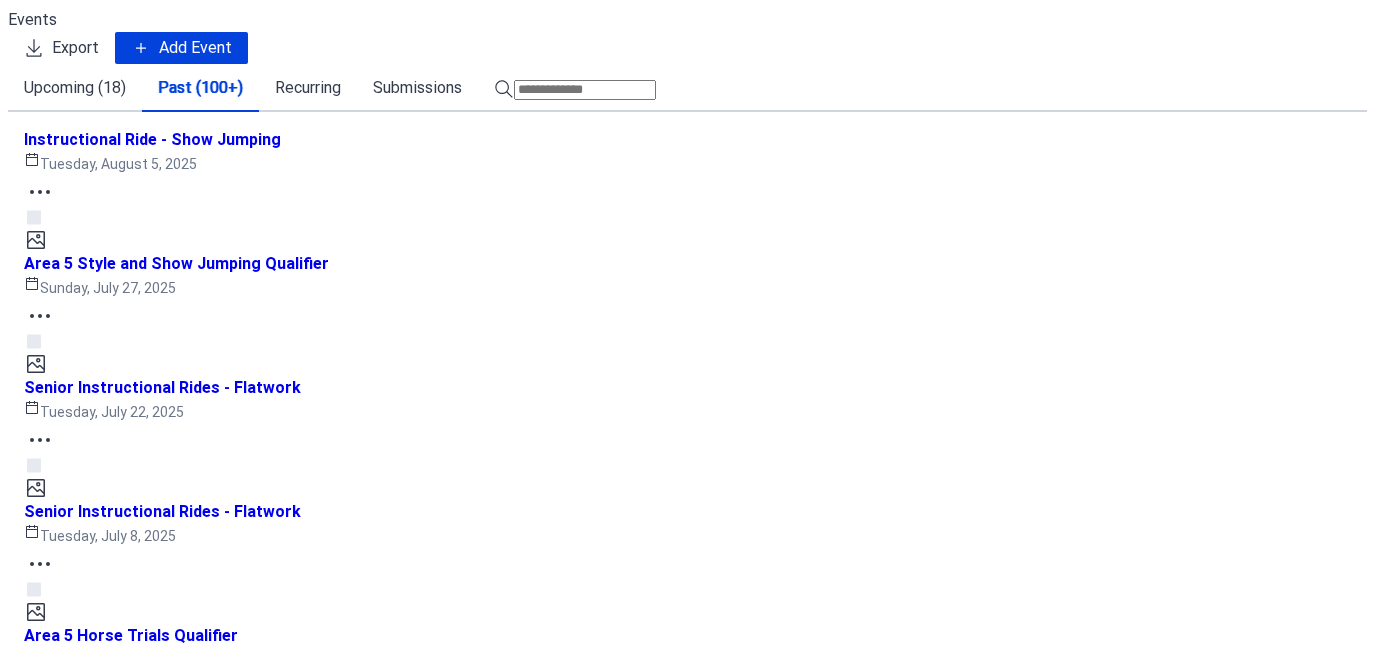 scroll, scrollTop: 2000, scrollLeft: 0, axis: vertical 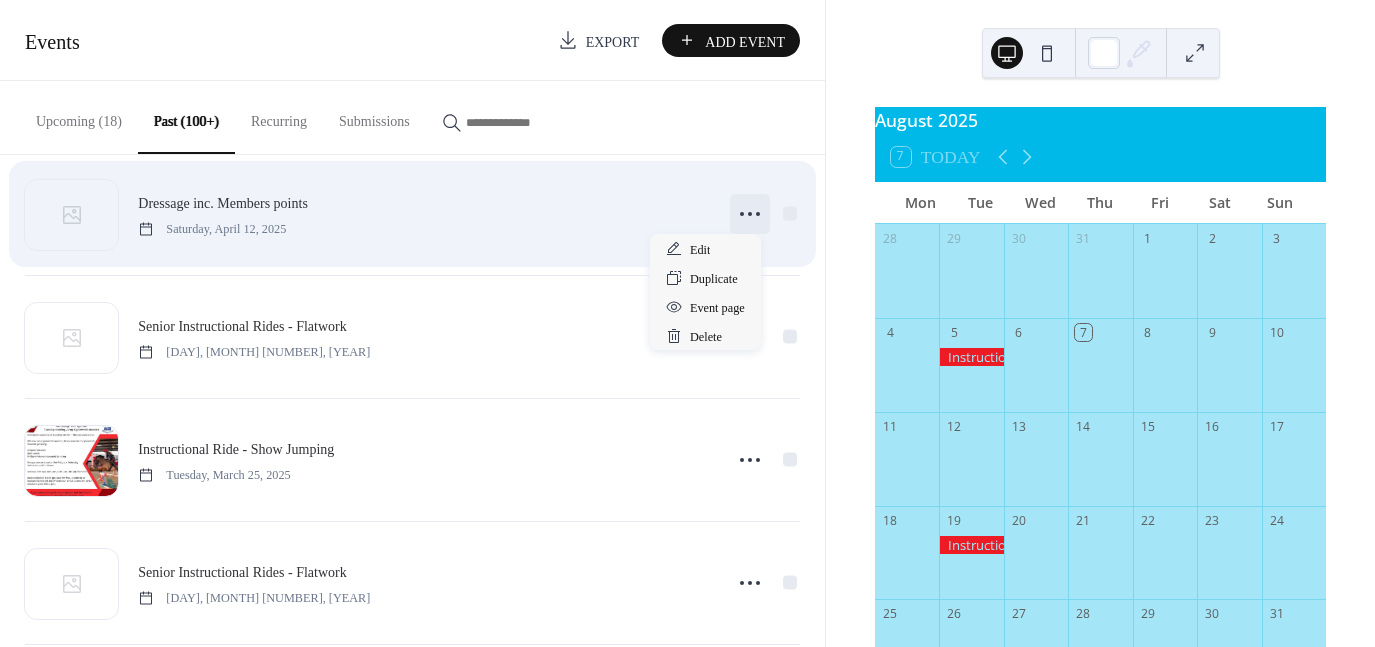 click 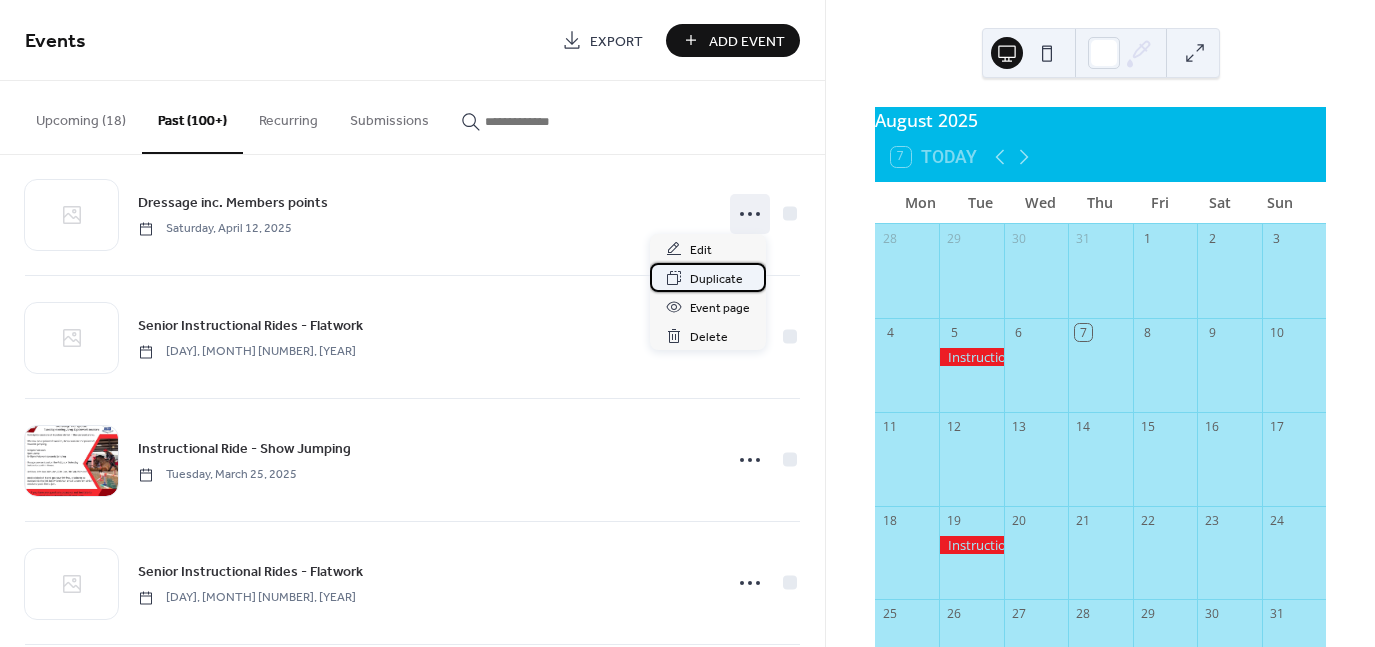 click on "Duplicate" at bounding box center (716, 279) 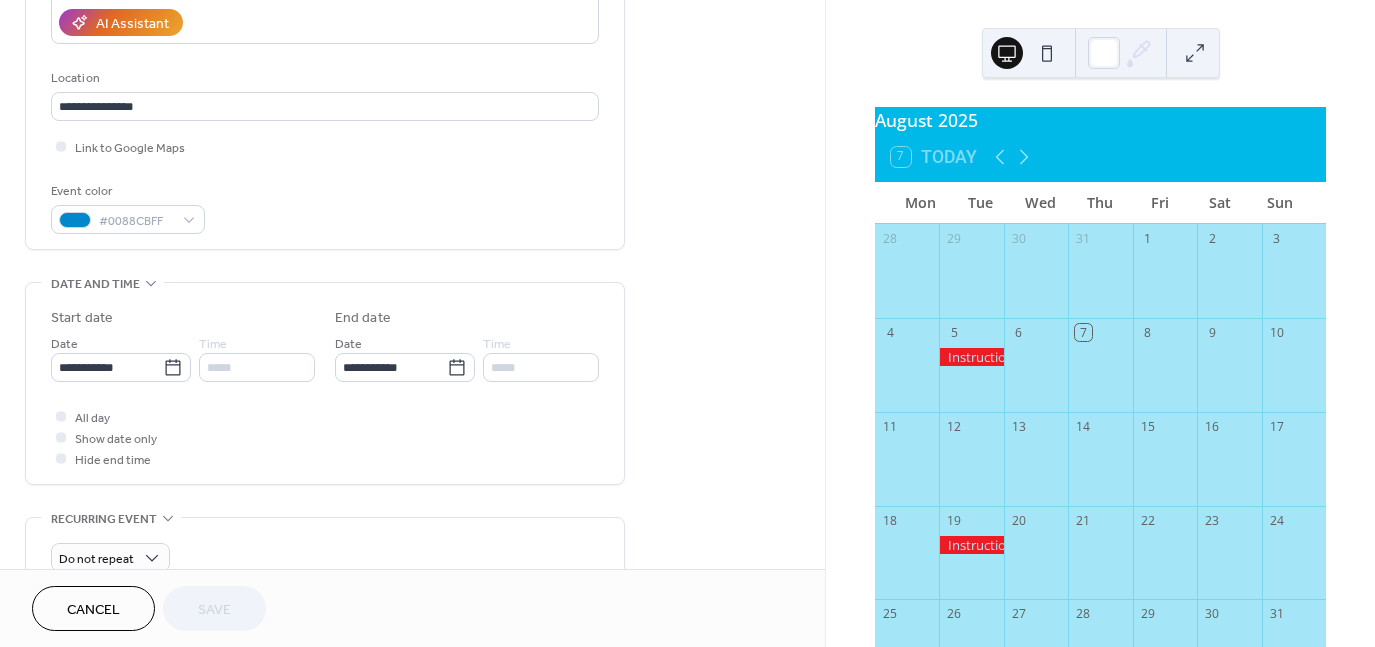 scroll, scrollTop: 400, scrollLeft: 0, axis: vertical 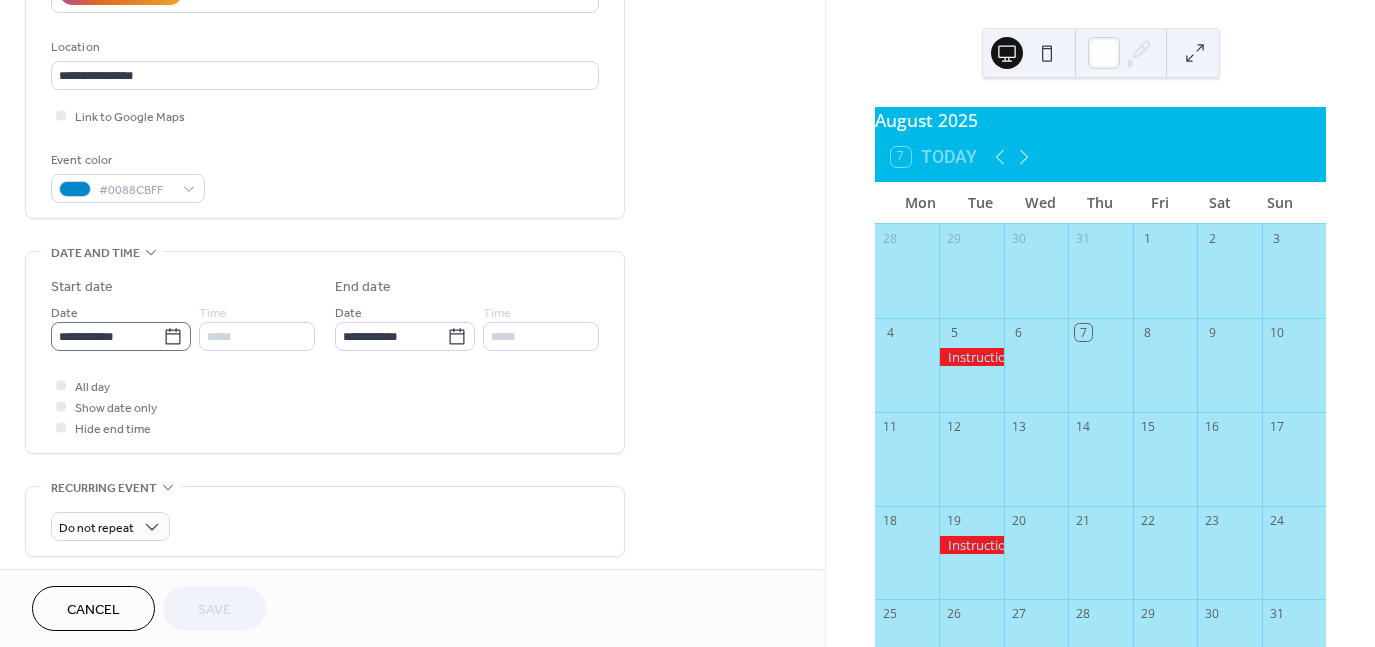 click 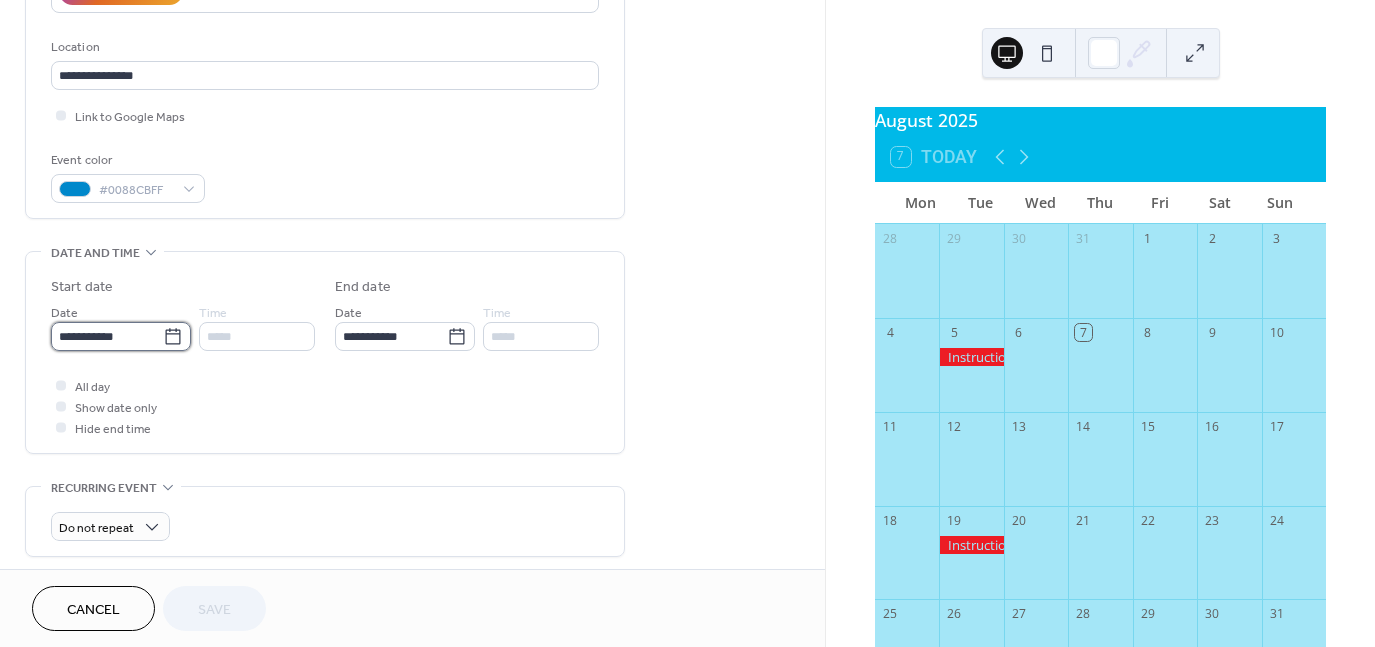 click on "**********" at bounding box center (107, 336) 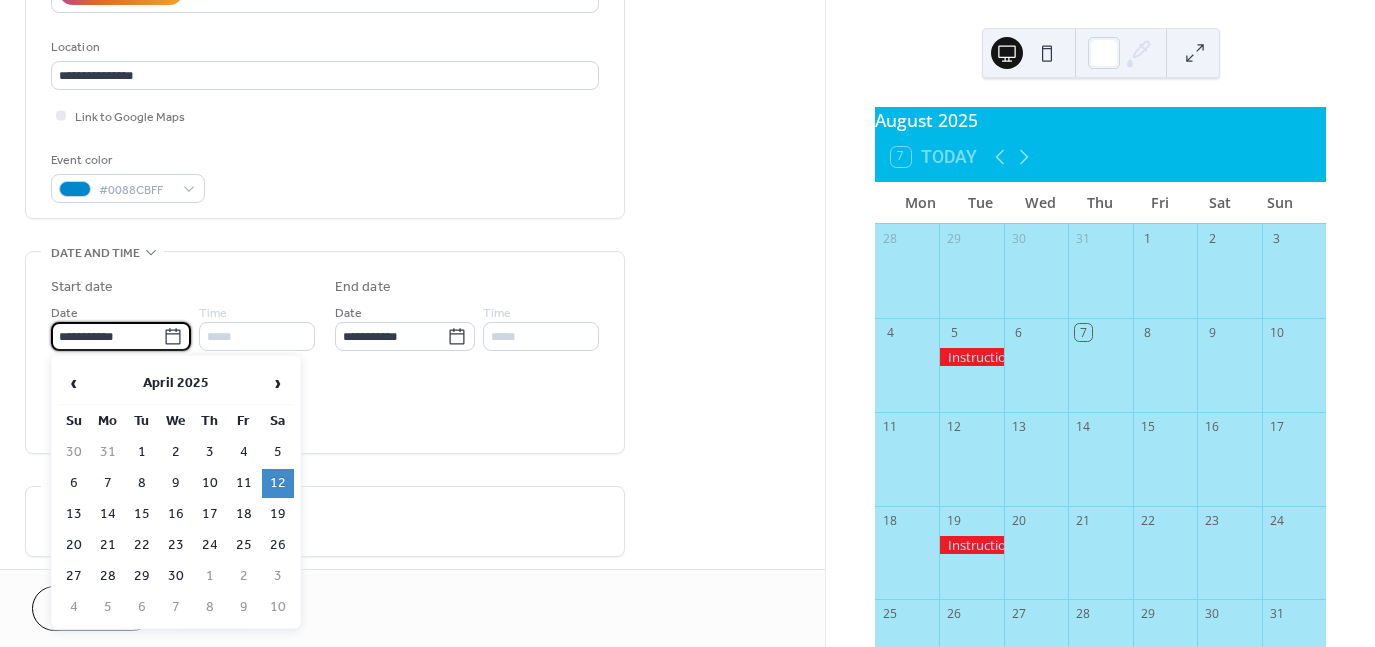 click 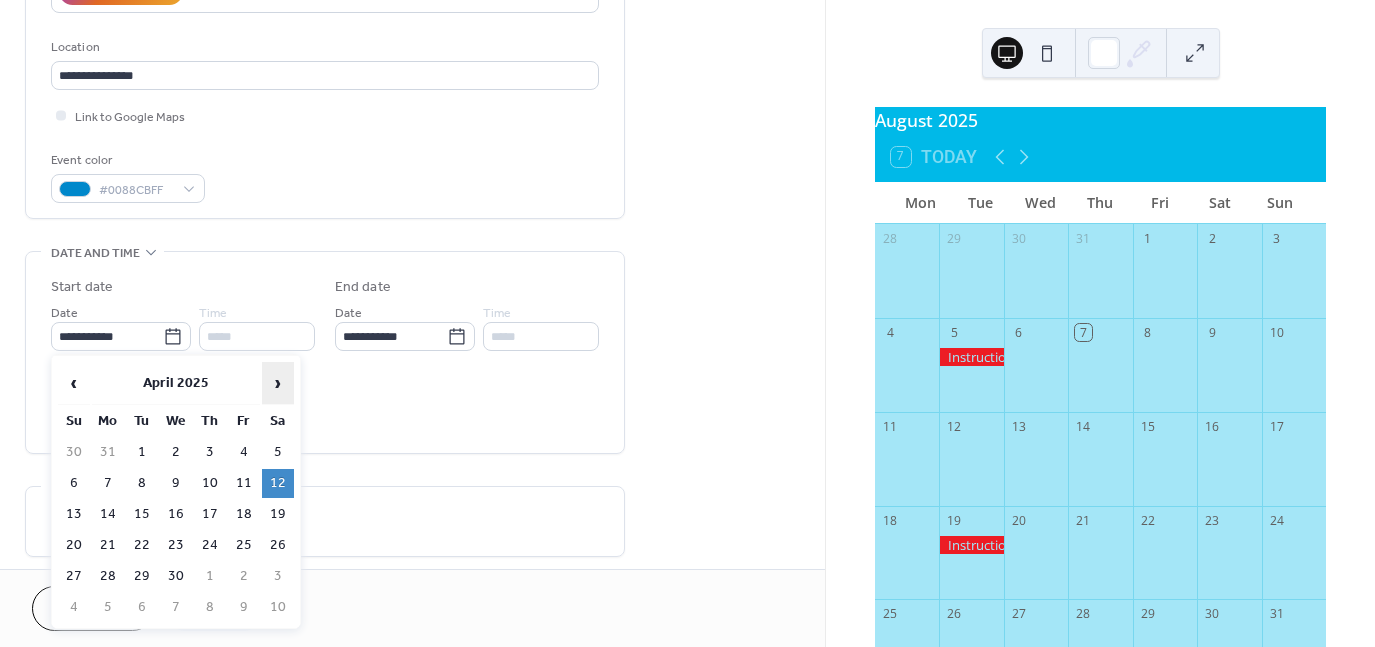 click on "›" at bounding box center (278, 383) 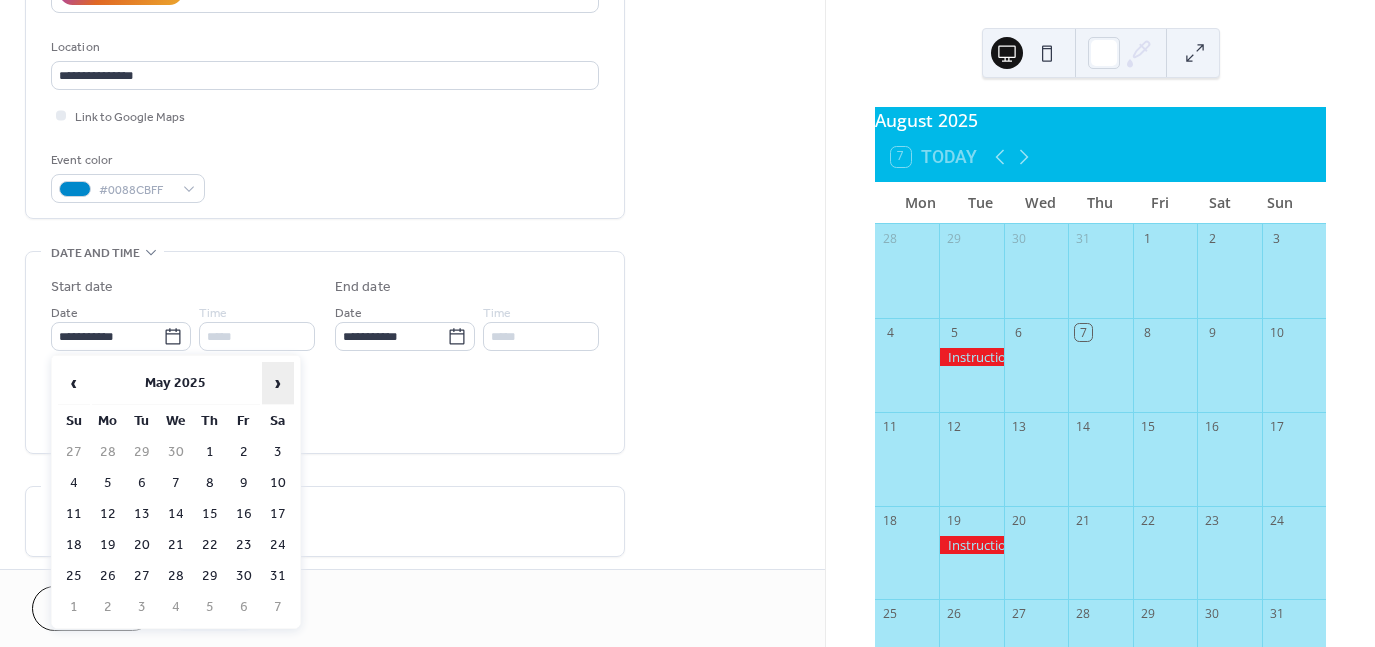 click on "›" at bounding box center (278, 383) 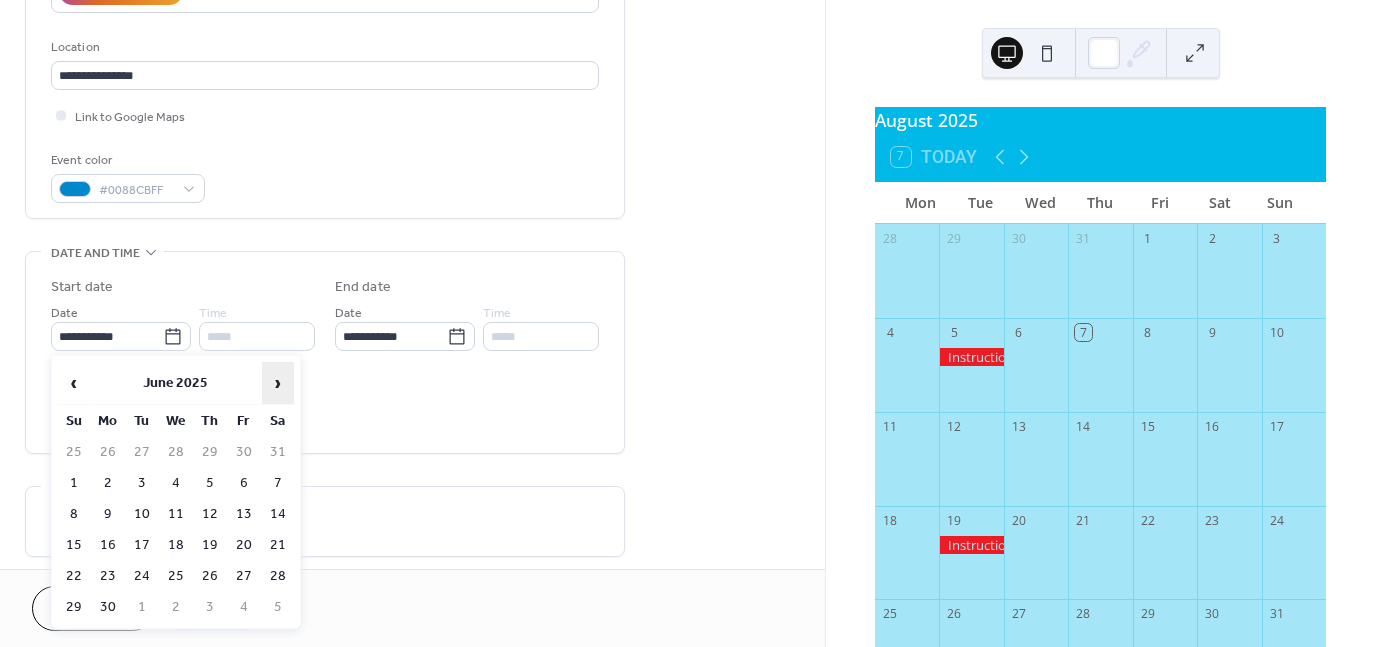 click on "›" at bounding box center [278, 383] 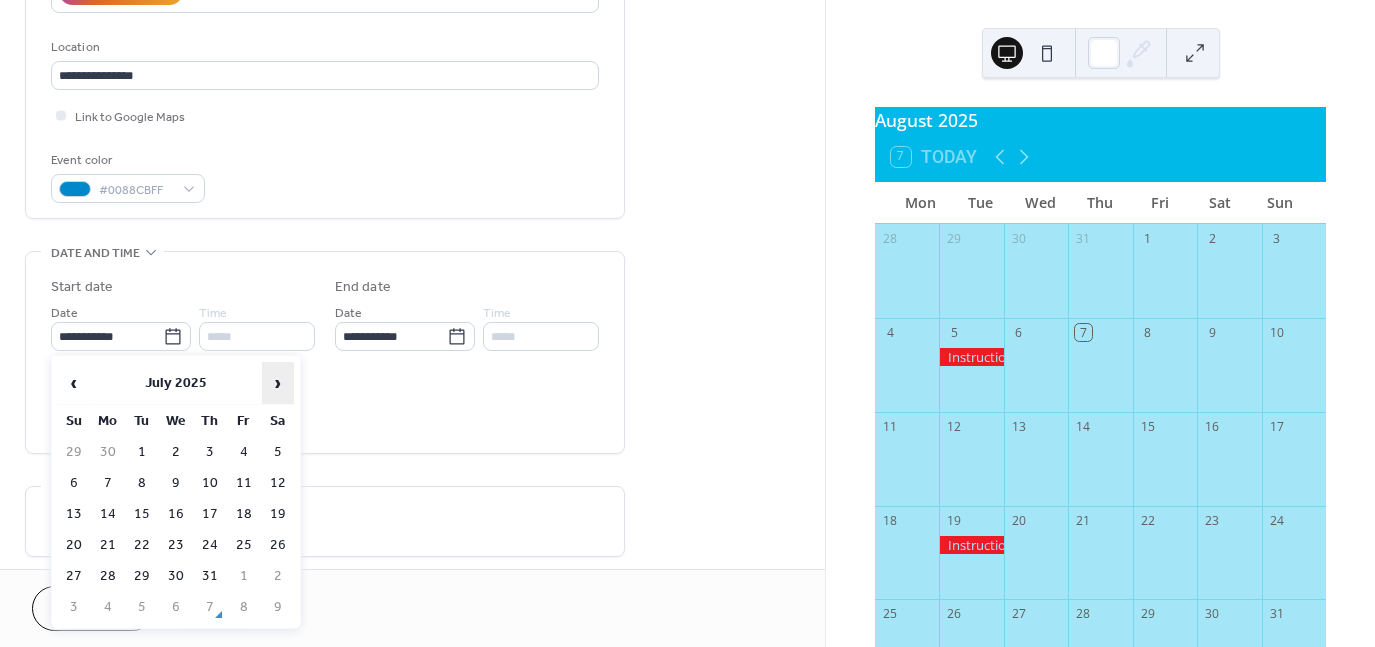 click on "›" at bounding box center (278, 383) 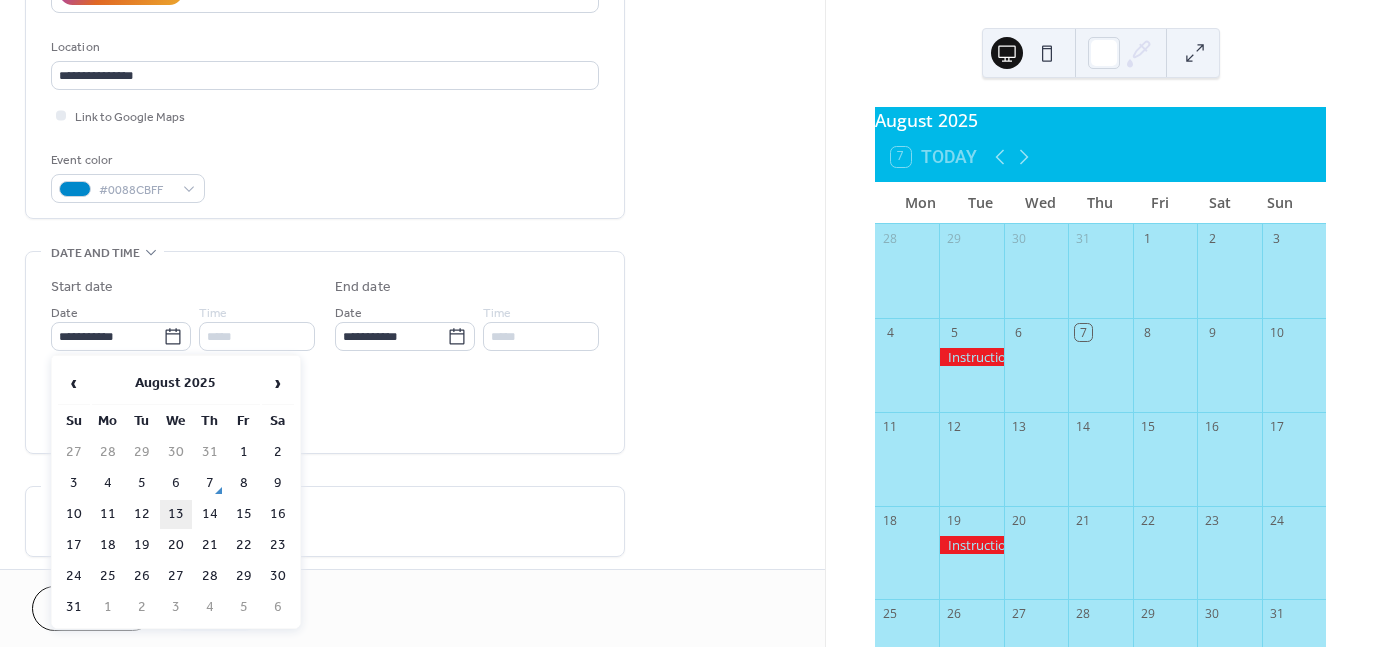 click on "13" at bounding box center [176, 514] 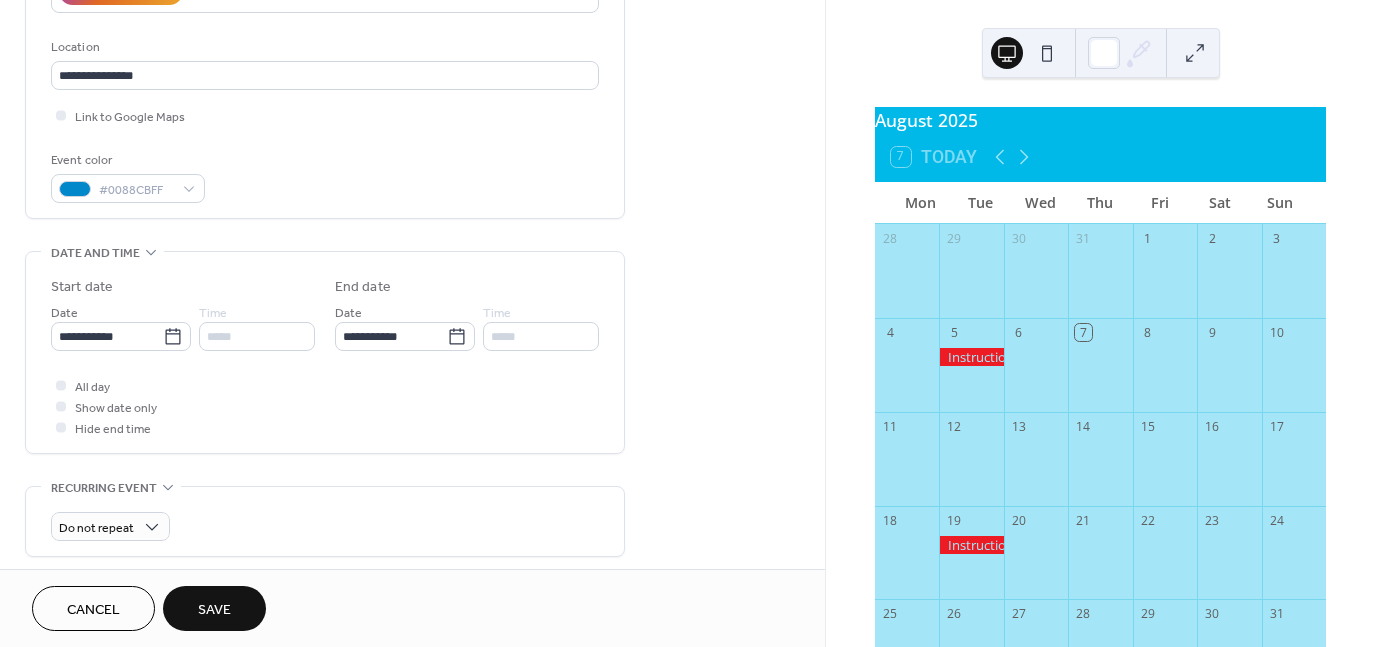 click on "Save" at bounding box center (214, 610) 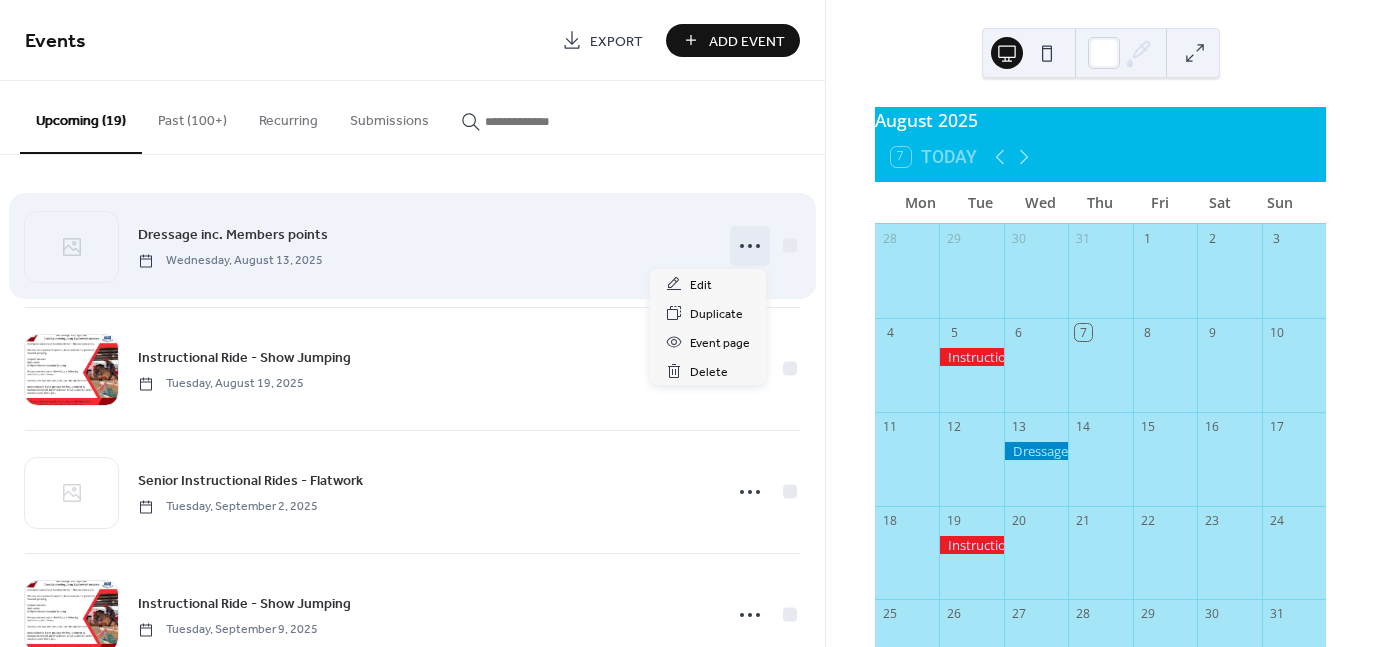 click 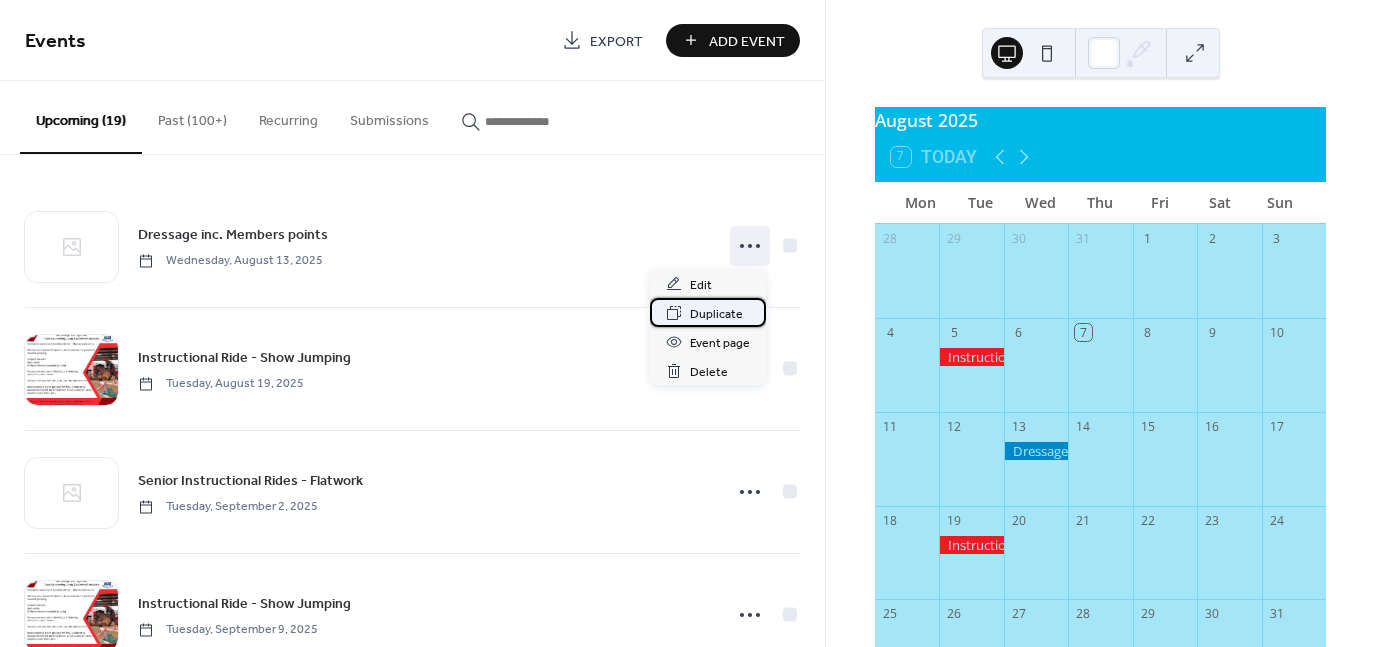 click on "Duplicate" at bounding box center (716, 314) 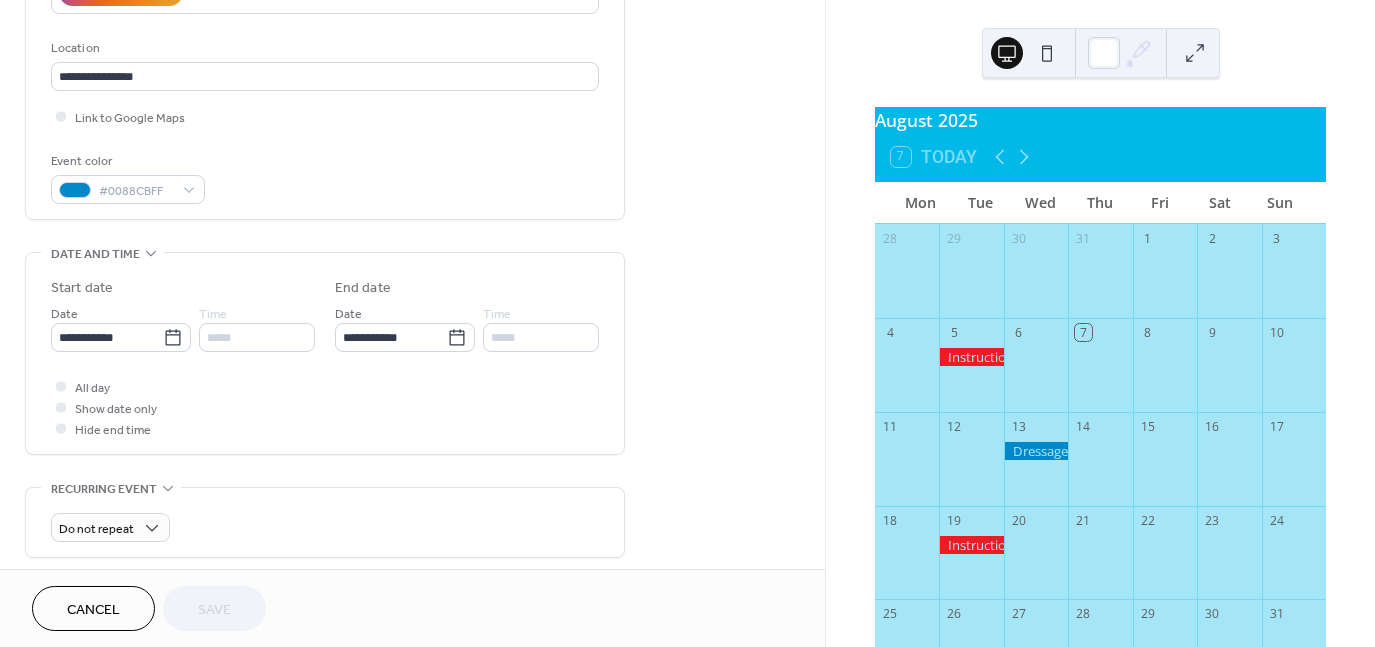 scroll, scrollTop: 400, scrollLeft: 0, axis: vertical 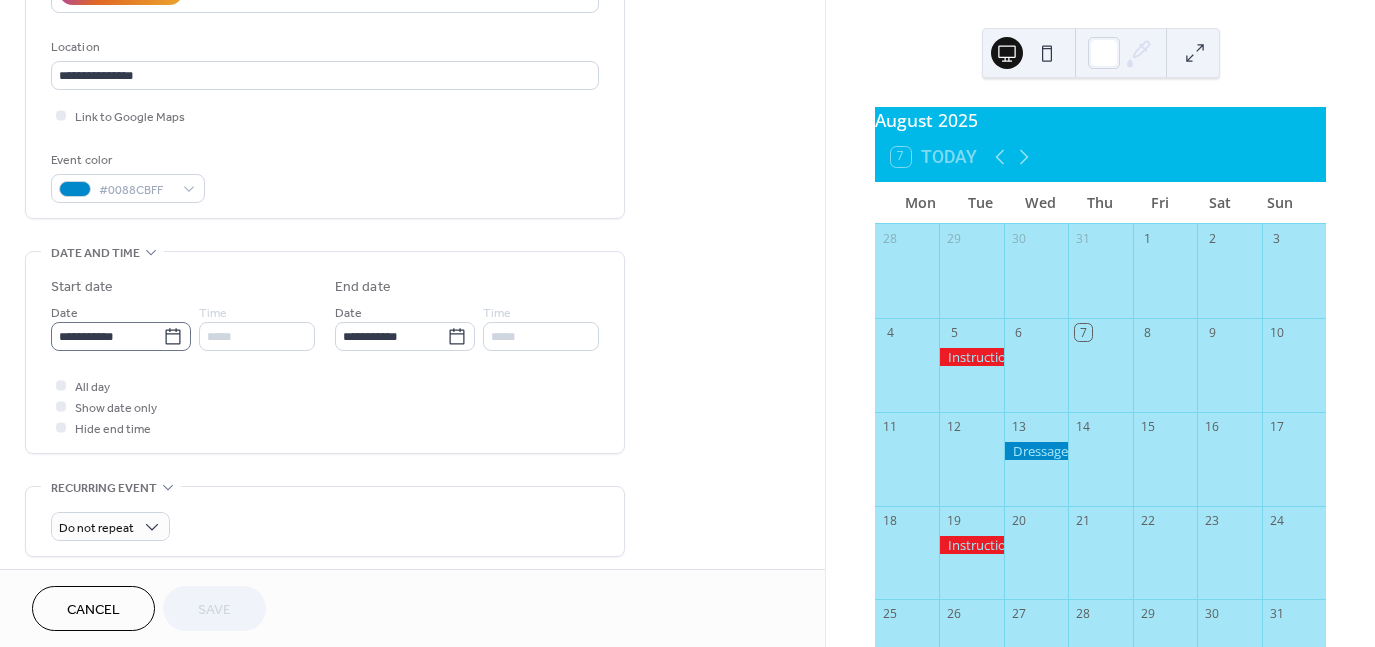 click 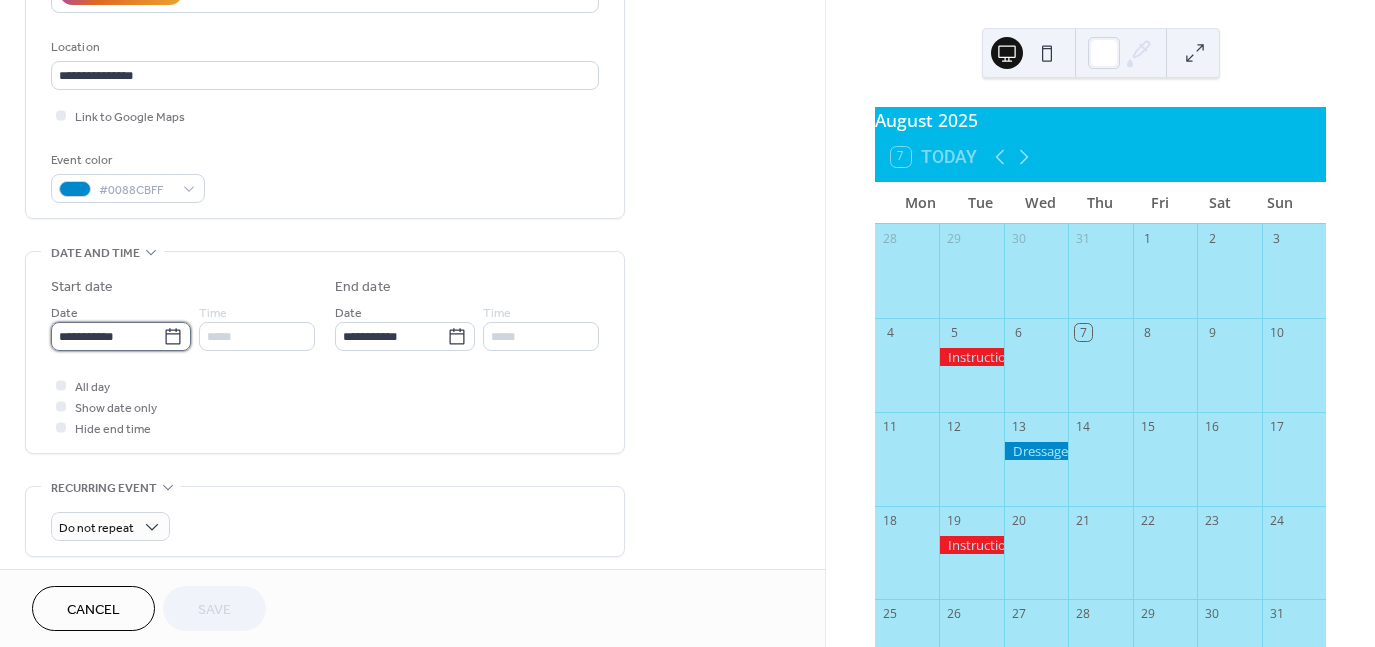 click on "**********" at bounding box center [107, 336] 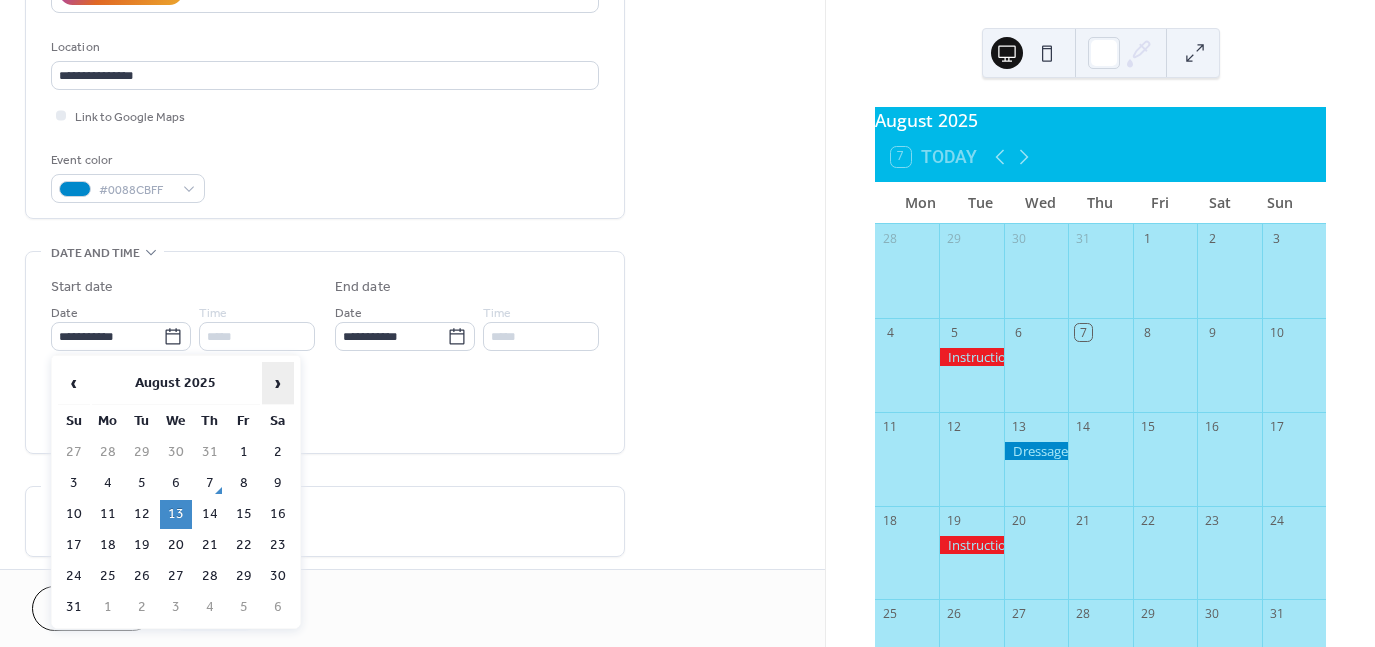 click on "›" at bounding box center [278, 383] 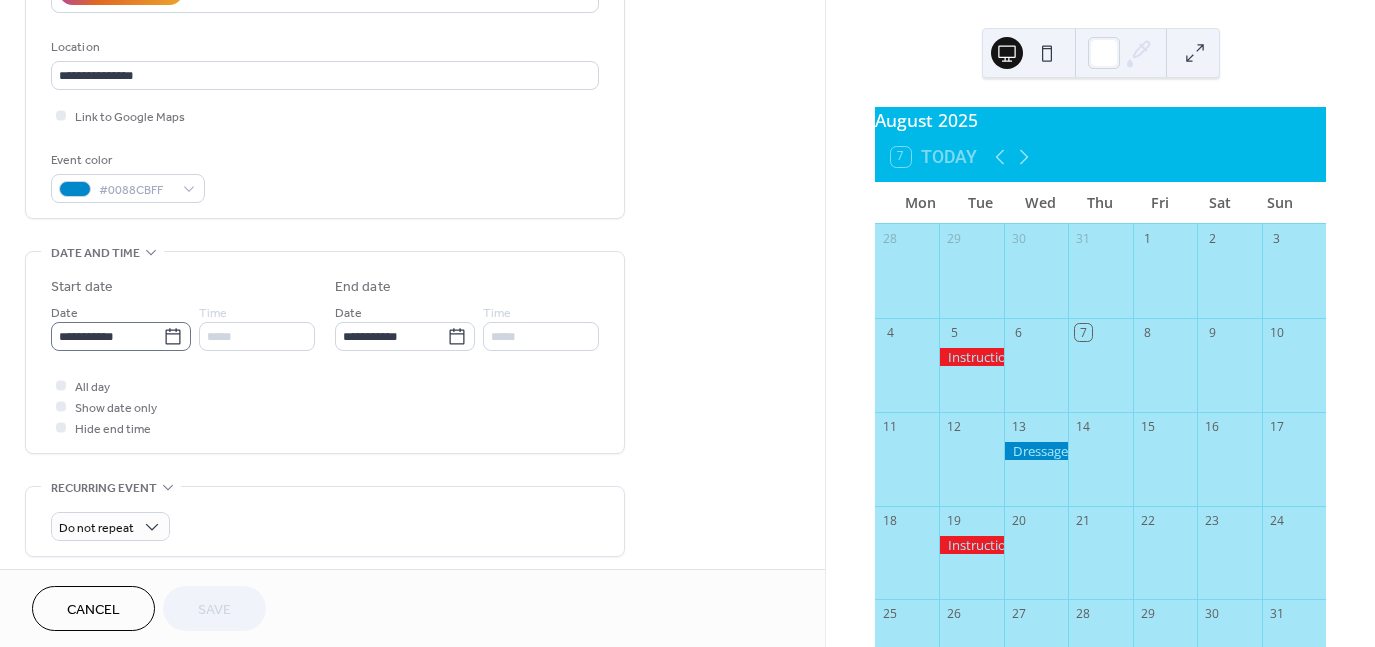click 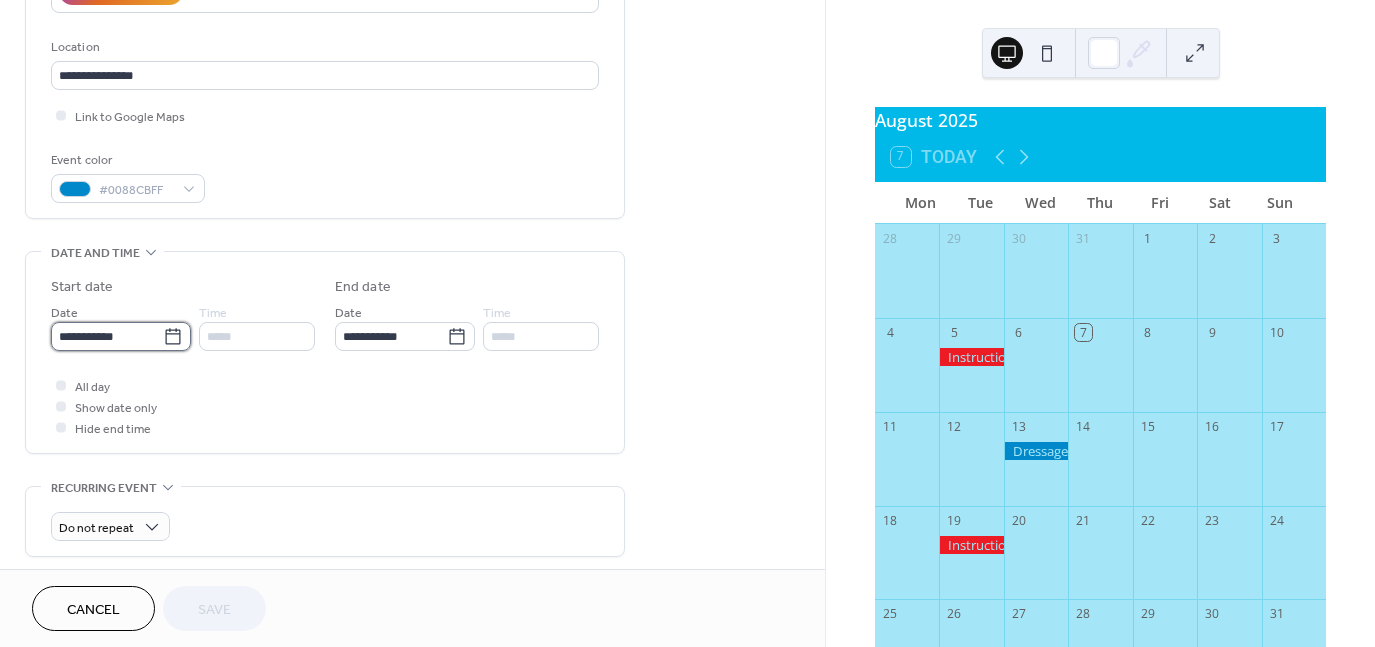 click on "**********" at bounding box center [107, 336] 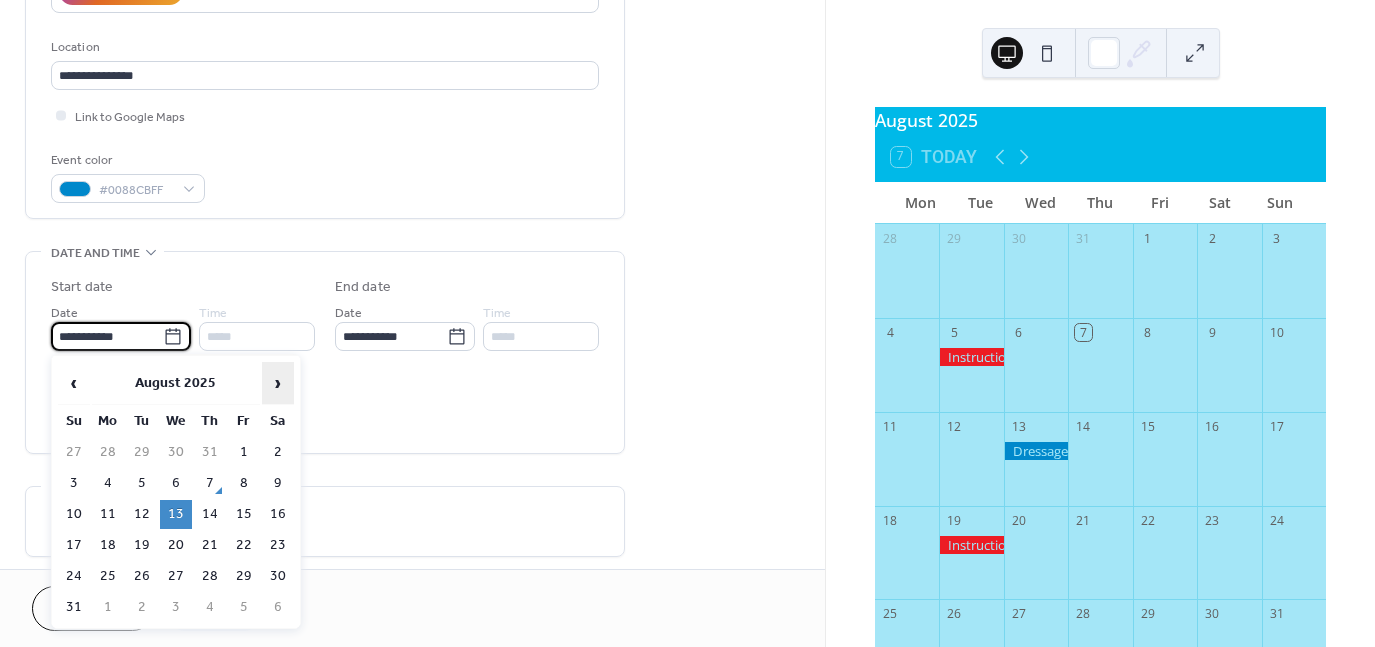 click on "›" at bounding box center (278, 383) 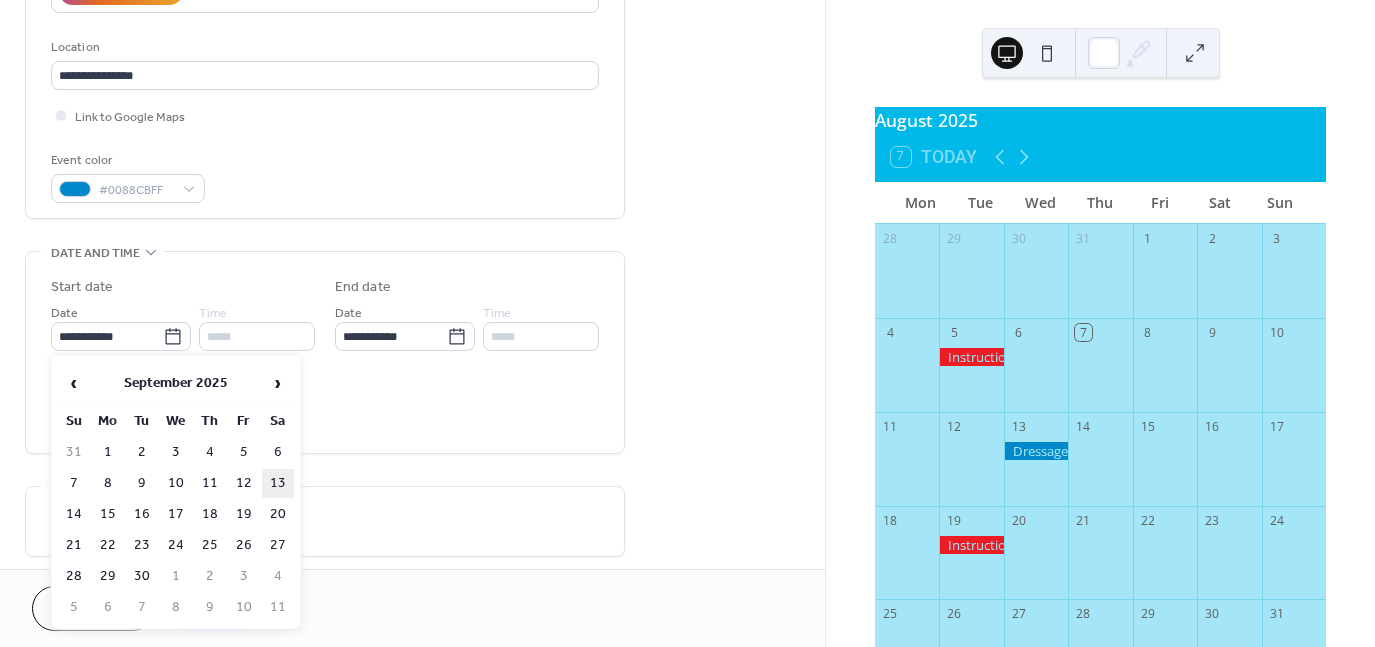 click on "13" at bounding box center [278, 483] 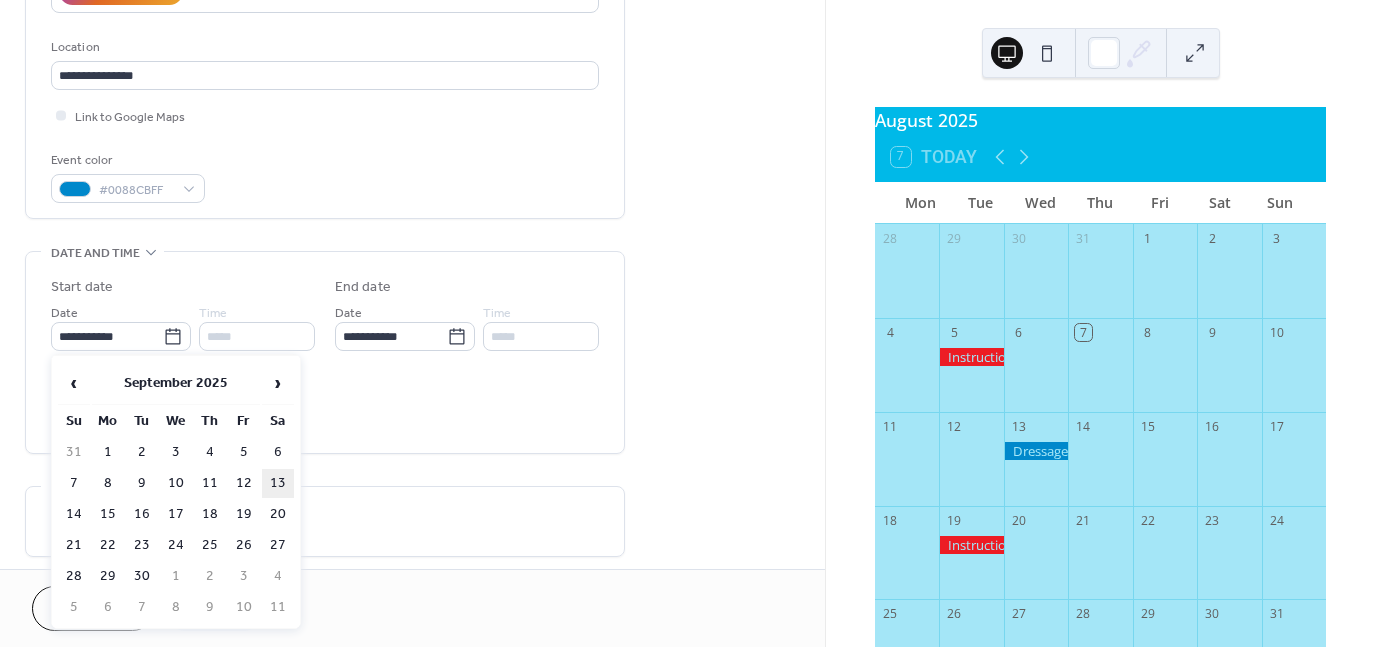 type on "**********" 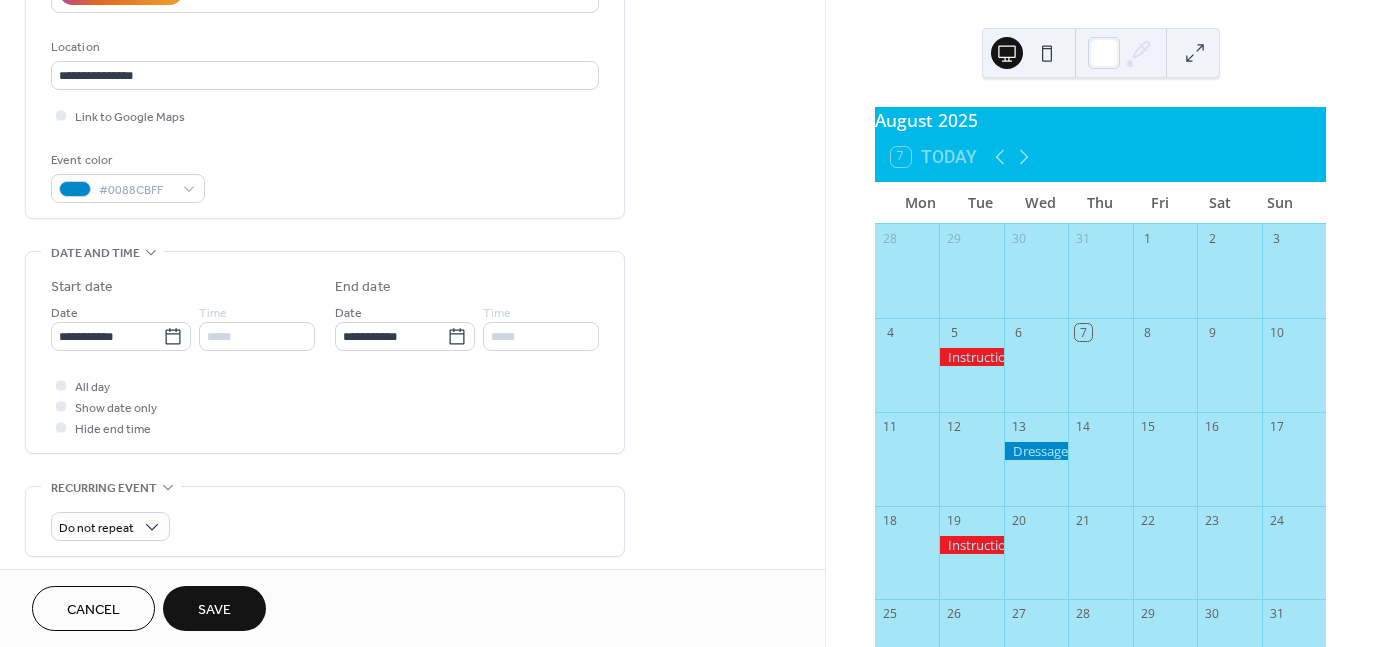 click on "Save" at bounding box center [214, 610] 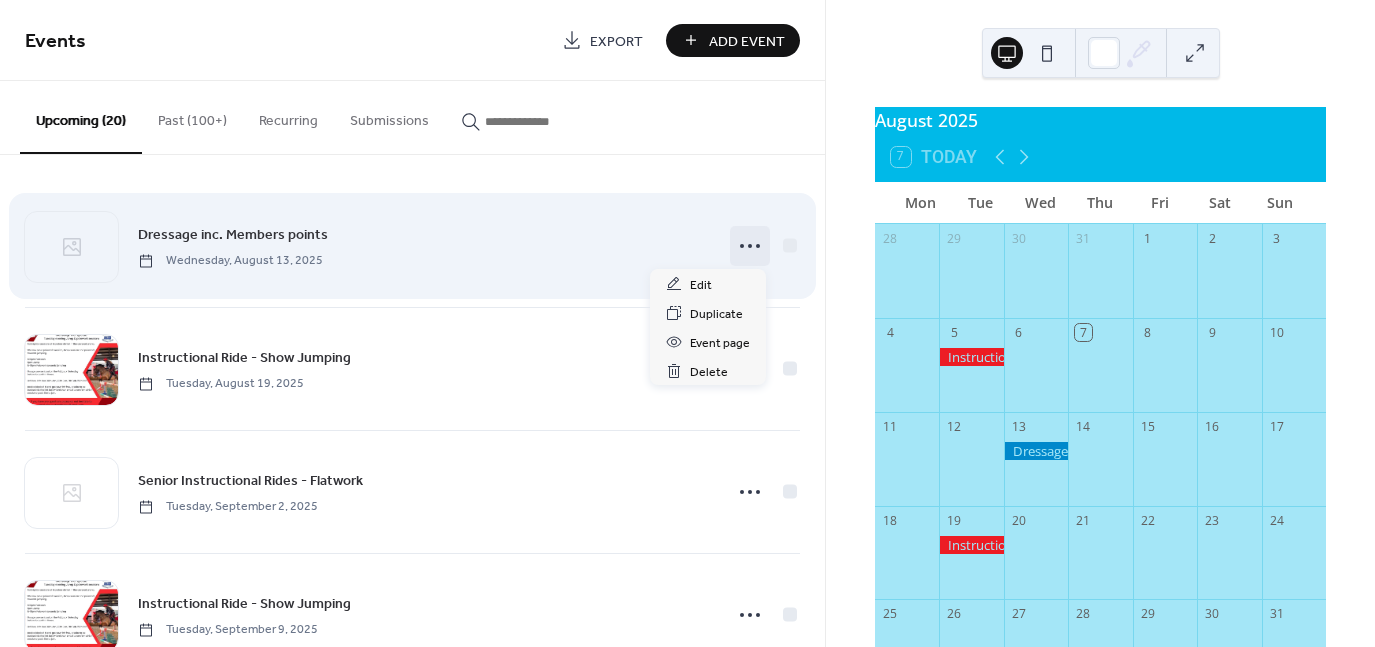 click 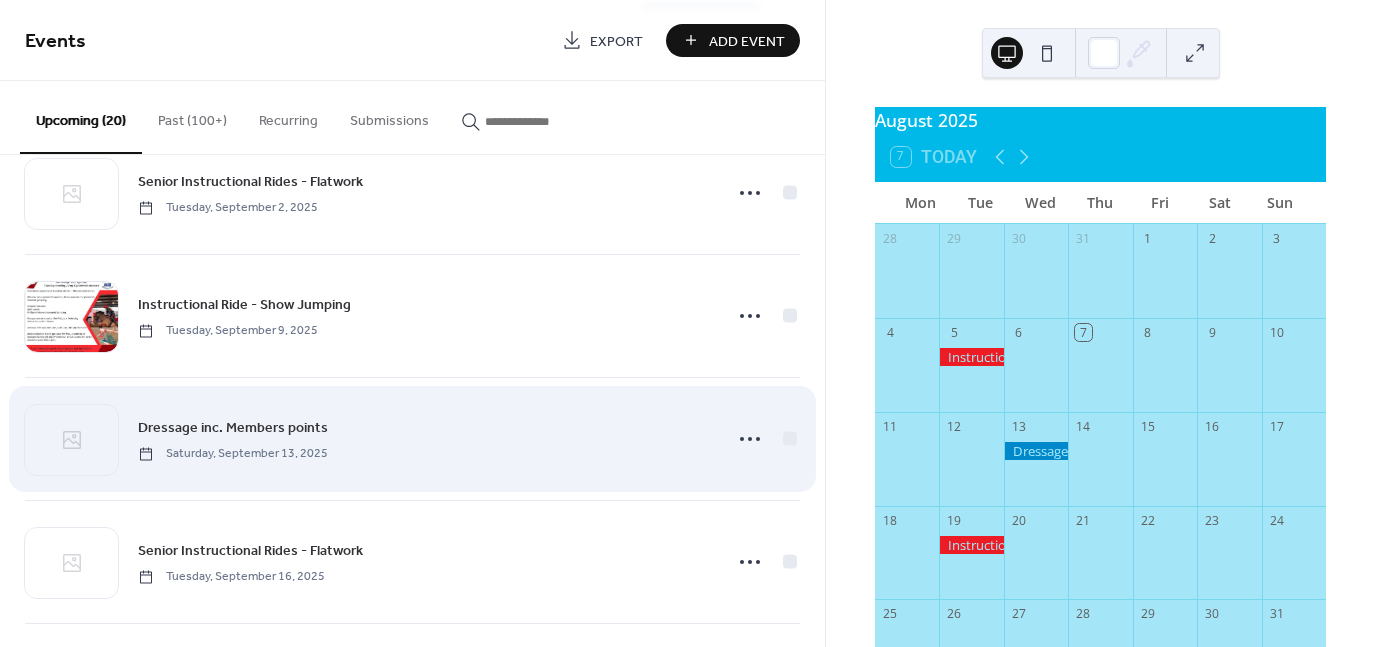 scroll, scrollTop: 300, scrollLeft: 0, axis: vertical 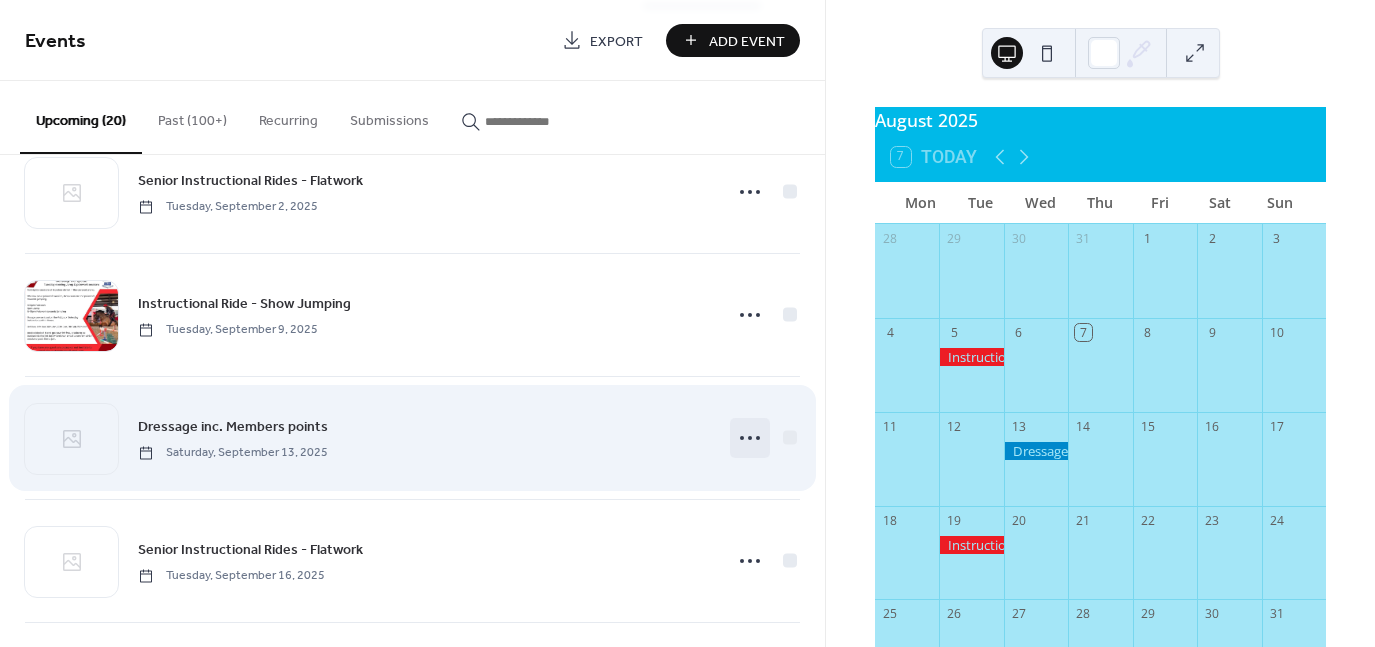 click 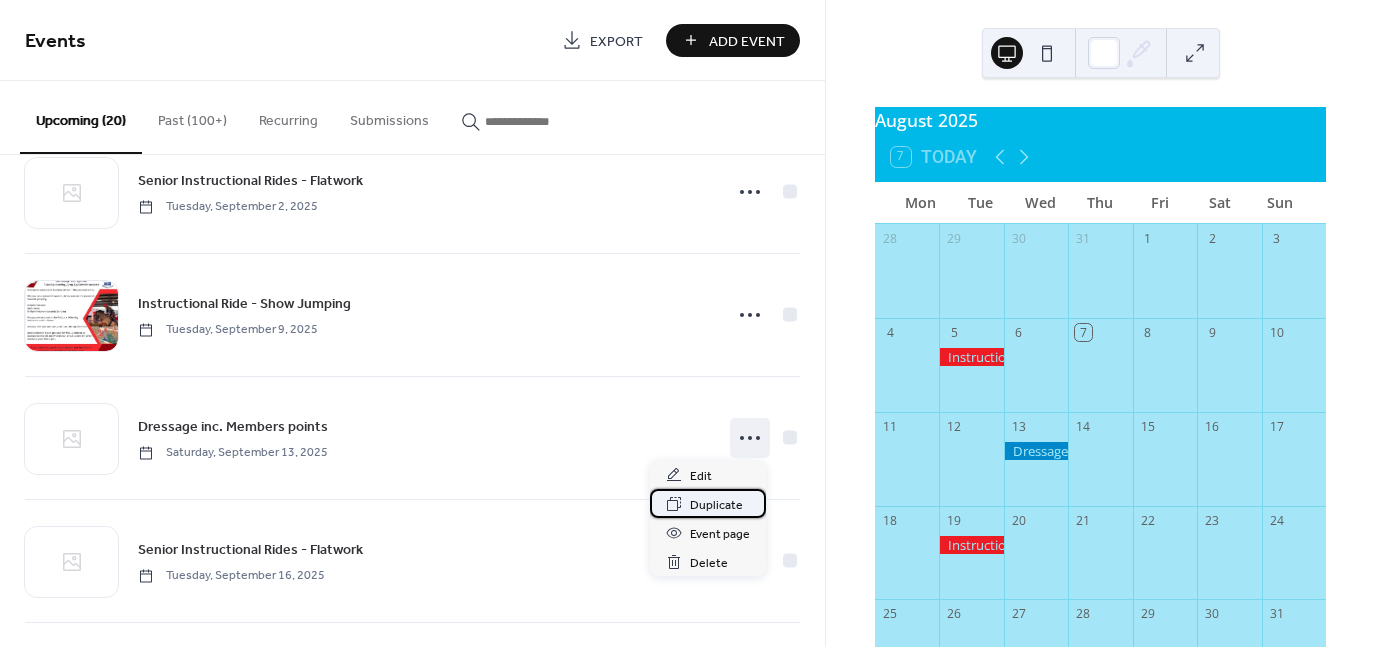 click on "Duplicate" at bounding box center [716, 505] 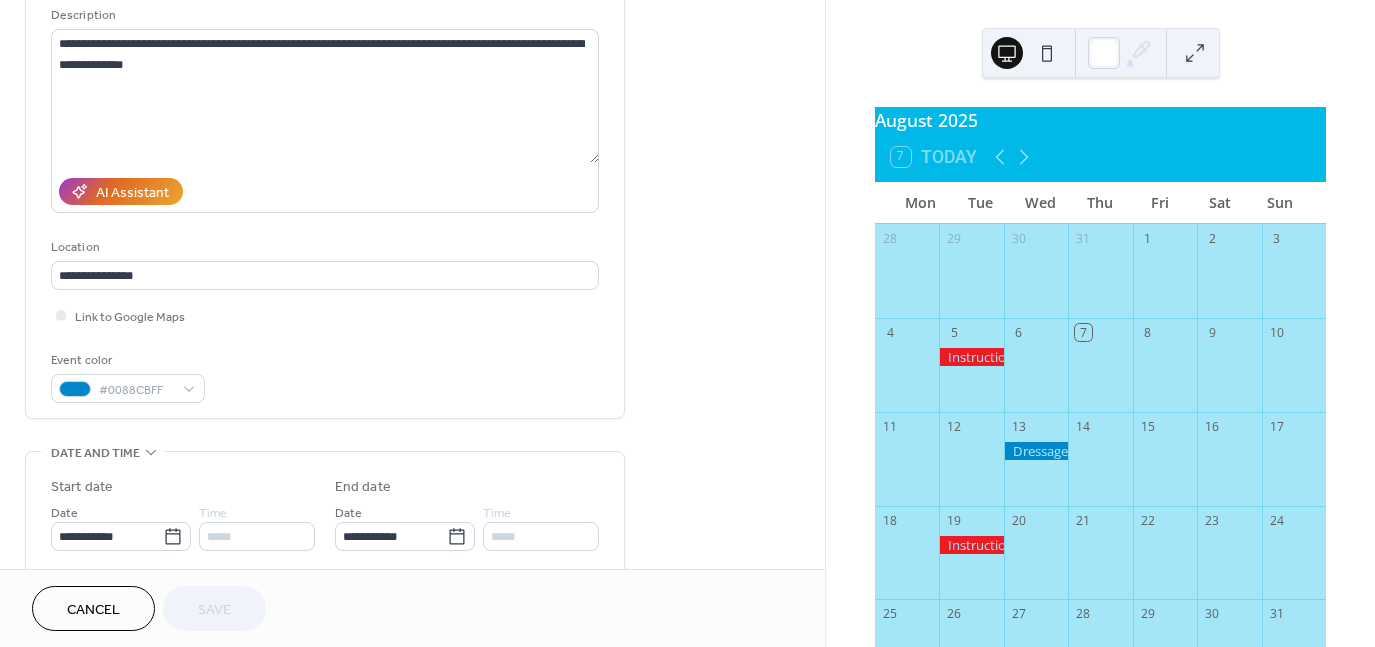 scroll, scrollTop: 300, scrollLeft: 0, axis: vertical 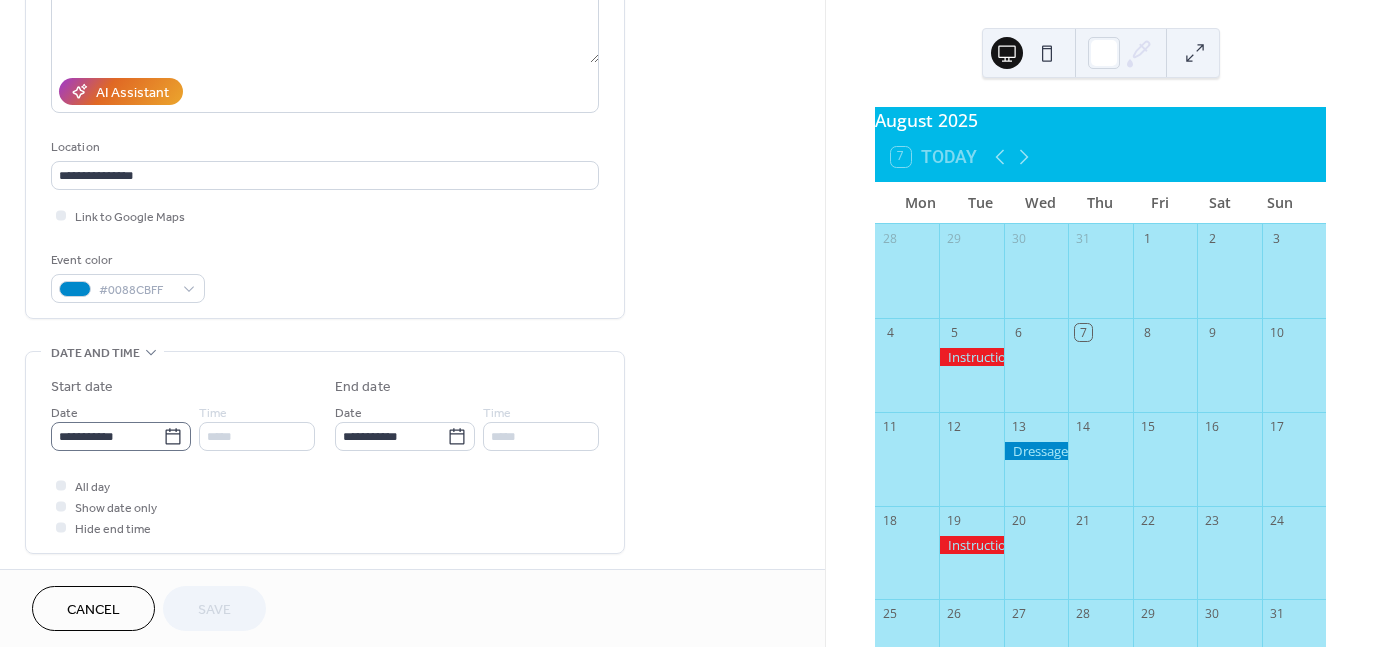 click 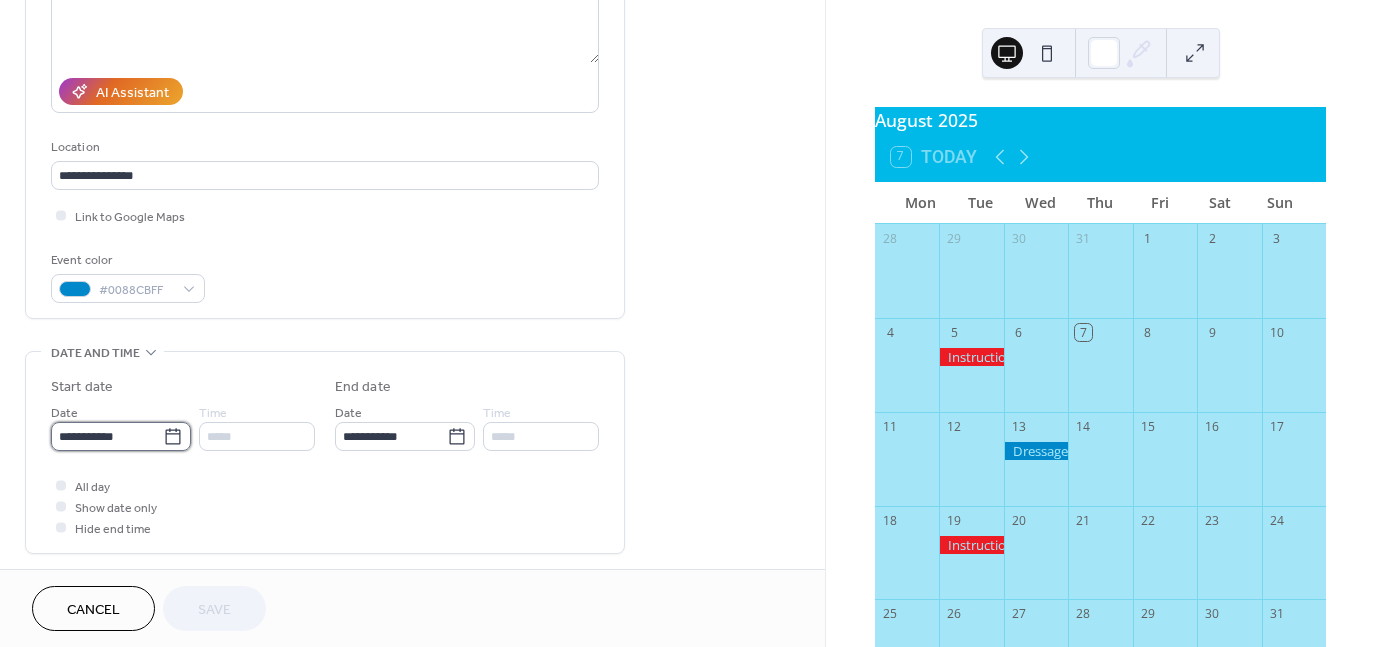 click on "**********" at bounding box center (107, 436) 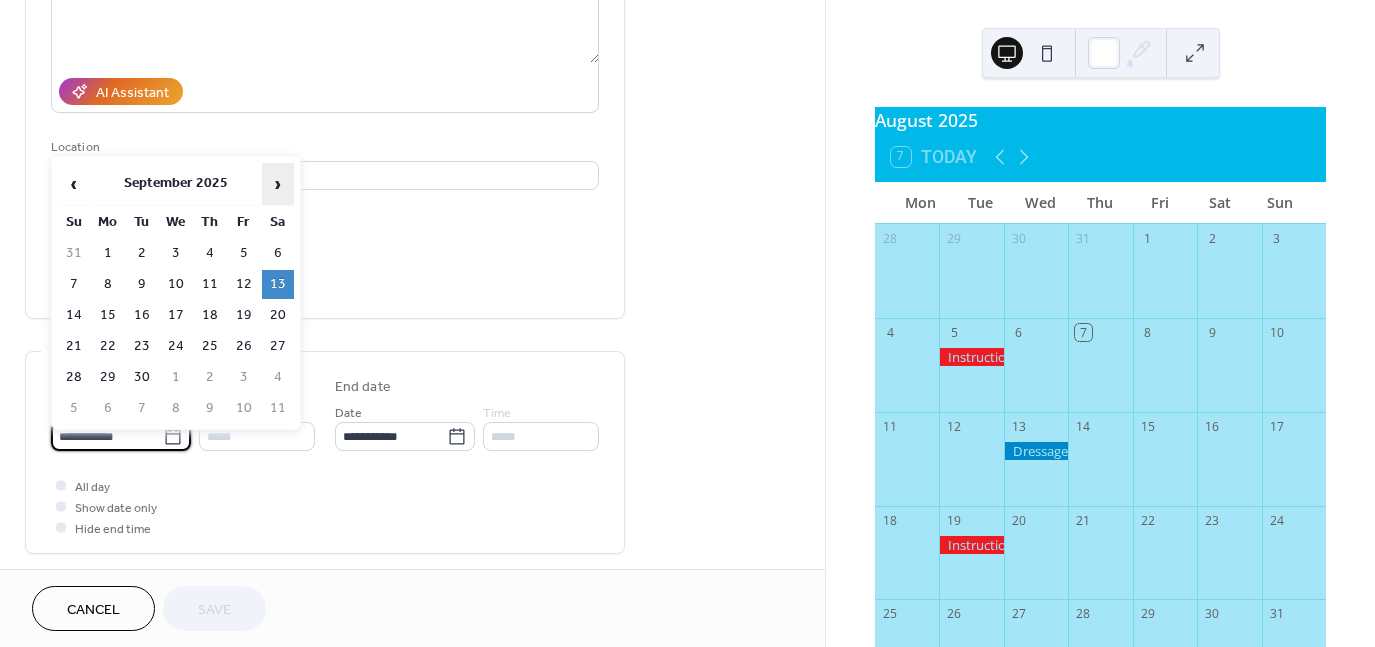click on "›" at bounding box center [278, 184] 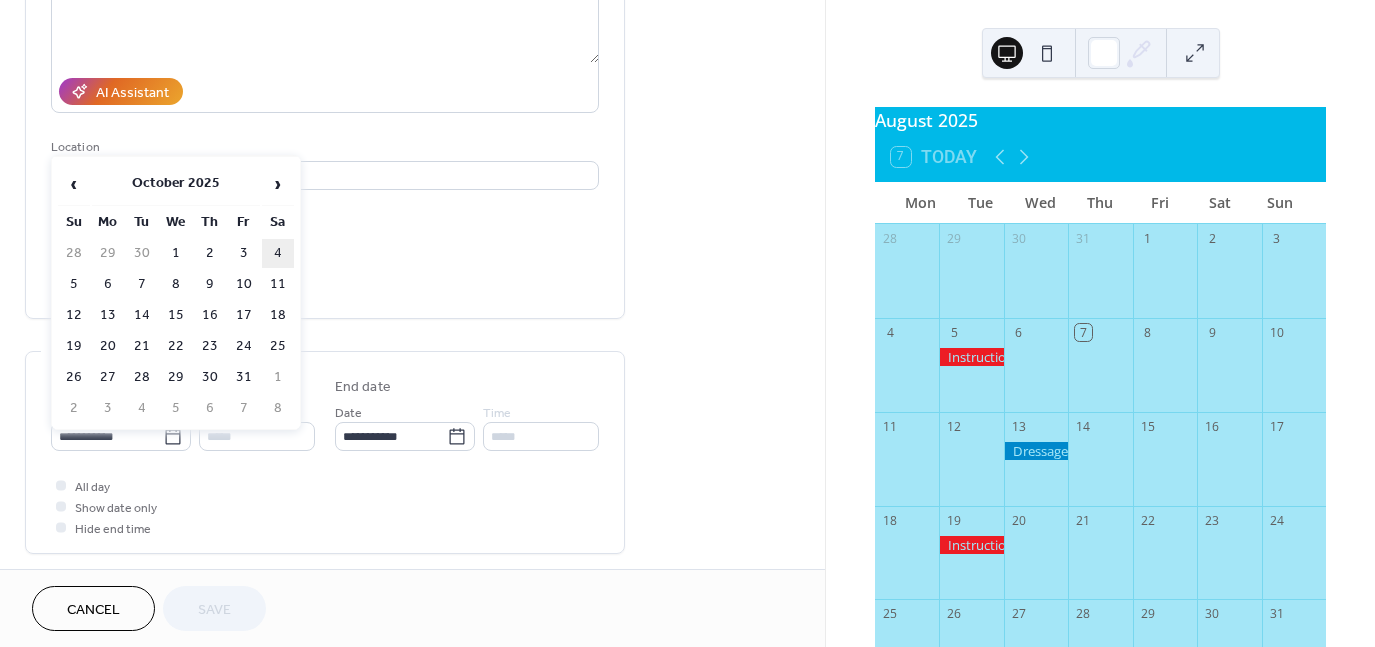 click on "4" at bounding box center (278, 253) 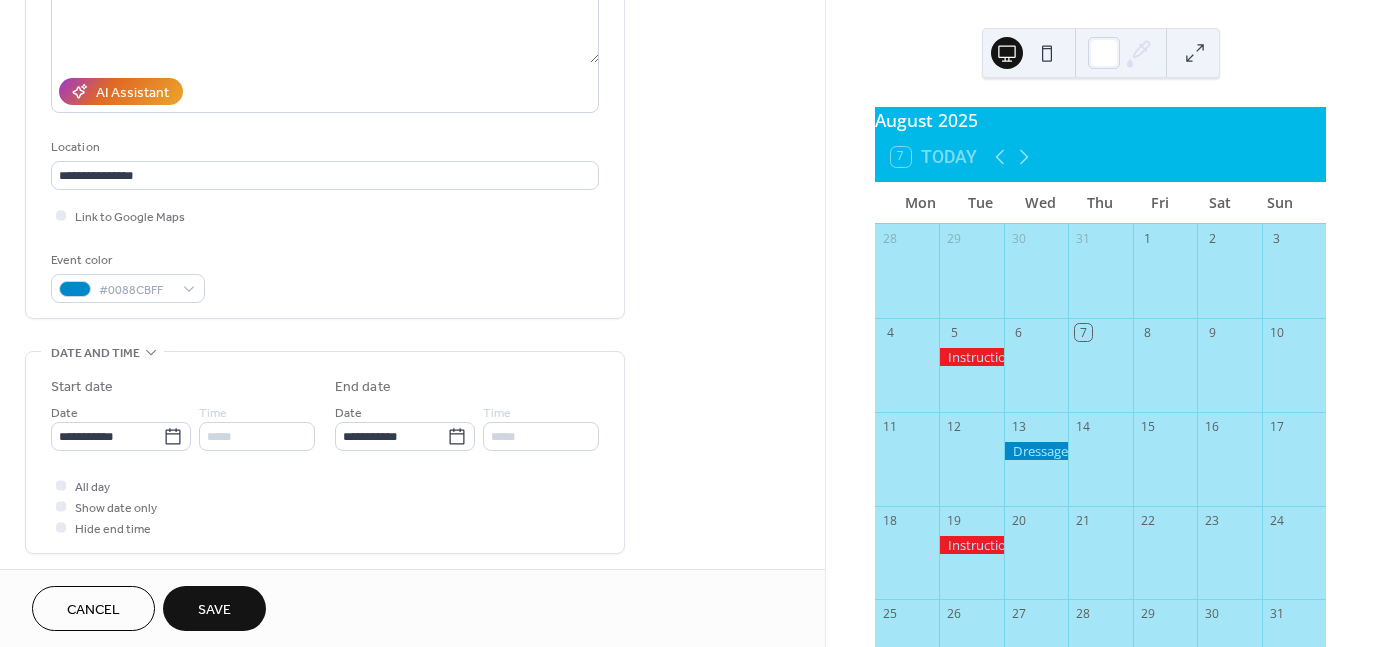 click on "Save" at bounding box center [214, 610] 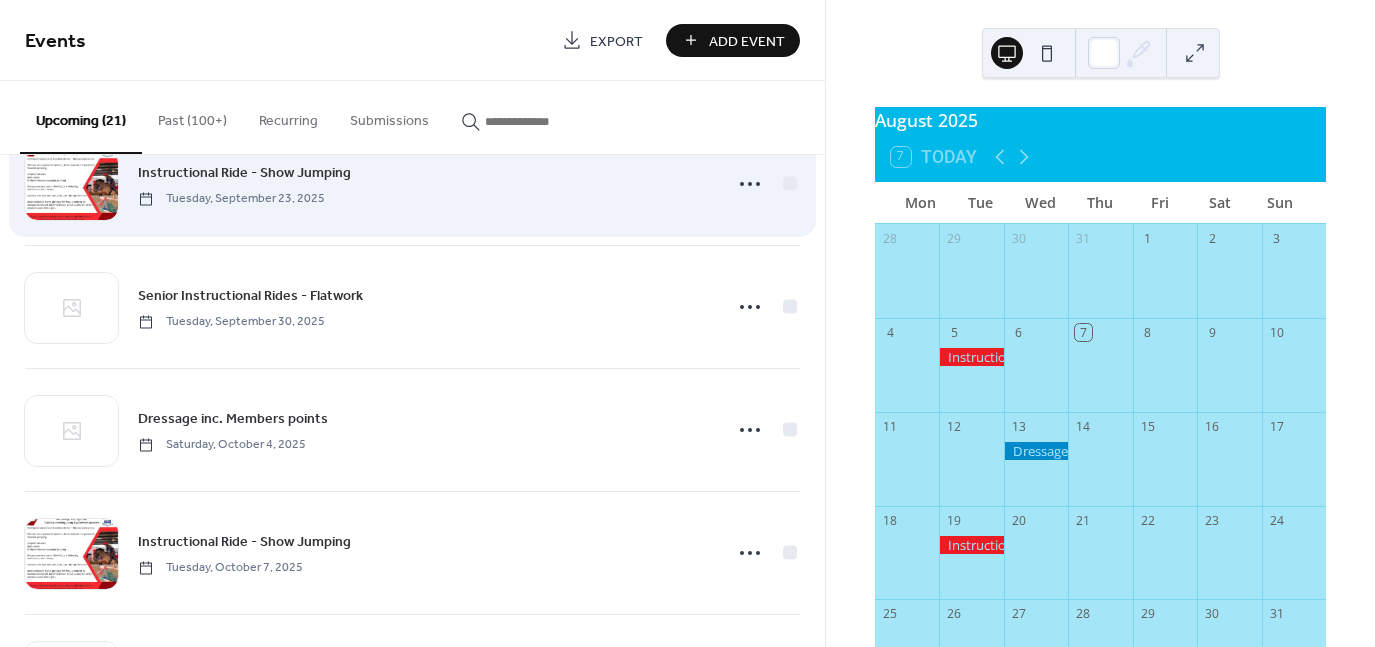 scroll, scrollTop: 900, scrollLeft: 0, axis: vertical 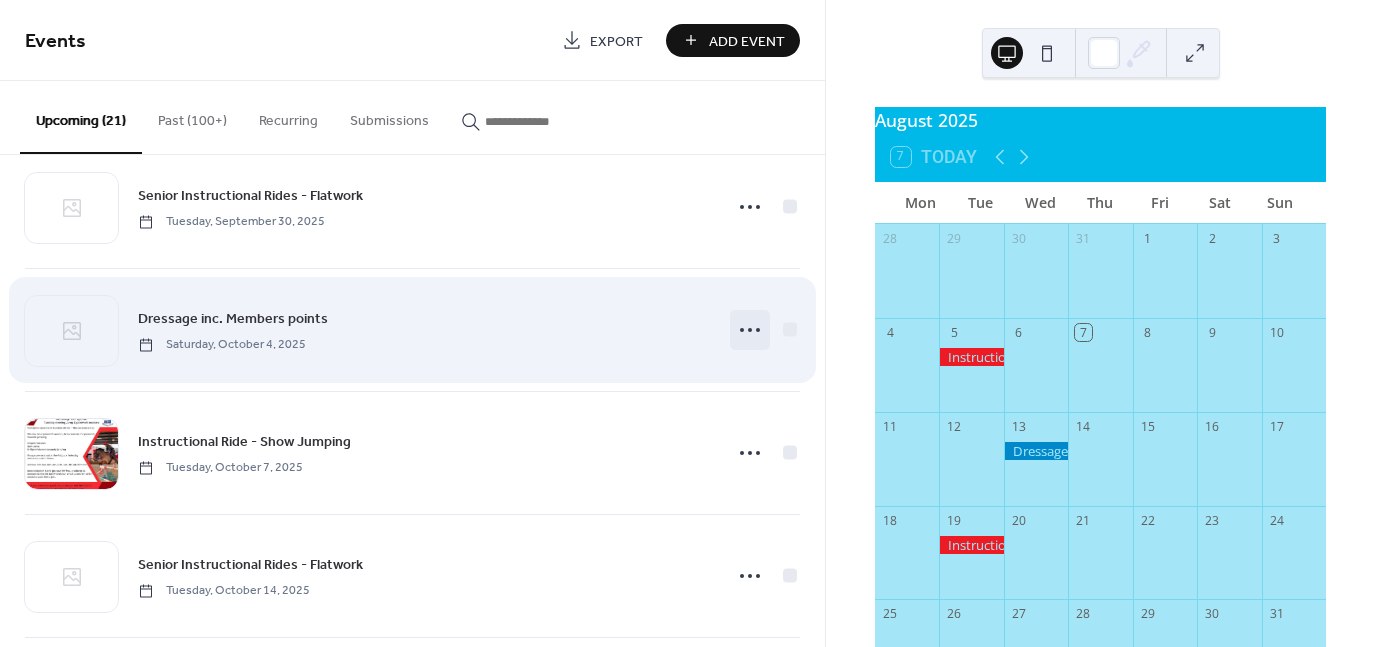 click 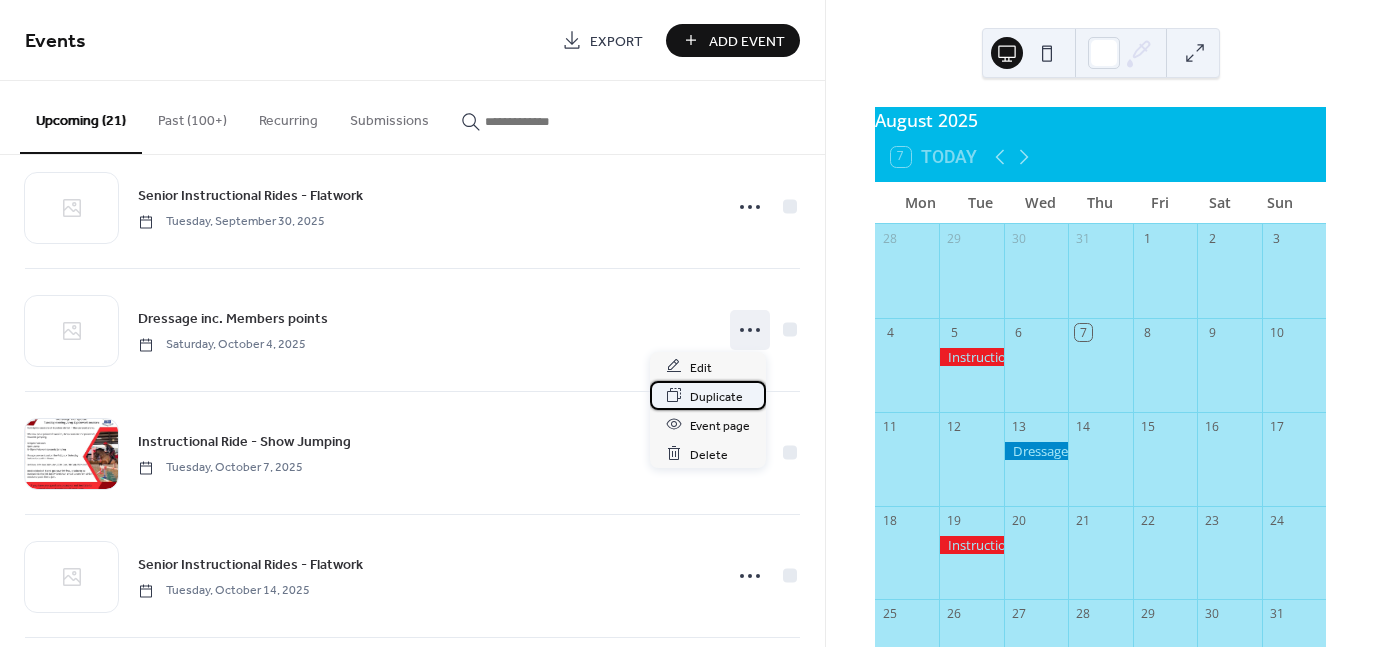 click on "Duplicate" at bounding box center [716, 396] 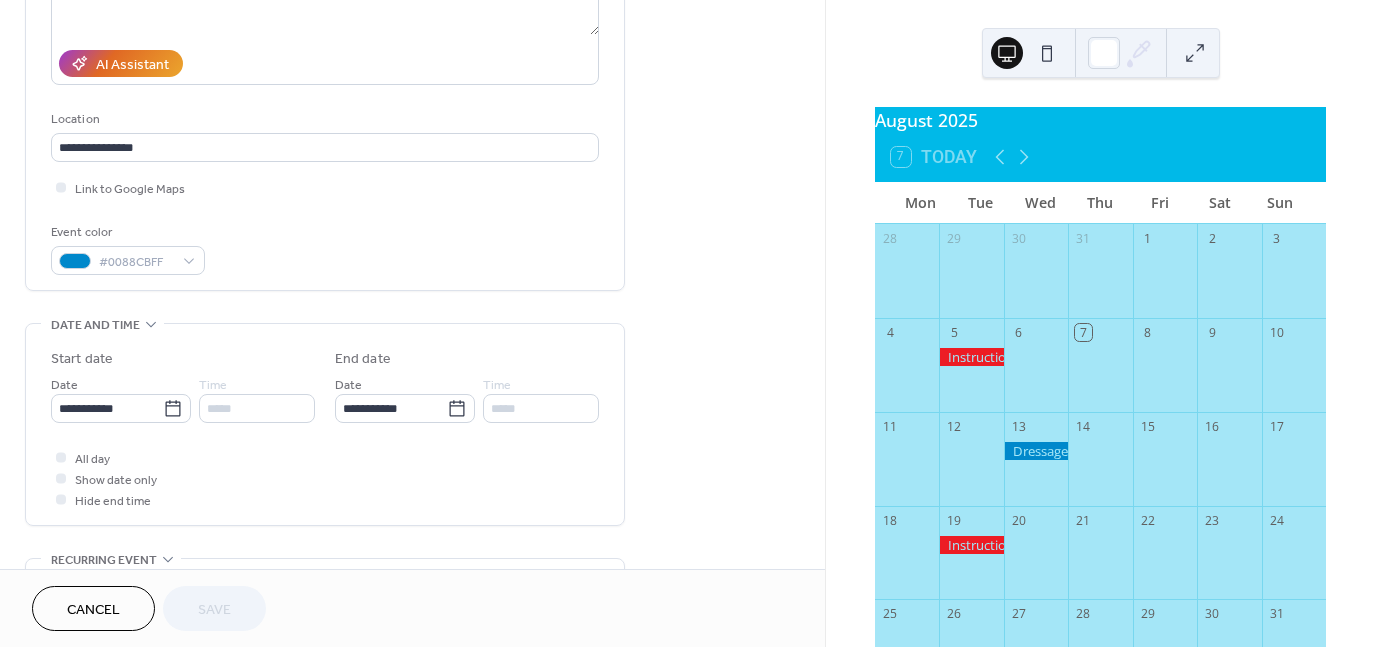 scroll, scrollTop: 400, scrollLeft: 0, axis: vertical 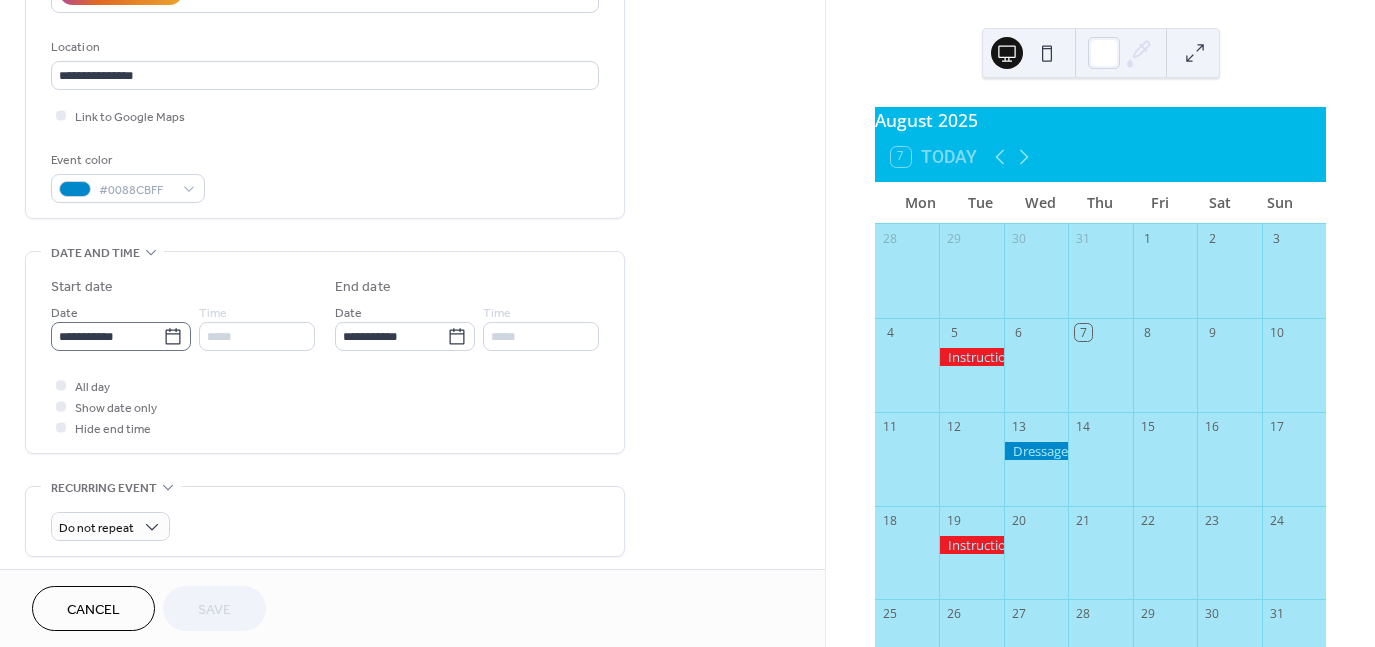 click 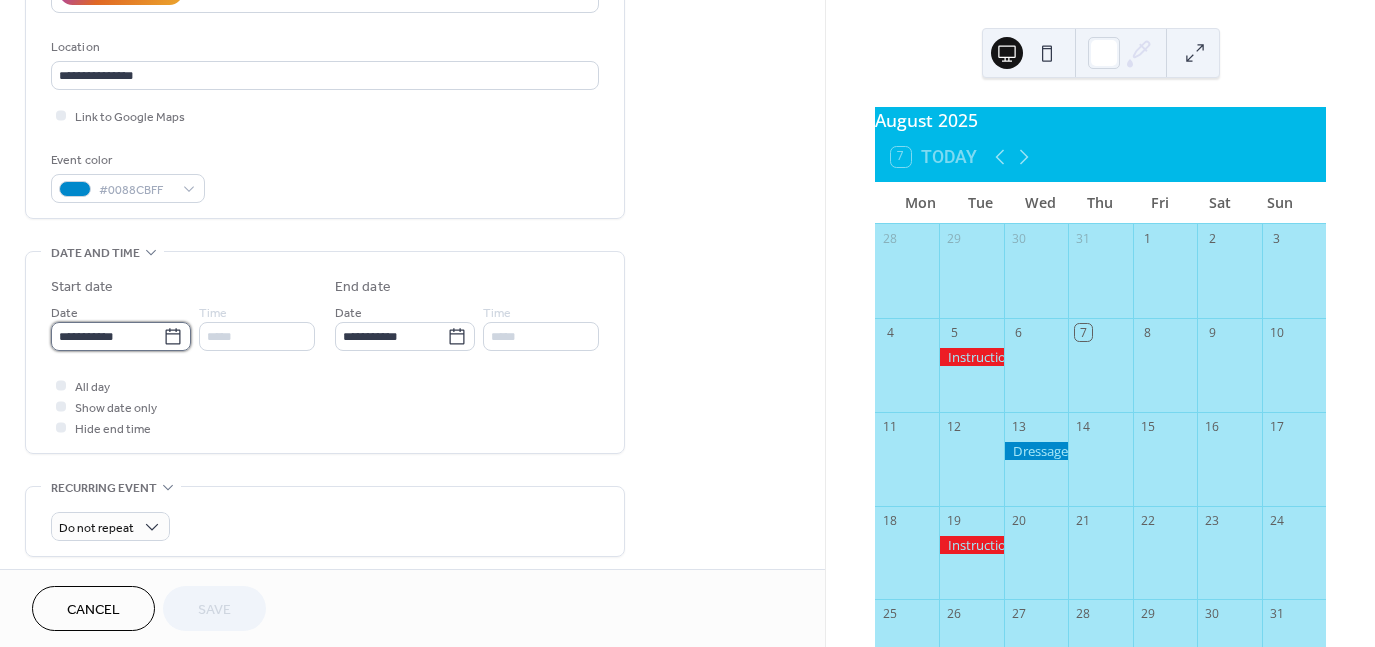 click on "**********" at bounding box center (107, 336) 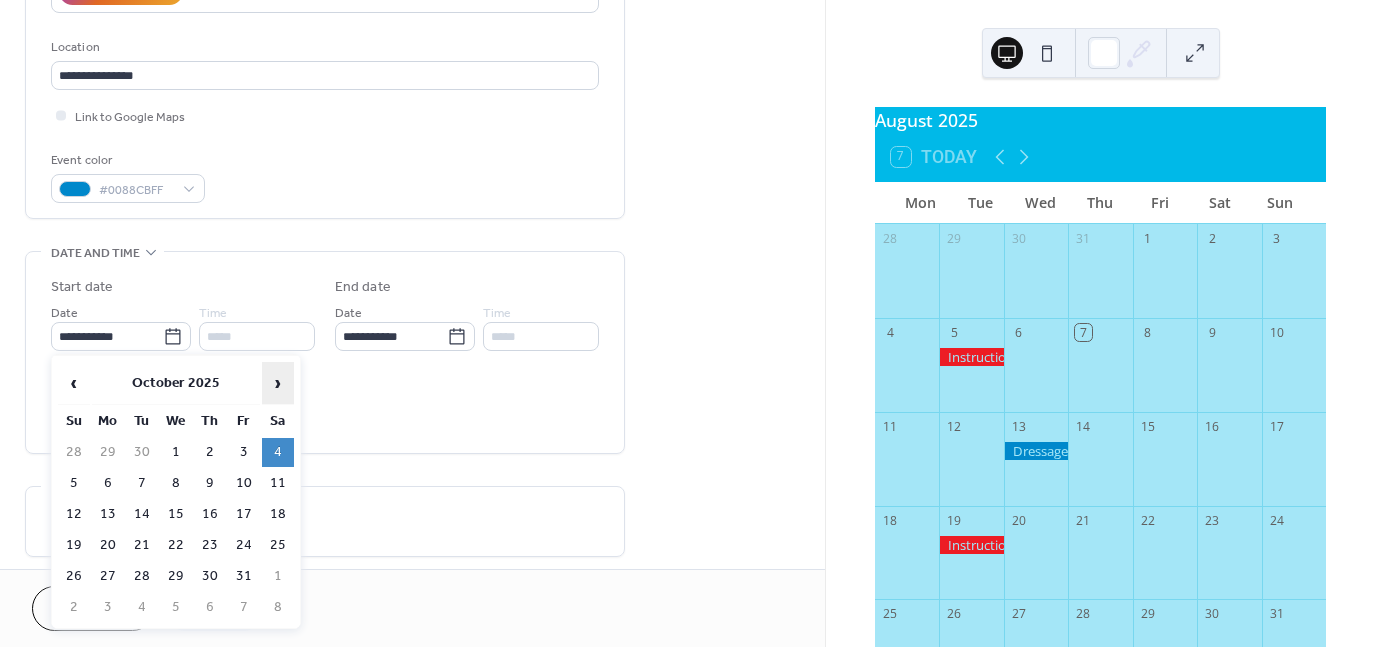 click on "›" at bounding box center (278, 383) 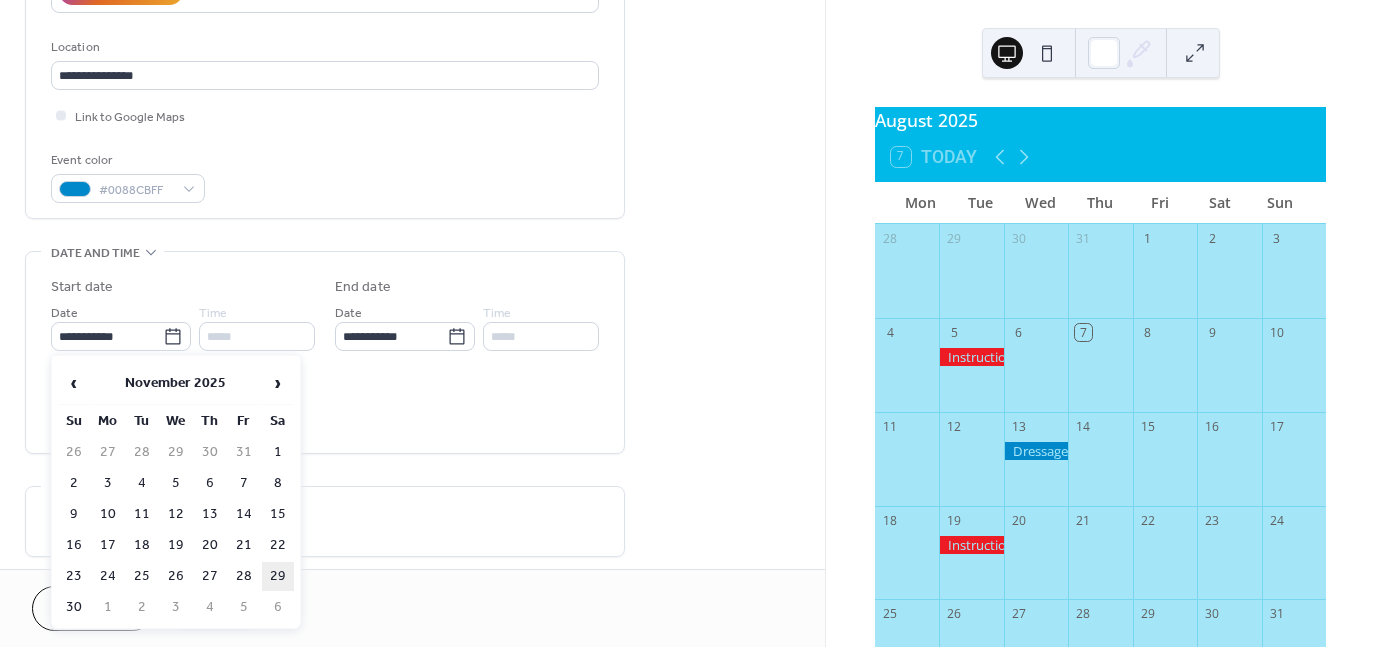 click on "29" at bounding box center (278, 576) 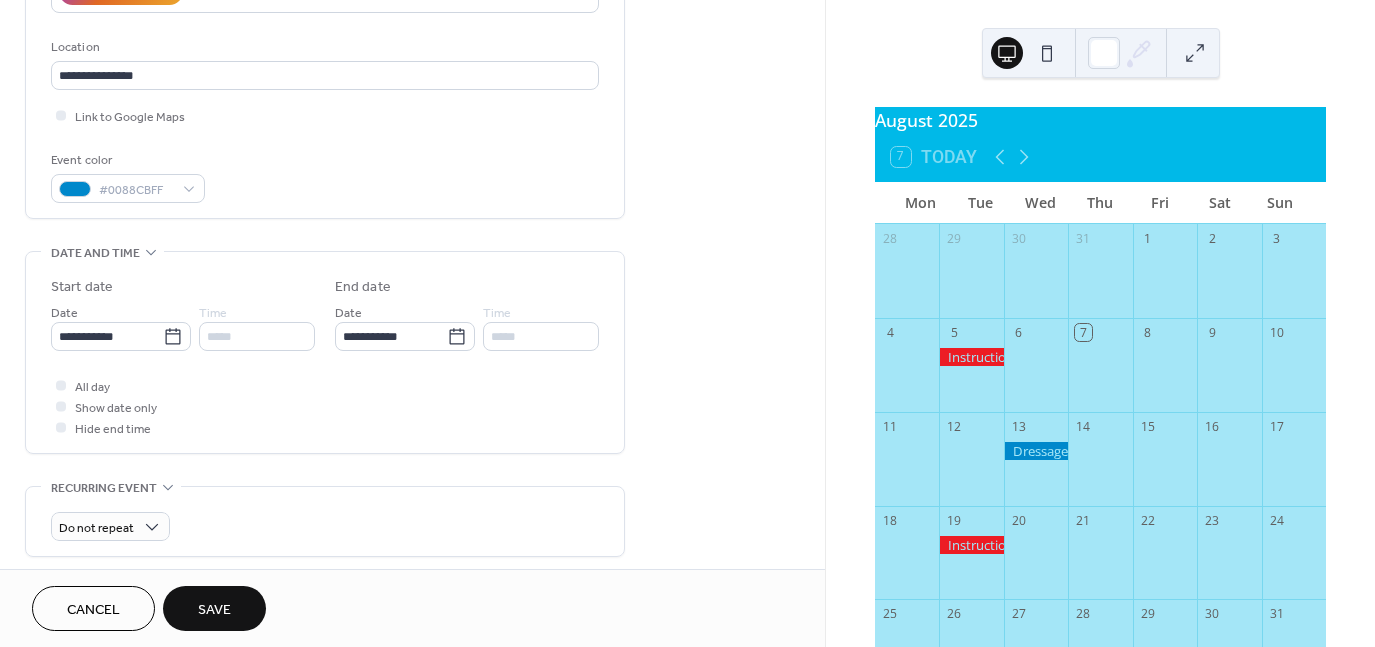 click on "Save" at bounding box center [214, 610] 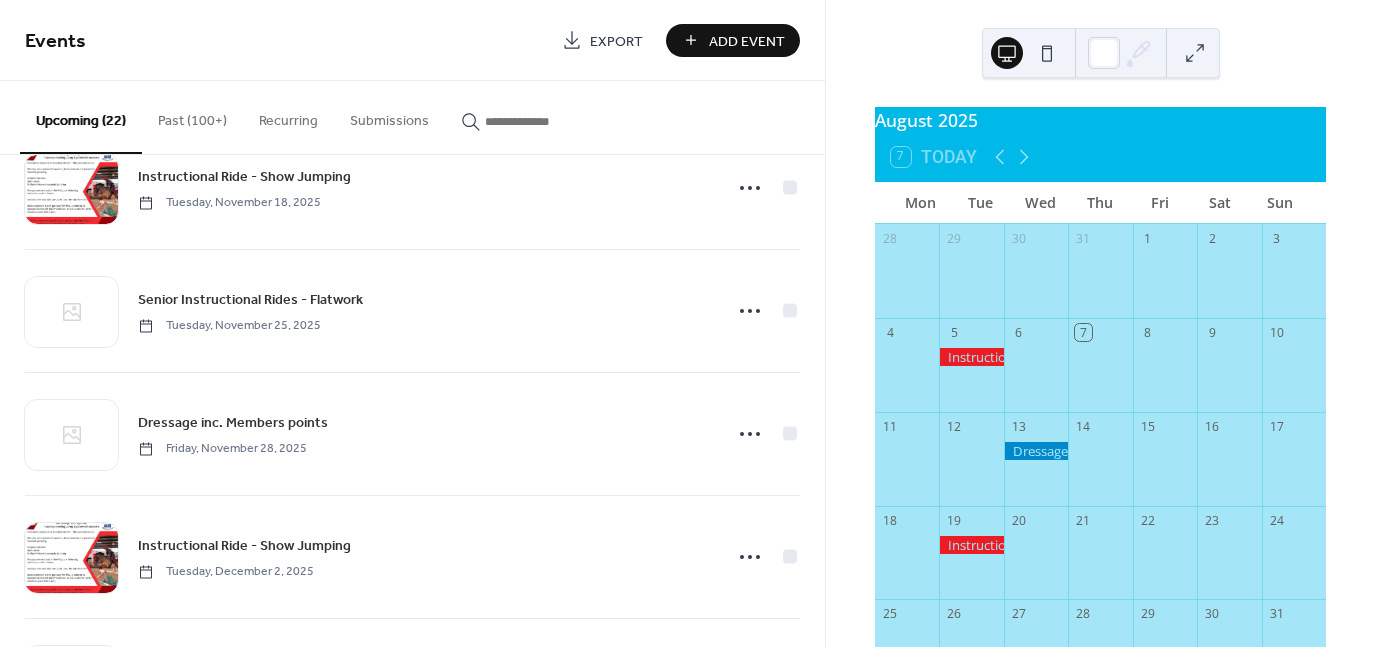 scroll, scrollTop: 1900, scrollLeft: 0, axis: vertical 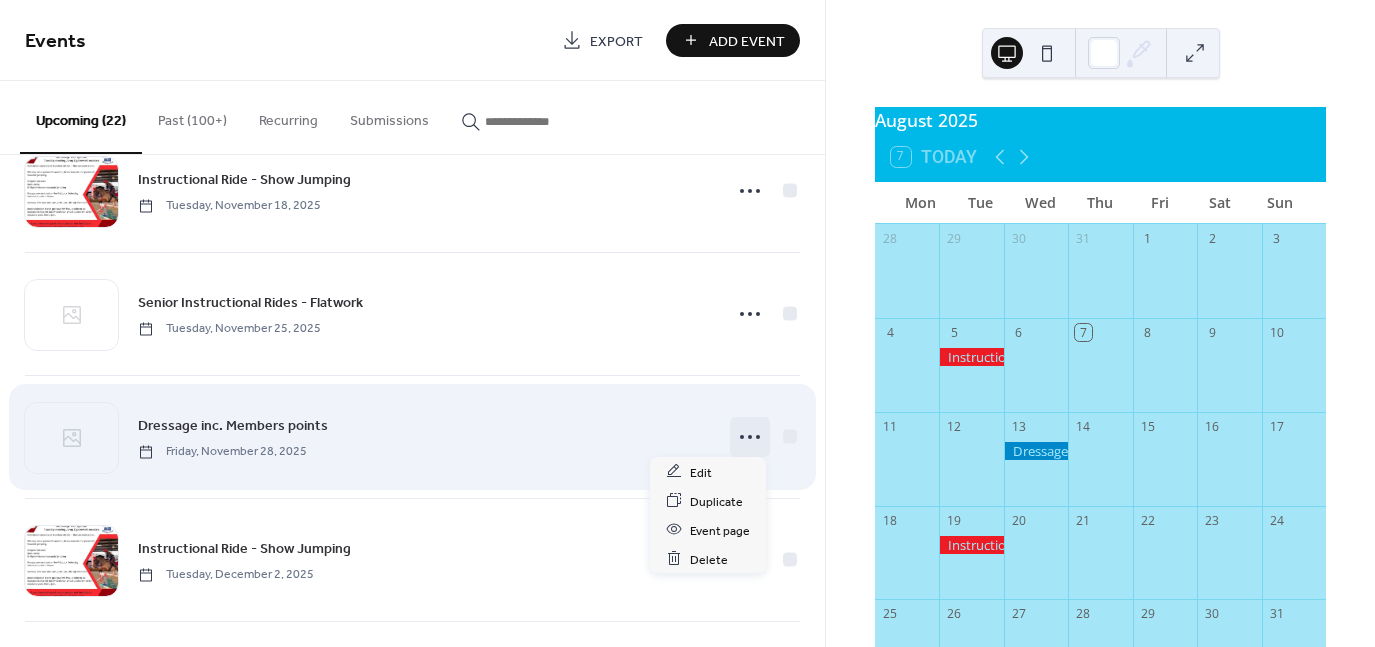 click 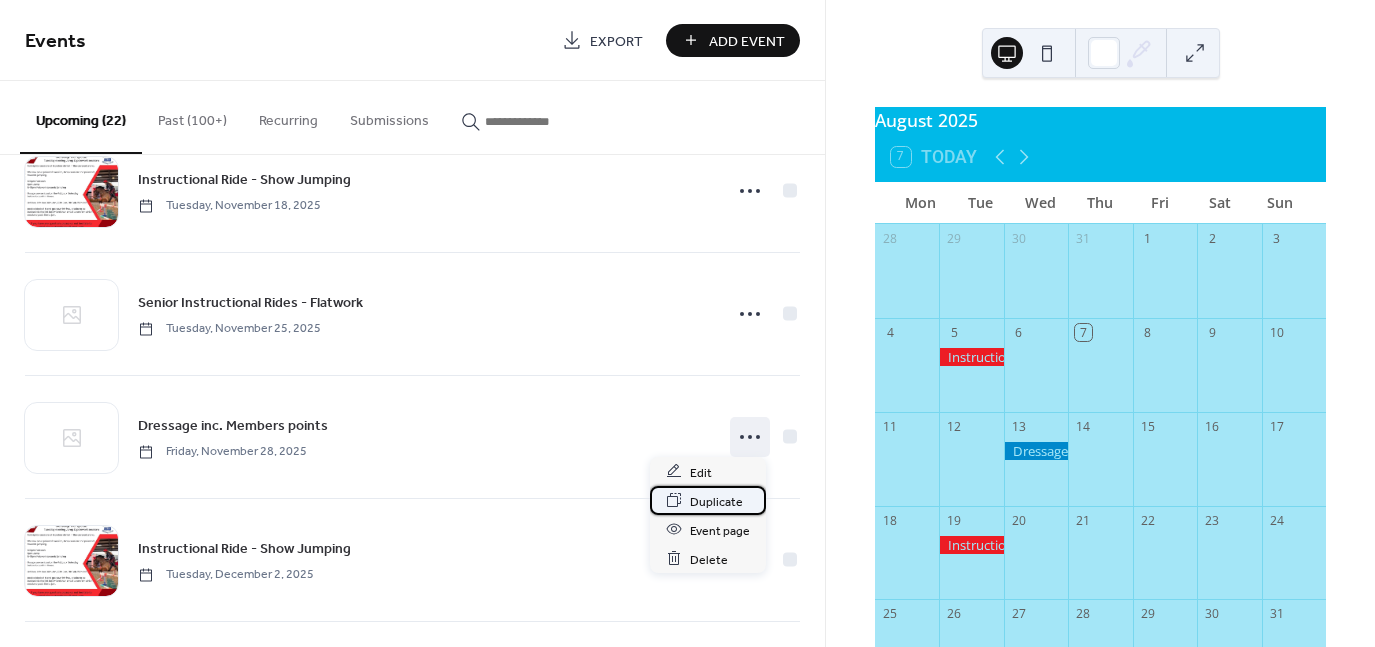 click on "Duplicate" at bounding box center (716, 501) 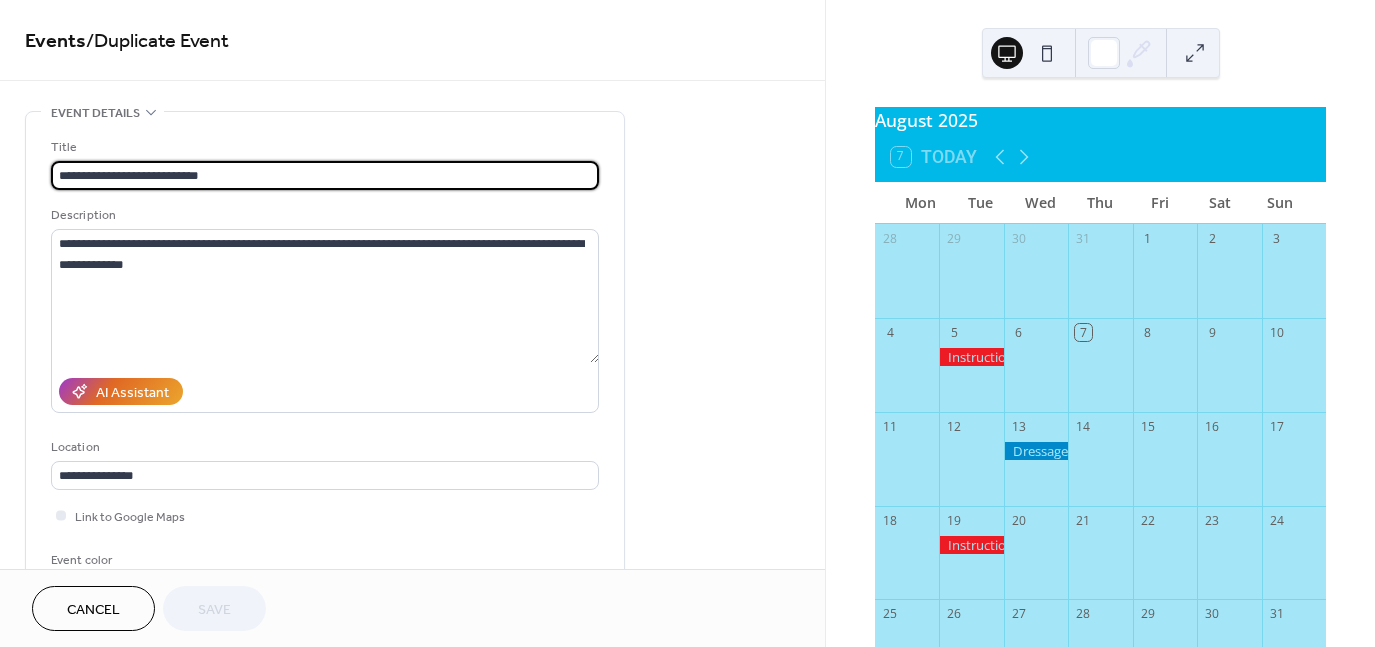 click on "Cancel" at bounding box center [93, 608] 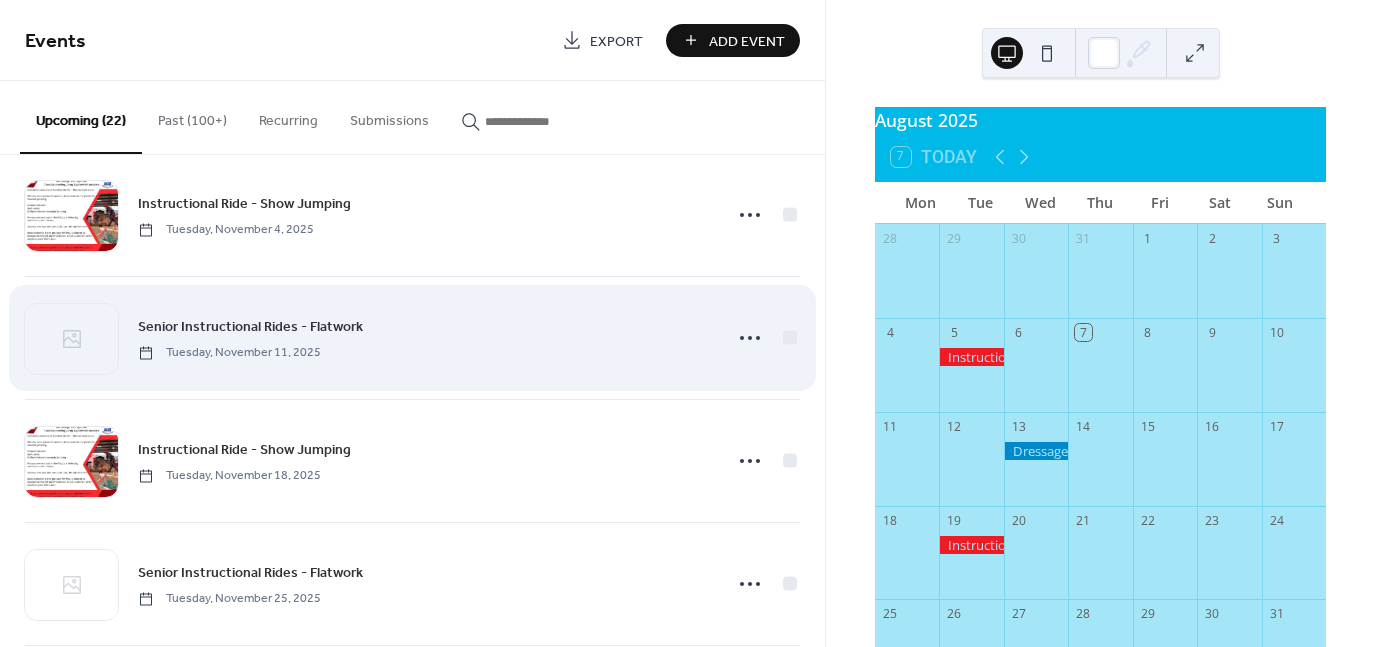 scroll, scrollTop: 2000, scrollLeft: 0, axis: vertical 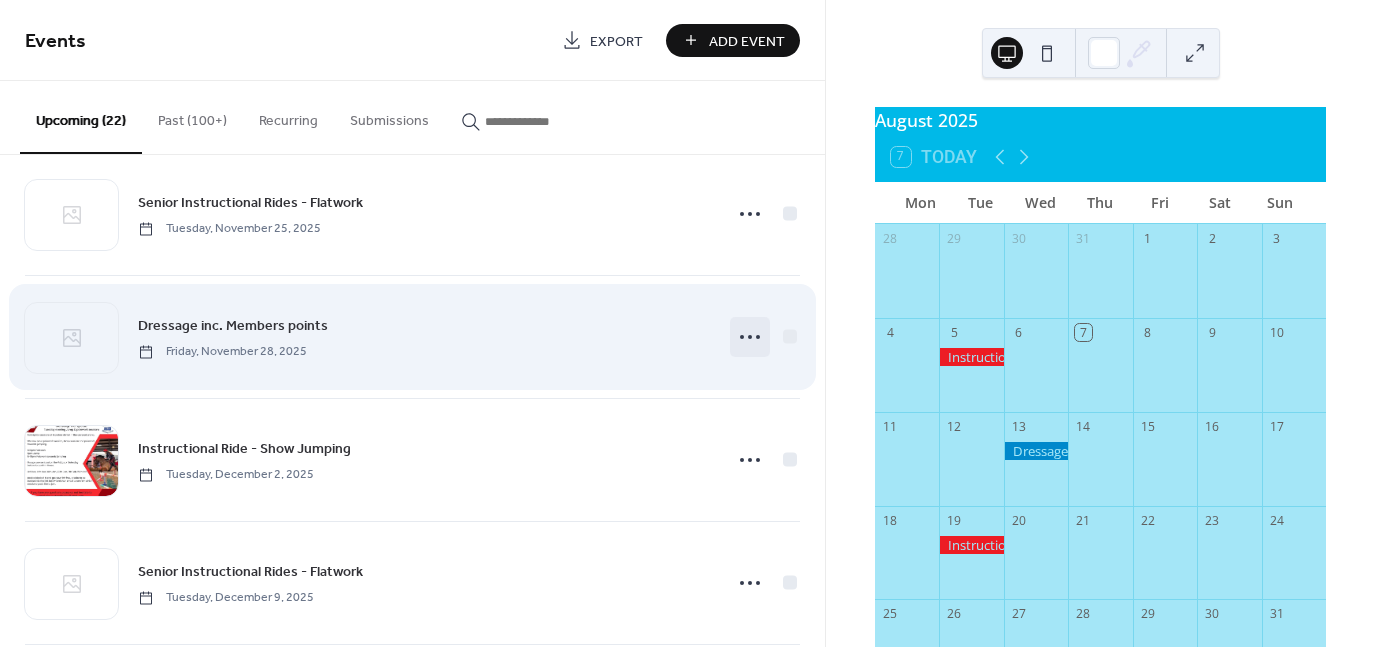 click 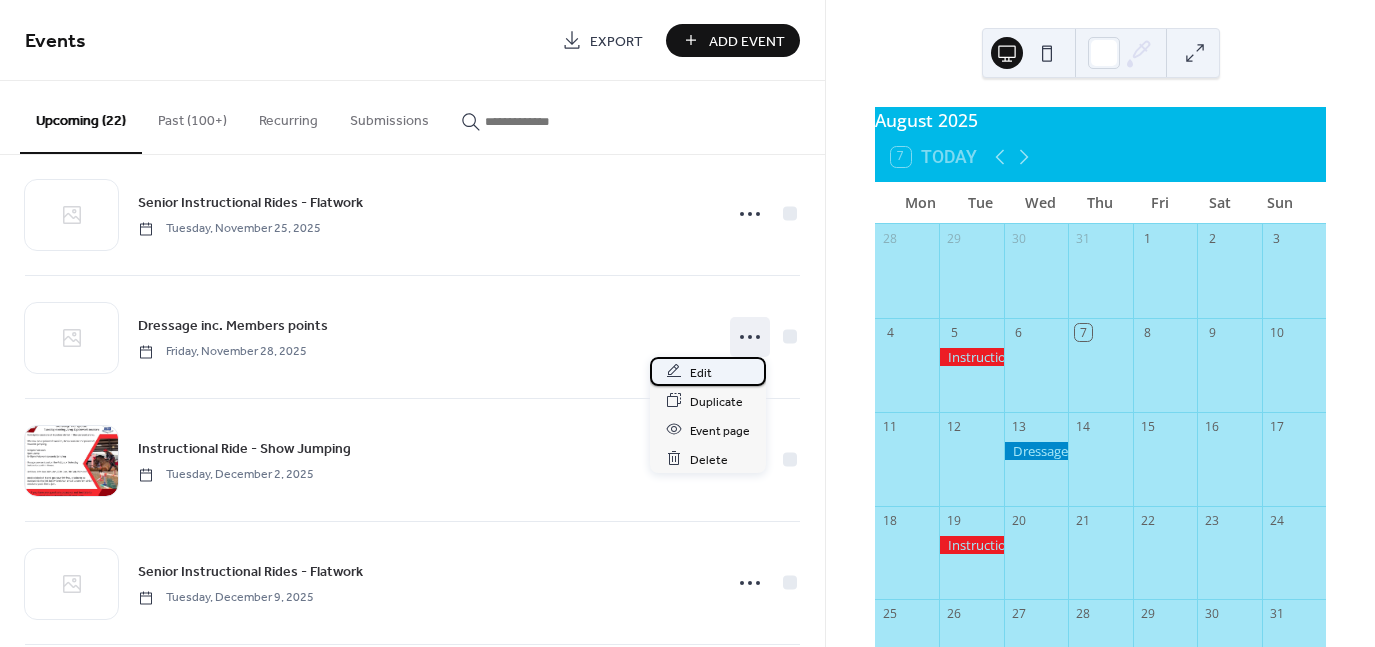 click on "Edit" at bounding box center (701, 372) 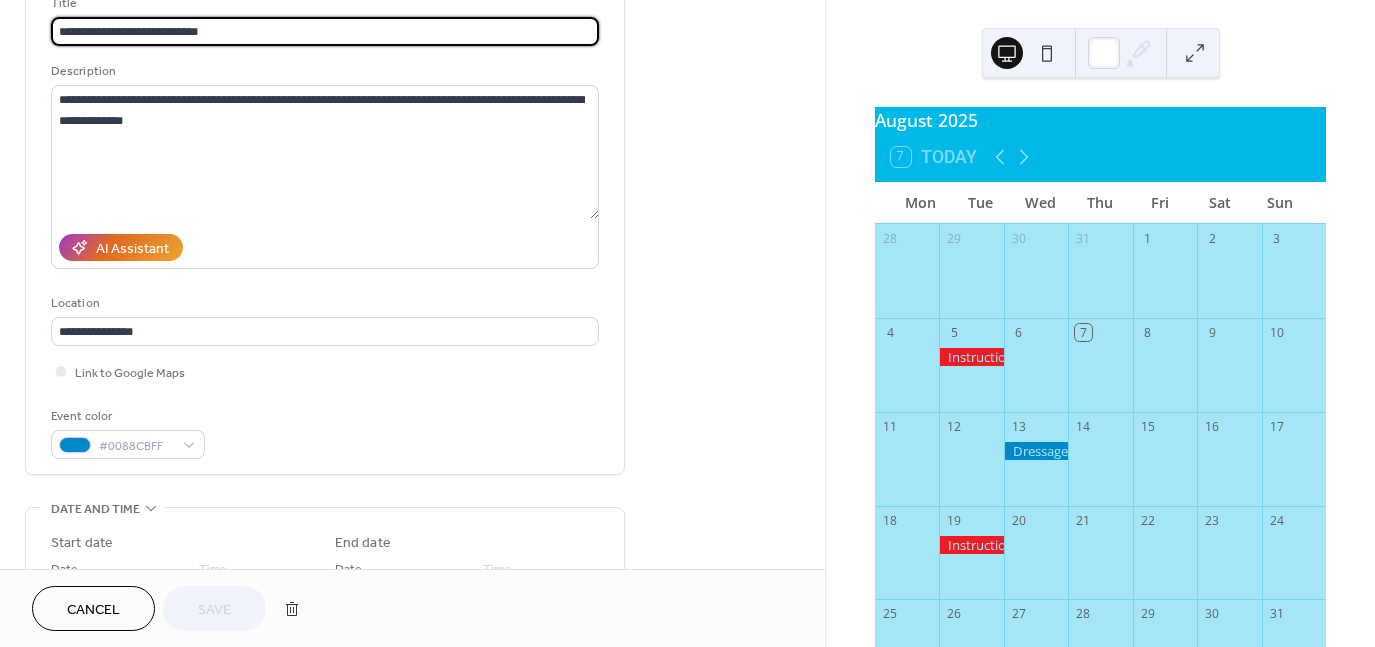 scroll, scrollTop: 300, scrollLeft: 0, axis: vertical 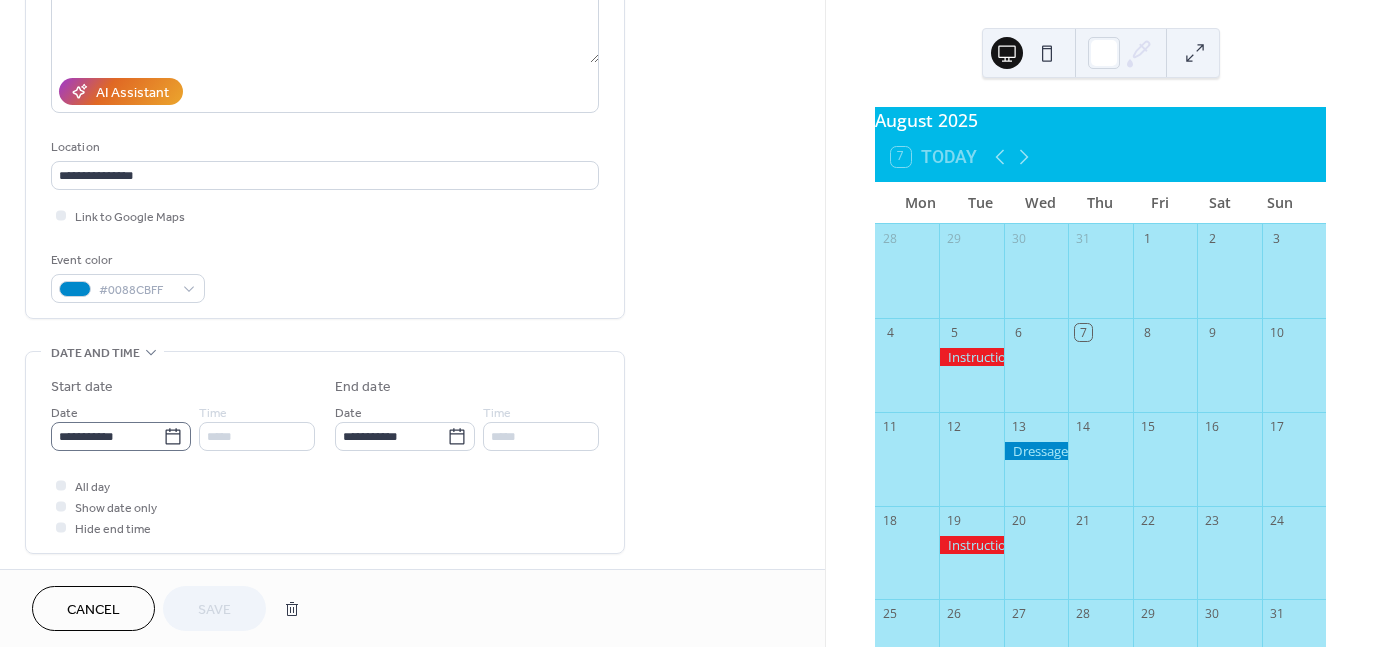 click 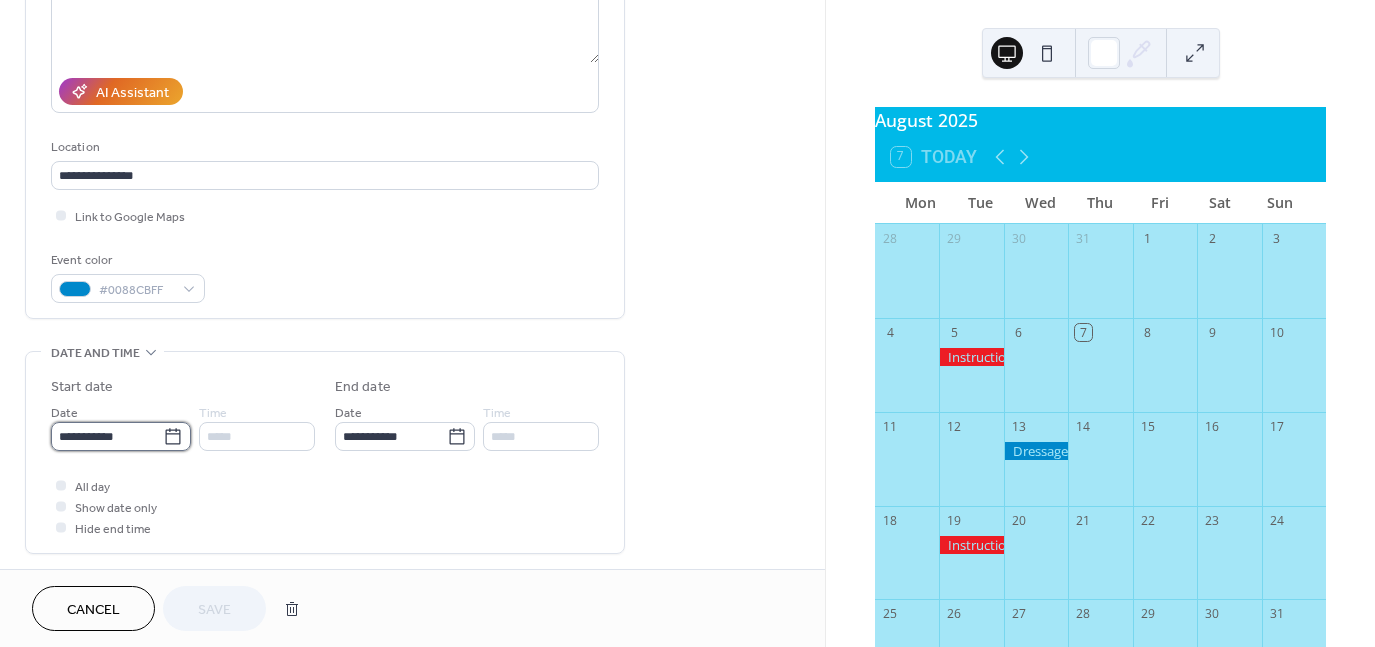 click on "**********" at bounding box center (107, 436) 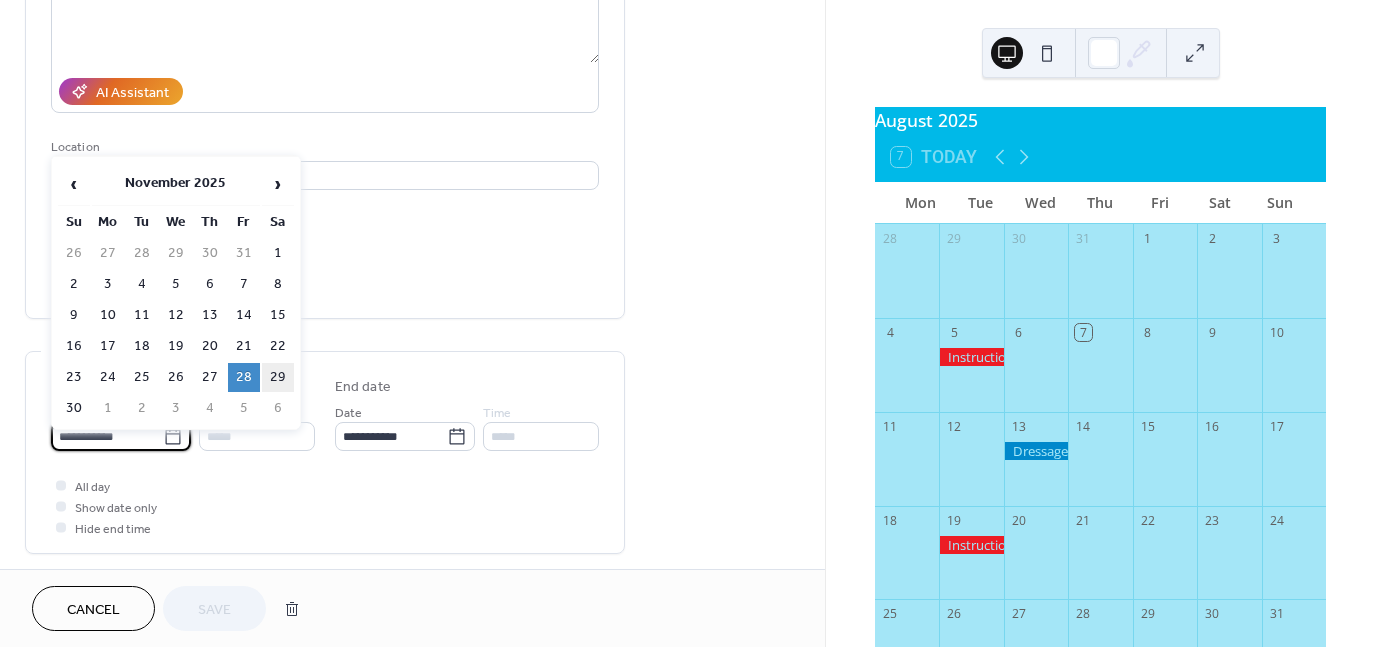 click on "29" at bounding box center (278, 377) 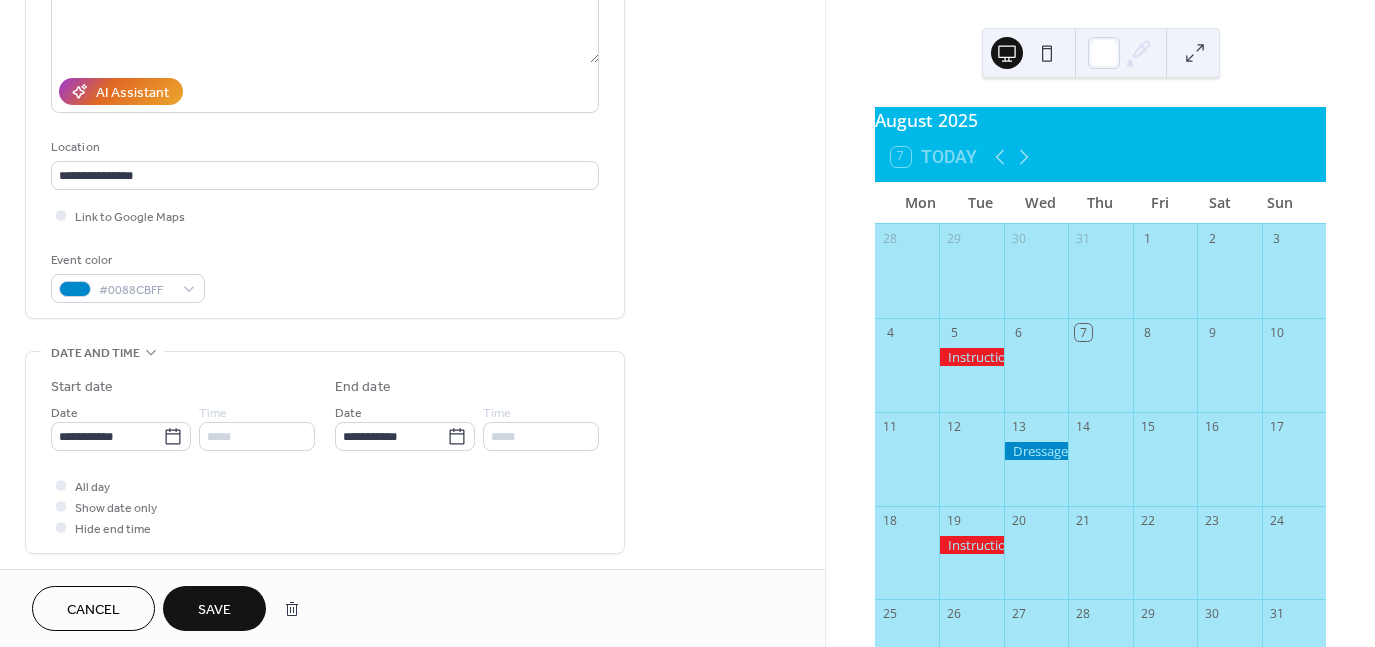 click on "Save" at bounding box center (214, 610) 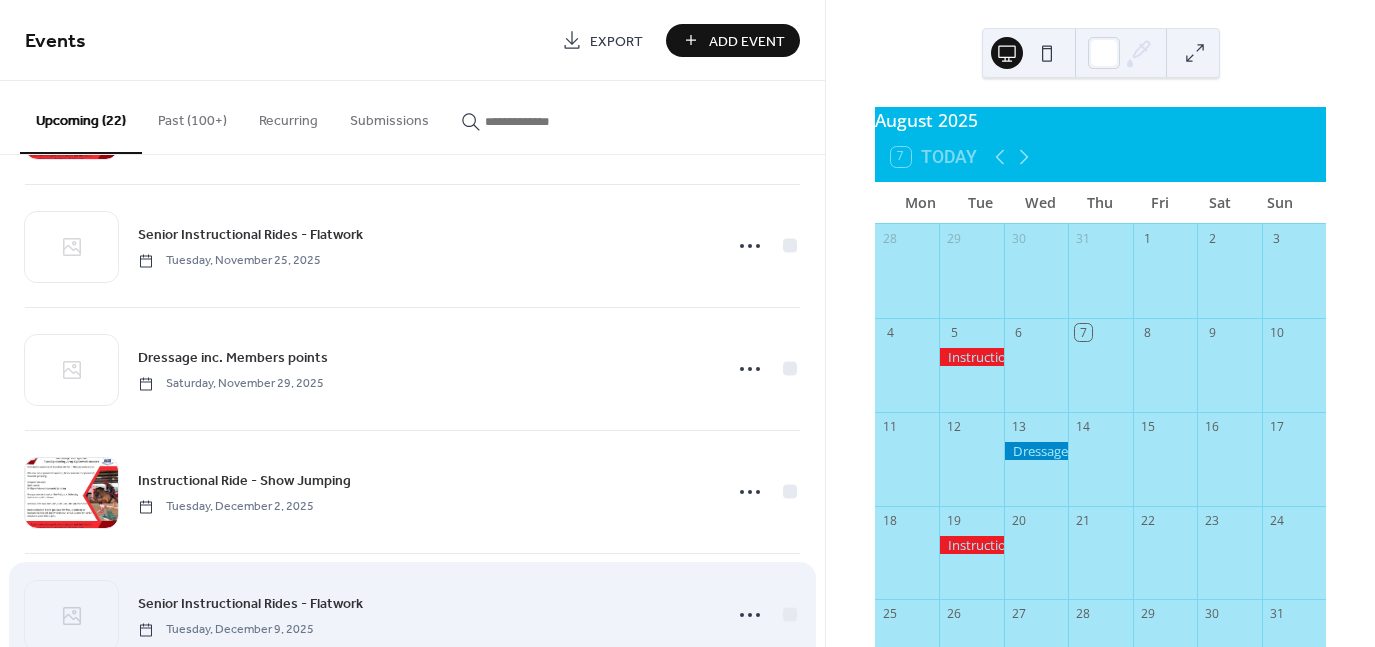 scroll, scrollTop: 1868, scrollLeft: 0, axis: vertical 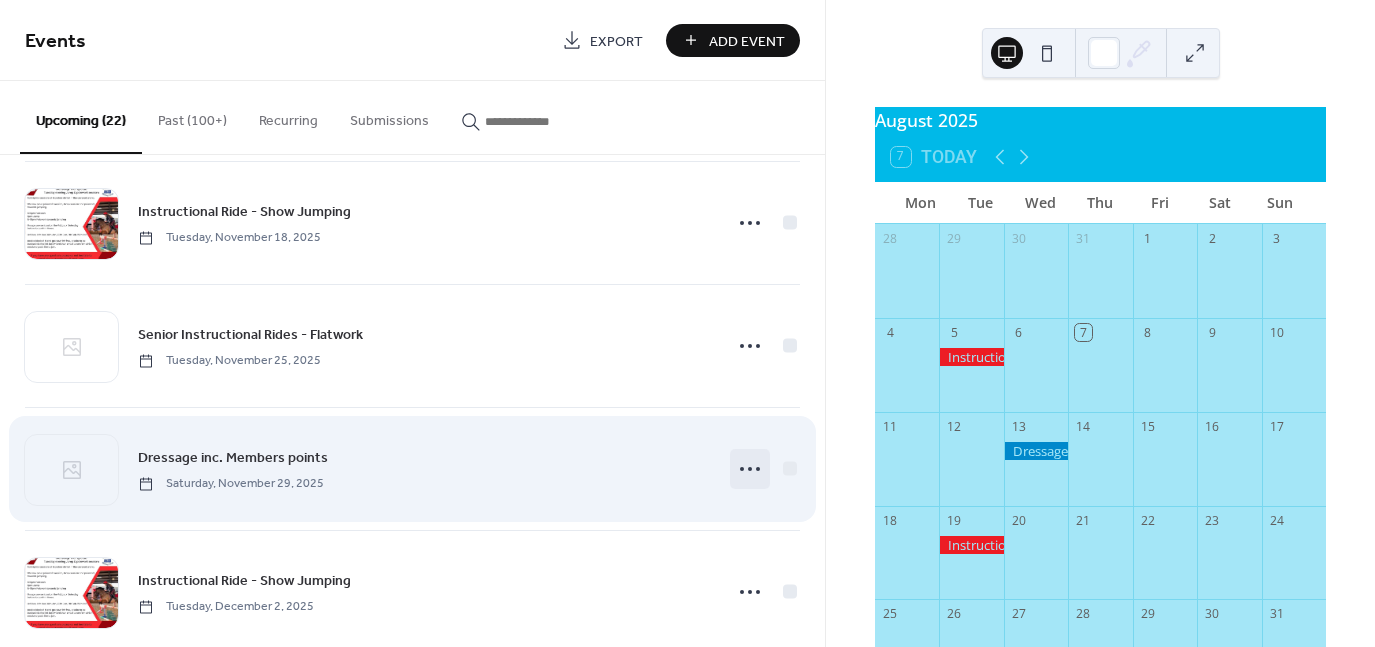 click 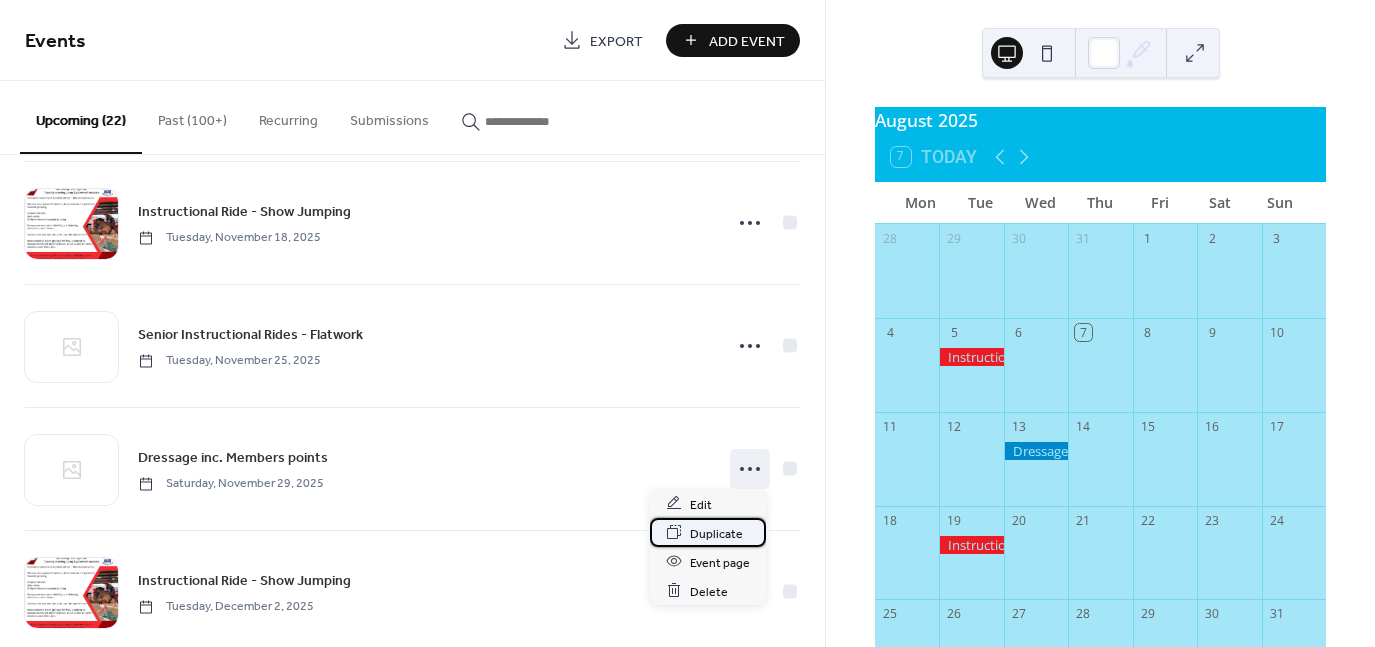 click on "Duplicate" at bounding box center [716, 533] 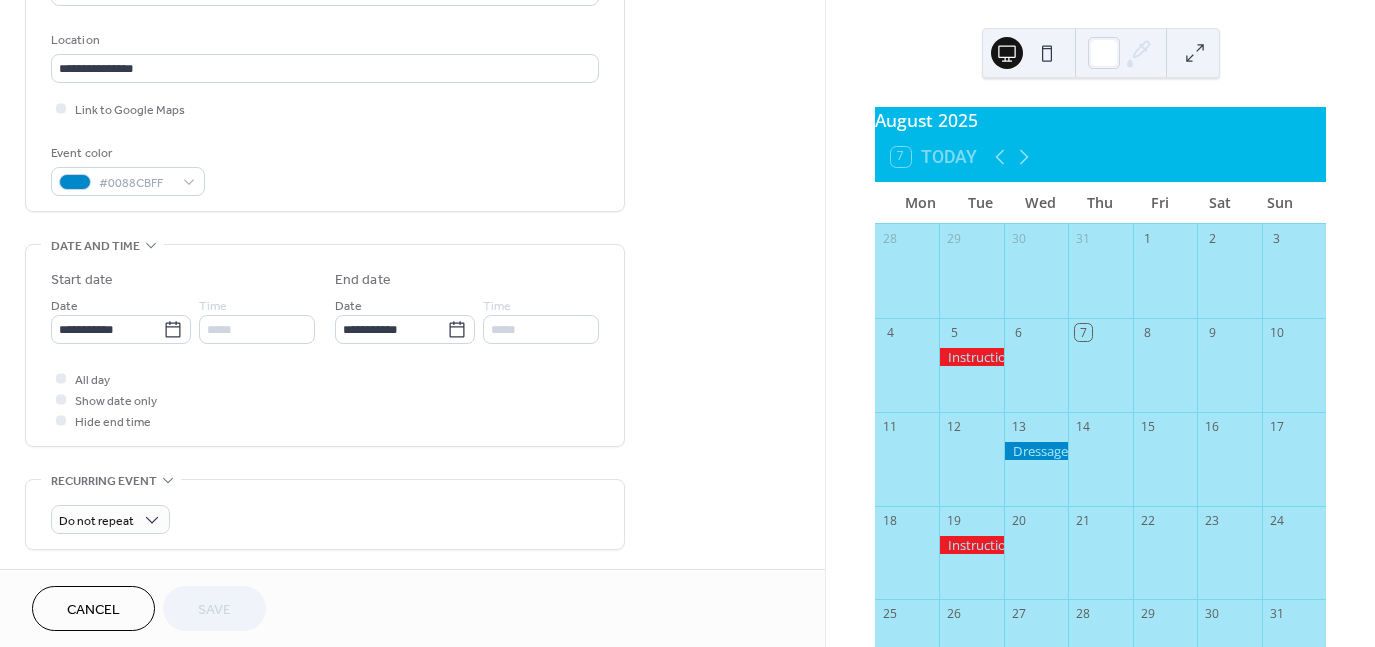 scroll, scrollTop: 400, scrollLeft: 0, axis: vertical 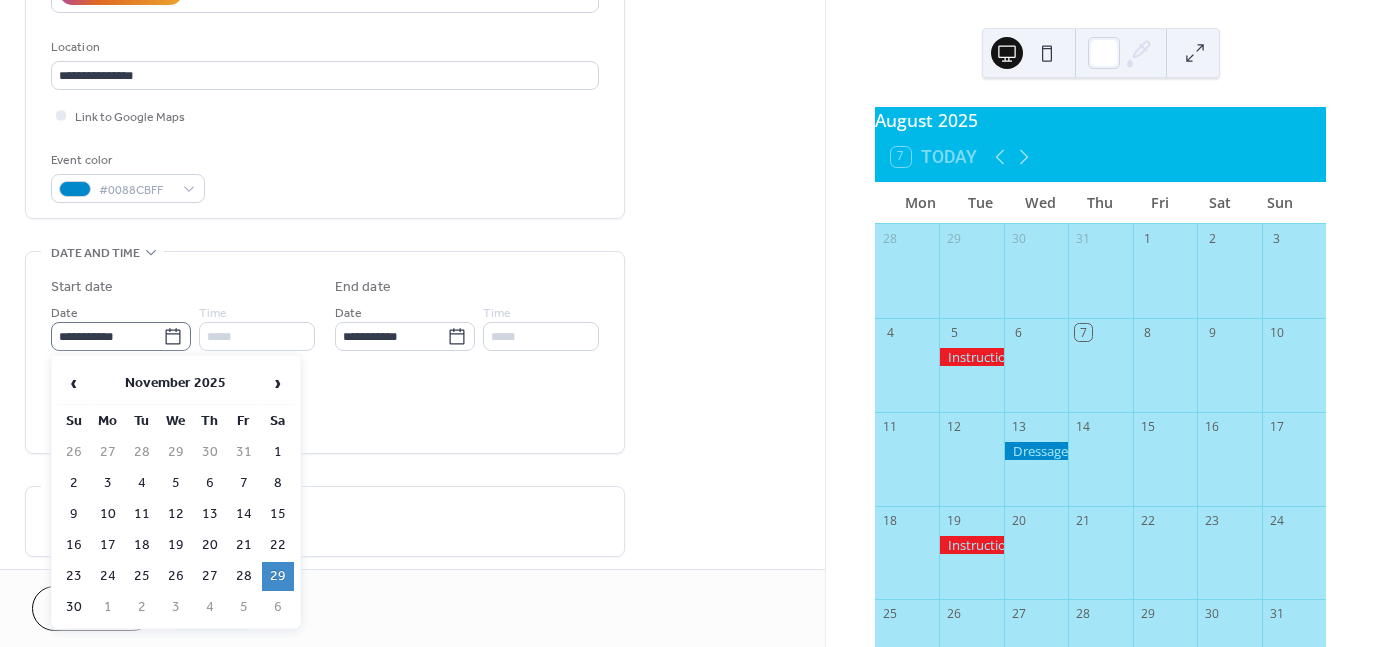 click 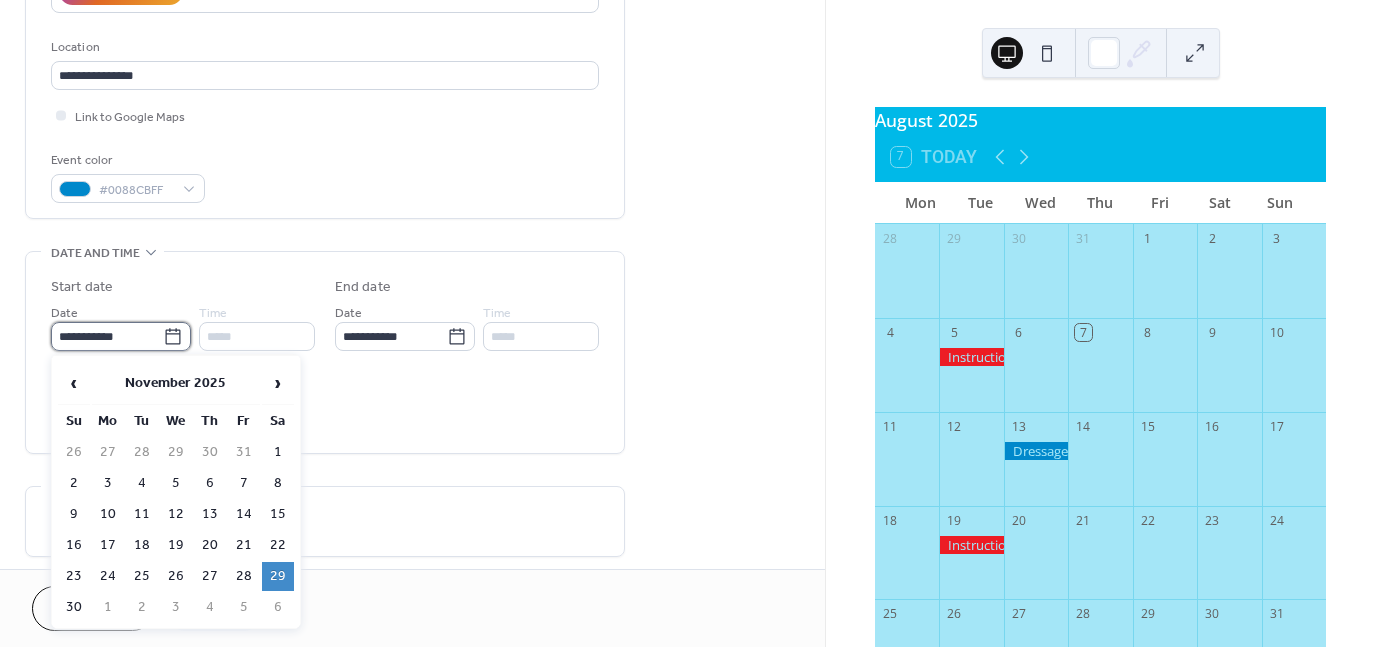 click on "**********" at bounding box center (107, 336) 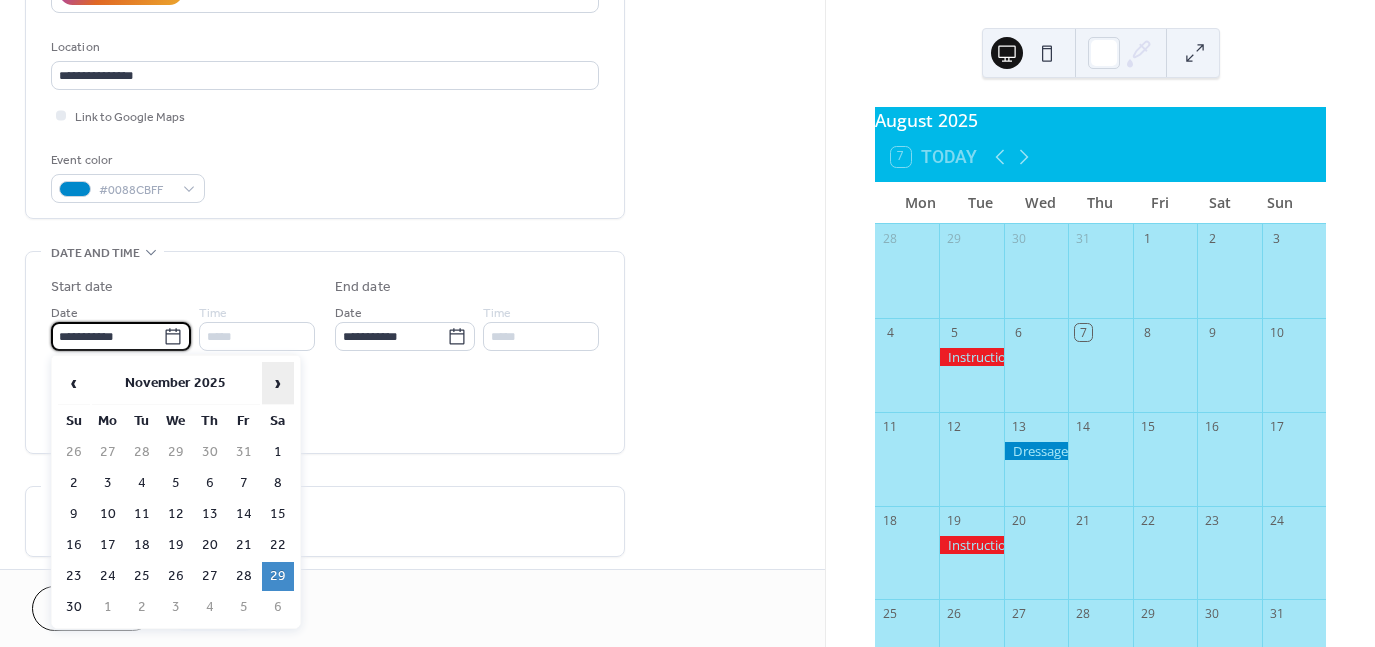 click on "›" at bounding box center (278, 383) 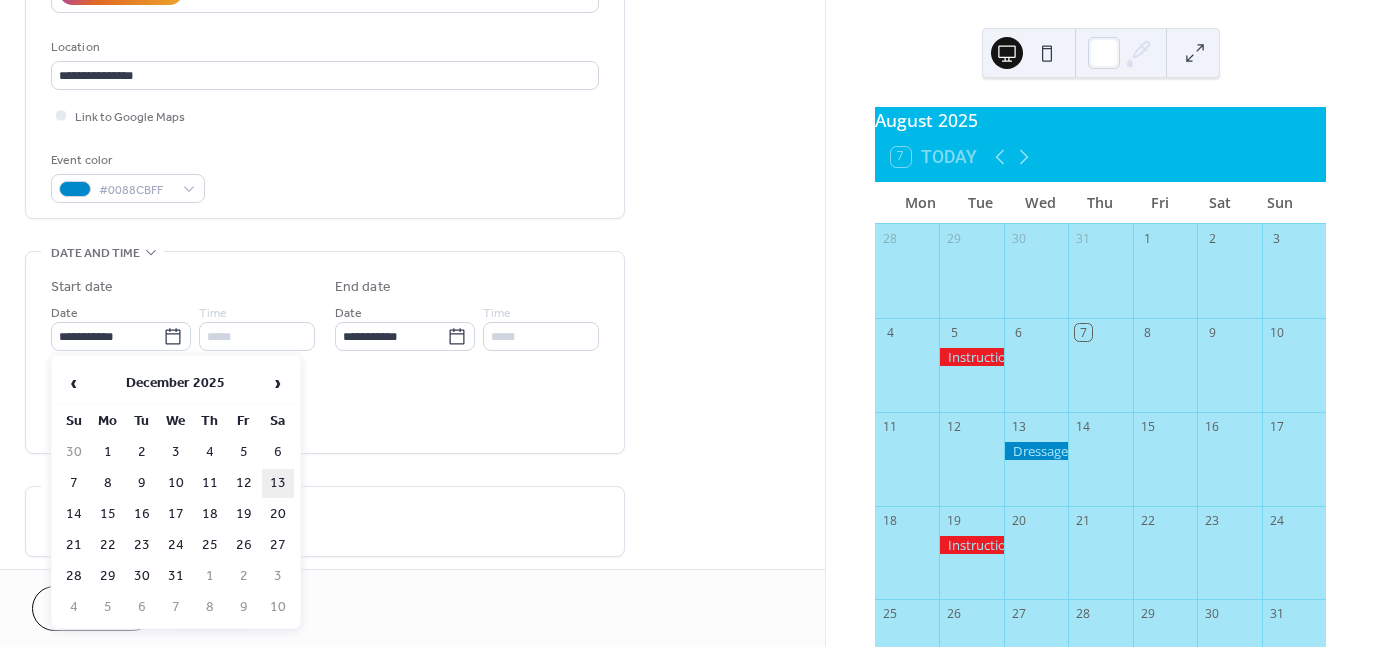 click on "13" at bounding box center [278, 483] 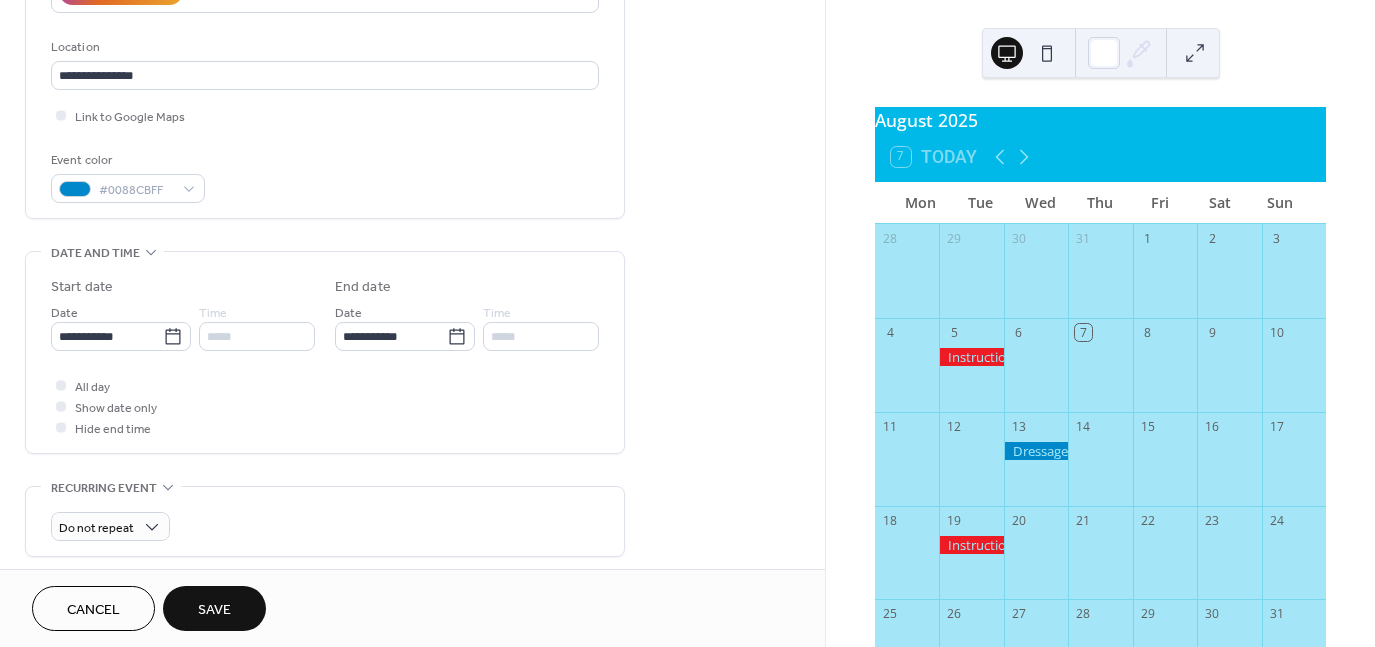 click on "Save" at bounding box center [214, 610] 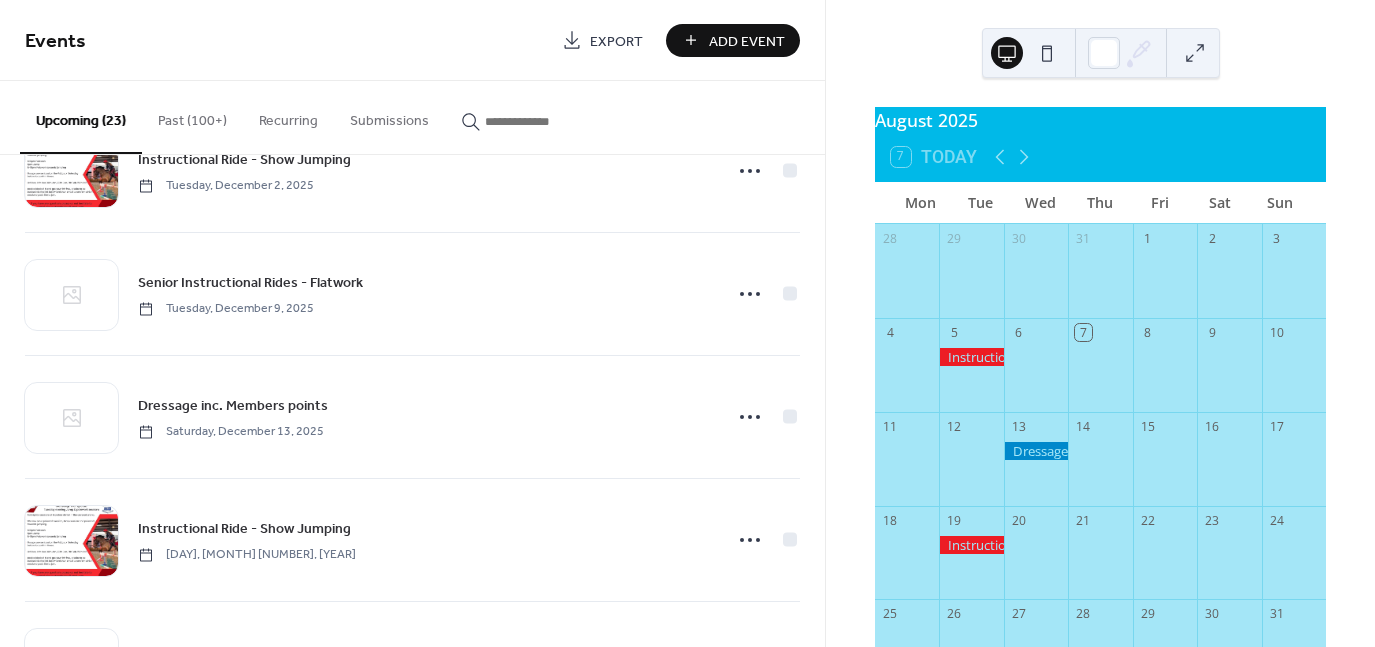 scroll, scrollTop: 2290, scrollLeft: 0, axis: vertical 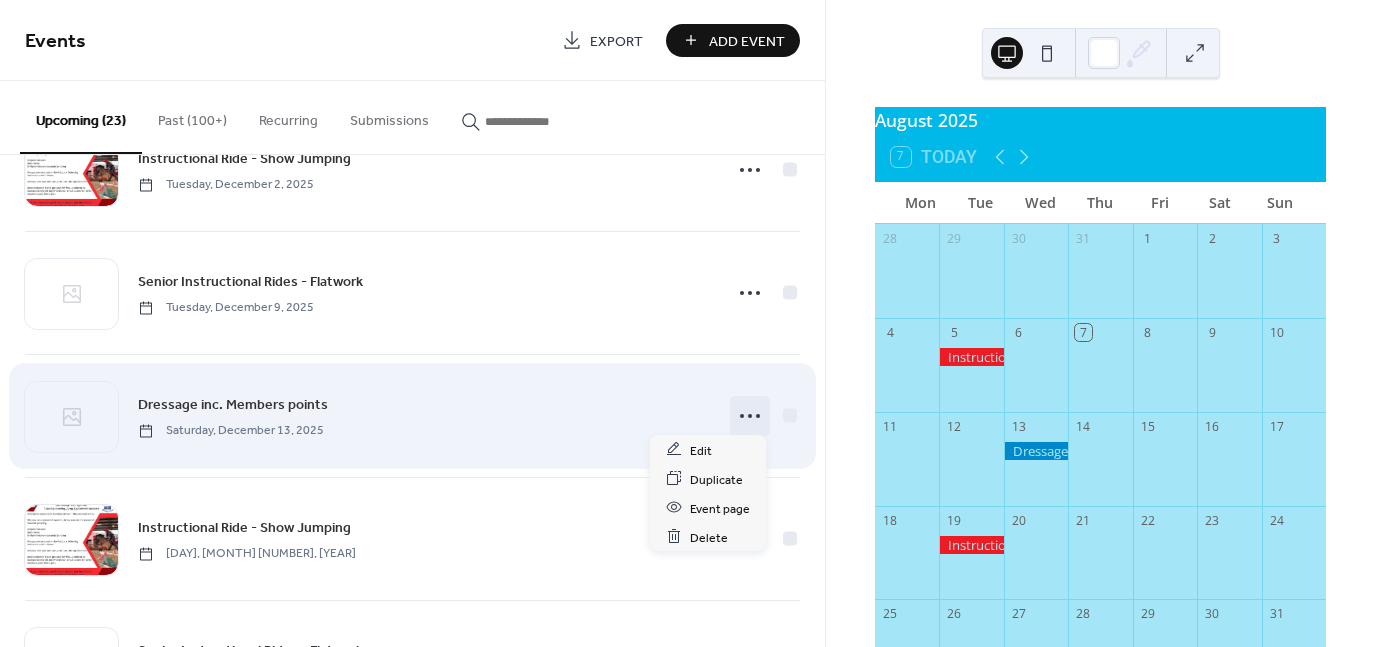 click 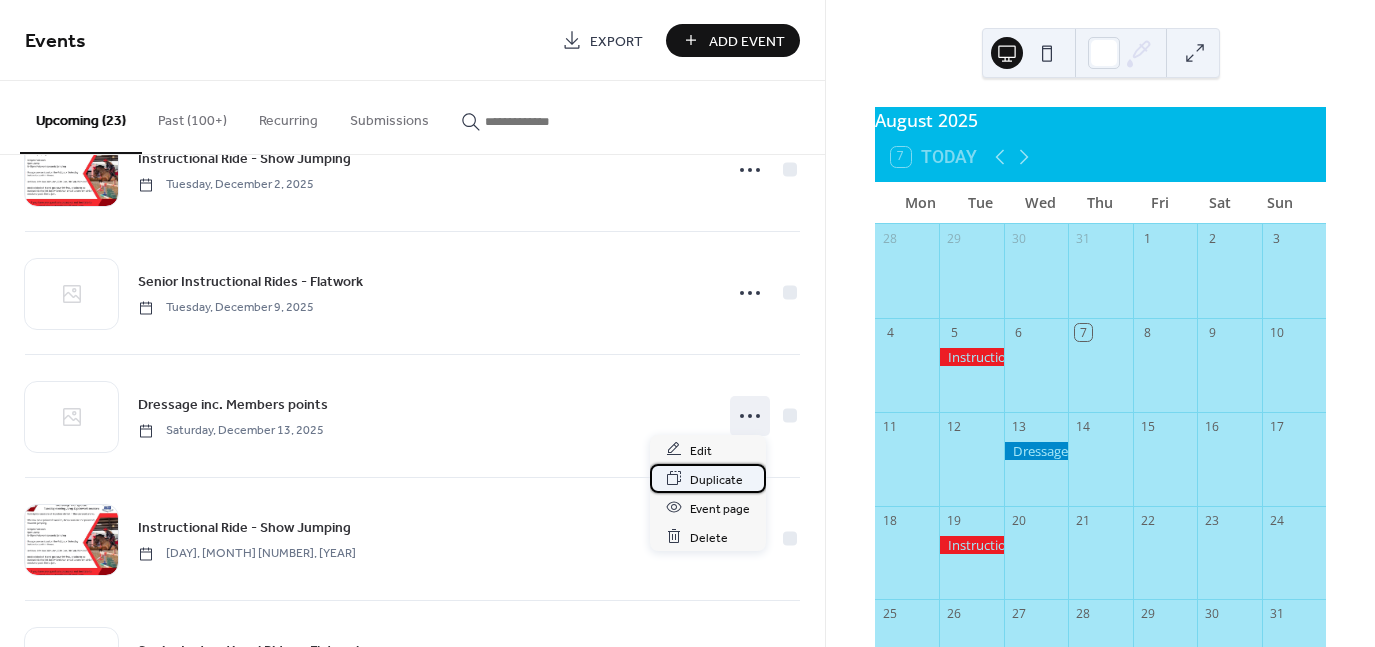 click on "Duplicate" at bounding box center [716, 479] 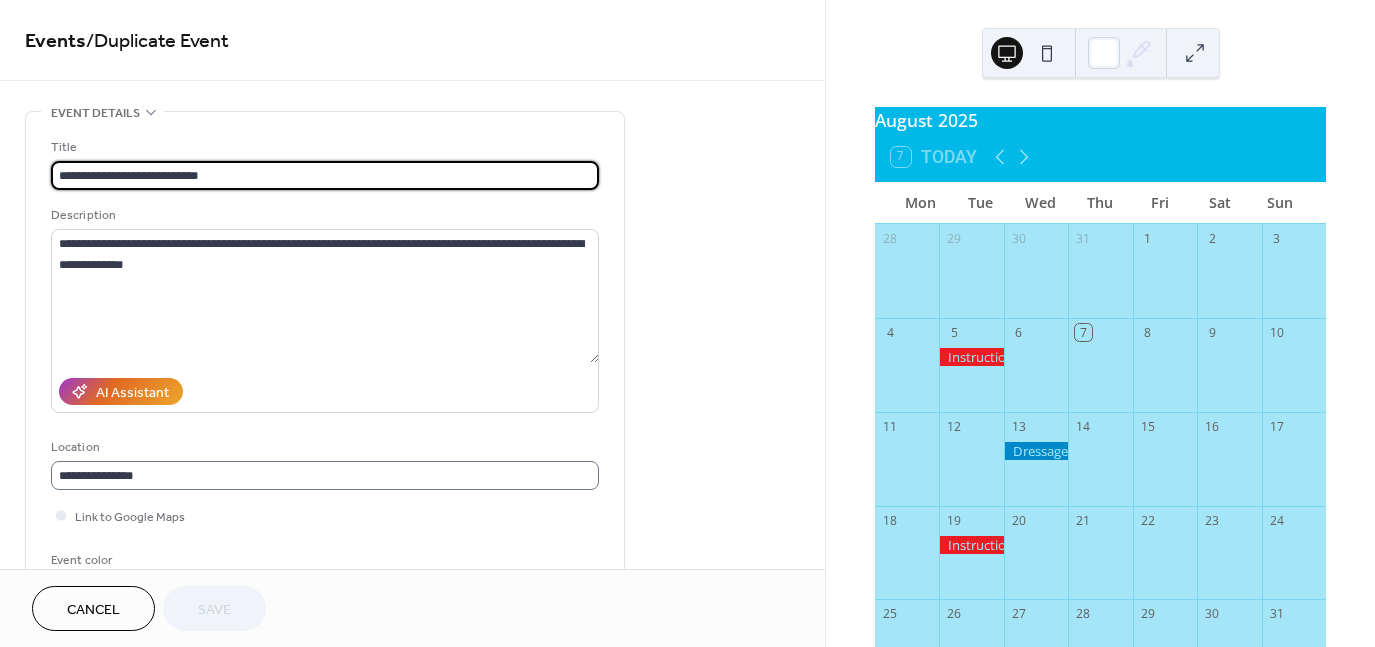 scroll, scrollTop: 1, scrollLeft: 0, axis: vertical 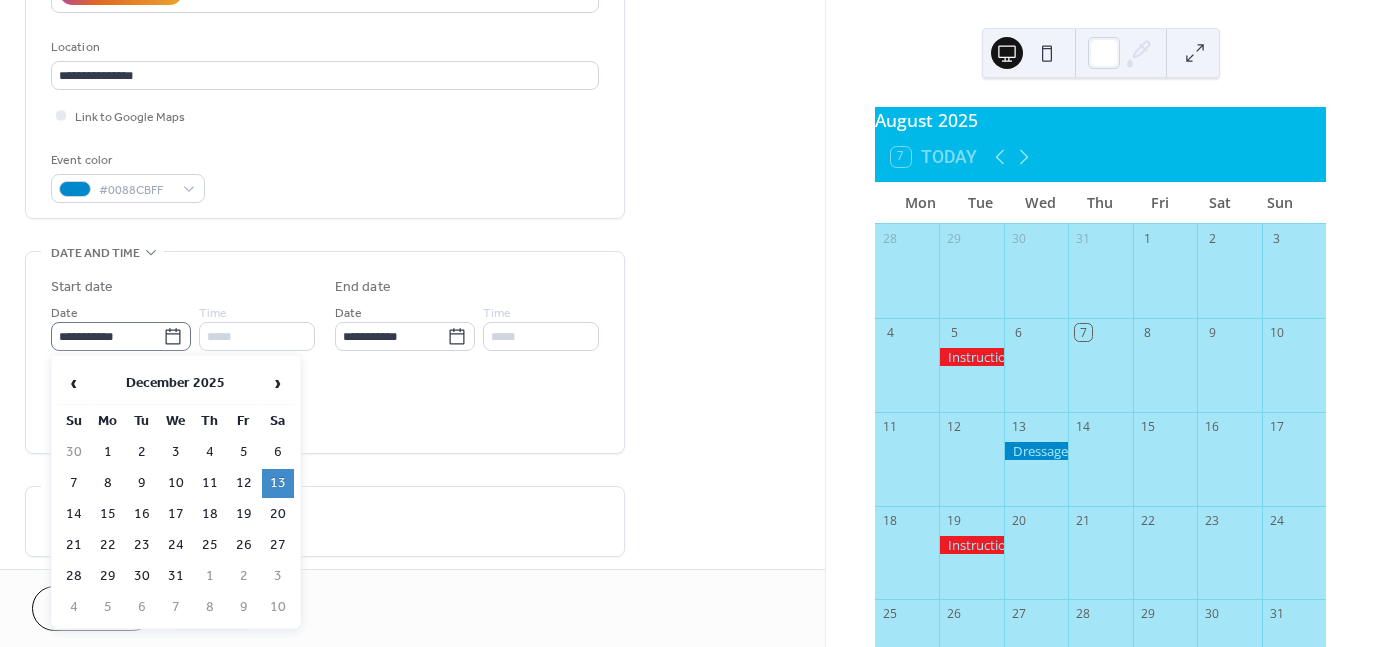 click 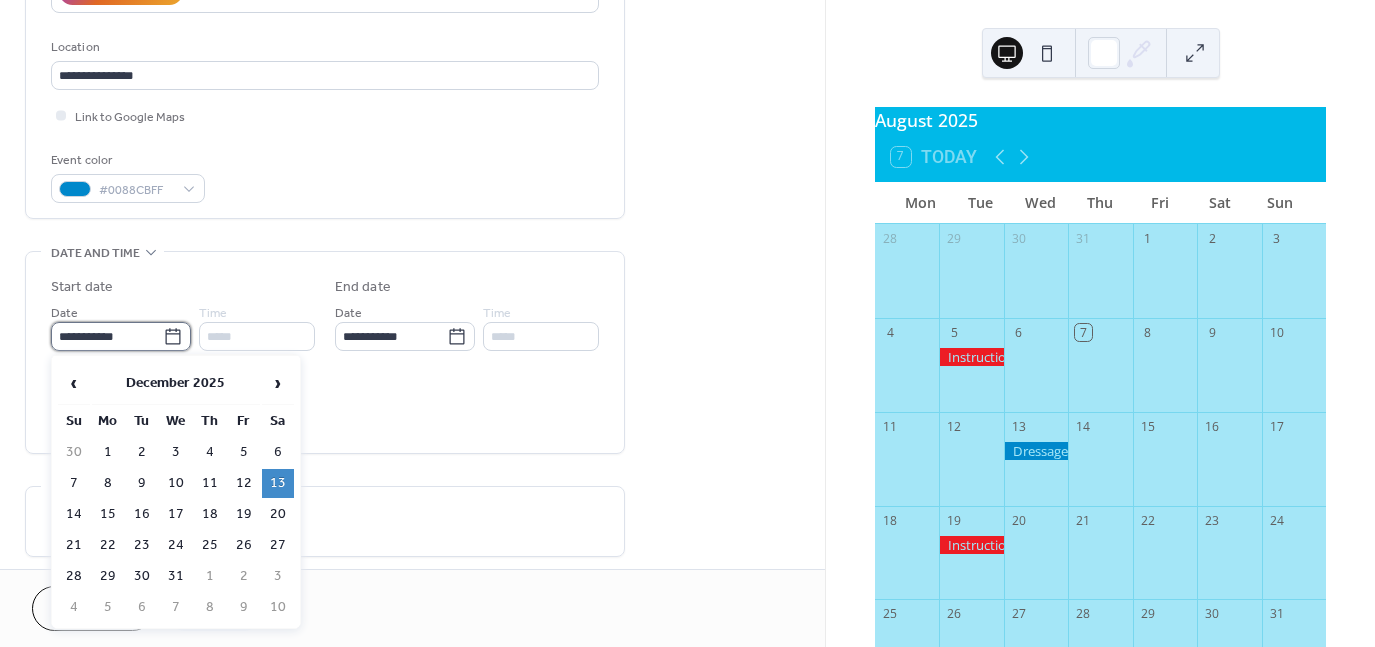 click on "**********" at bounding box center (107, 336) 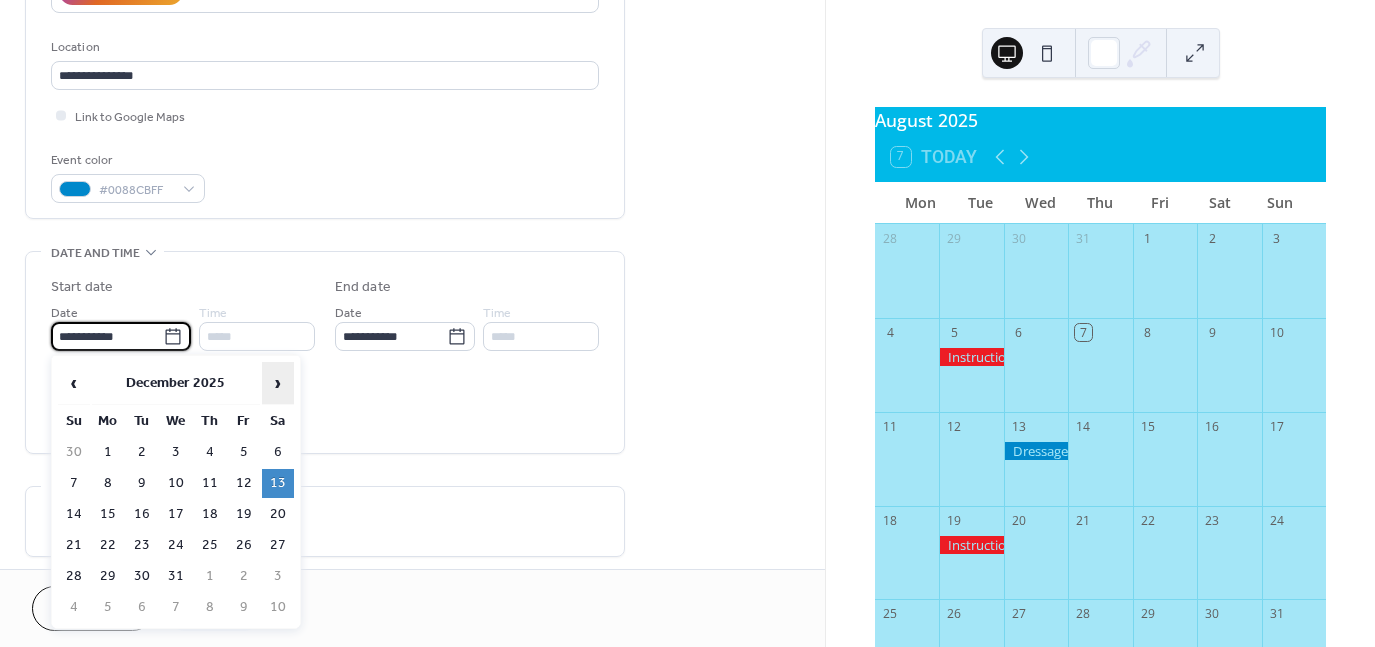 click on "›" at bounding box center (278, 383) 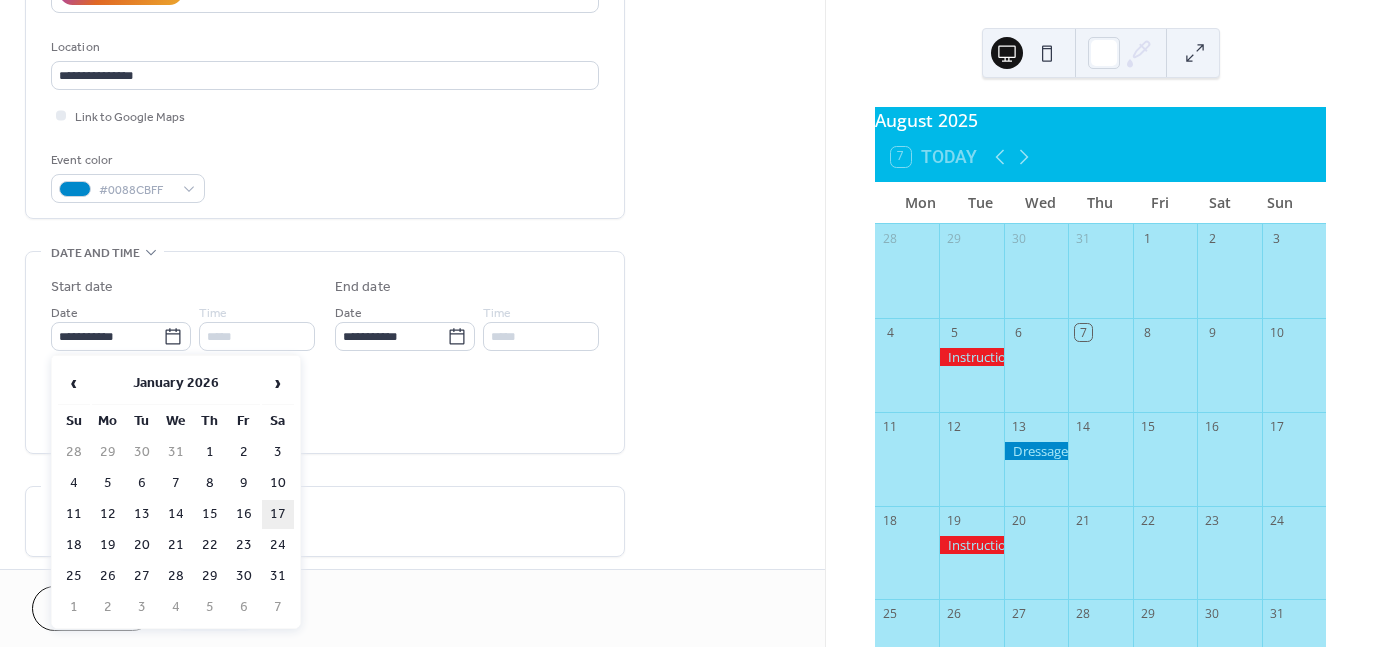 click on "17" at bounding box center (278, 514) 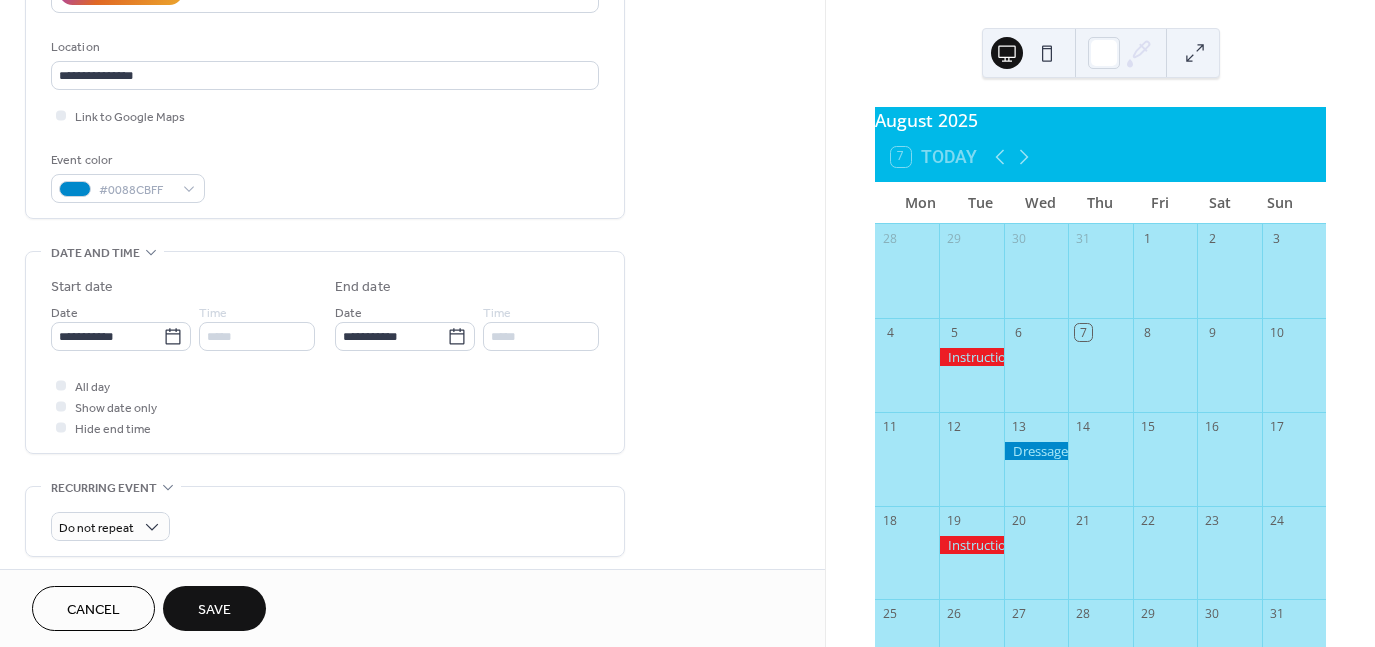 click on "Save" at bounding box center (214, 610) 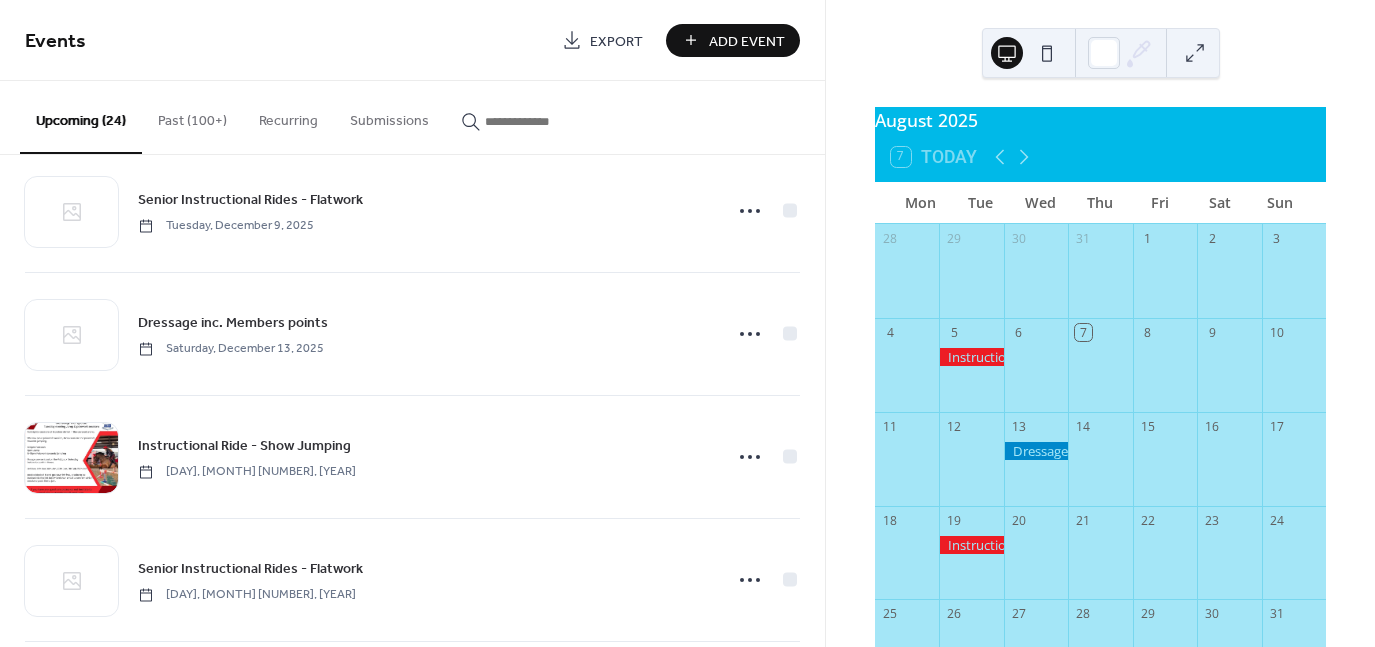 scroll, scrollTop: 2513, scrollLeft: 0, axis: vertical 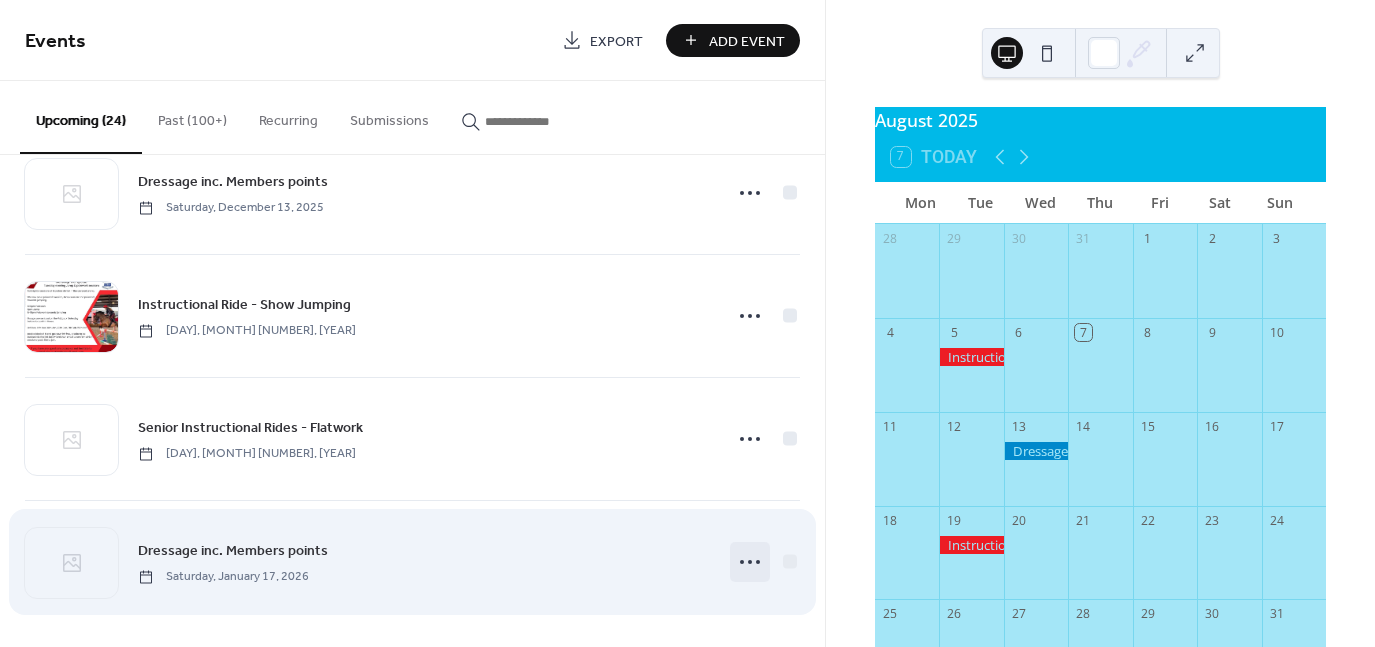 click 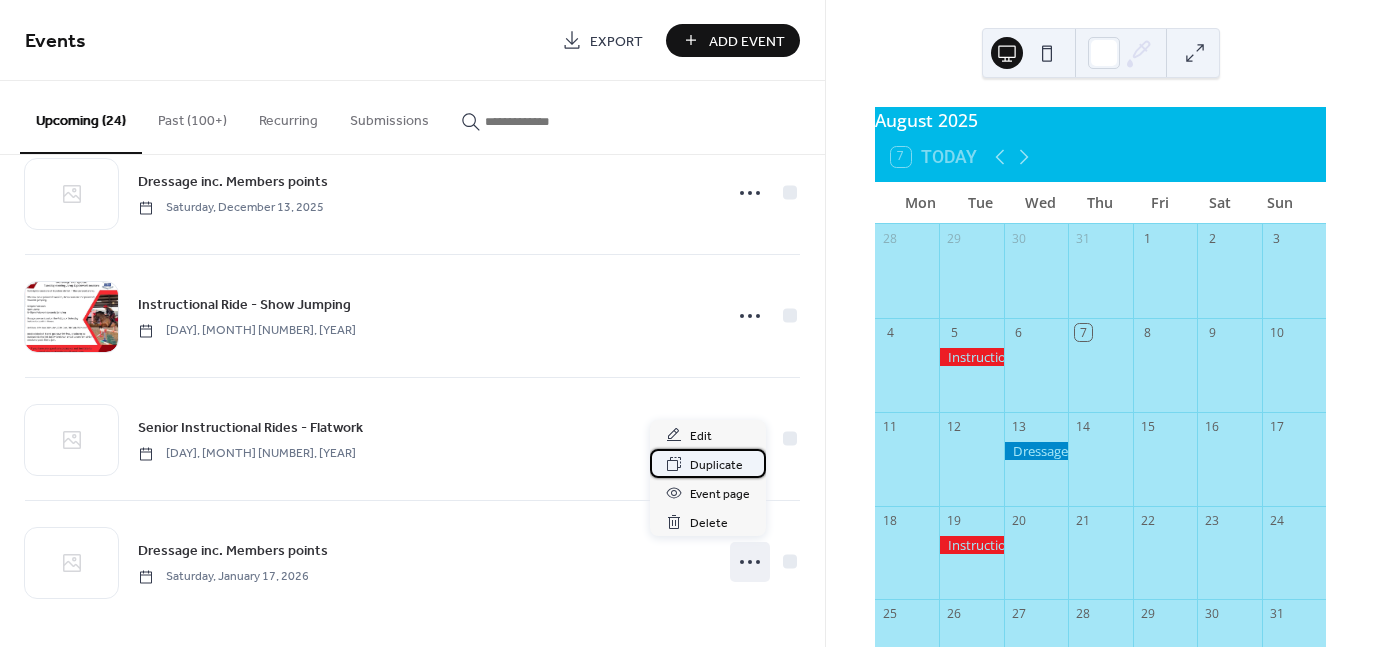 click on "Duplicate" at bounding box center (716, 465) 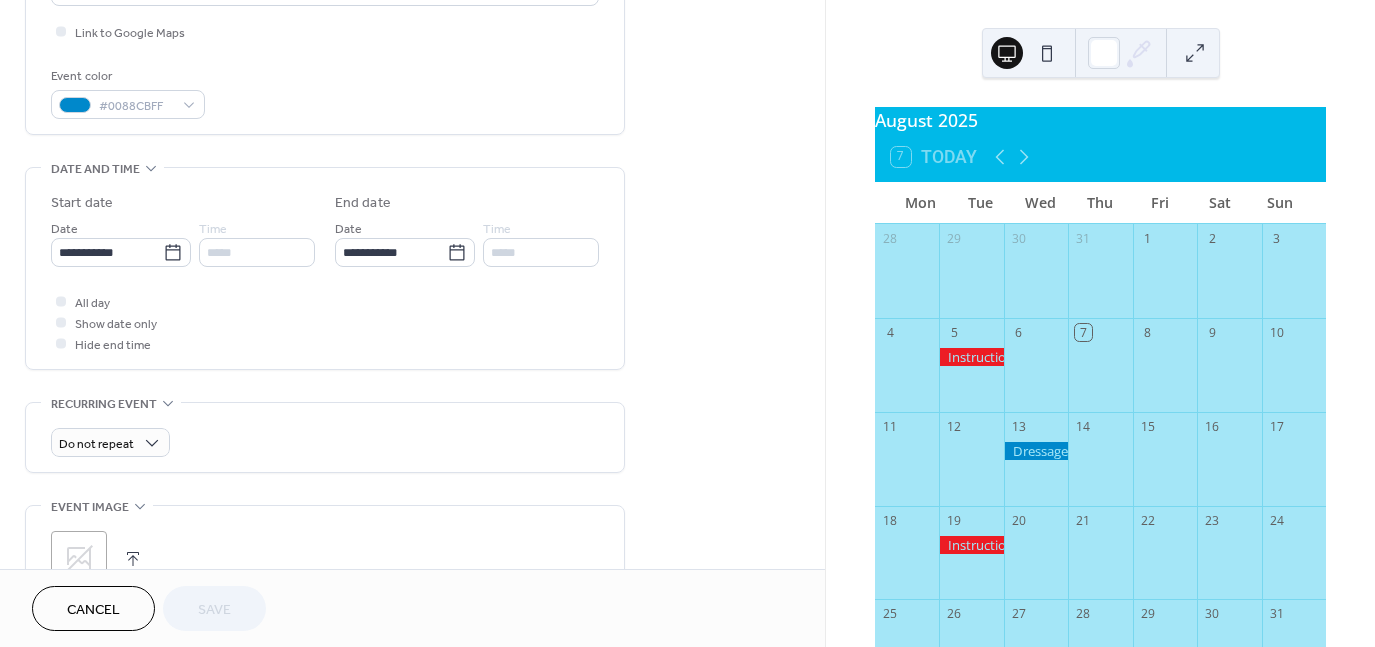 scroll, scrollTop: 500, scrollLeft: 0, axis: vertical 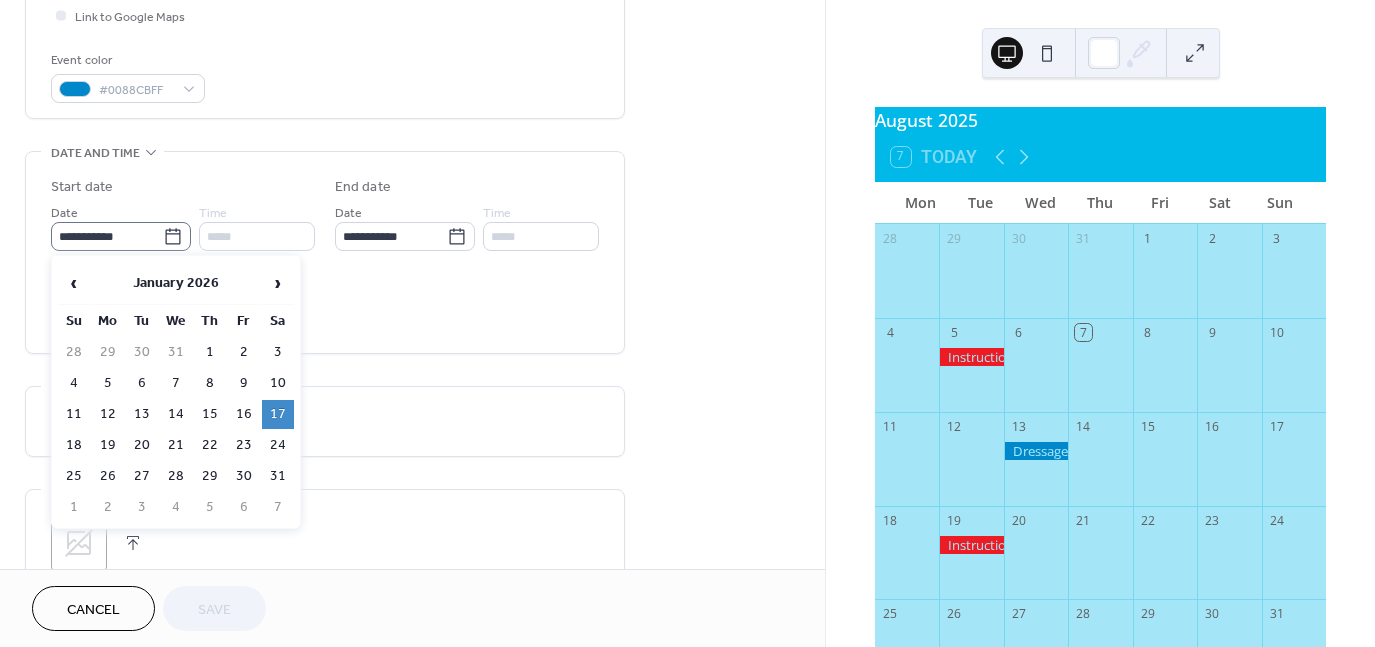 click 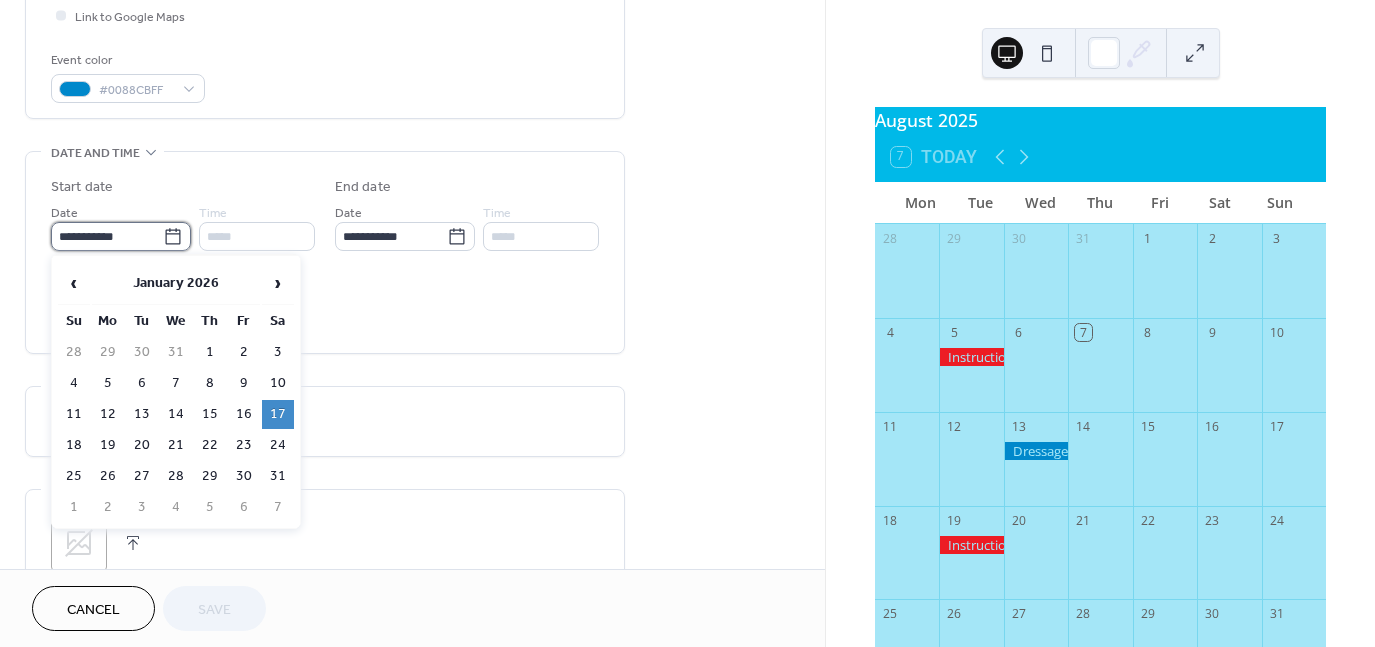 click on "**********" at bounding box center (107, 236) 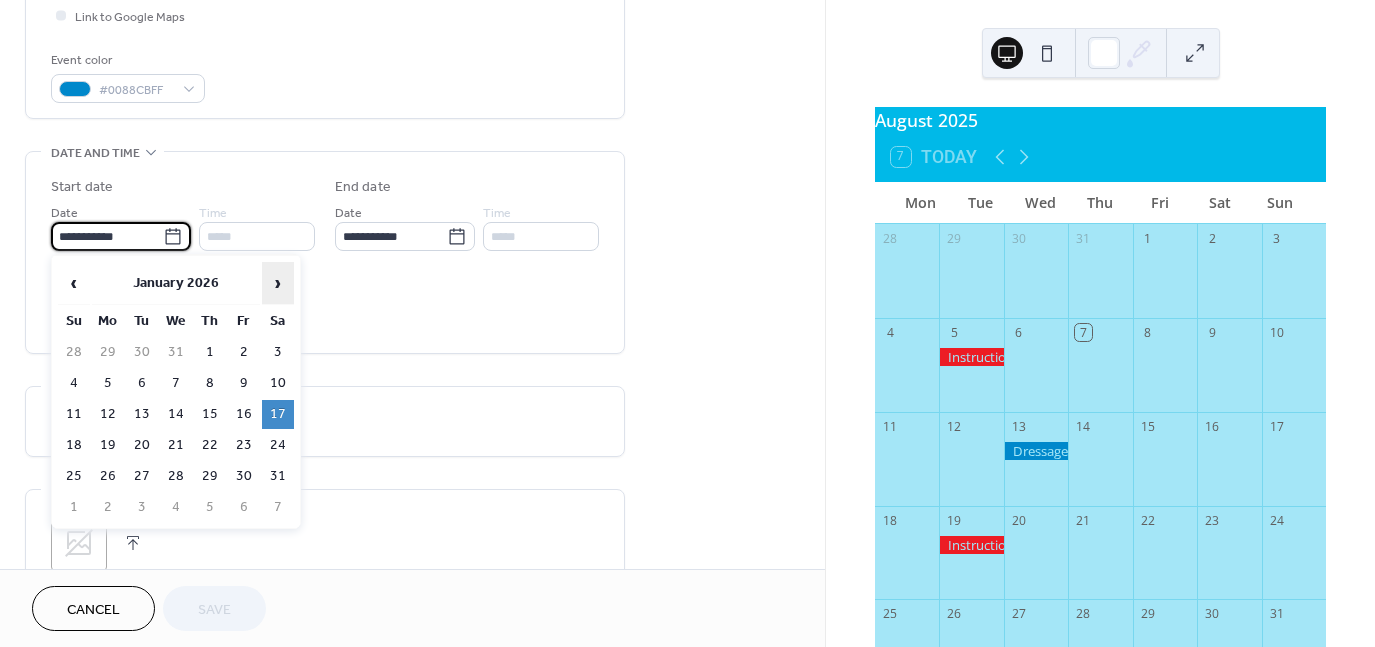 click on "›" at bounding box center [278, 283] 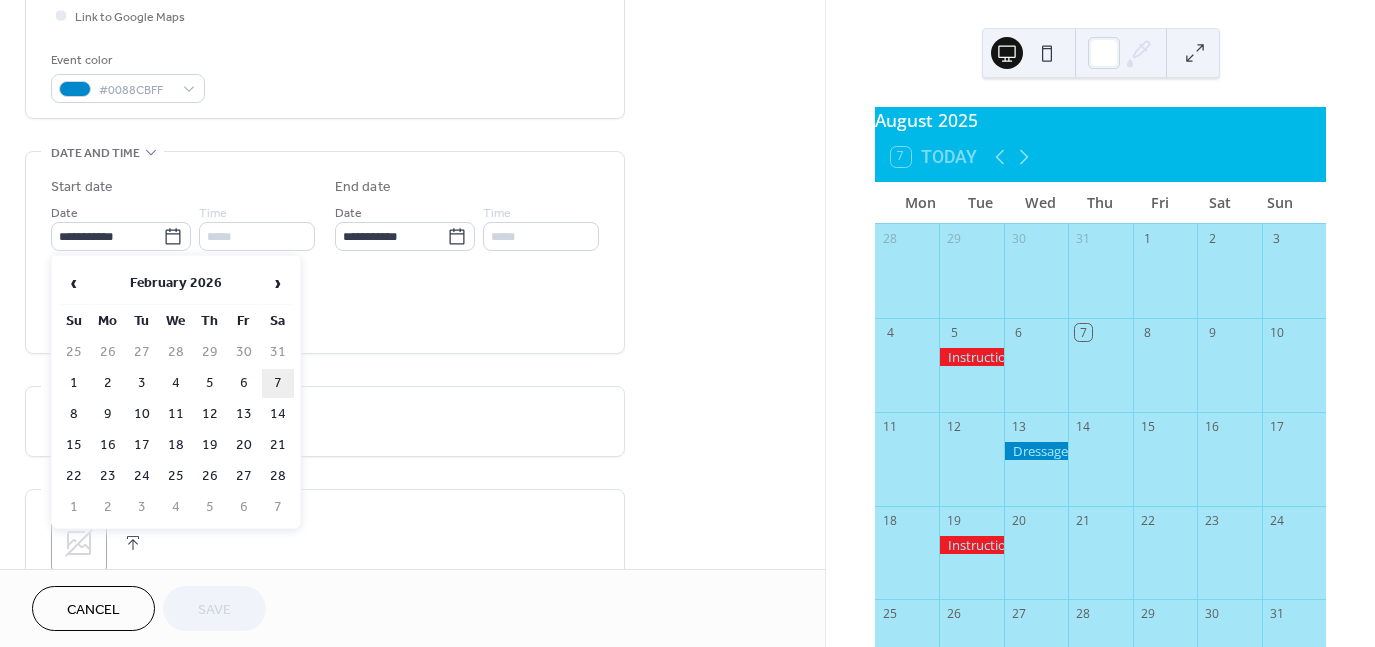 click on "7" at bounding box center (278, 383) 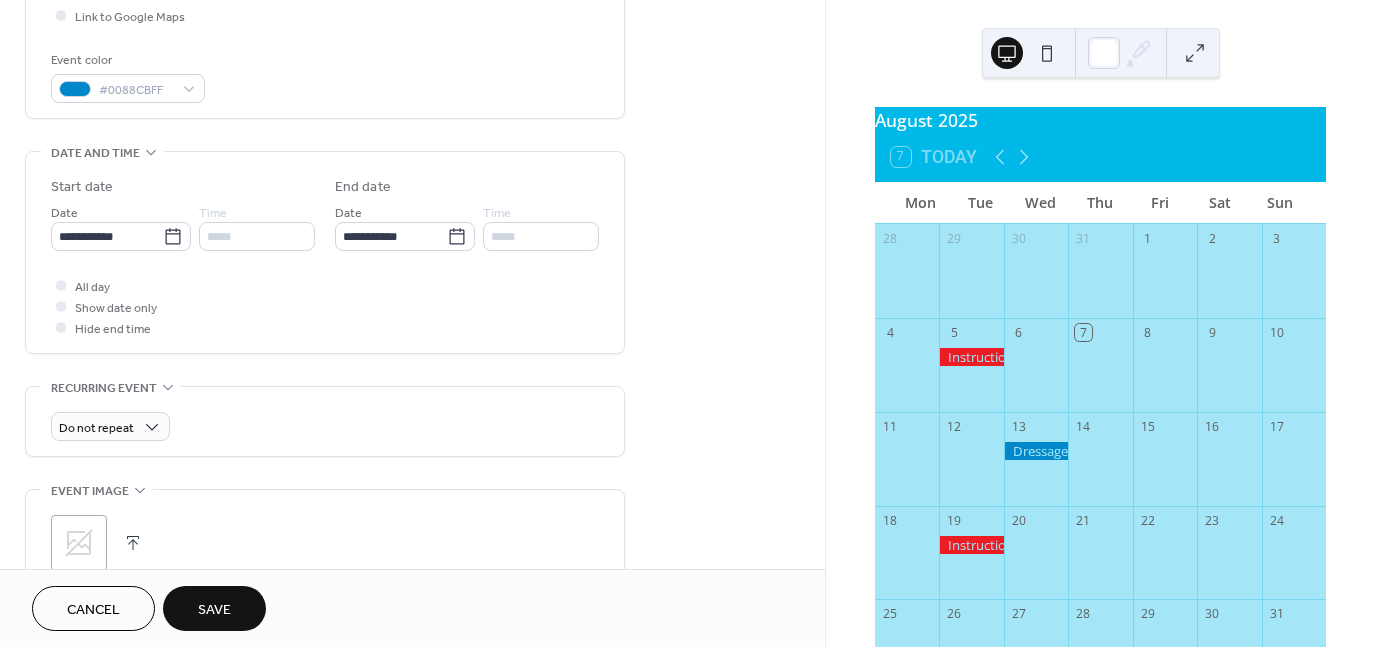 type on "**********" 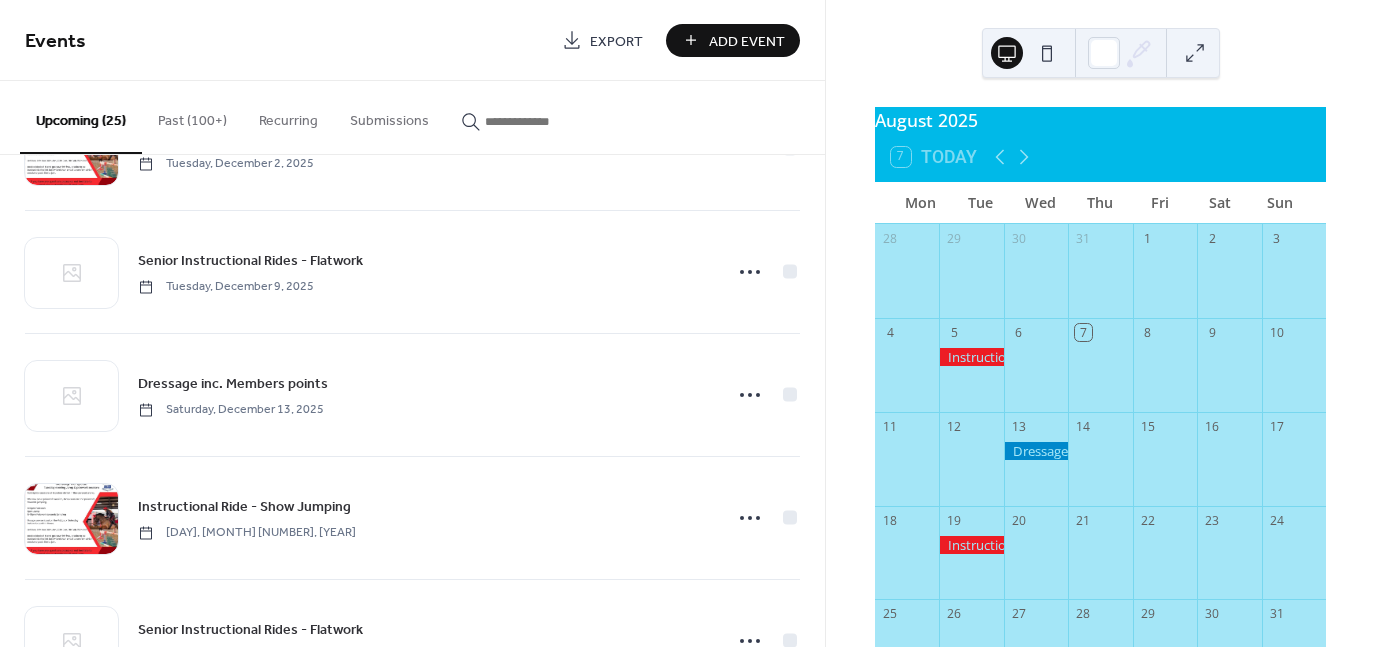 scroll, scrollTop: 2636, scrollLeft: 0, axis: vertical 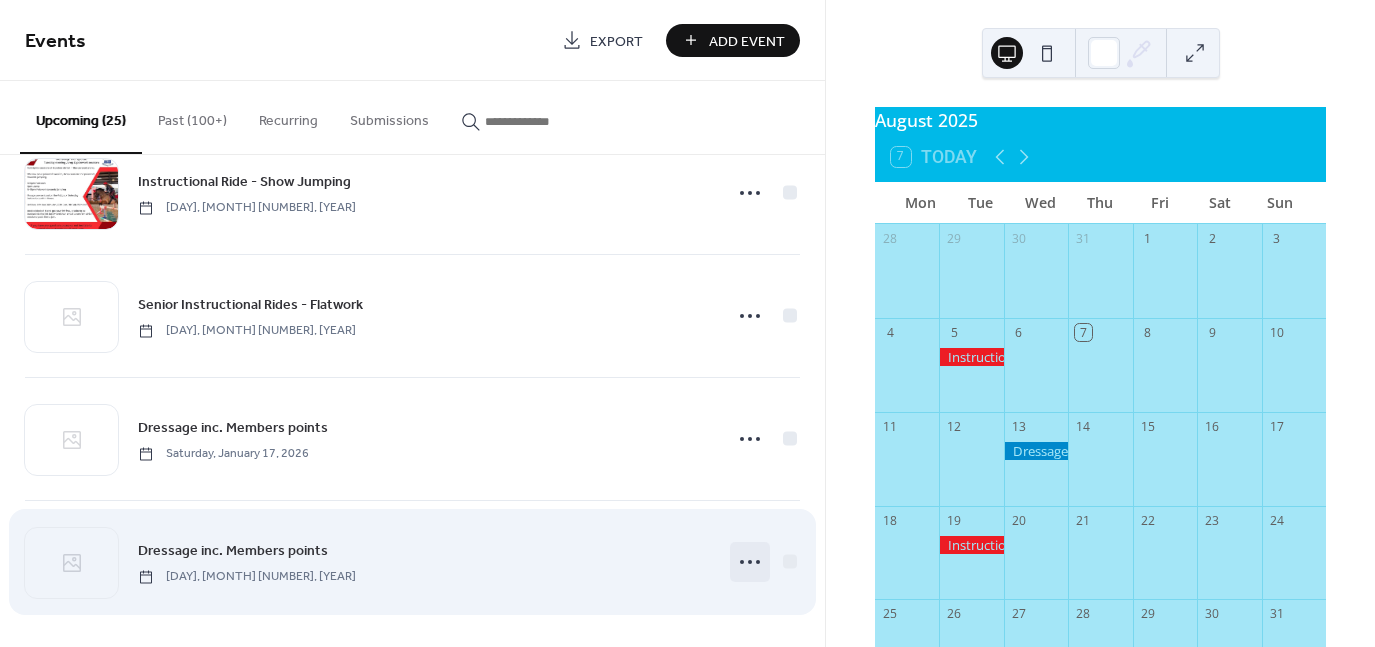 click 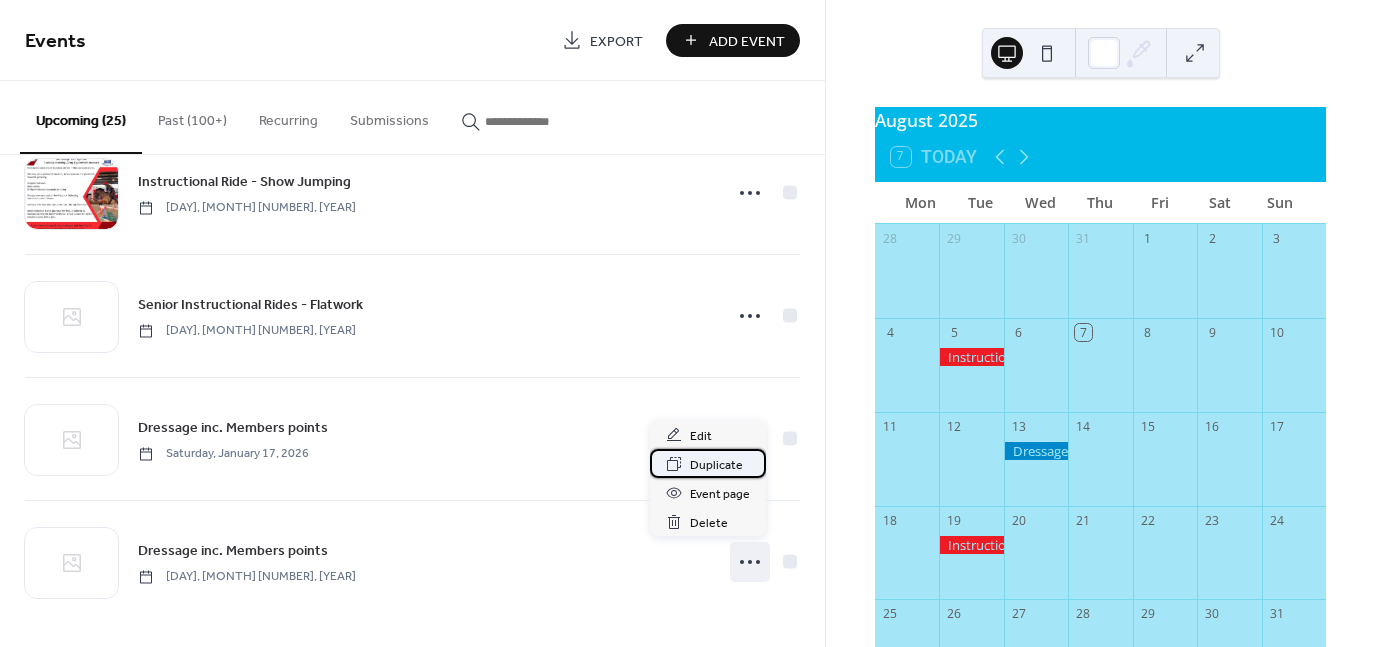 click on "Duplicate" at bounding box center [716, 465] 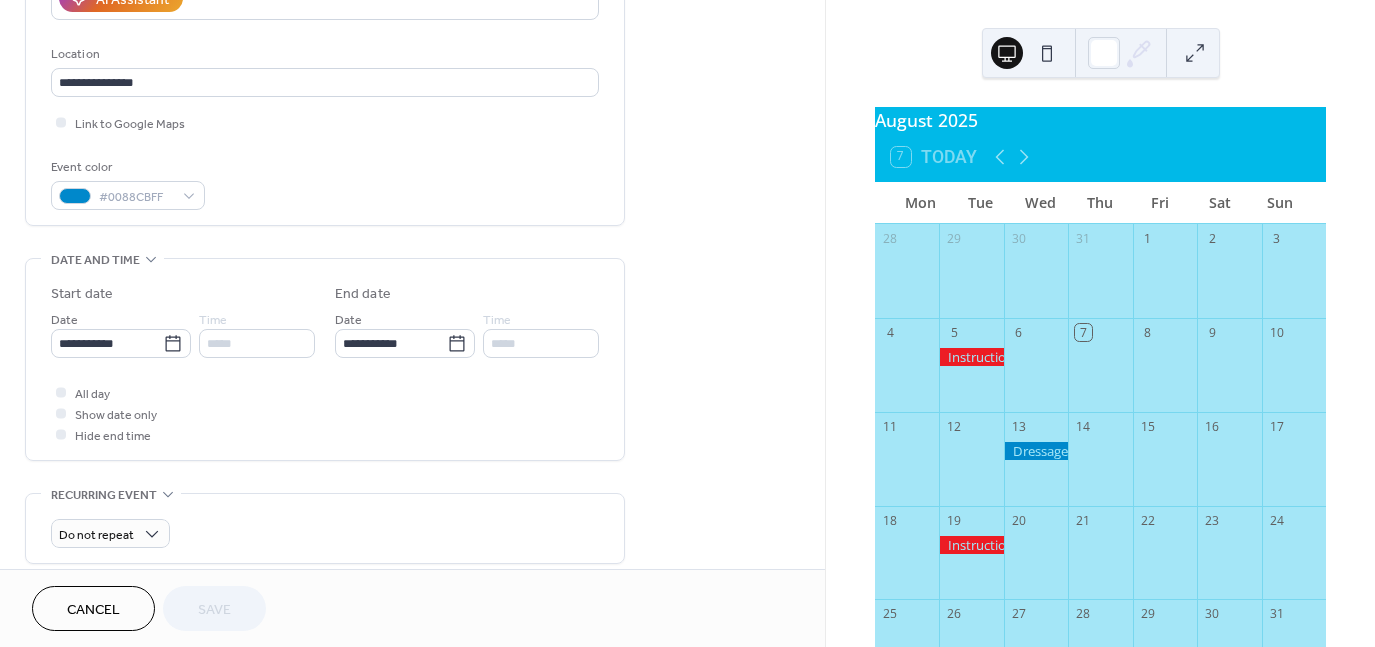 scroll, scrollTop: 400, scrollLeft: 0, axis: vertical 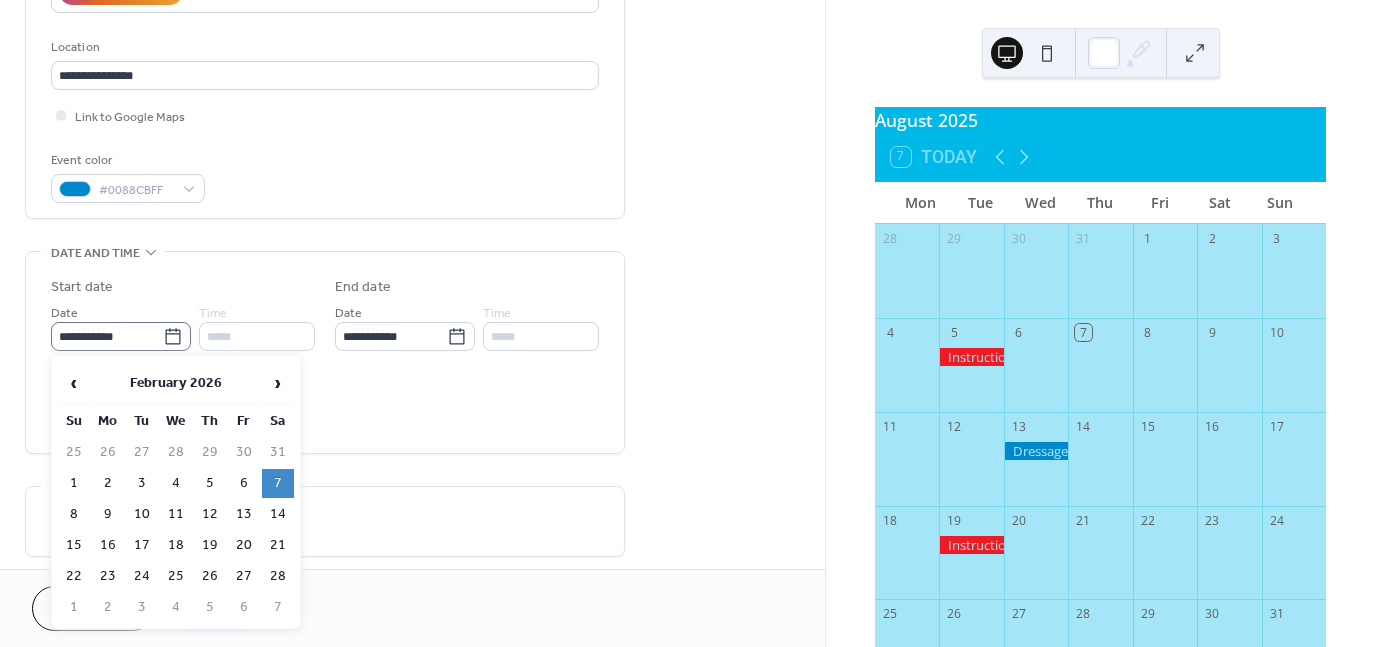 click 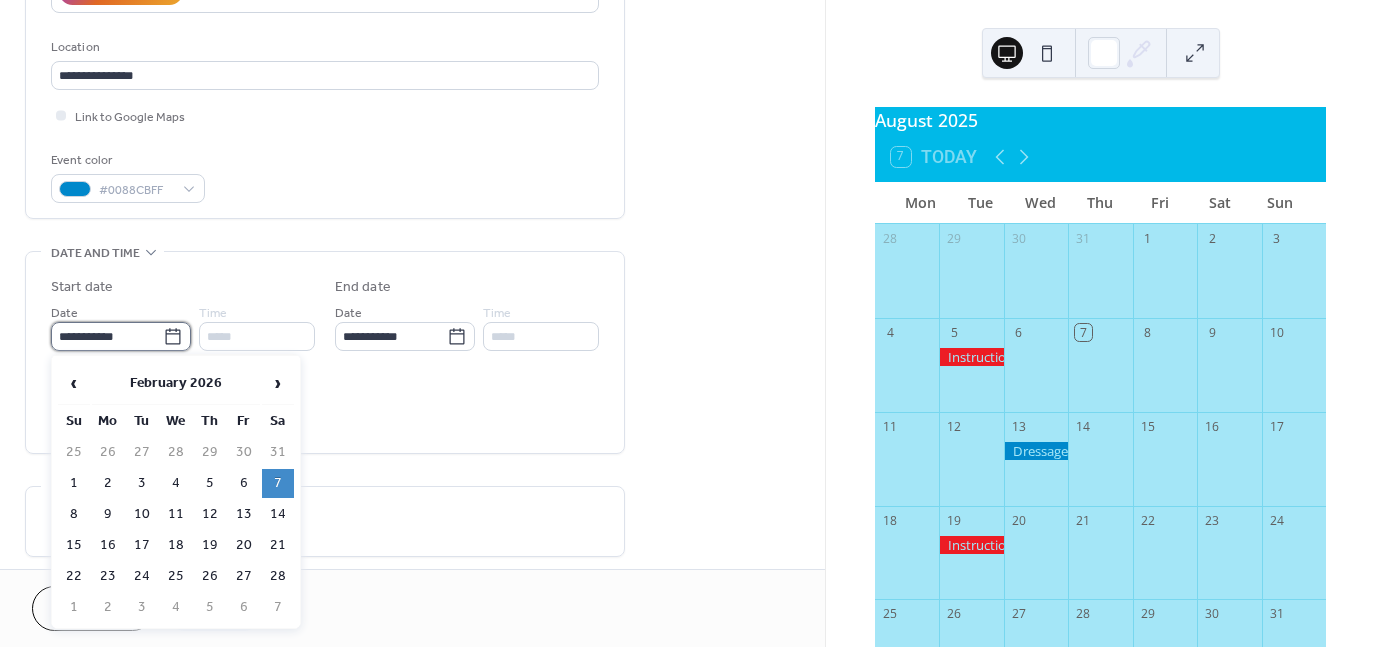 click on "**********" at bounding box center [107, 336] 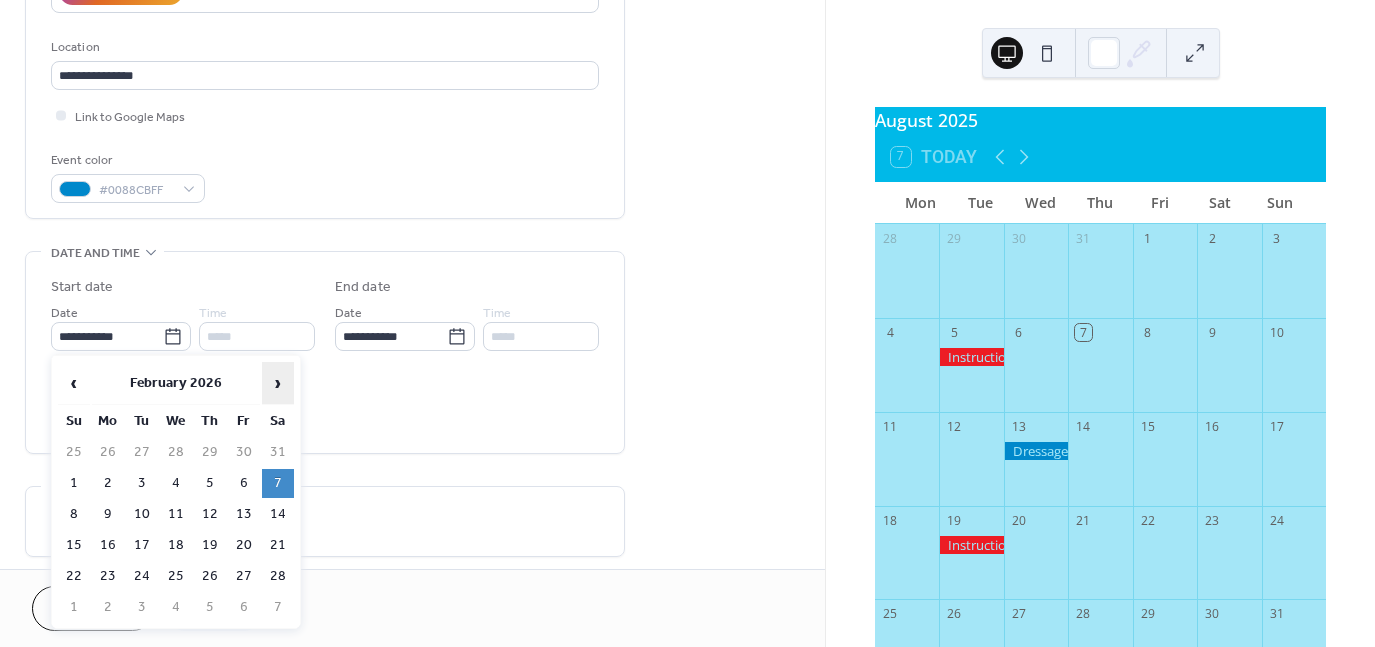 click on "›" at bounding box center [278, 383] 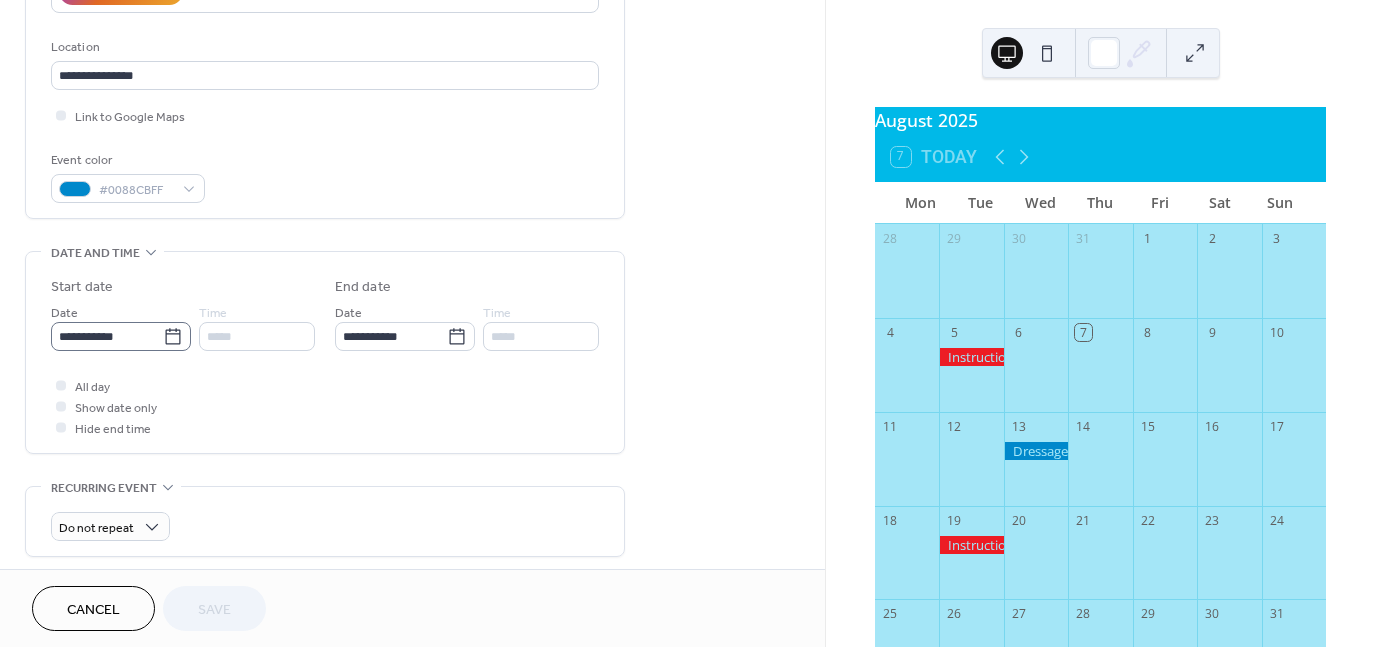 click 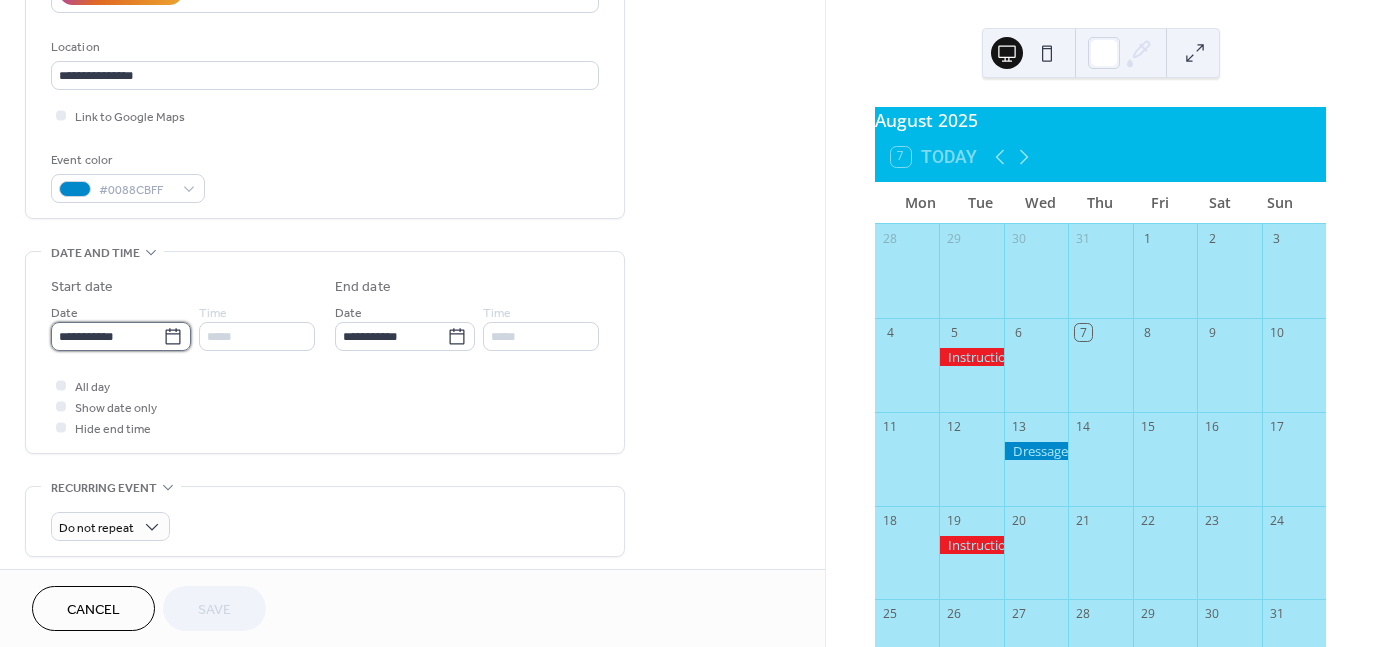 click on "**********" at bounding box center [107, 336] 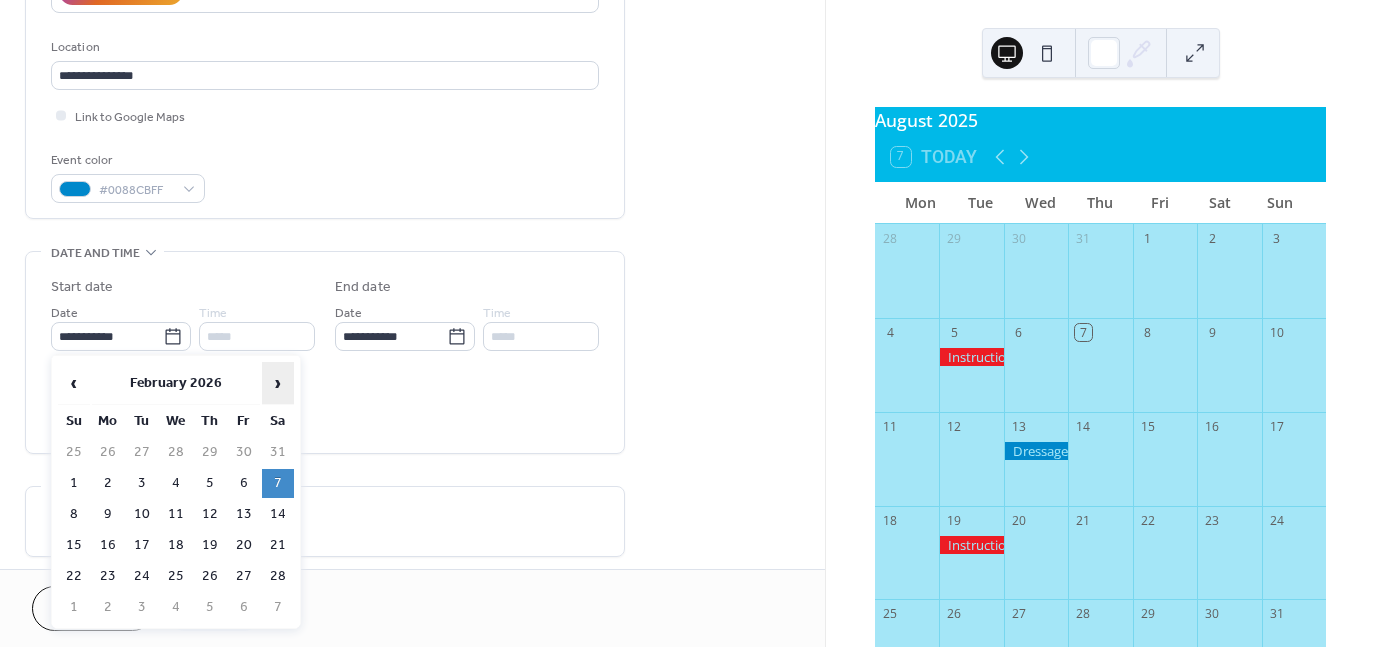 click on "›" at bounding box center [278, 383] 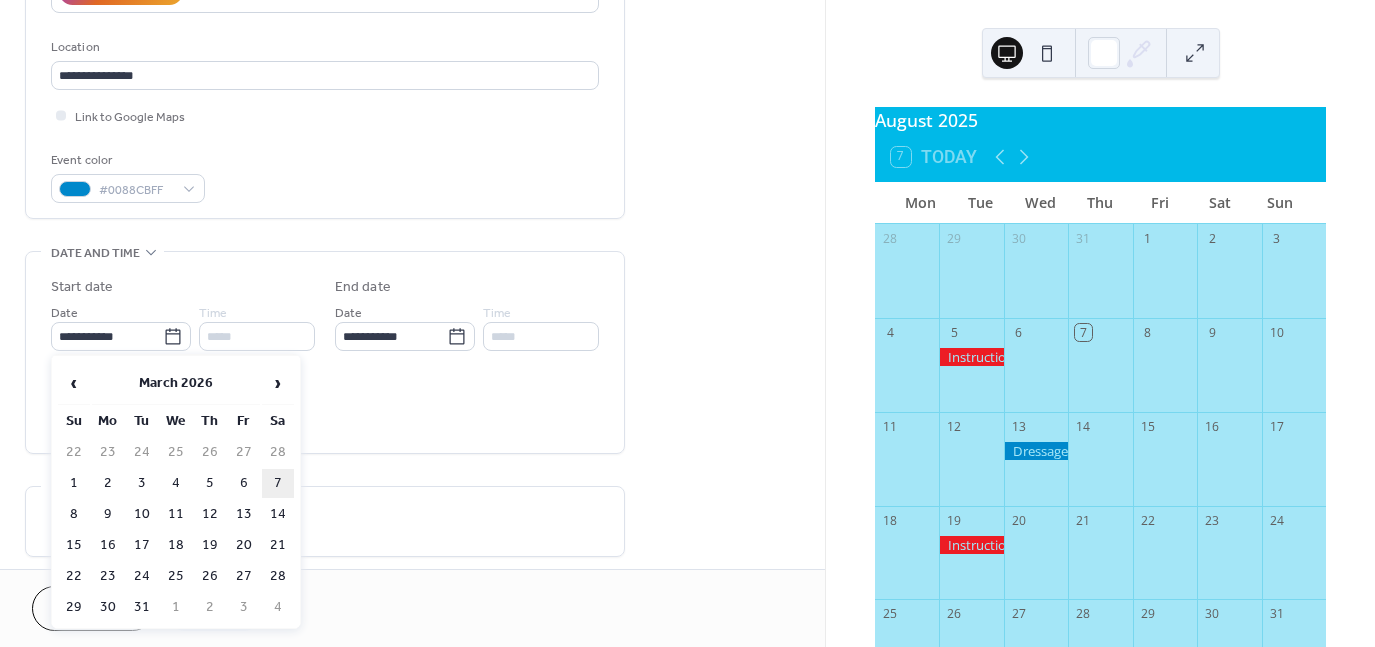 click on "7" at bounding box center [278, 483] 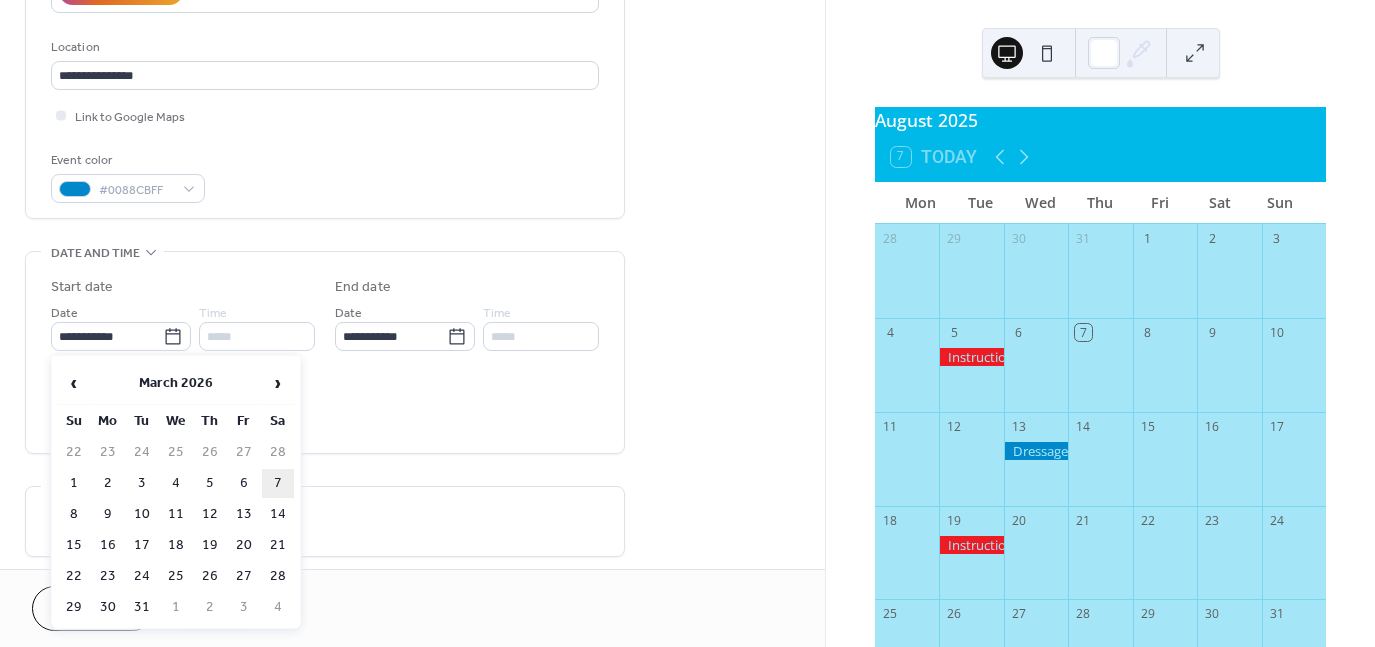 type on "**********" 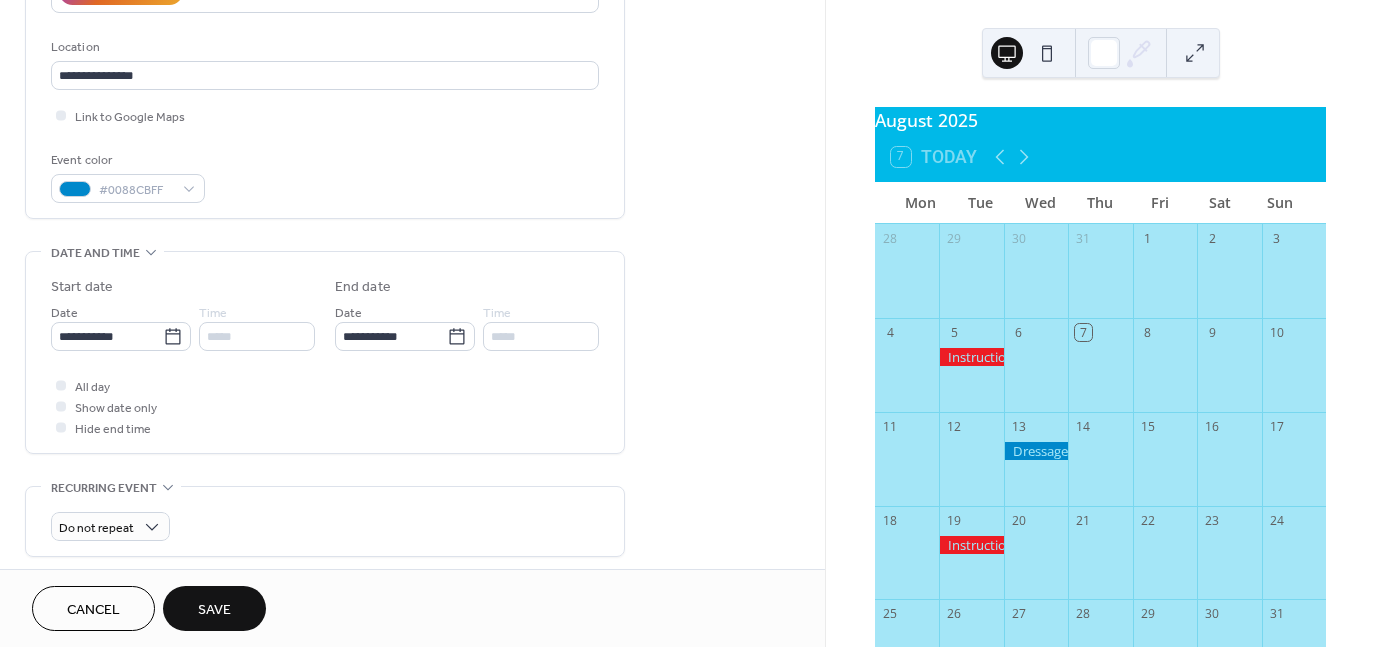 click on "Save" at bounding box center [214, 610] 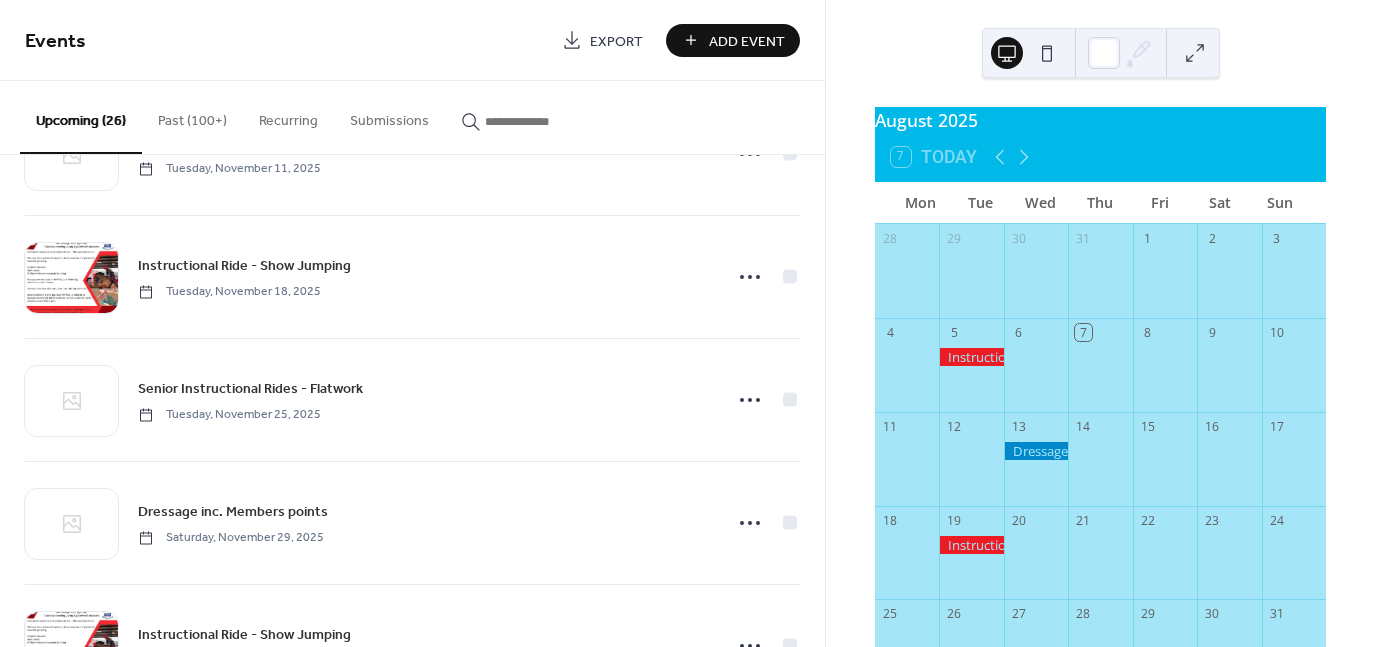 scroll, scrollTop: 2759, scrollLeft: 0, axis: vertical 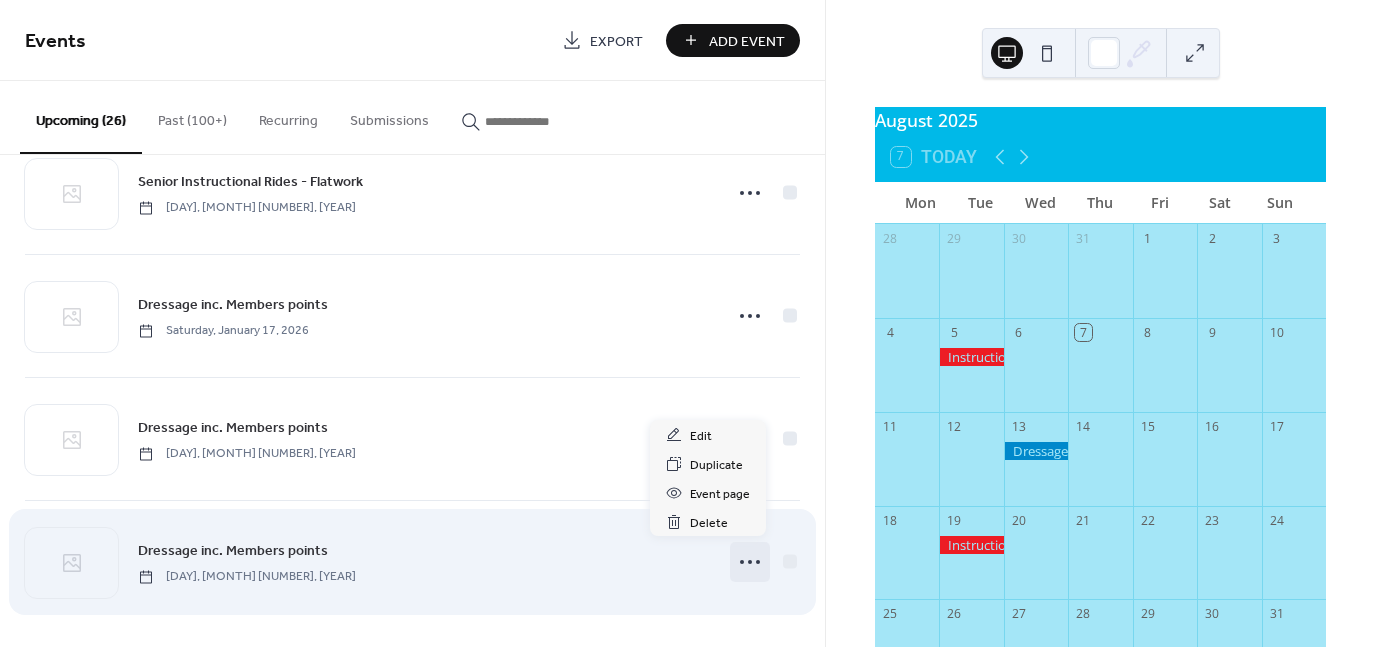 click 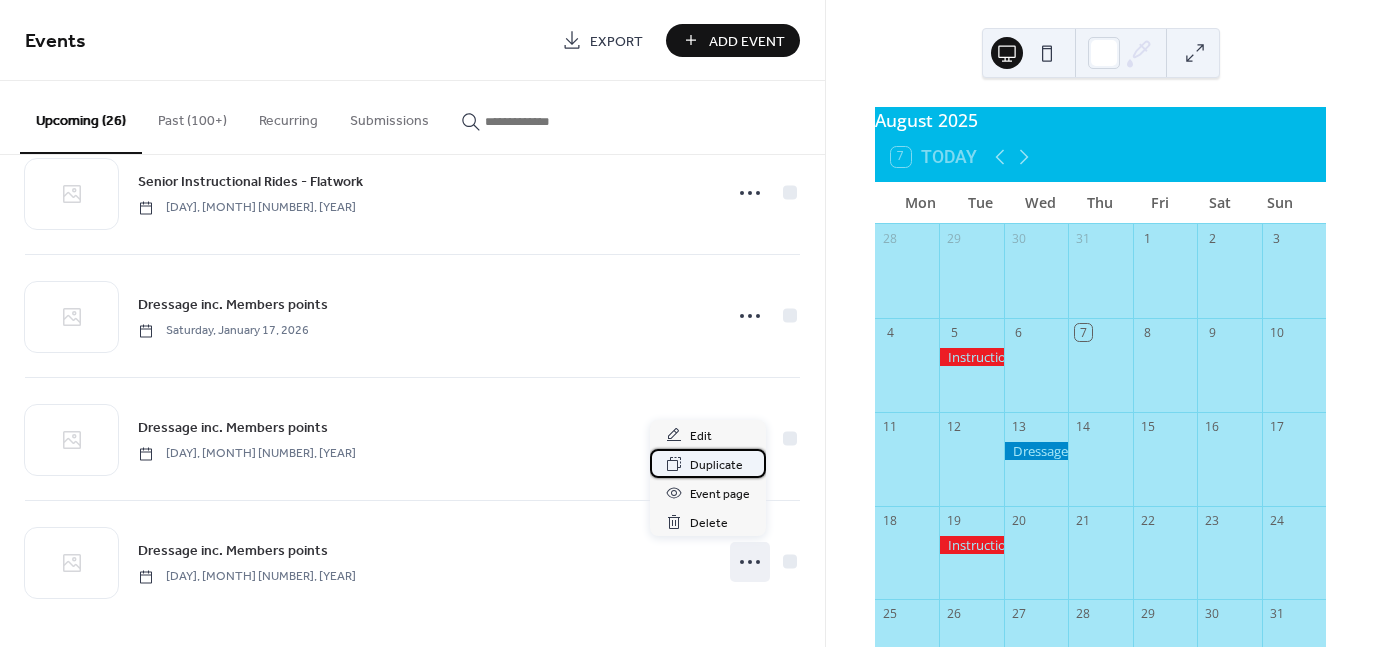 click on "Duplicate" at bounding box center (716, 465) 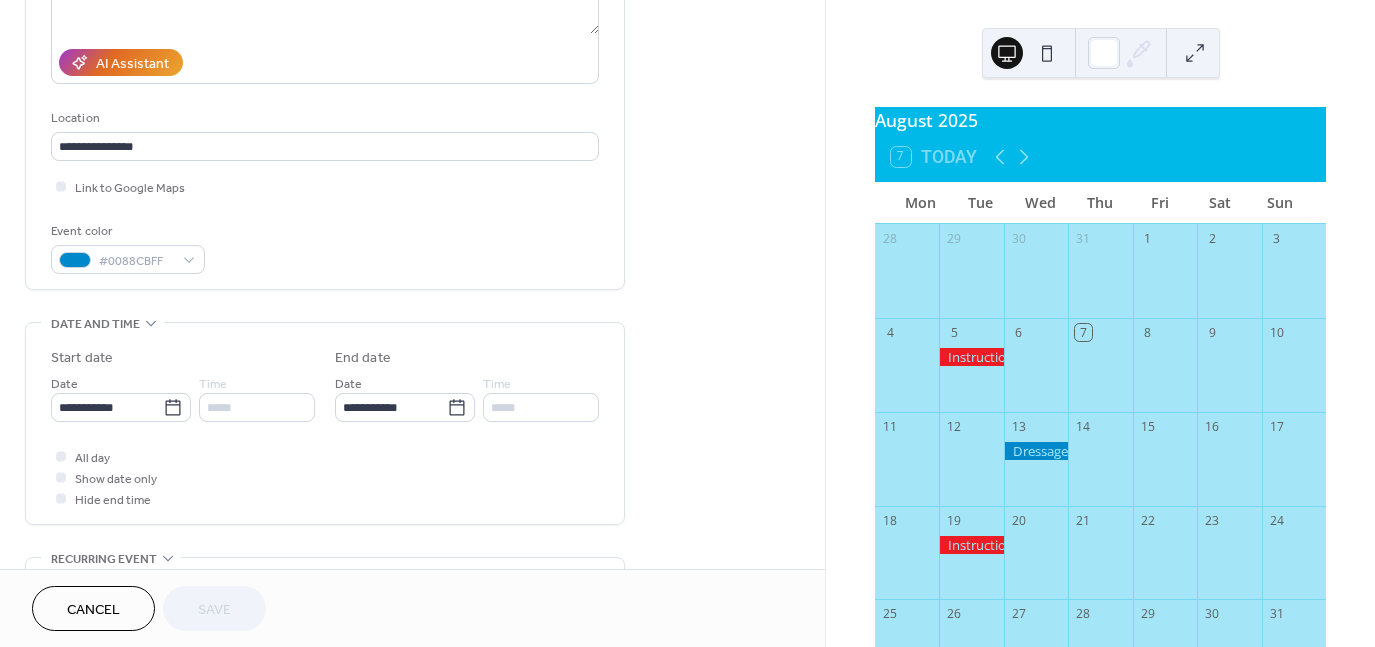 scroll, scrollTop: 322, scrollLeft: 0, axis: vertical 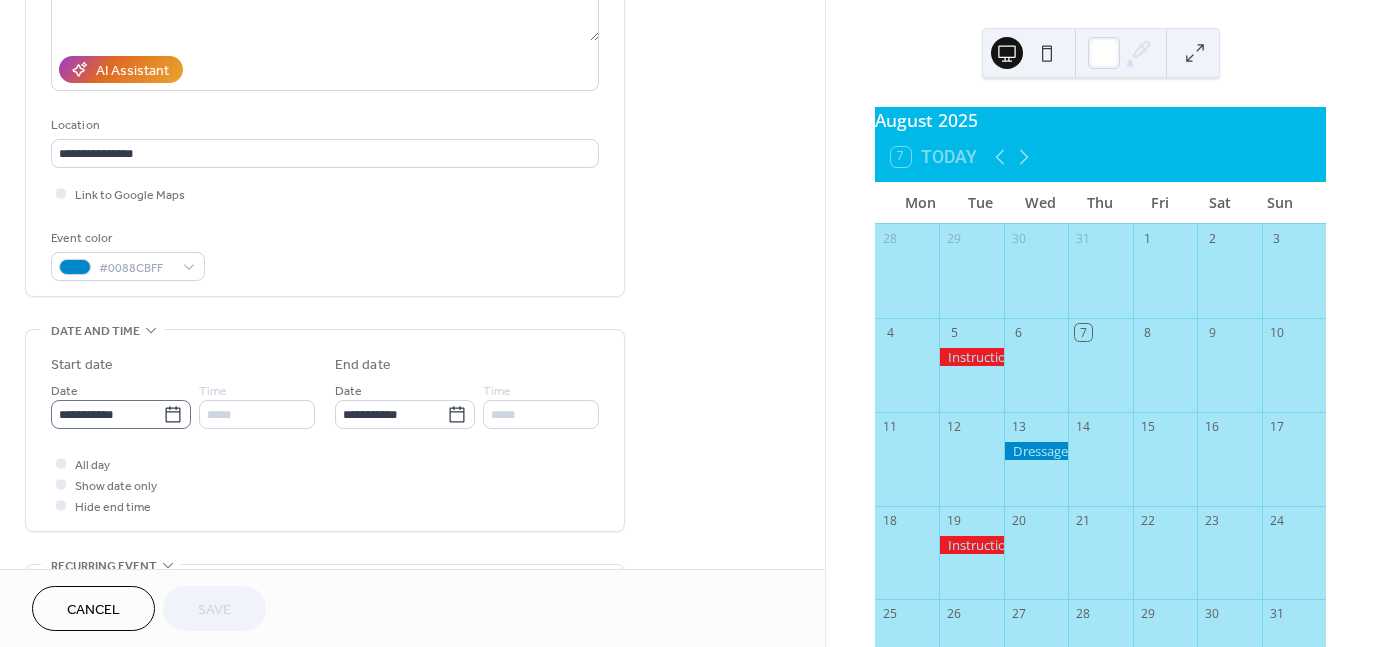 click 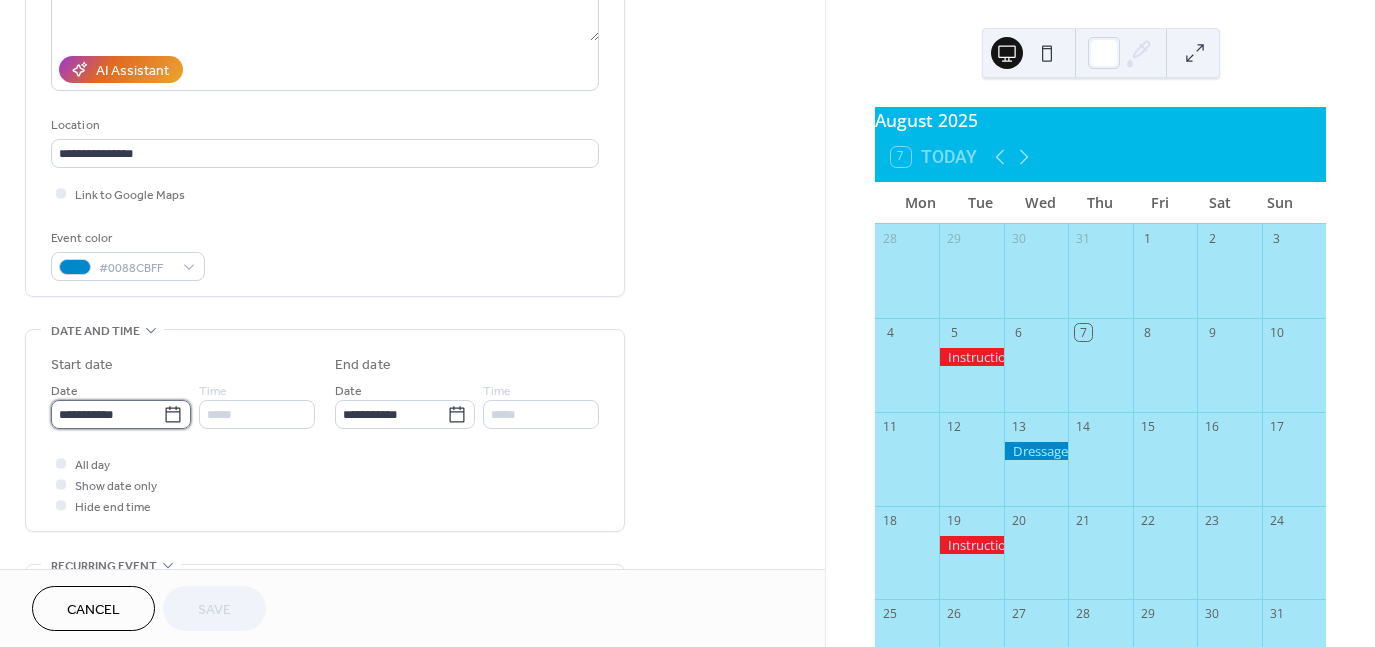 click on "**********" at bounding box center [107, 414] 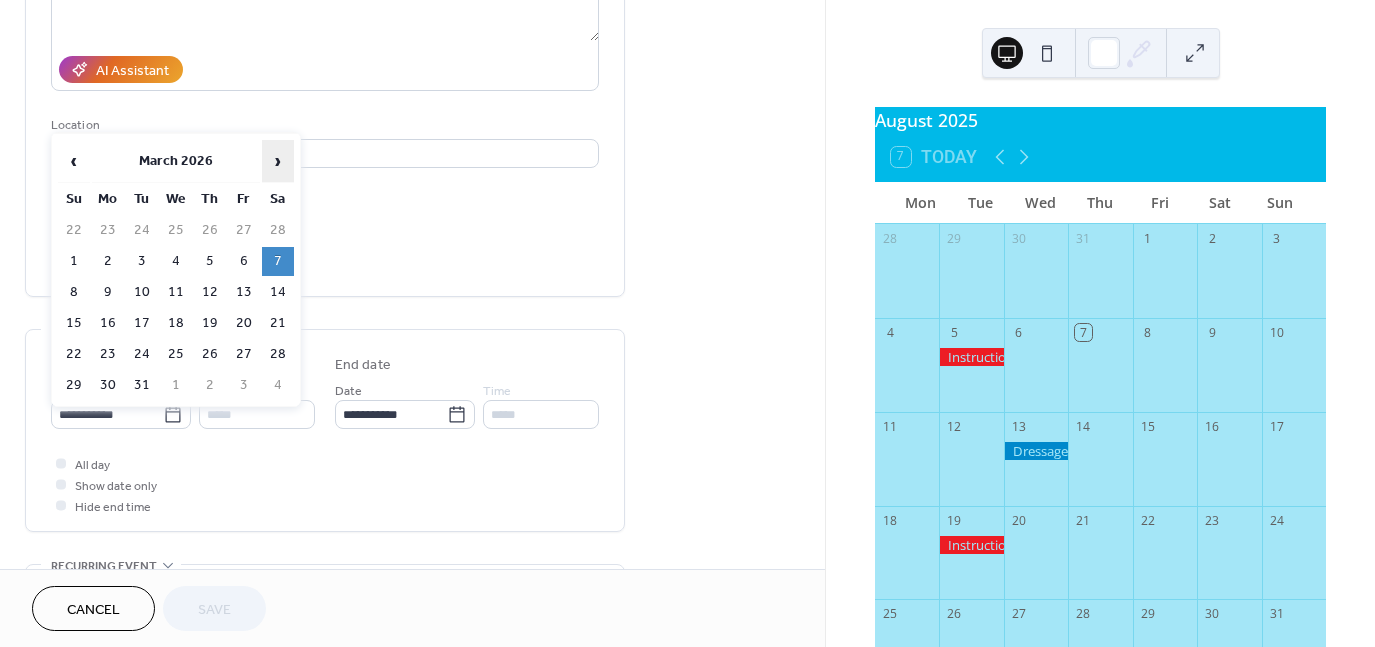 click on "›" at bounding box center [278, 161] 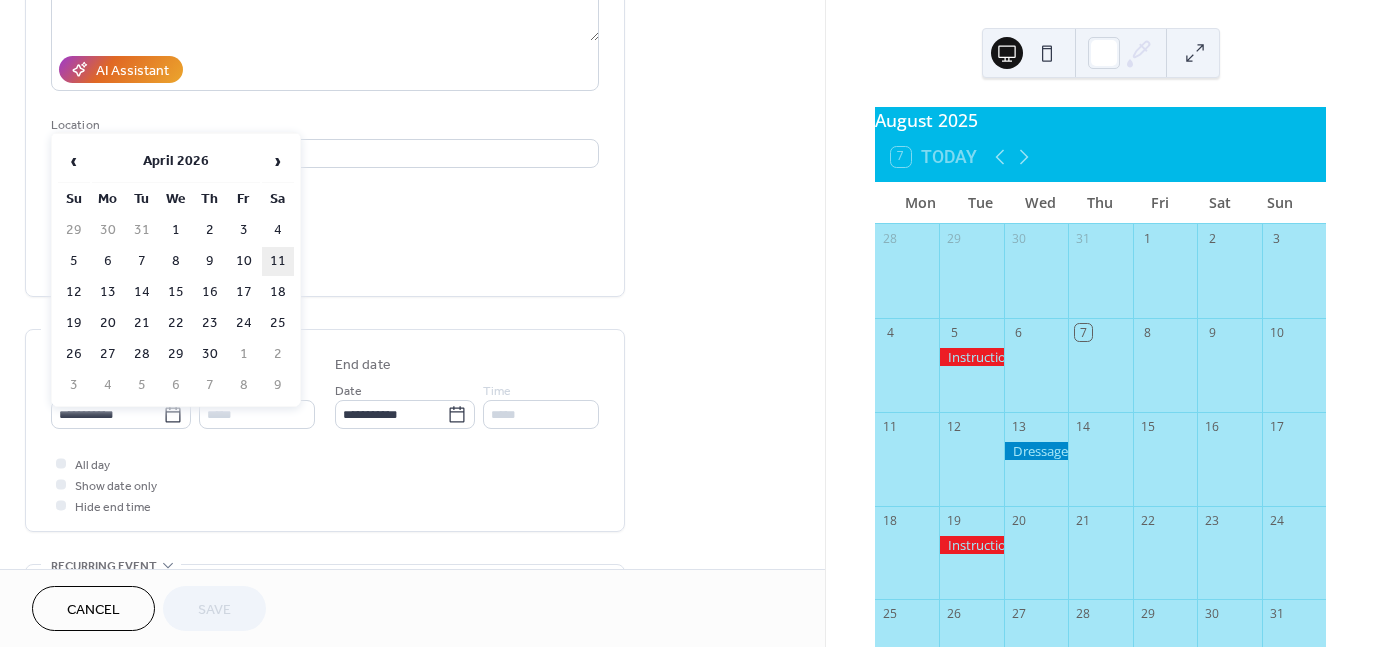 click on "11" at bounding box center [278, 261] 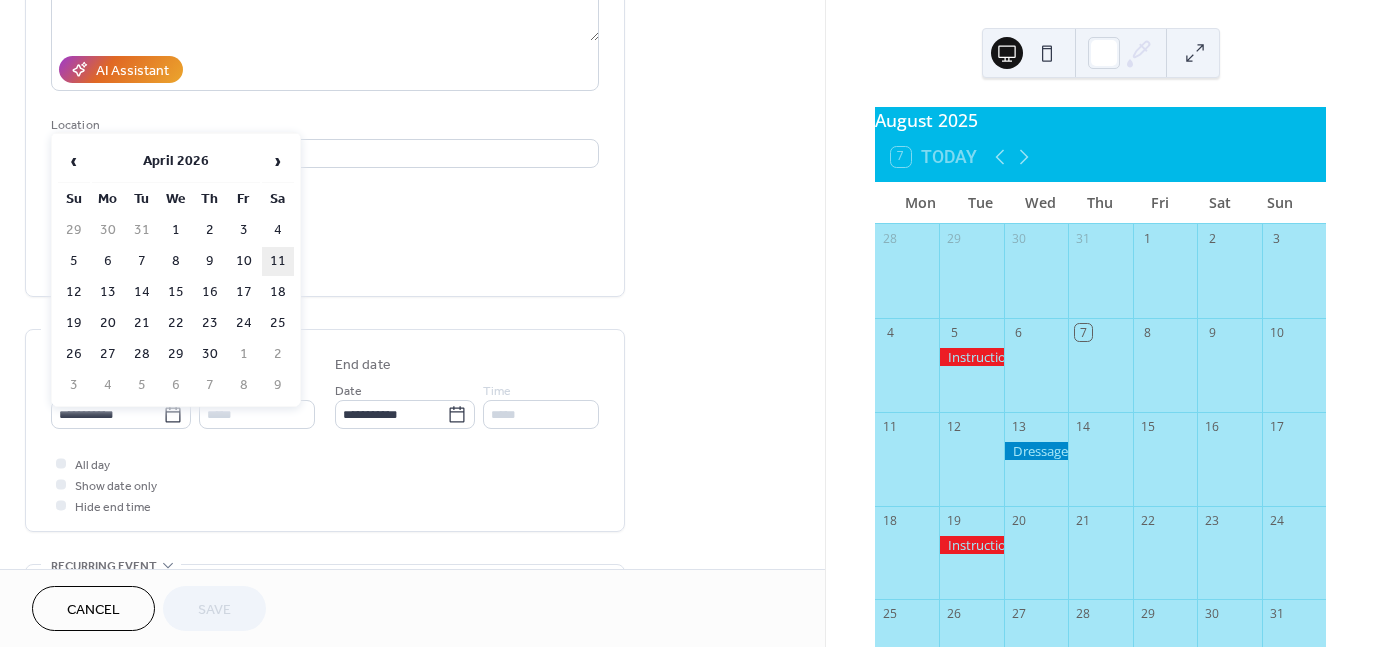 type on "**********" 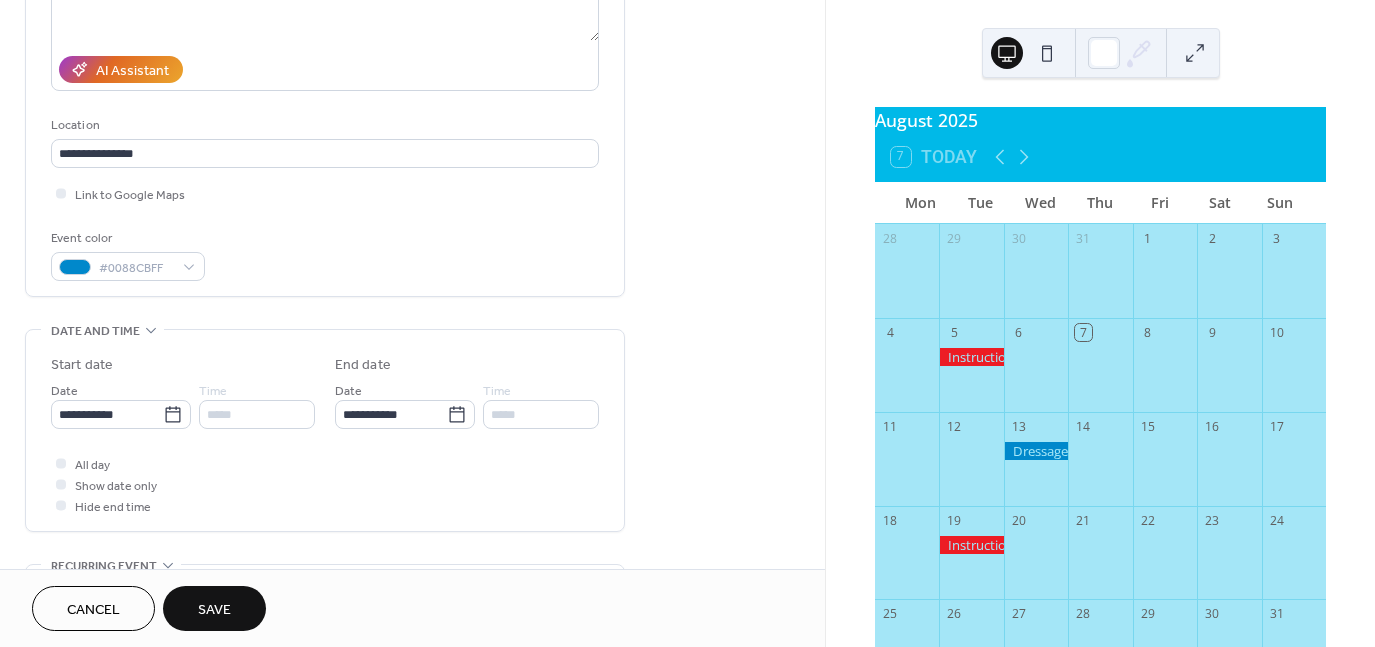 click on "Save" at bounding box center (214, 610) 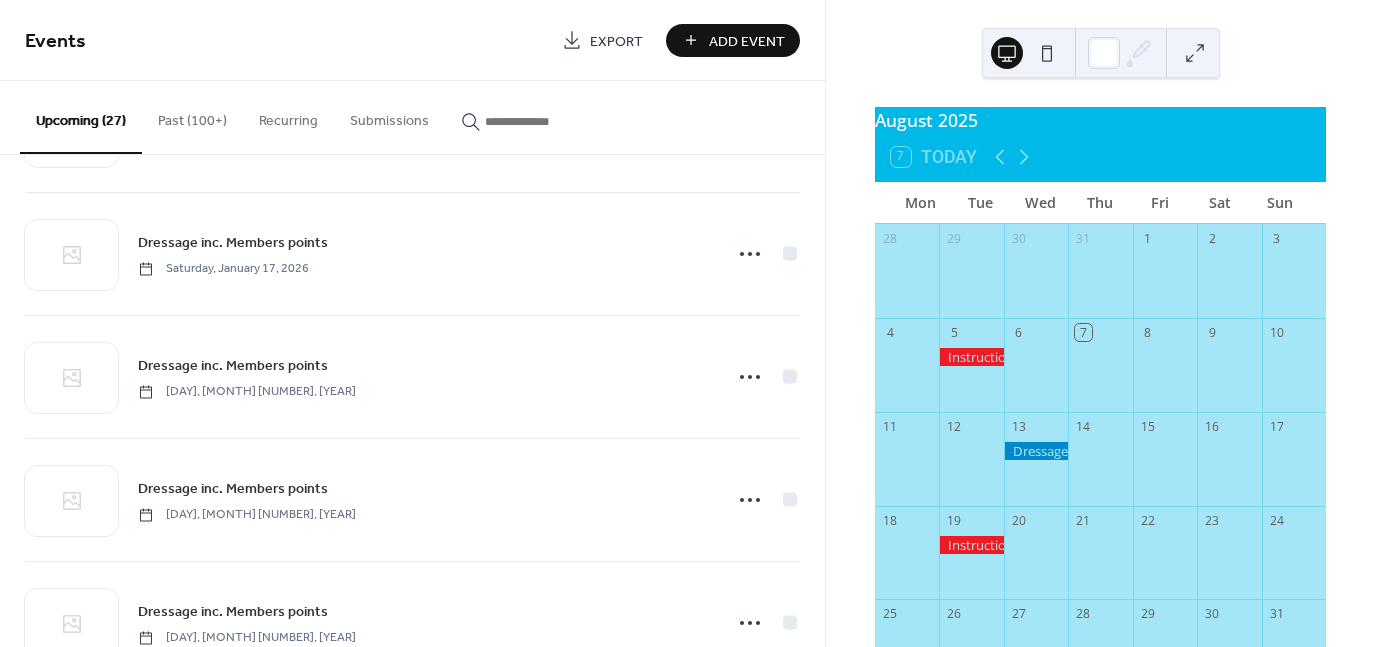 scroll, scrollTop: 2881, scrollLeft: 0, axis: vertical 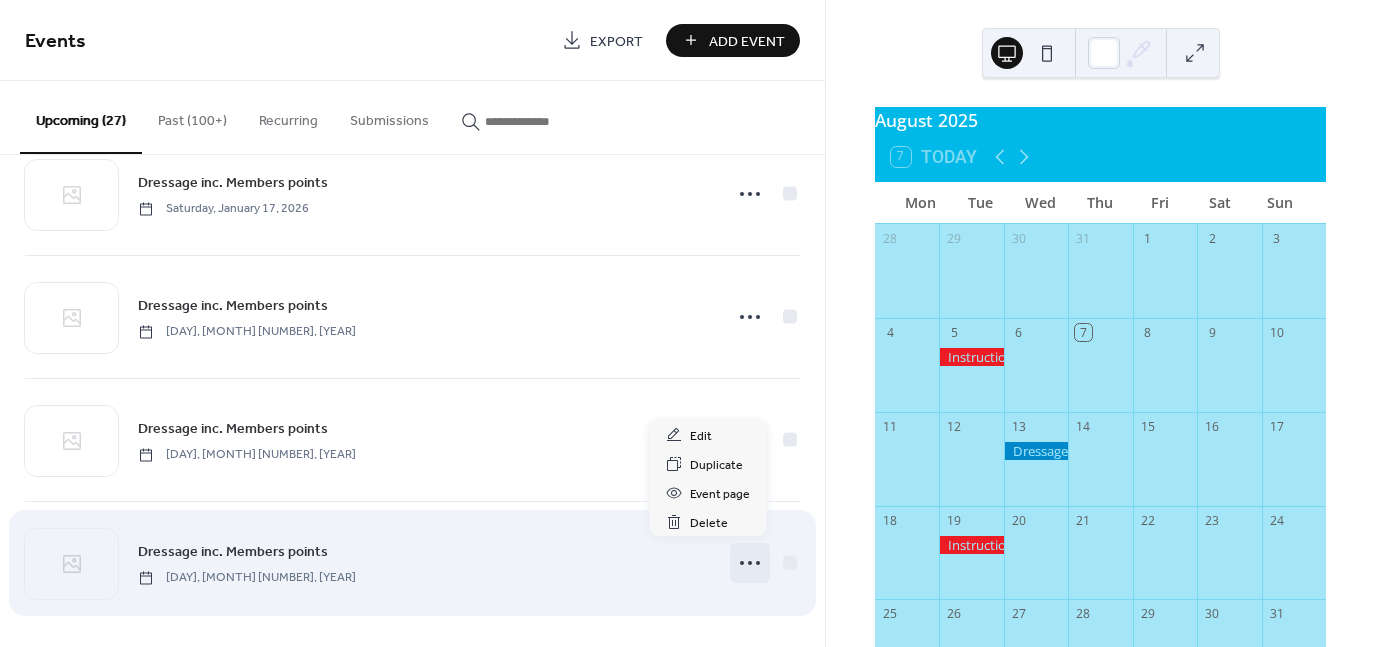 click 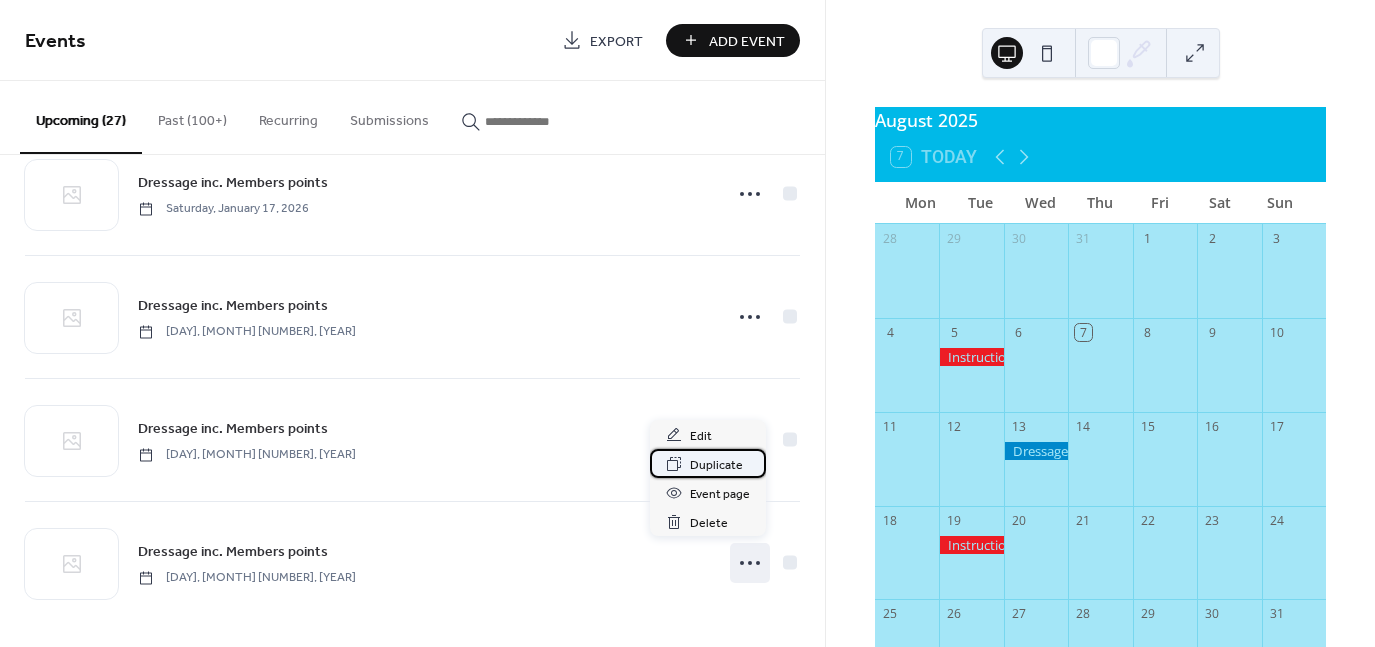 click on "Duplicate" at bounding box center (716, 465) 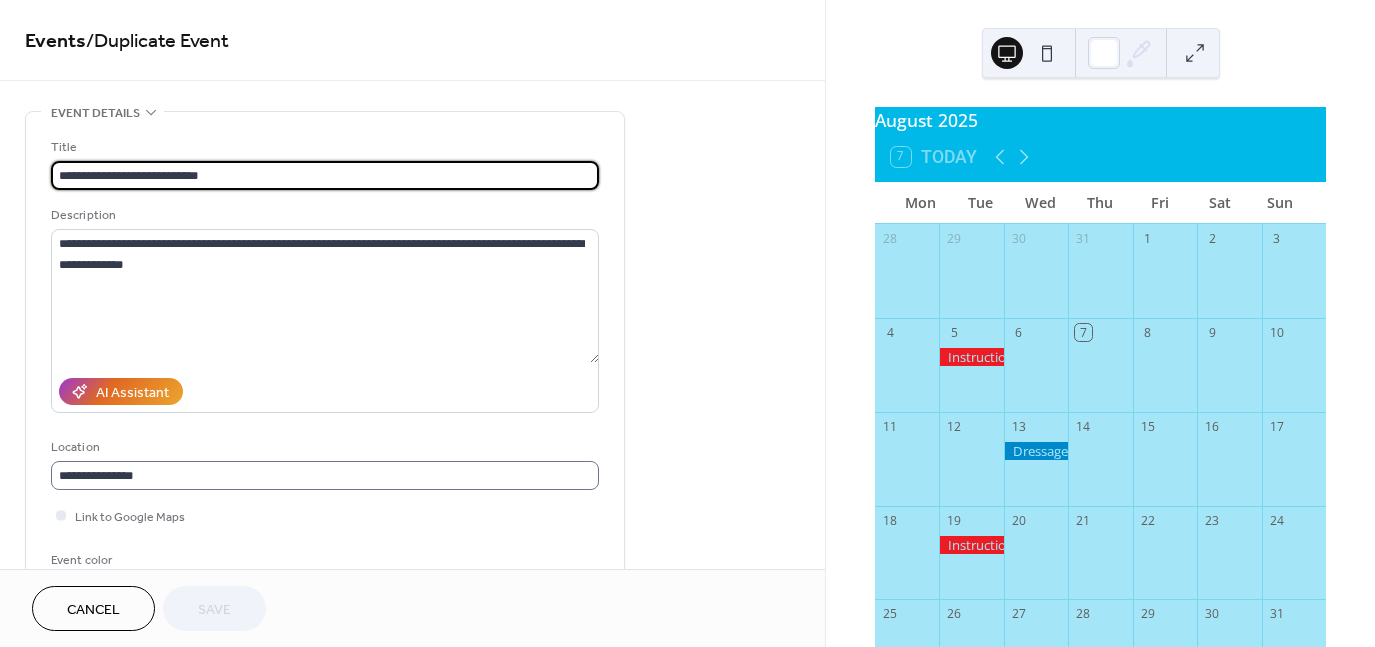 scroll, scrollTop: 1, scrollLeft: 0, axis: vertical 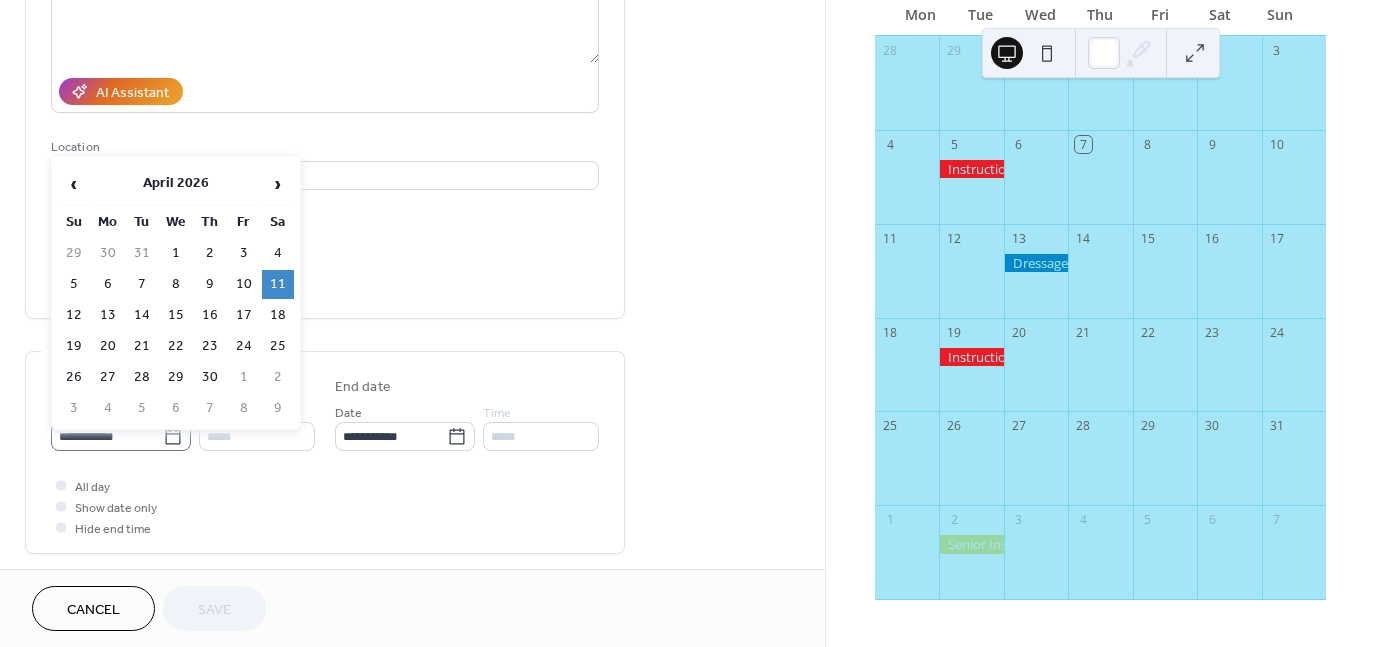 click 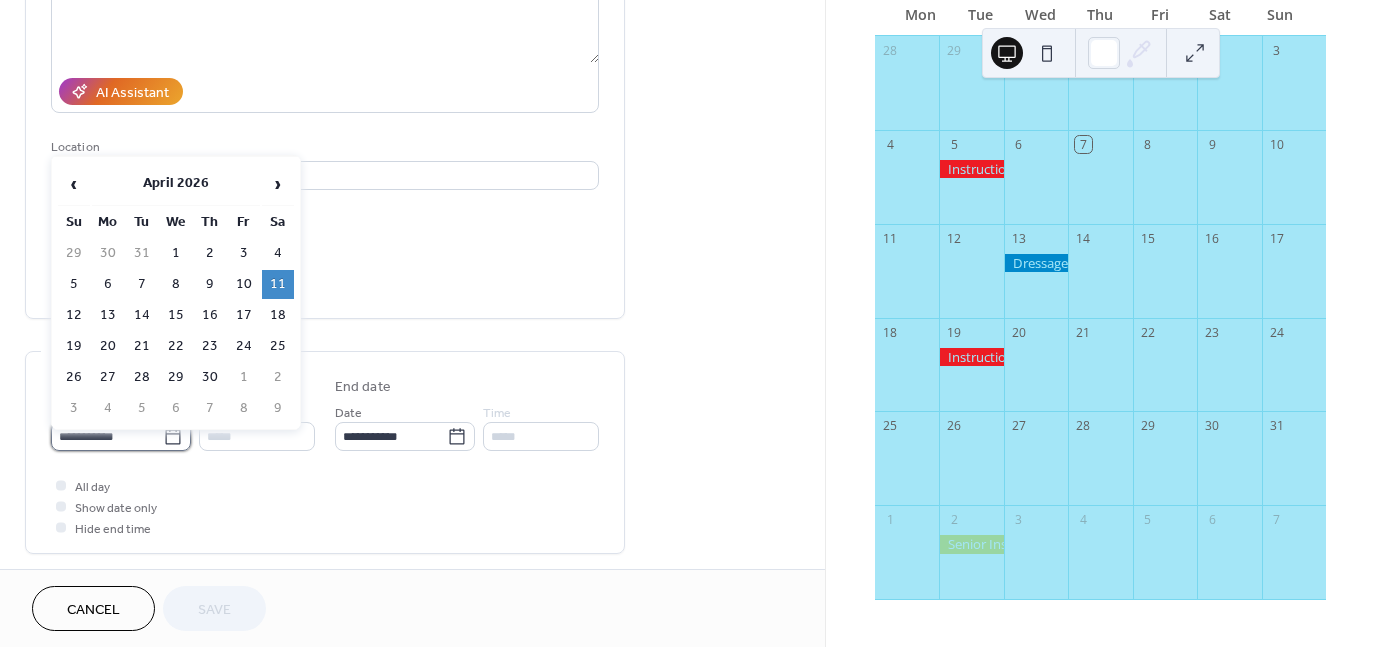 click on "**********" at bounding box center (107, 436) 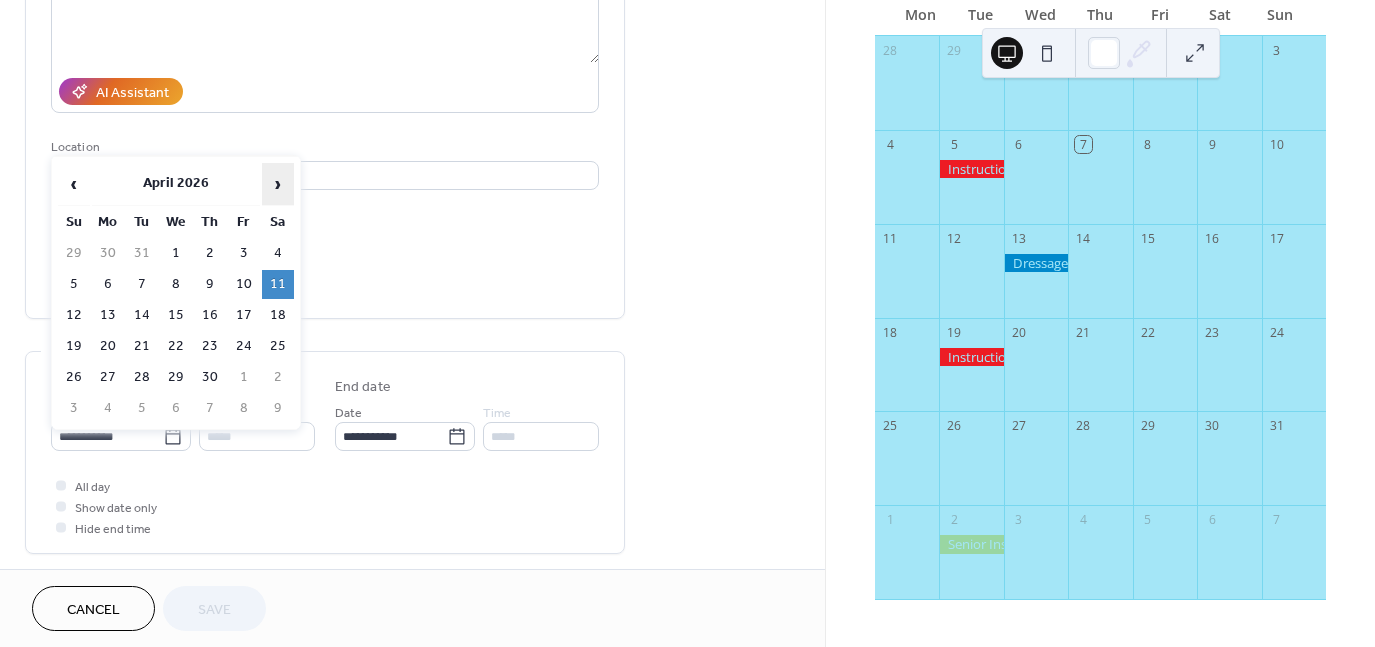 click on "›" at bounding box center [278, 184] 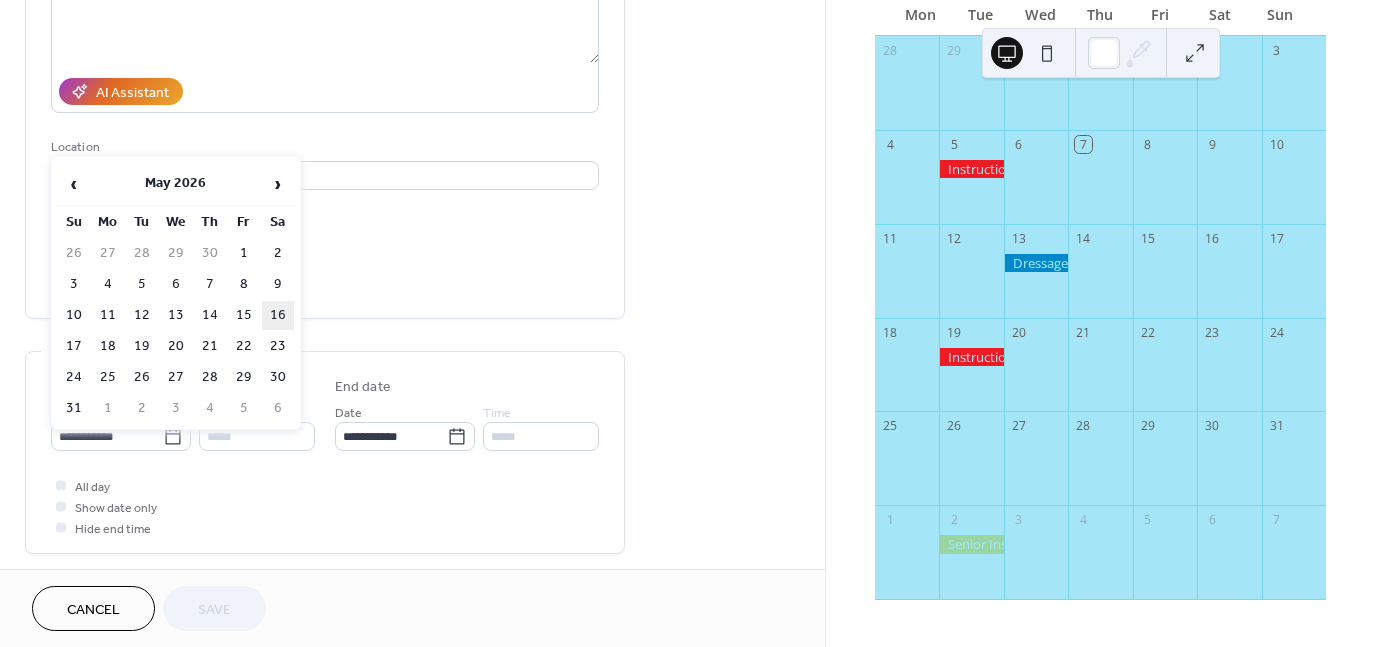 click on "16" at bounding box center [278, 315] 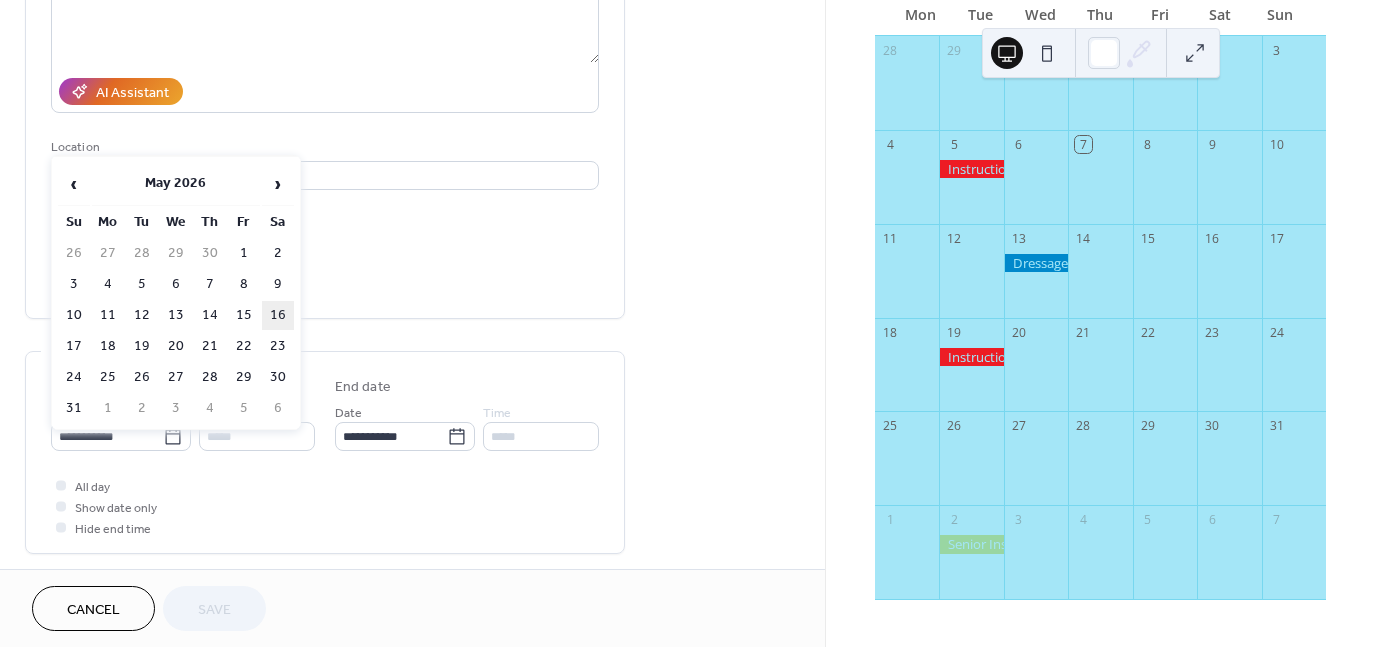 type on "**********" 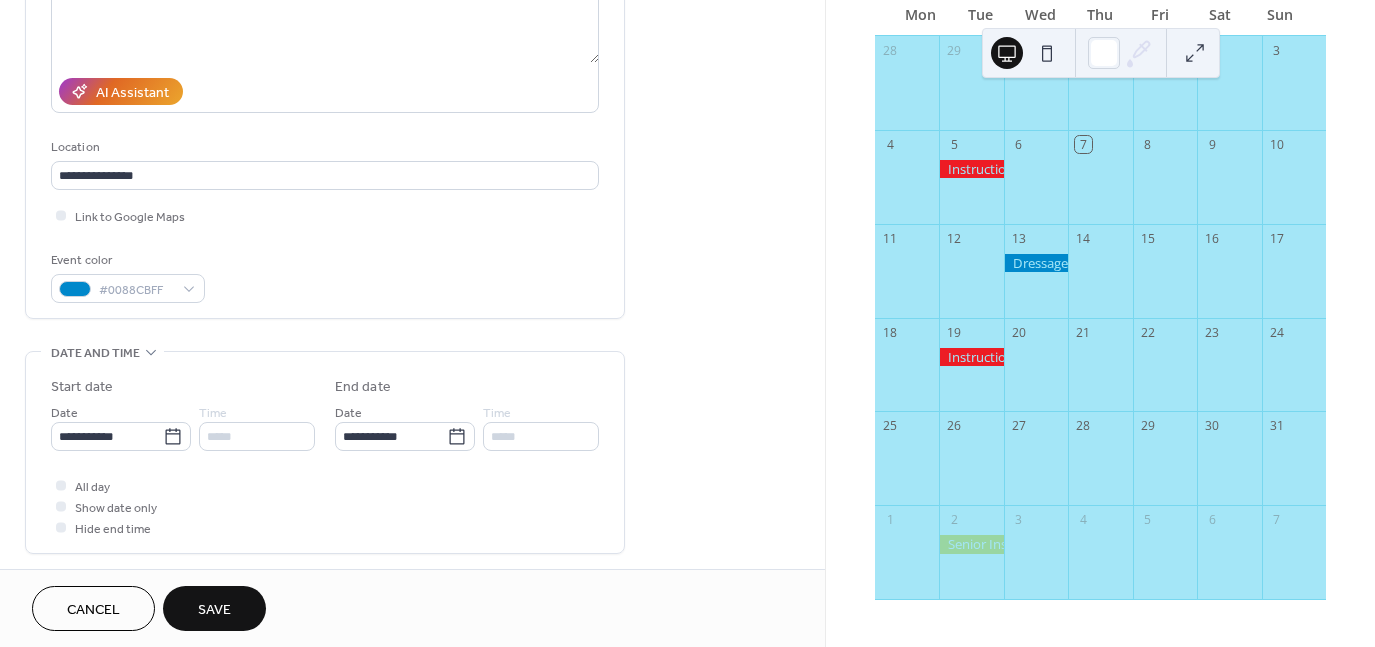 click on "Save" at bounding box center [214, 610] 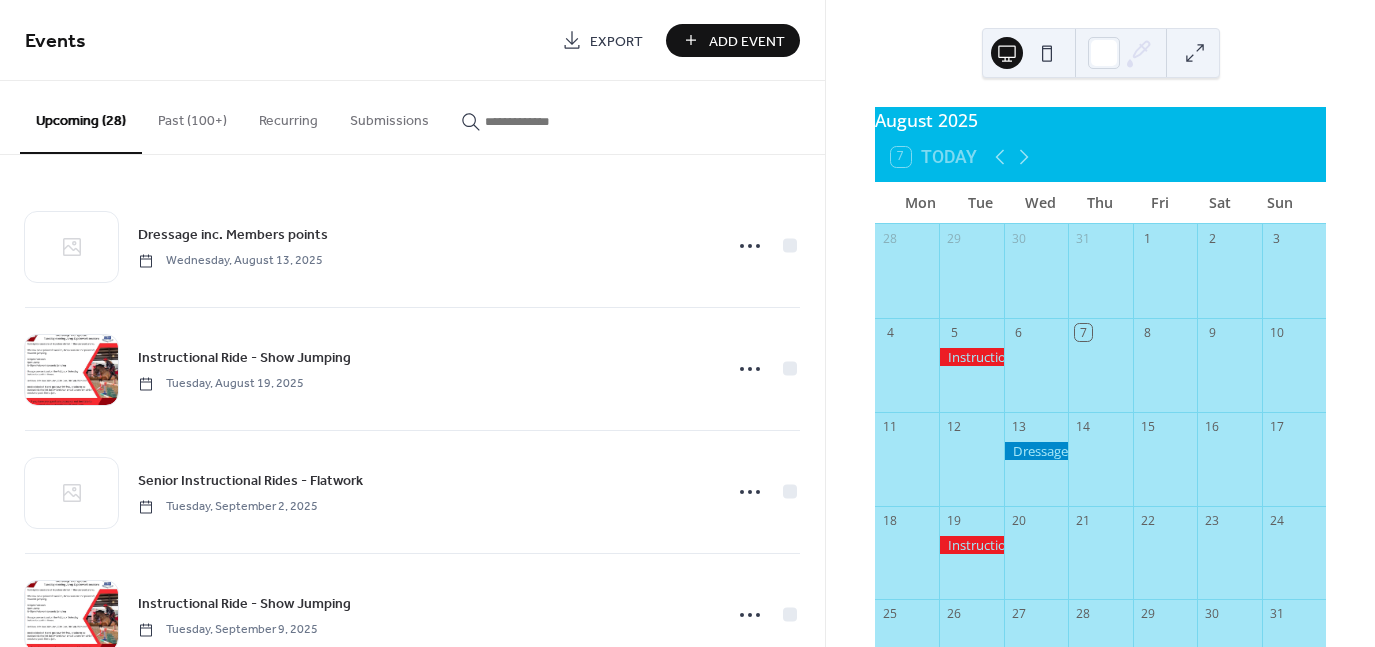 scroll, scrollTop: 0, scrollLeft: 0, axis: both 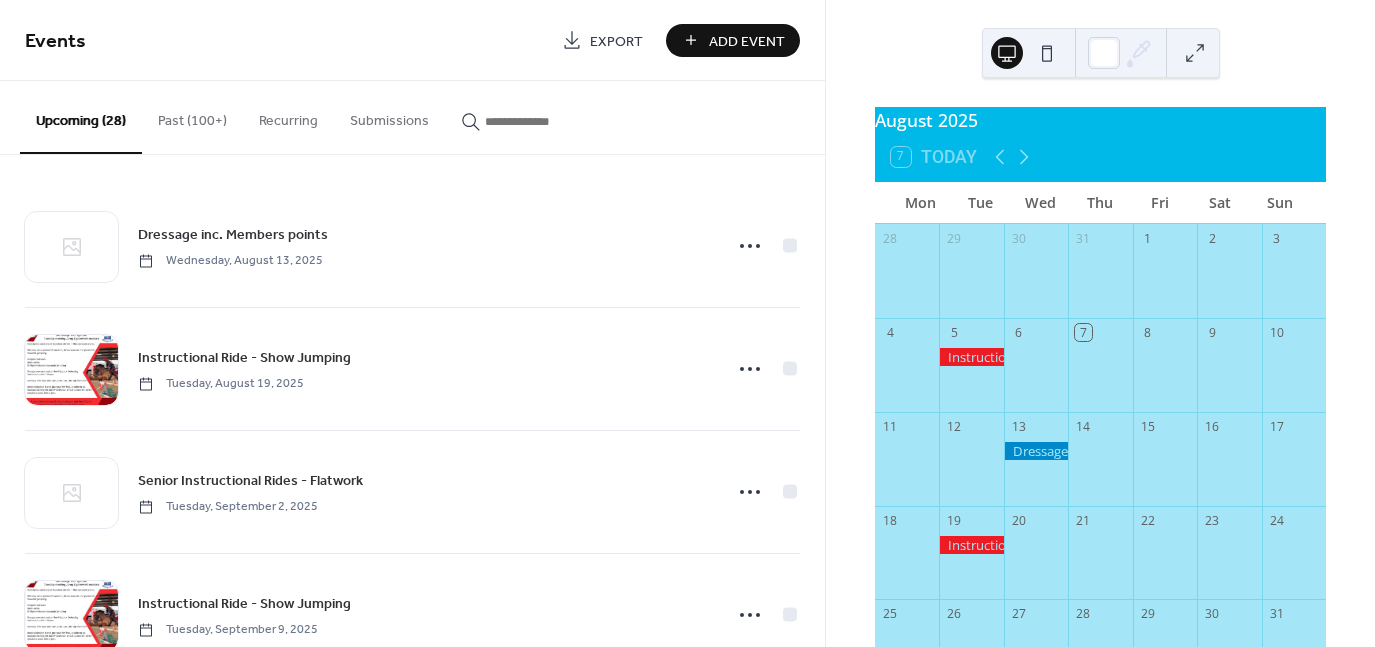 click on "Past (100+)" at bounding box center [192, 116] 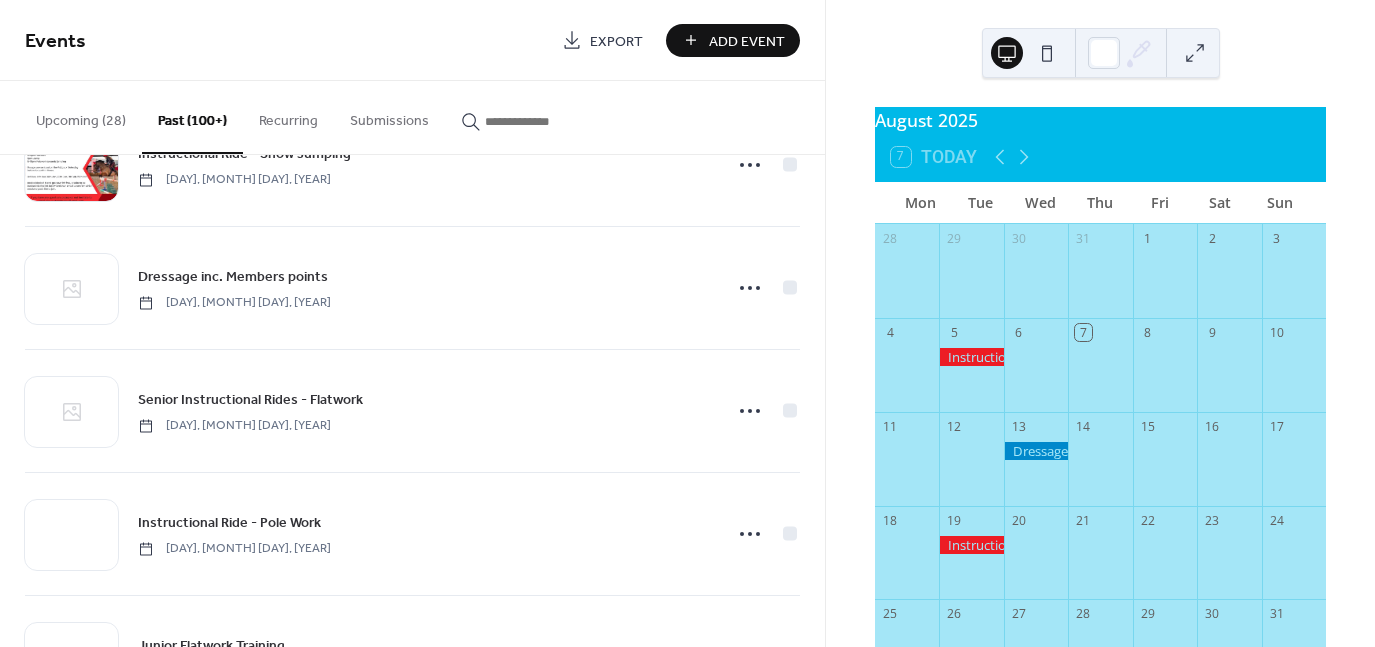scroll, scrollTop: 4115, scrollLeft: 0, axis: vertical 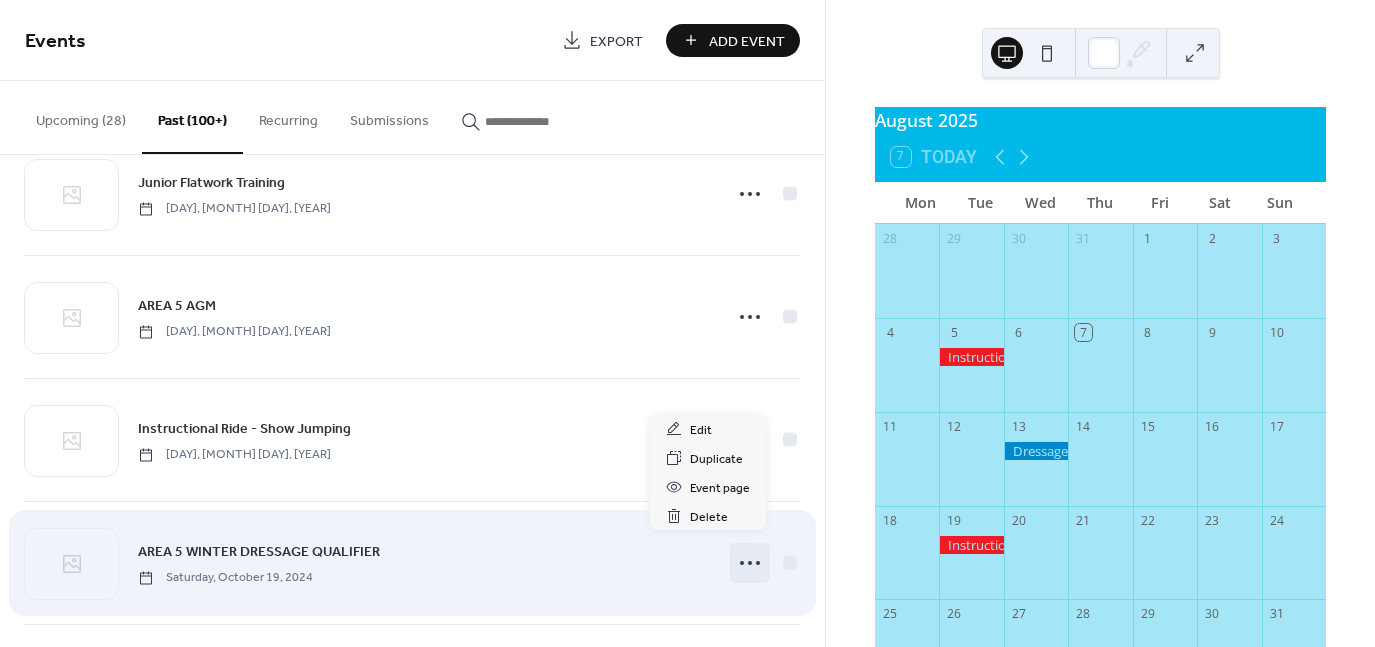 click 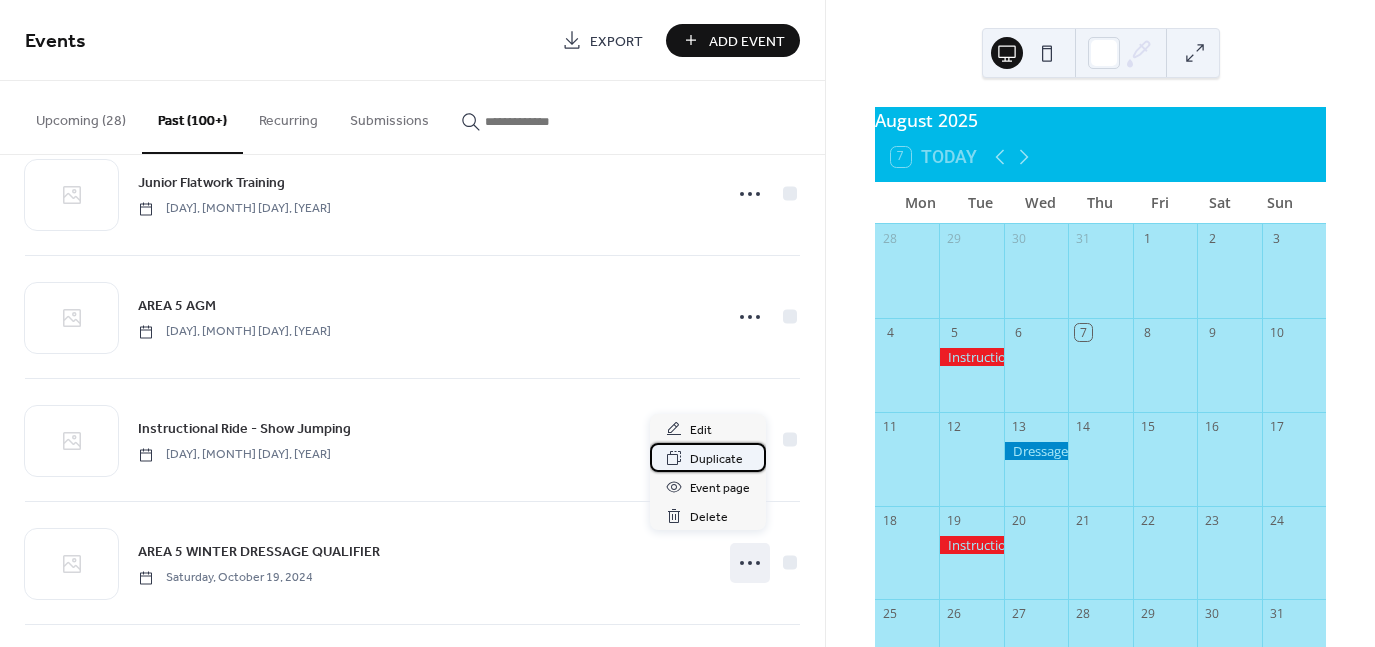 click on "Duplicate" at bounding box center (716, 459) 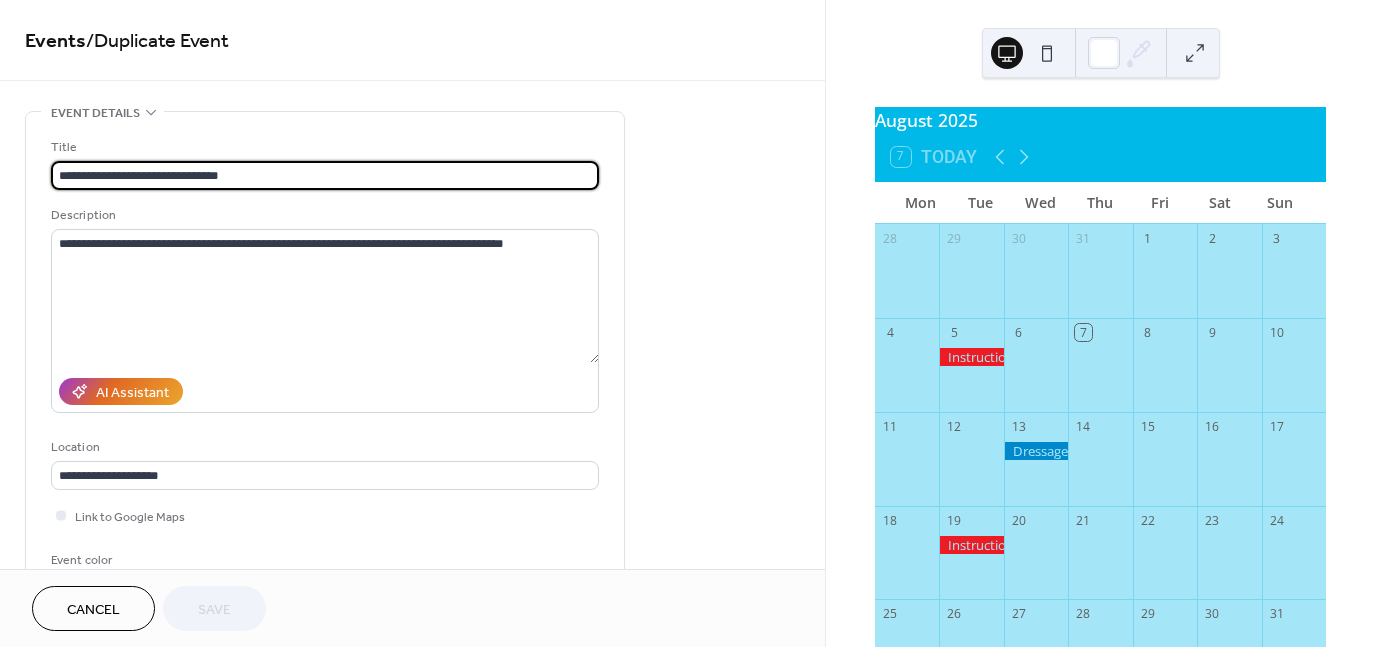 click on "**********" at bounding box center (325, 175) 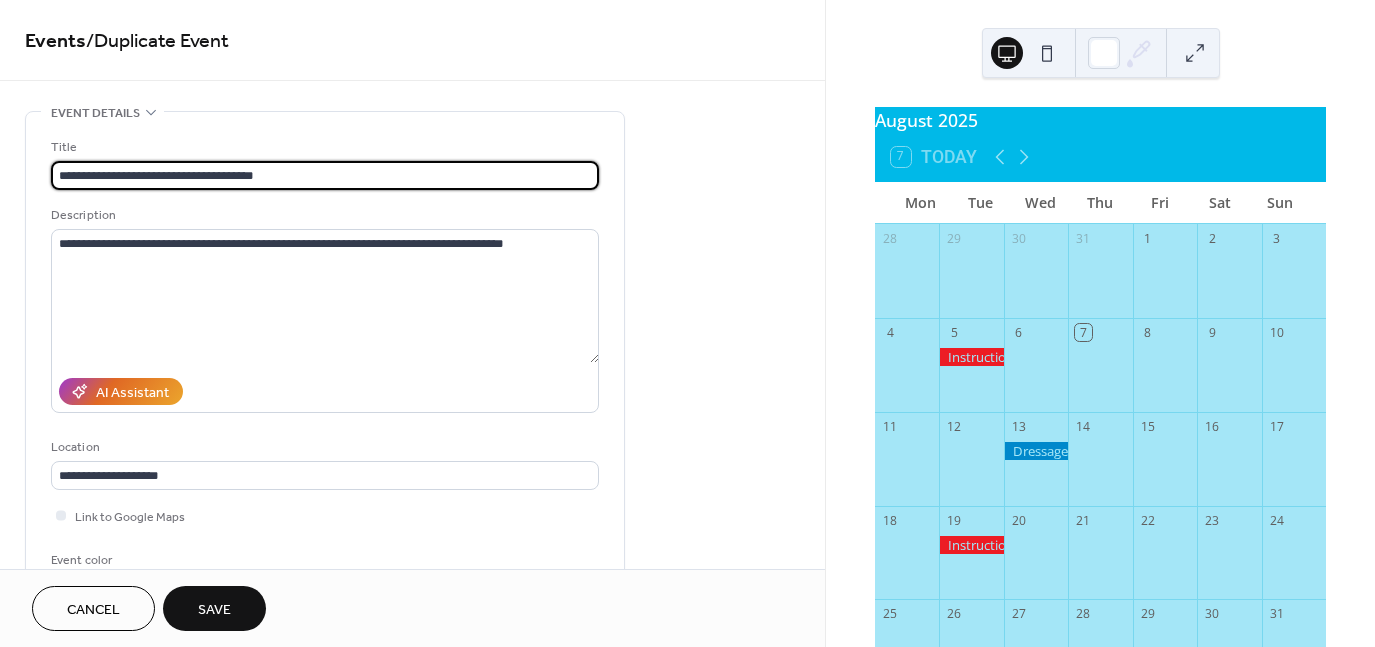 type on "**********" 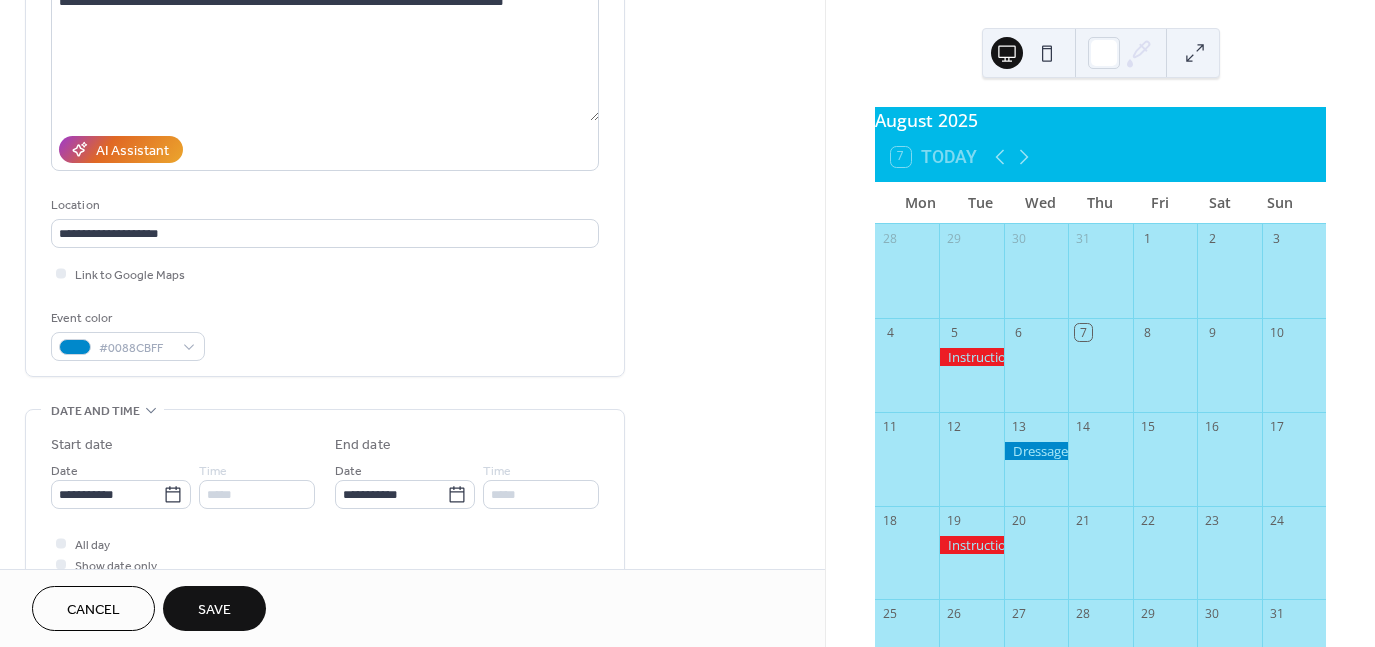 scroll, scrollTop: 400, scrollLeft: 0, axis: vertical 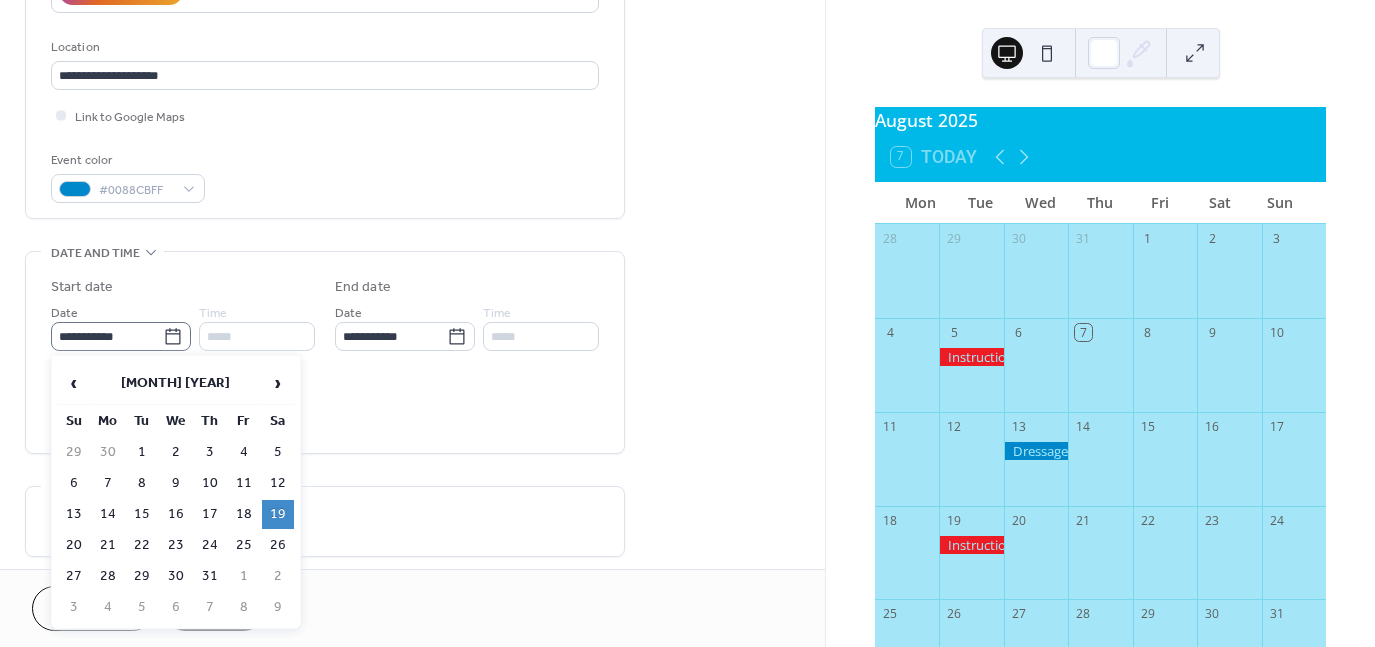 click 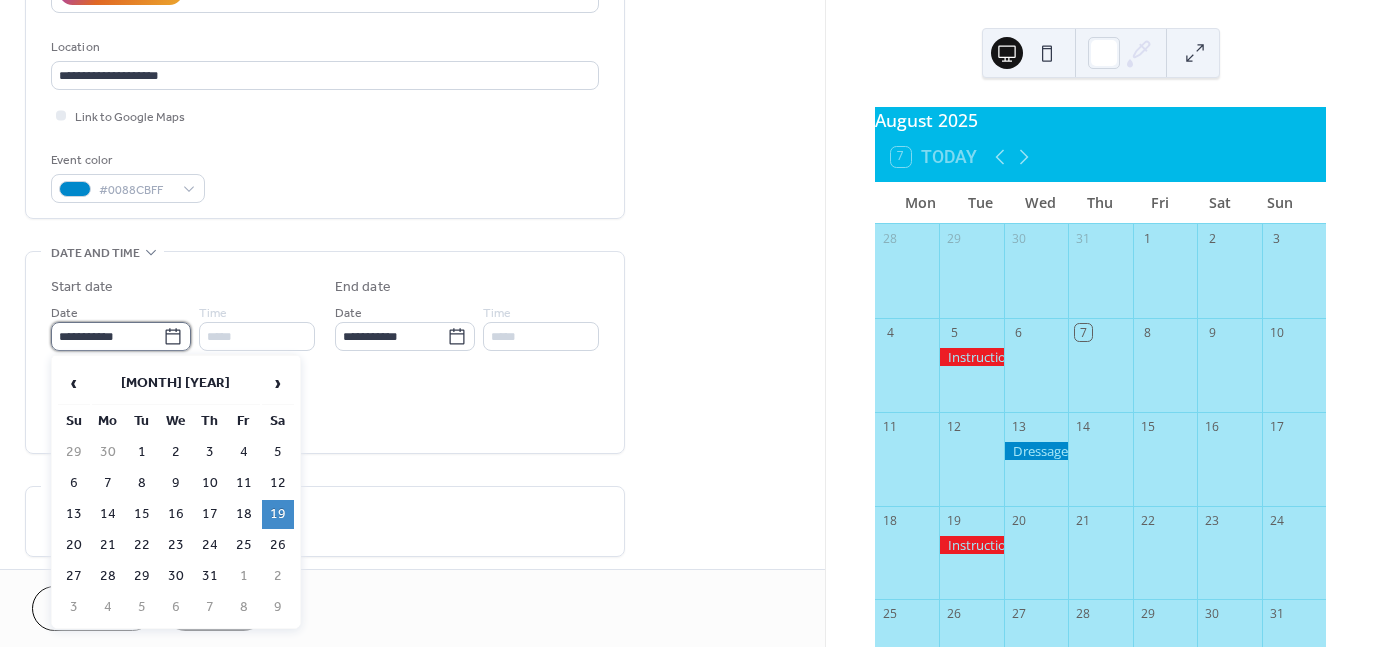 click on "**********" at bounding box center [107, 336] 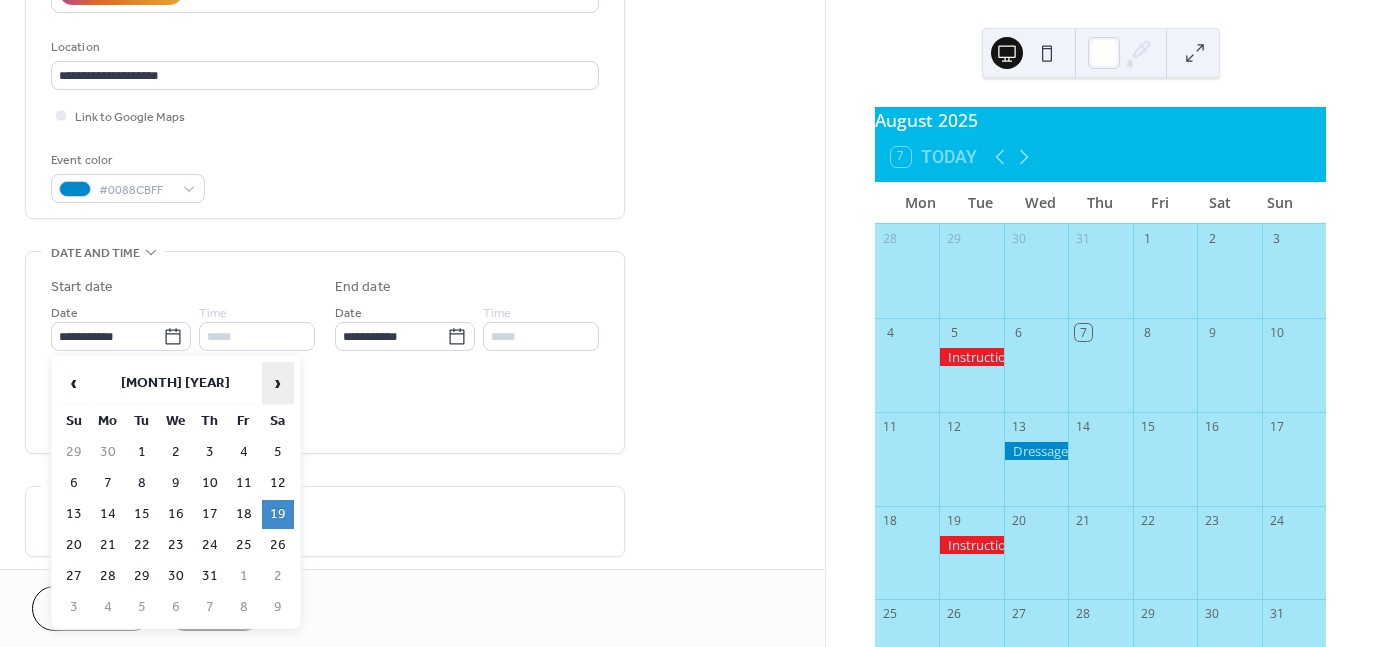 click on "›" at bounding box center (278, 383) 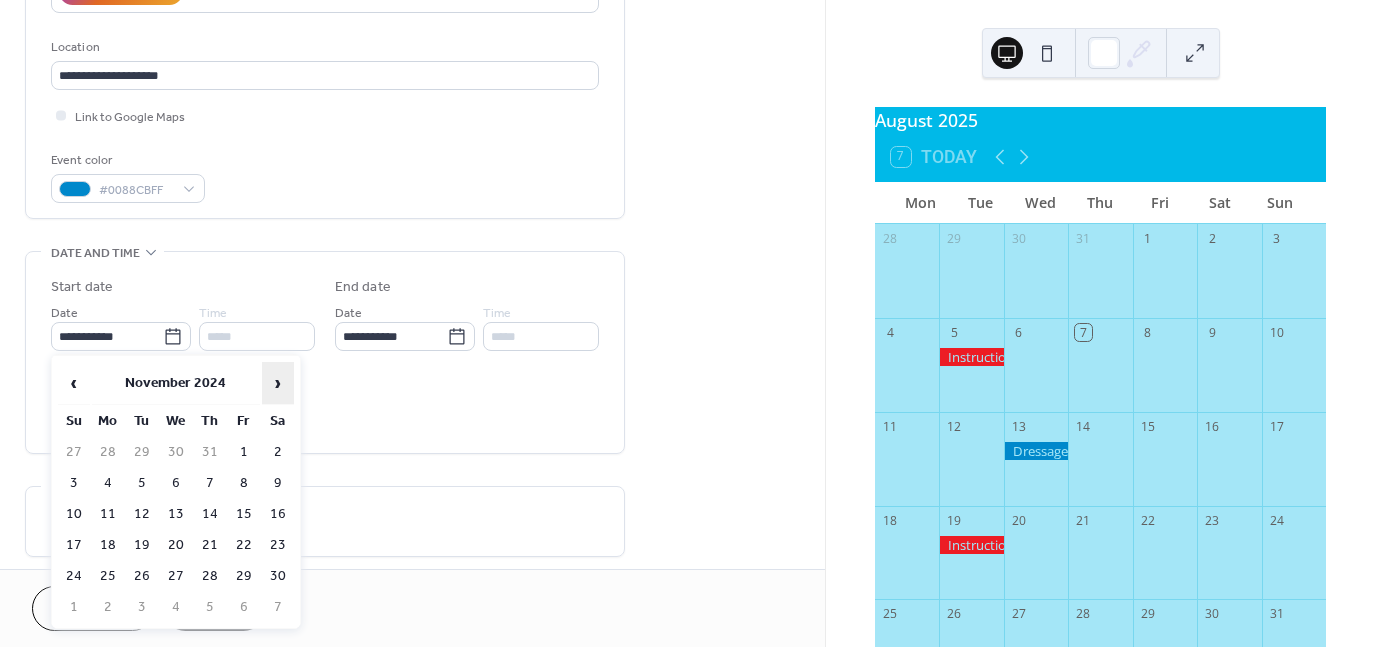 click on "›" at bounding box center [278, 383] 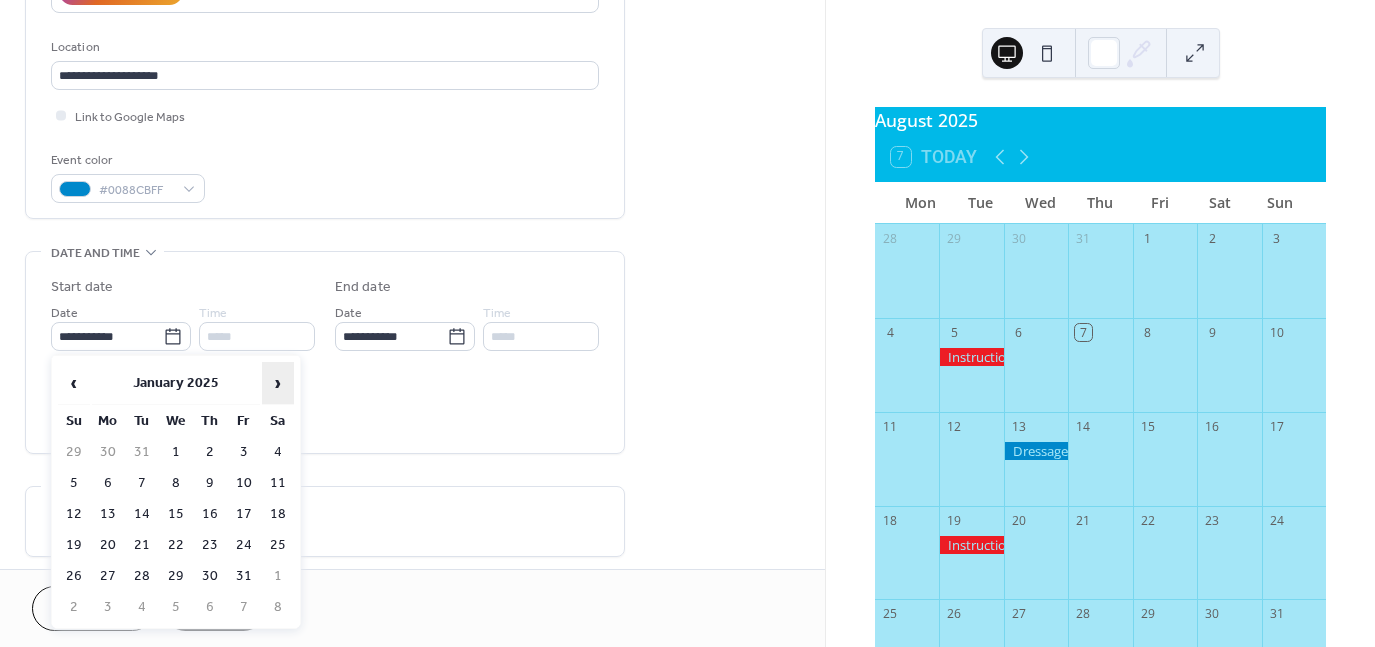 click on "›" at bounding box center [278, 383] 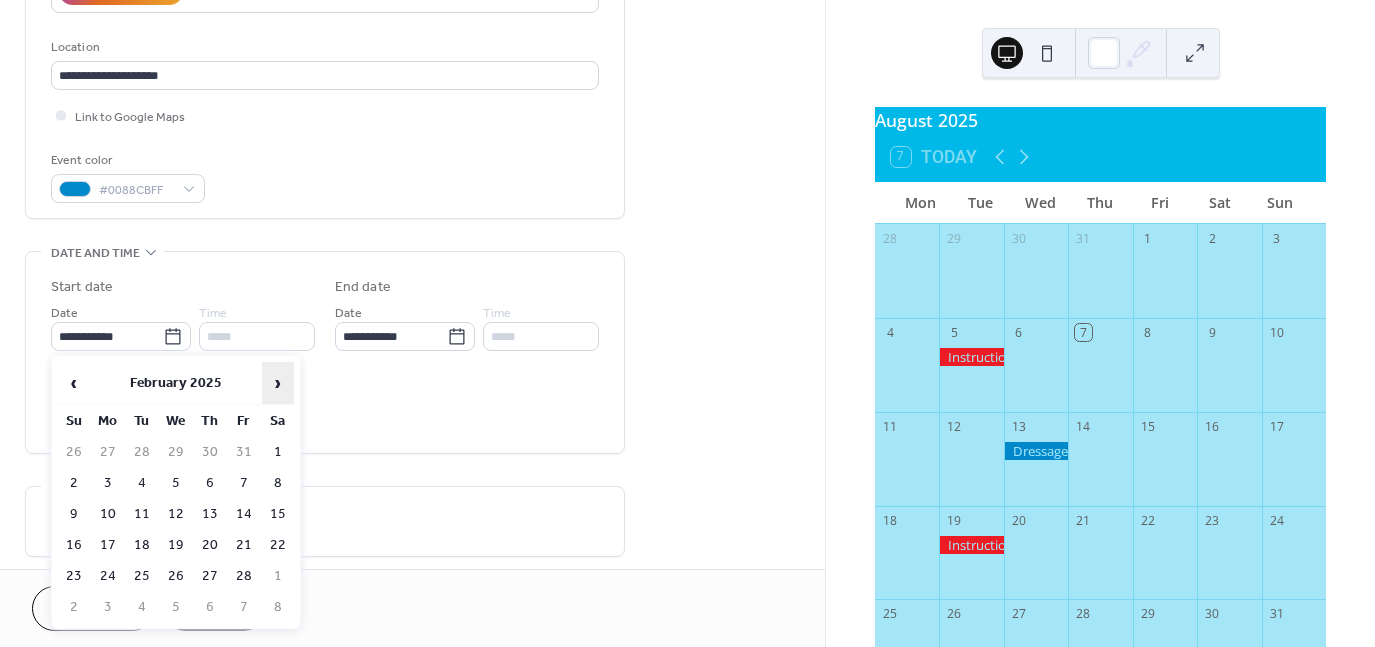 click on "›" at bounding box center [278, 383] 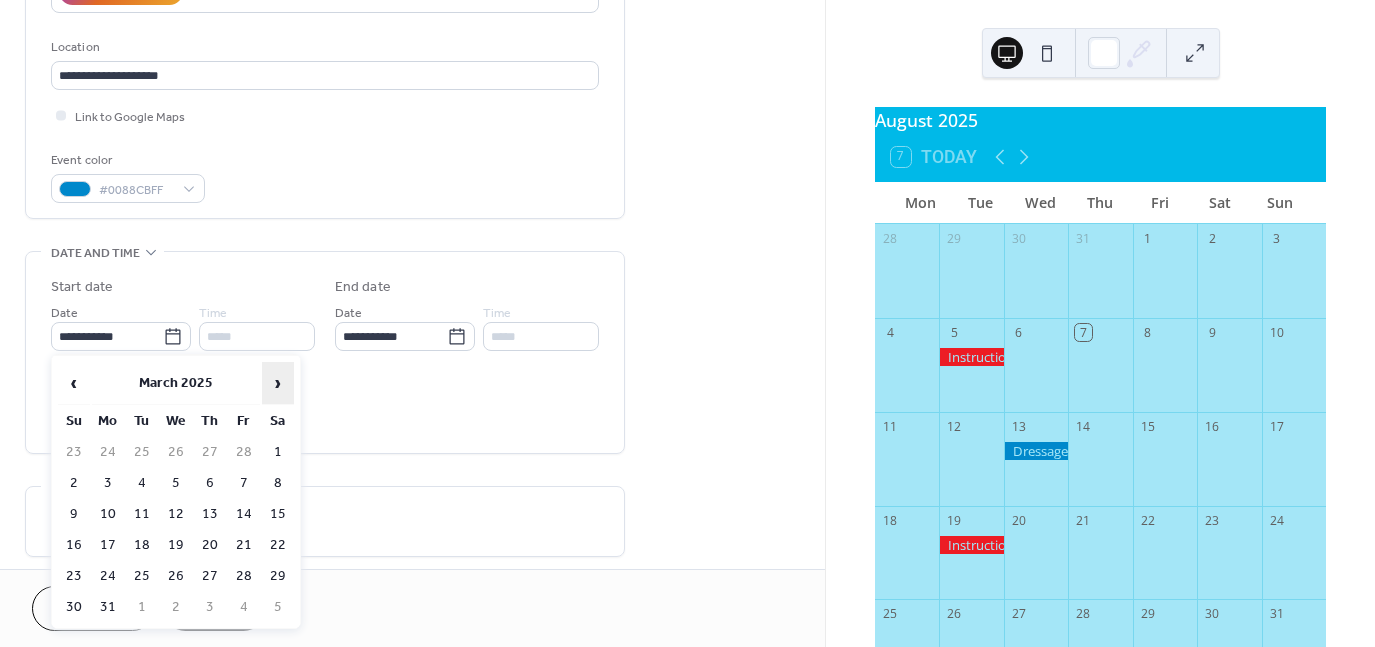 click on "›" at bounding box center (278, 383) 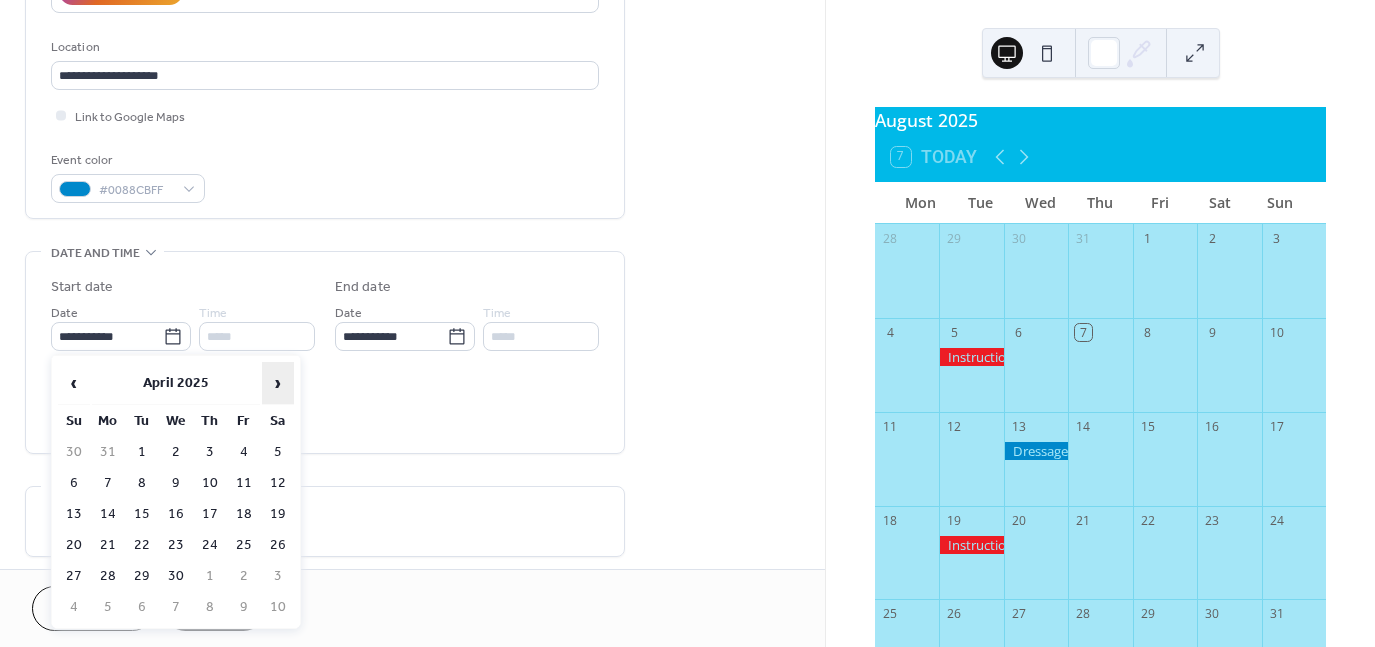 click on "›" at bounding box center [278, 383] 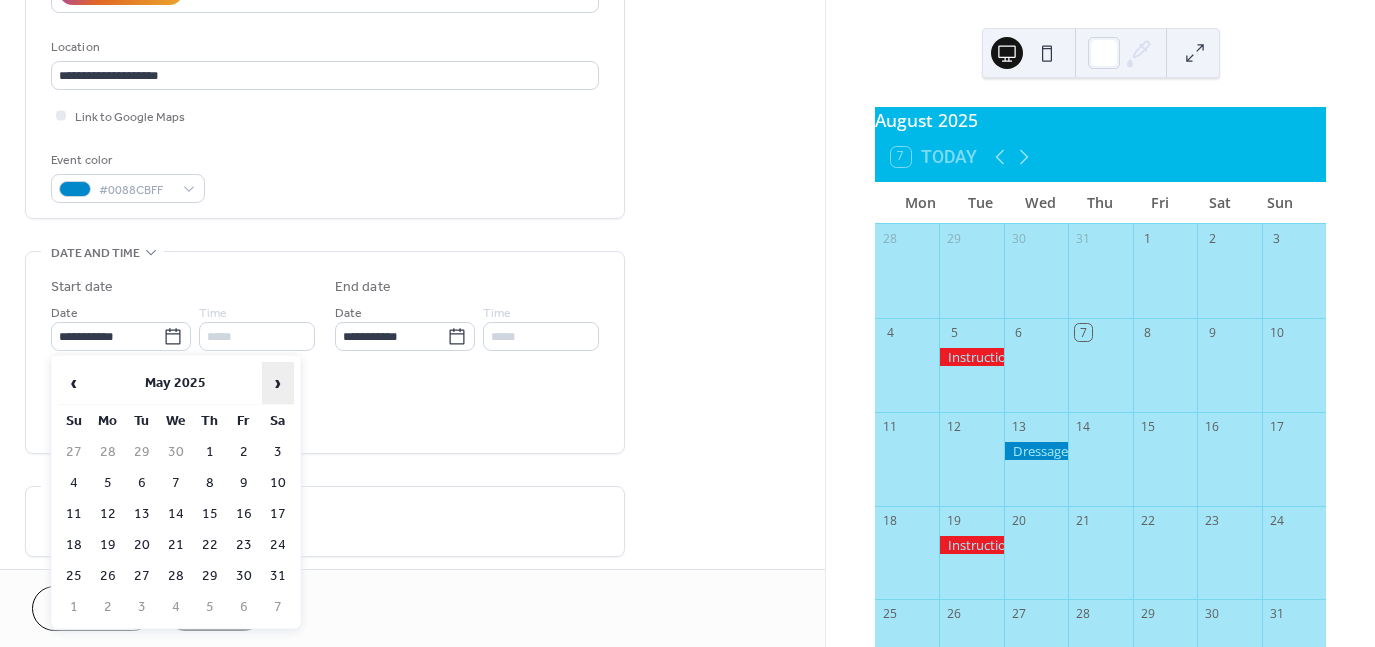 click on "›" at bounding box center [278, 383] 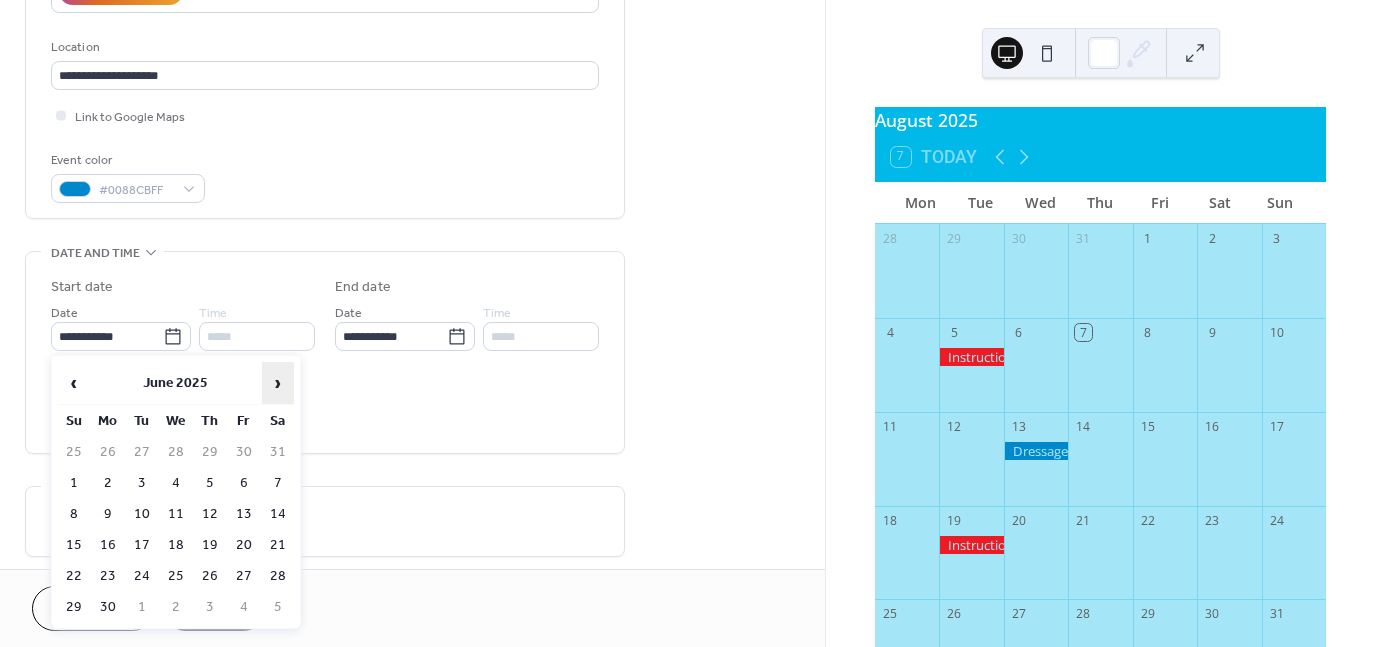 click on "›" at bounding box center (278, 383) 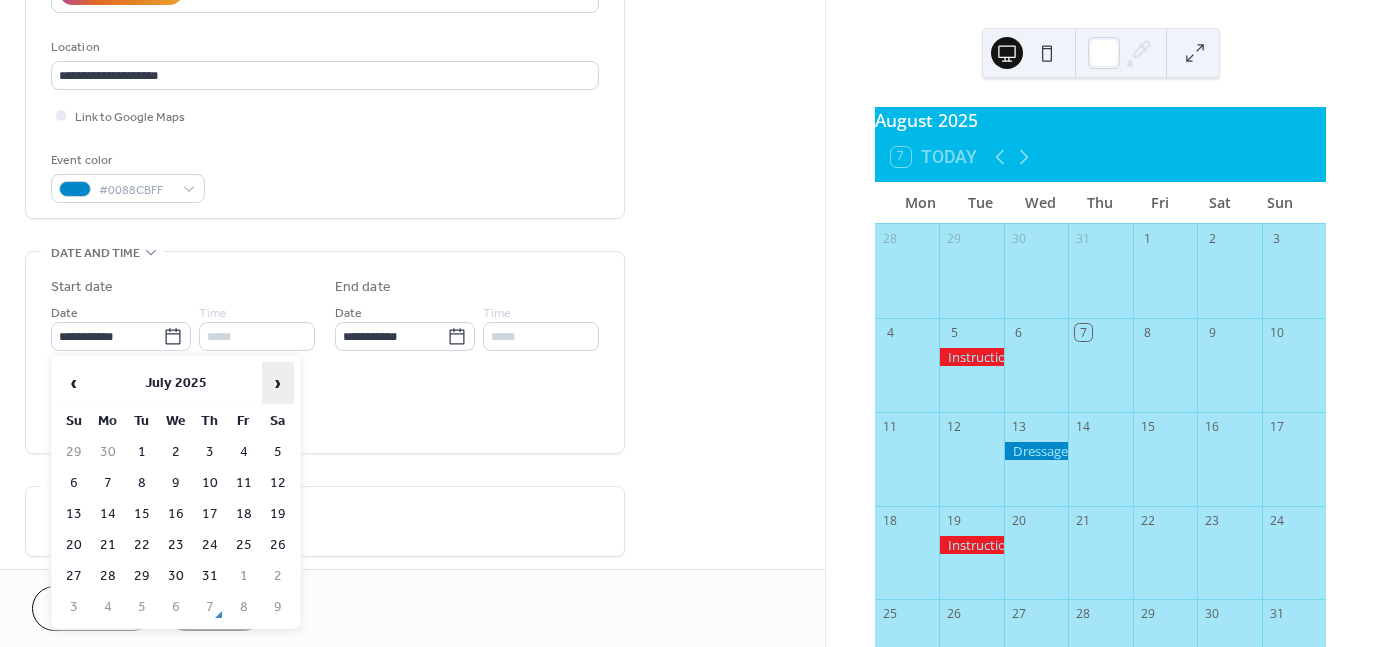 click on "›" at bounding box center (278, 383) 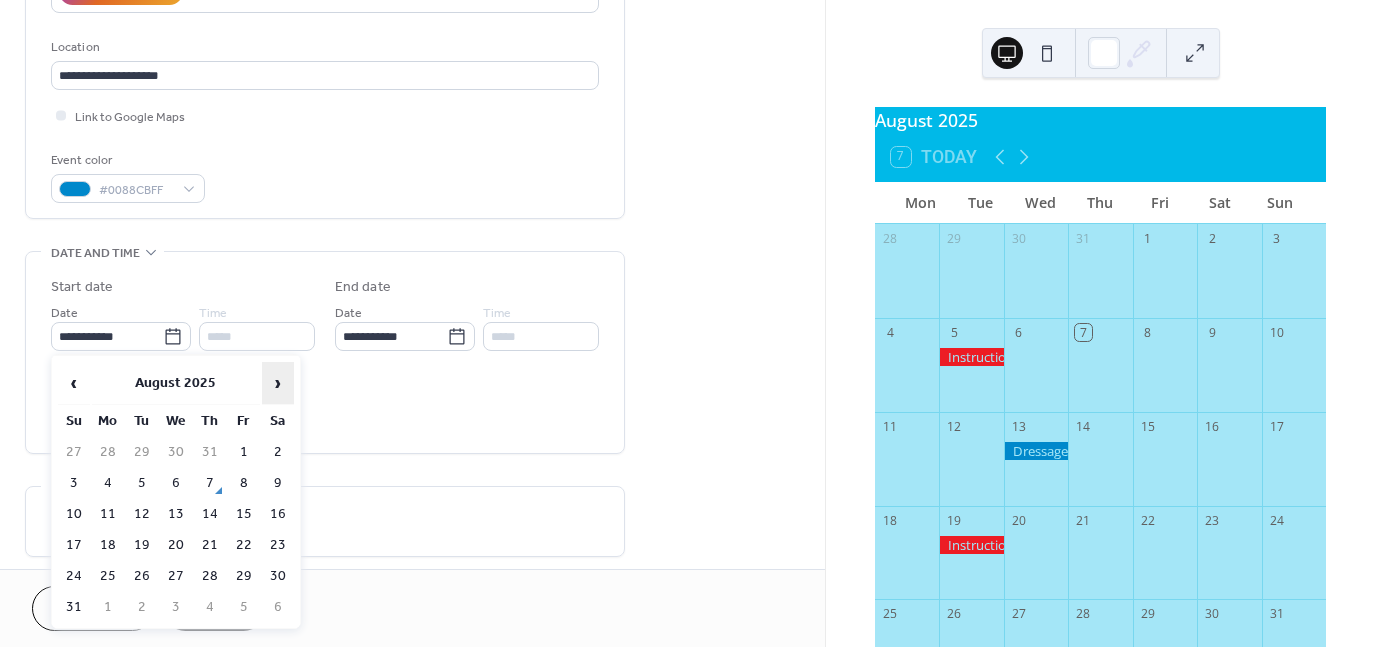 click on "›" at bounding box center (278, 383) 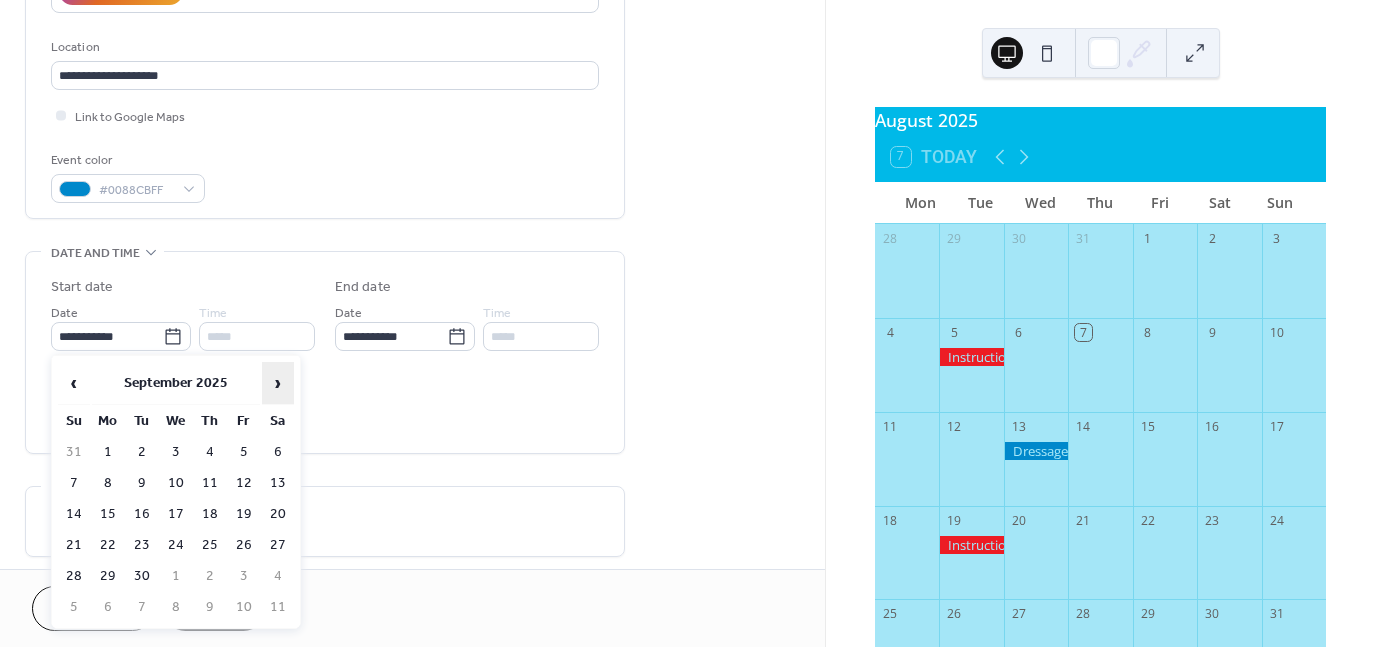 click on "›" at bounding box center [278, 383] 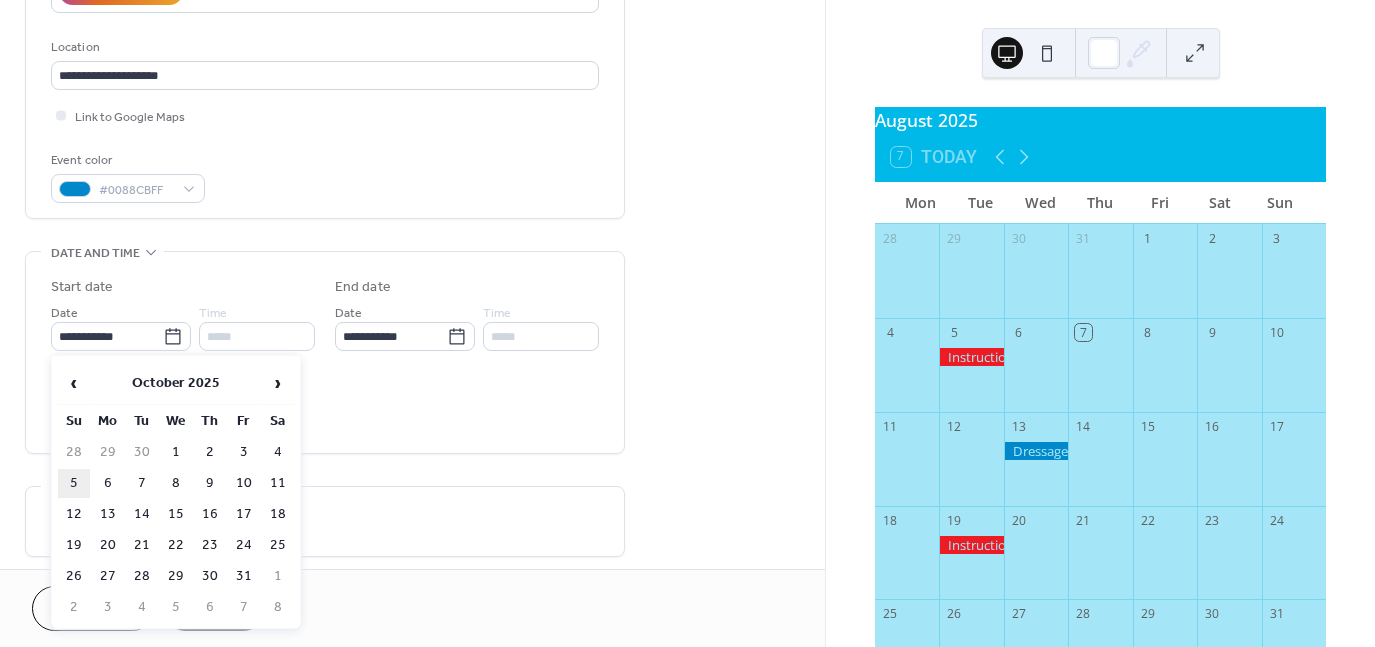 click on "5" at bounding box center (74, 483) 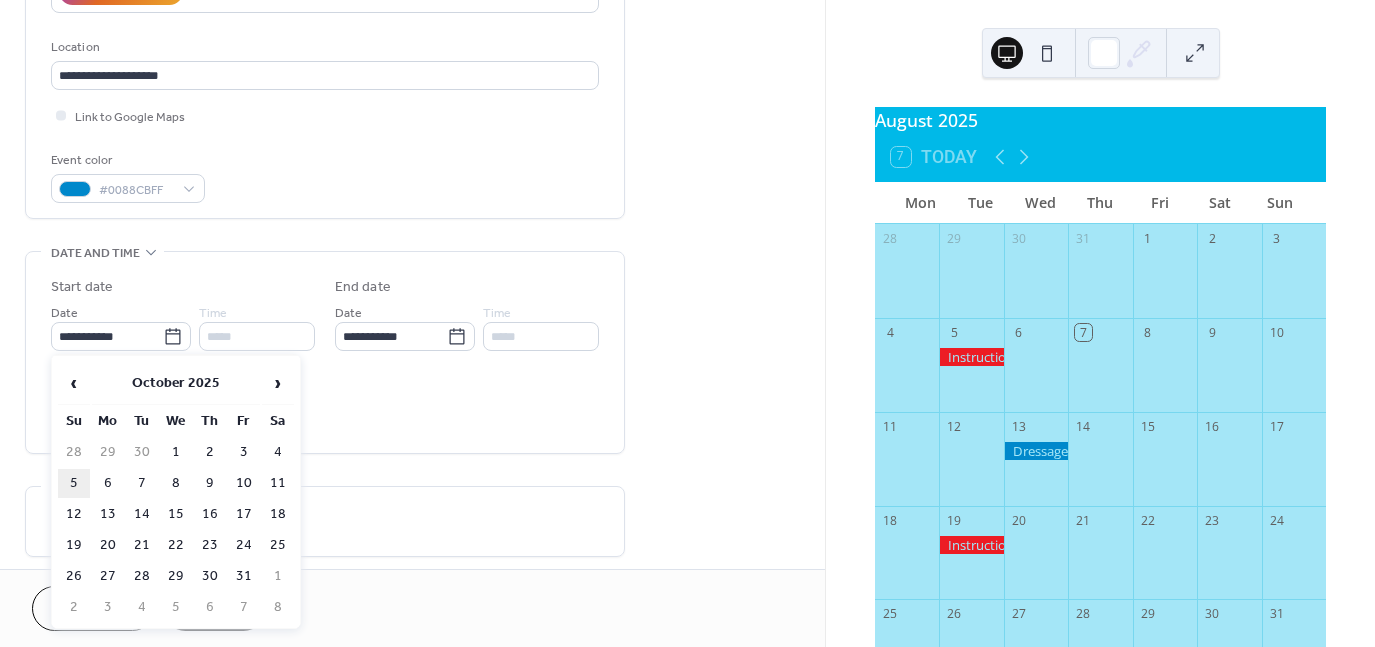 type on "**********" 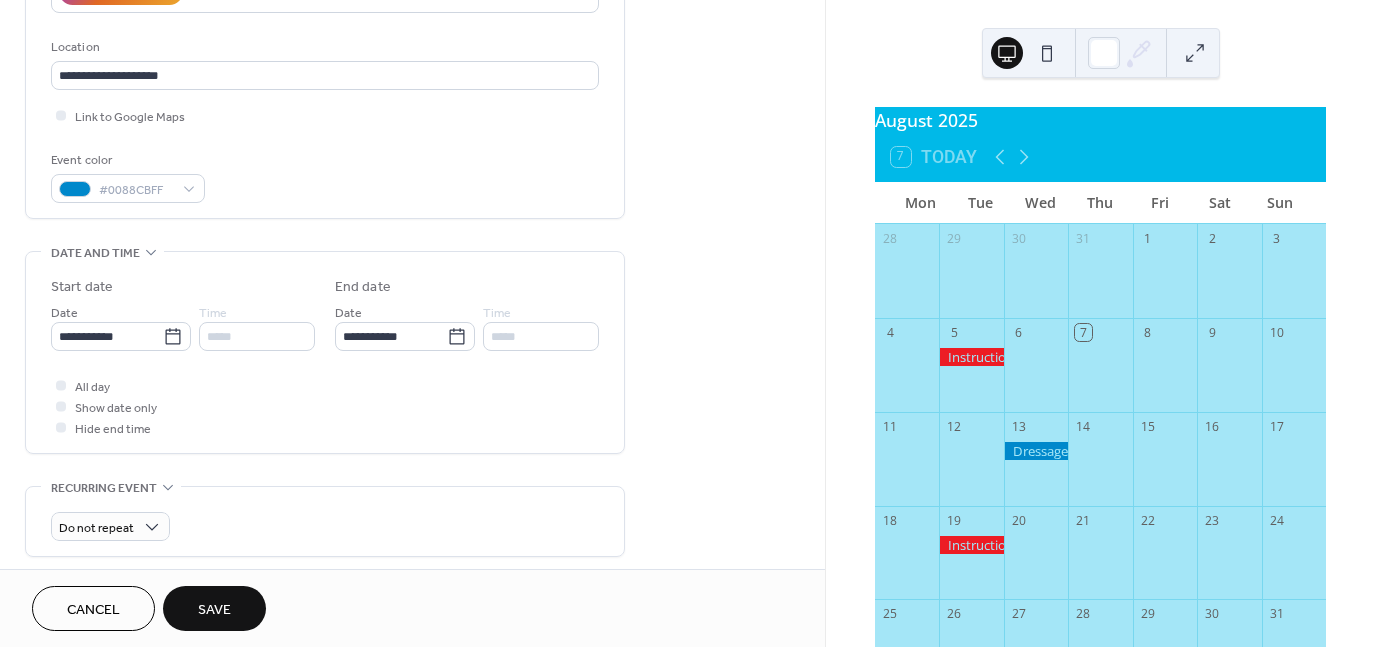 click on "Save" at bounding box center (214, 610) 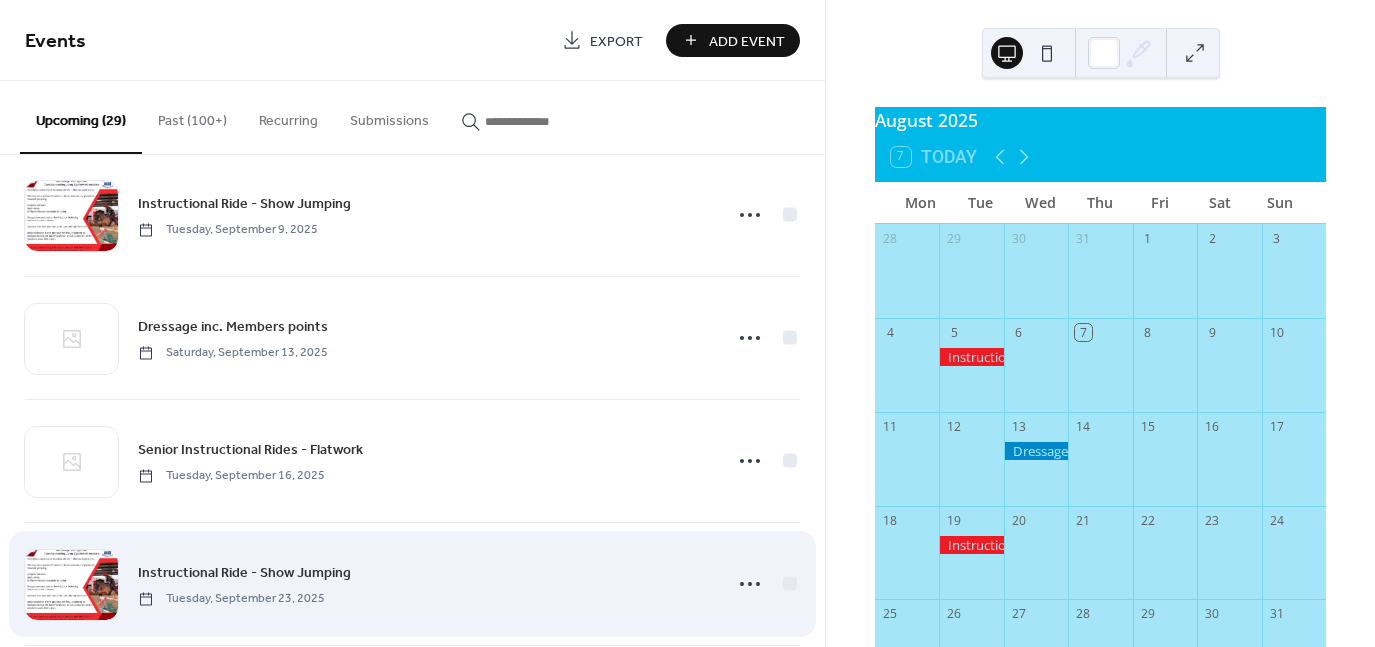 scroll, scrollTop: 500, scrollLeft: 0, axis: vertical 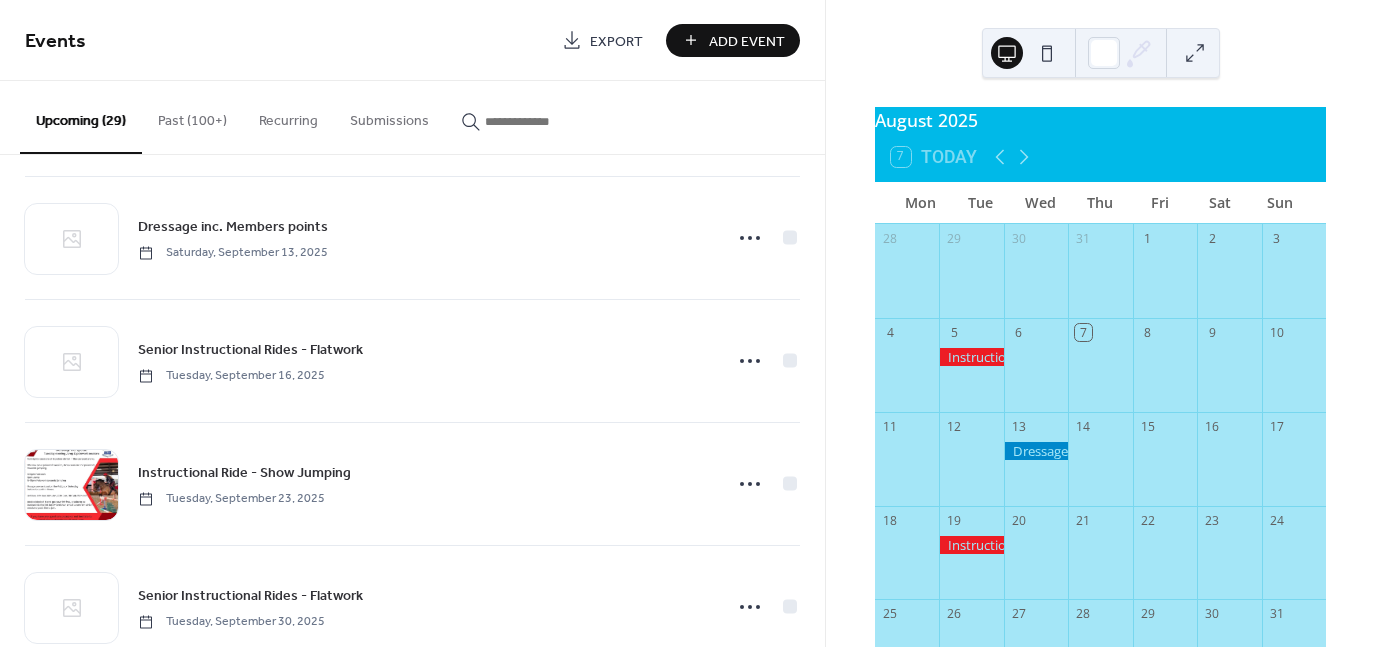 click on "Past (100+)" at bounding box center (192, 116) 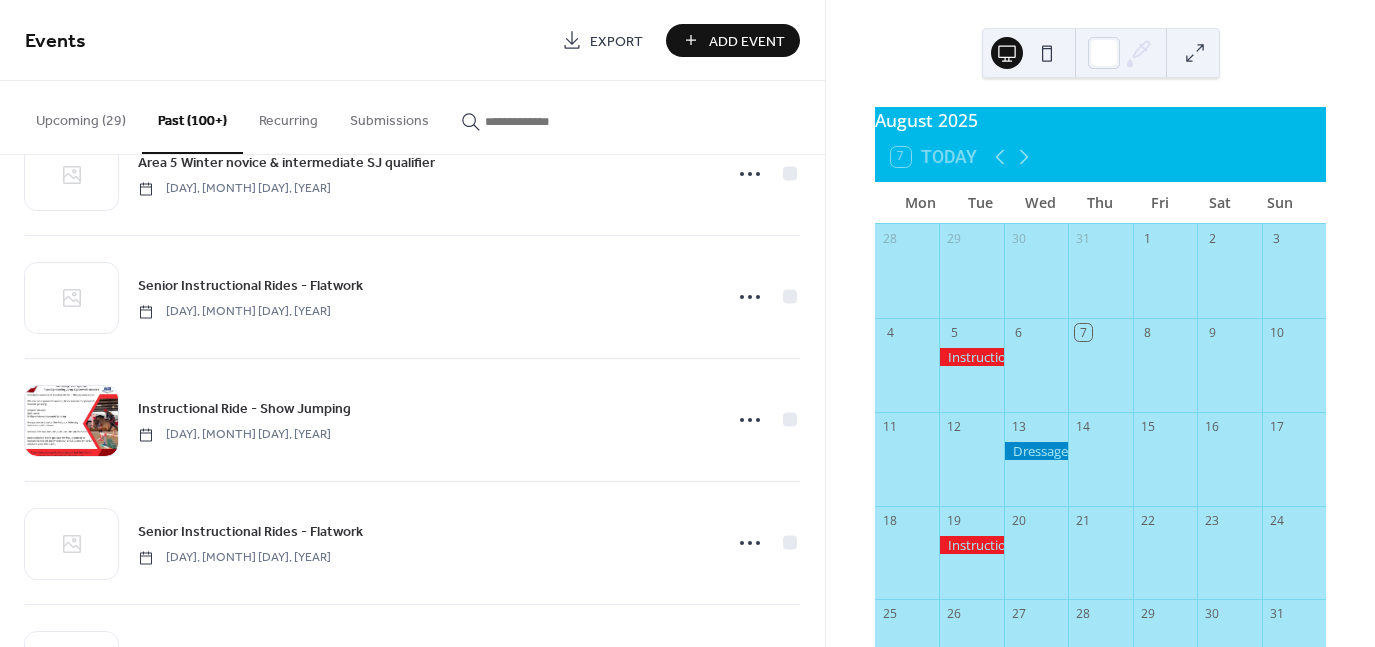 scroll, scrollTop: 3074, scrollLeft: 0, axis: vertical 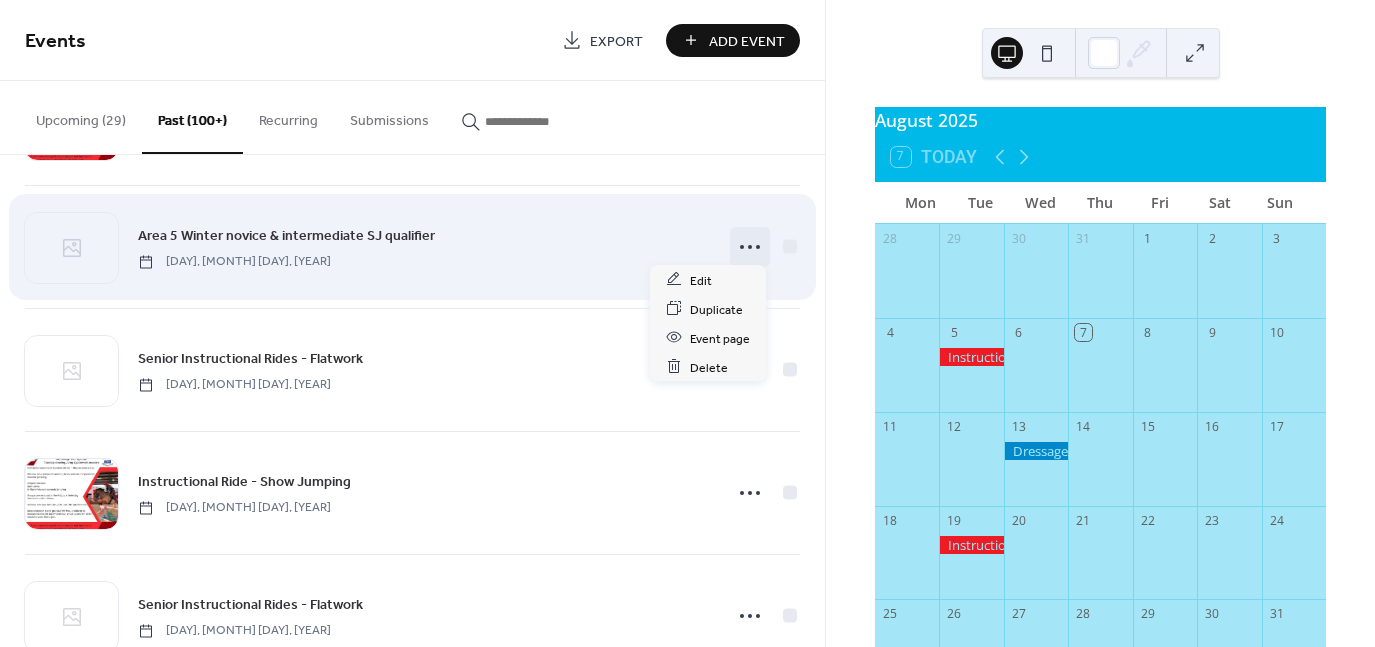 click 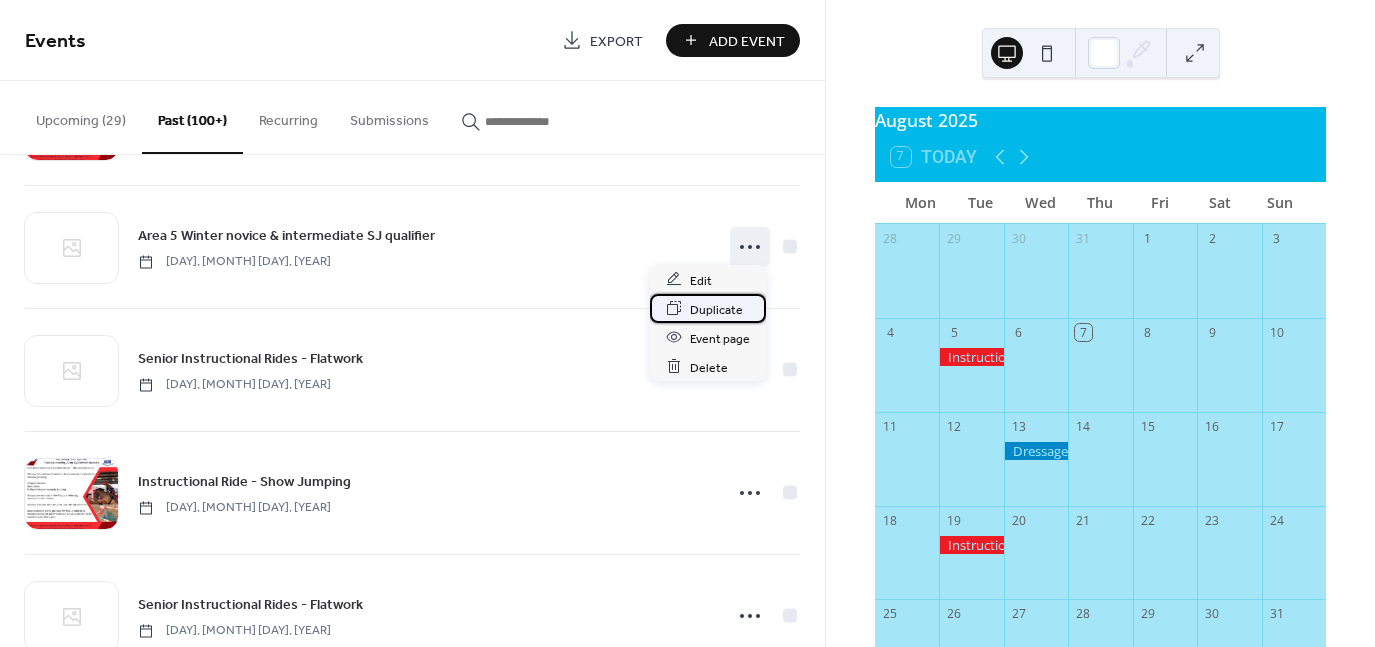 click on "Duplicate" at bounding box center (716, 309) 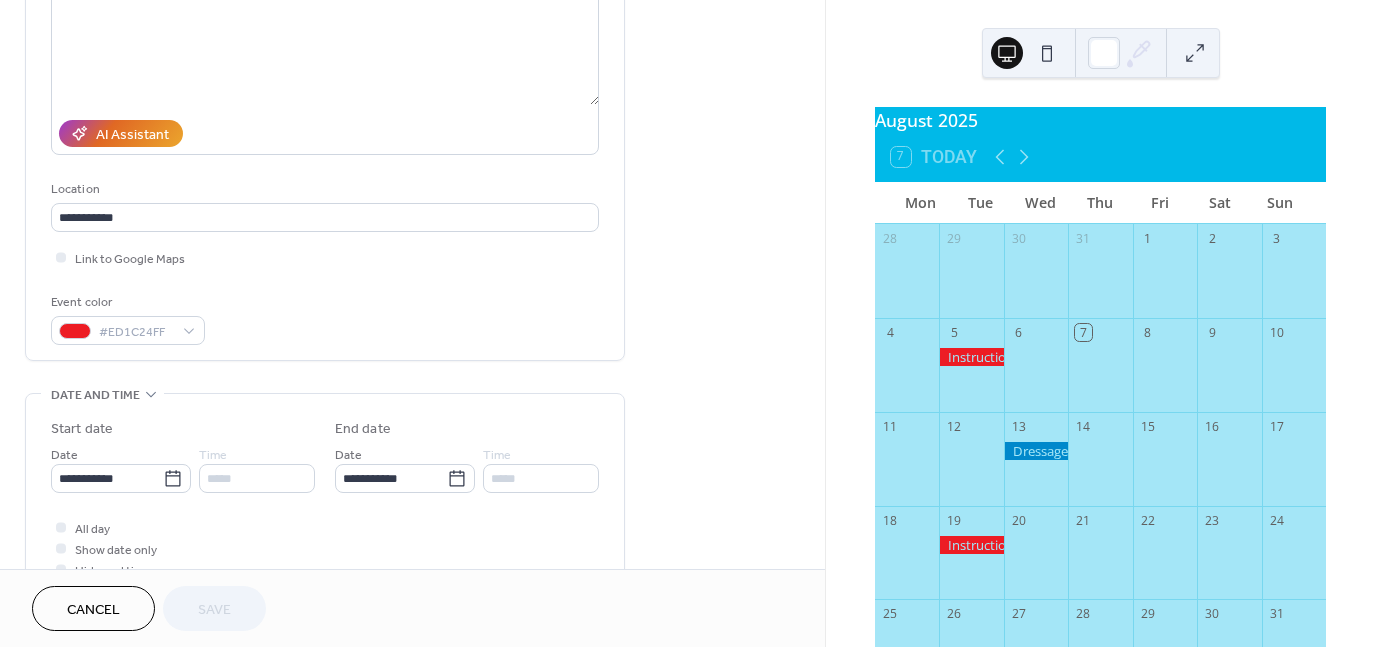 scroll, scrollTop: 300, scrollLeft: 0, axis: vertical 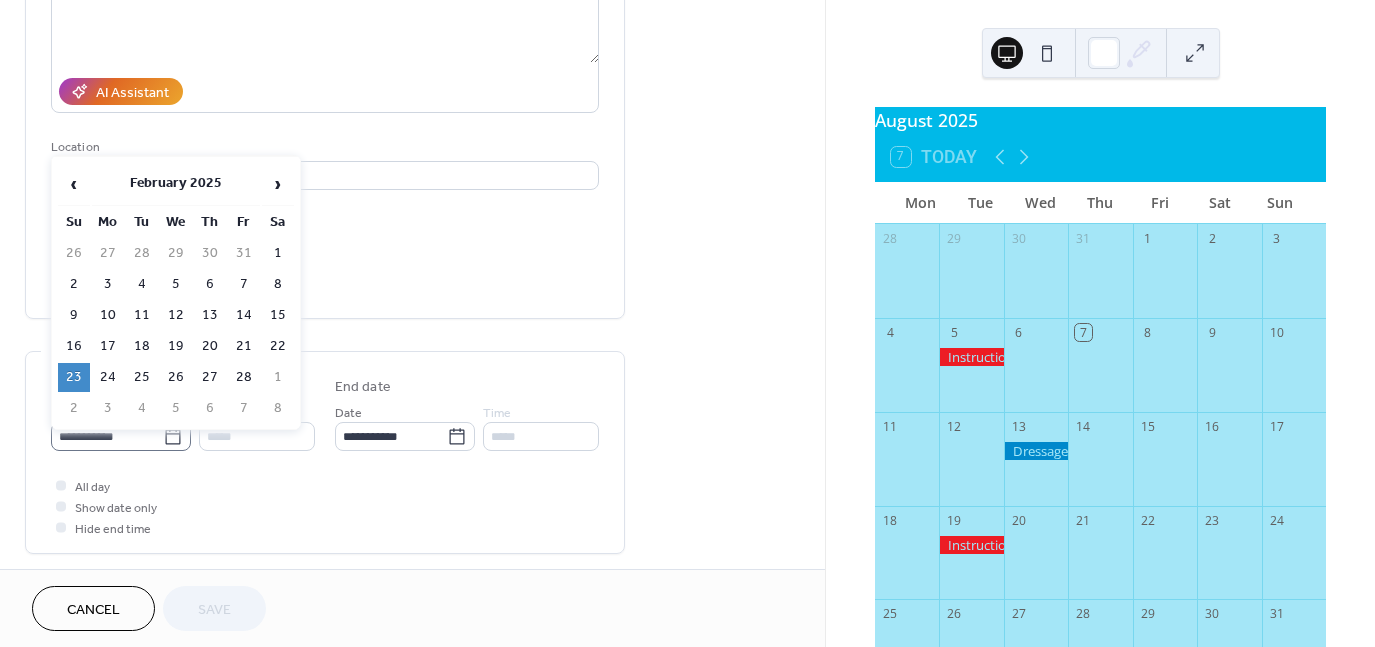 click 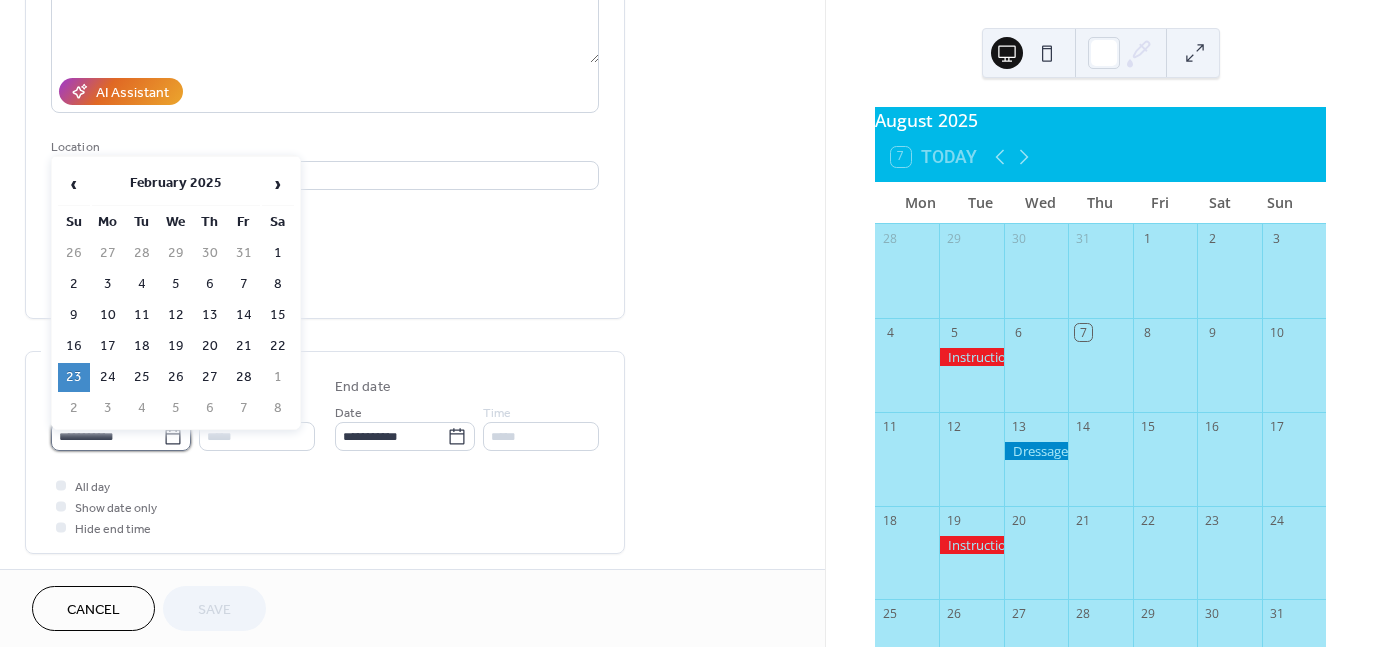 click on "**********" at bounding box center (107, 436) 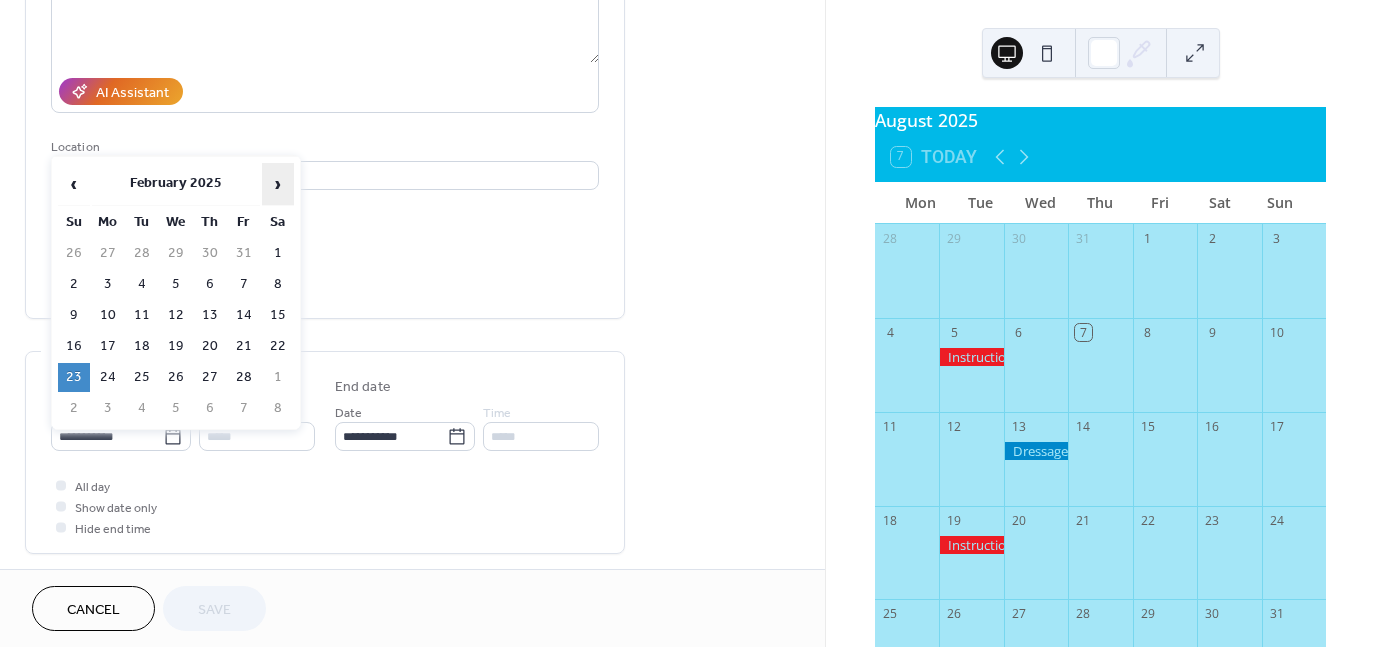 click on "›" at bounding box center [278, 184] 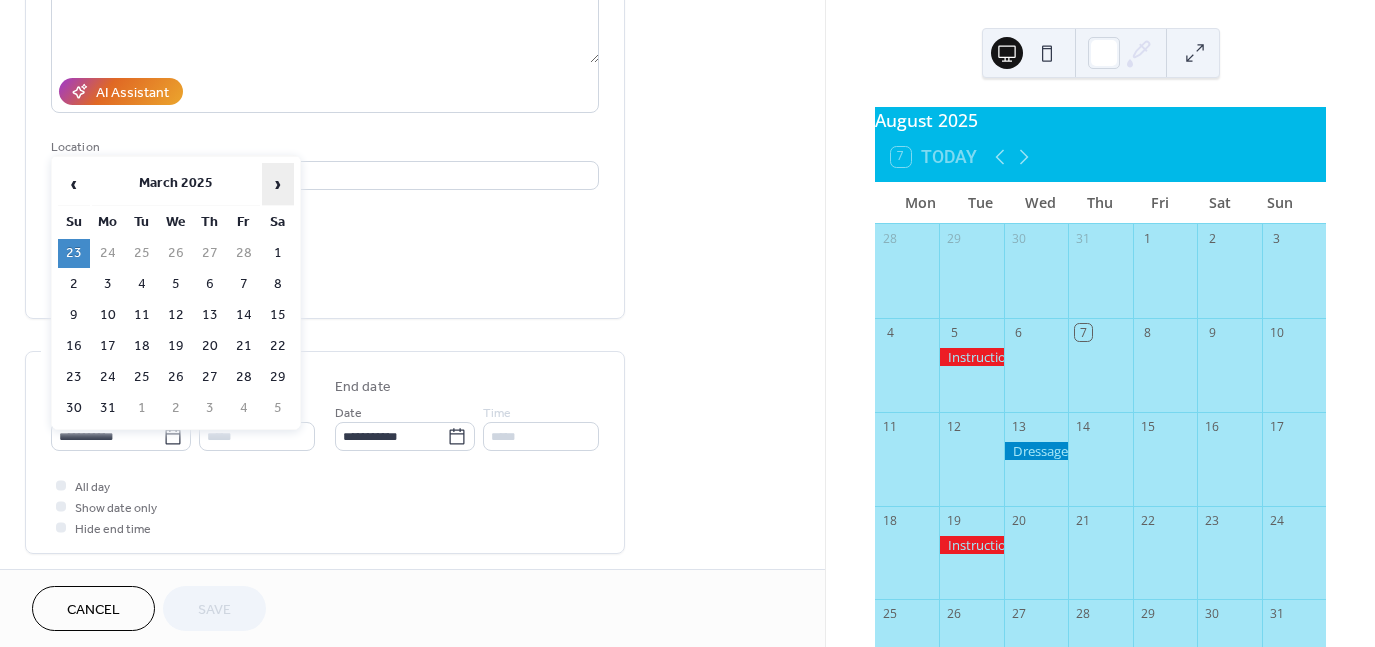 click on "›" at bounding box center (278, 184) 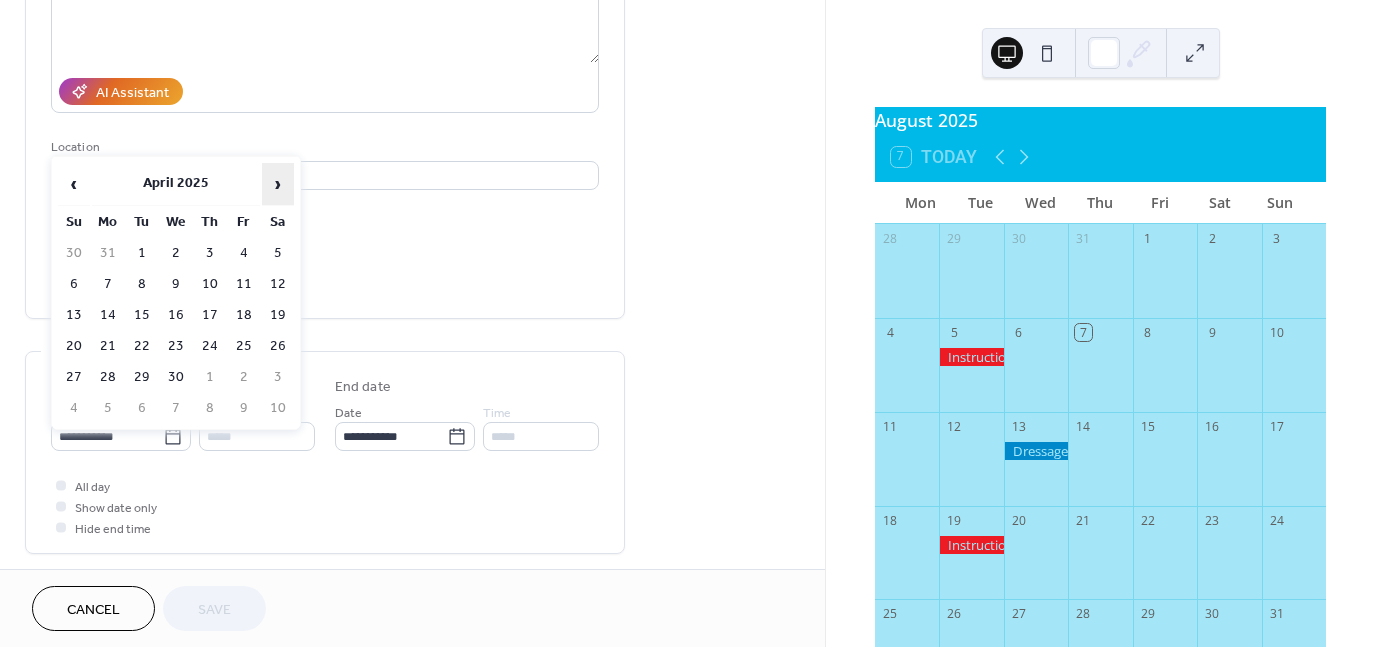 click on "›" at bounding box center (278, 184) 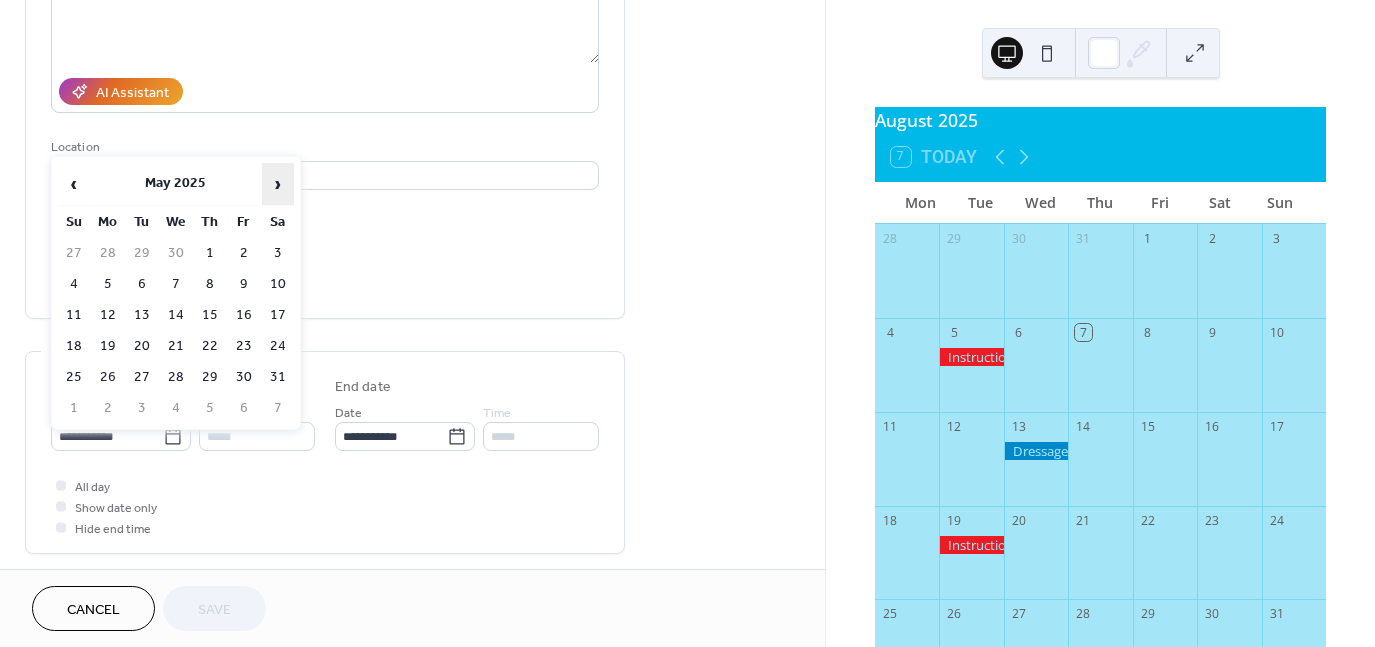 click on "›" at bounding box center (278, 184) 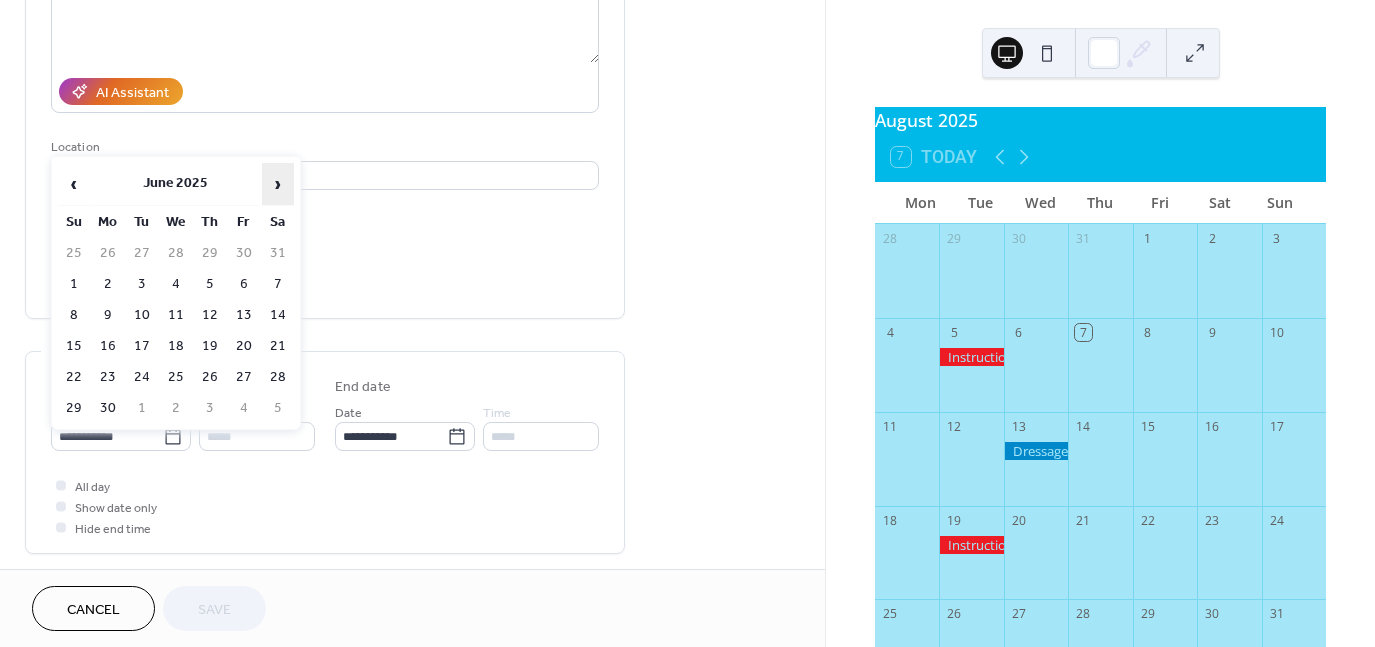 click on "›" at bounding box center (278, 184) 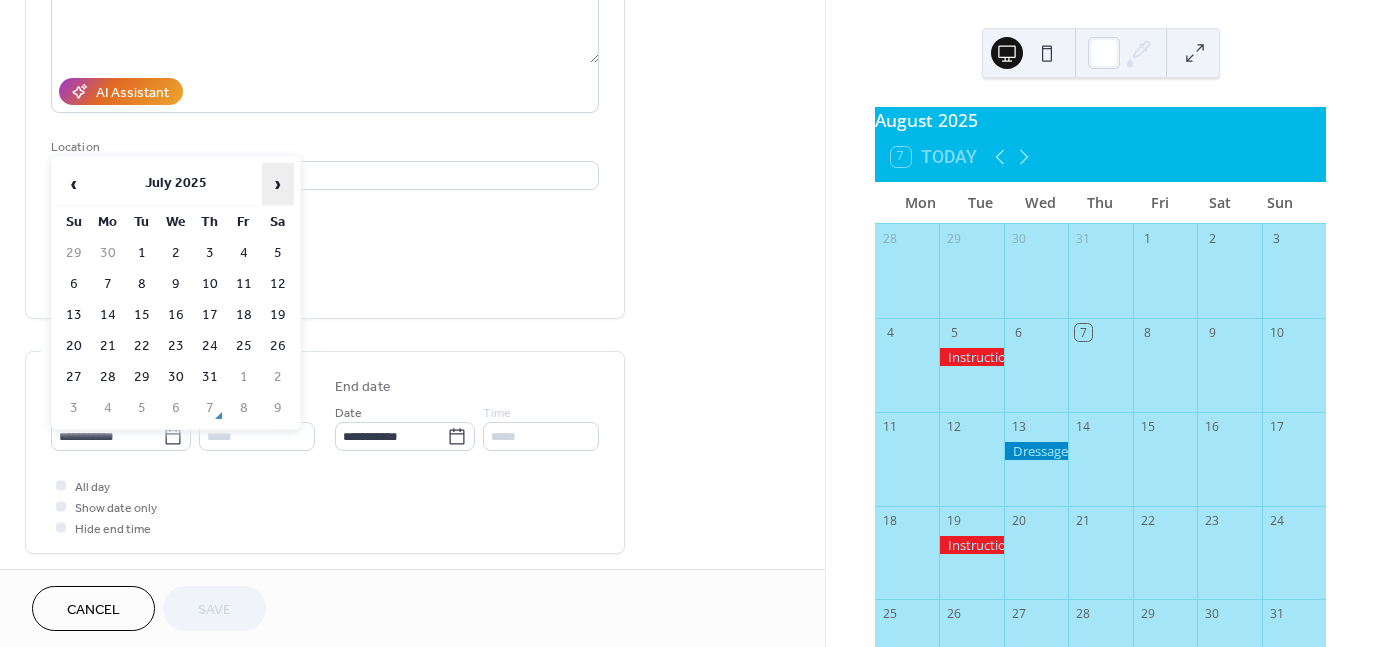 click on "›" at bounding box center [278, 184] 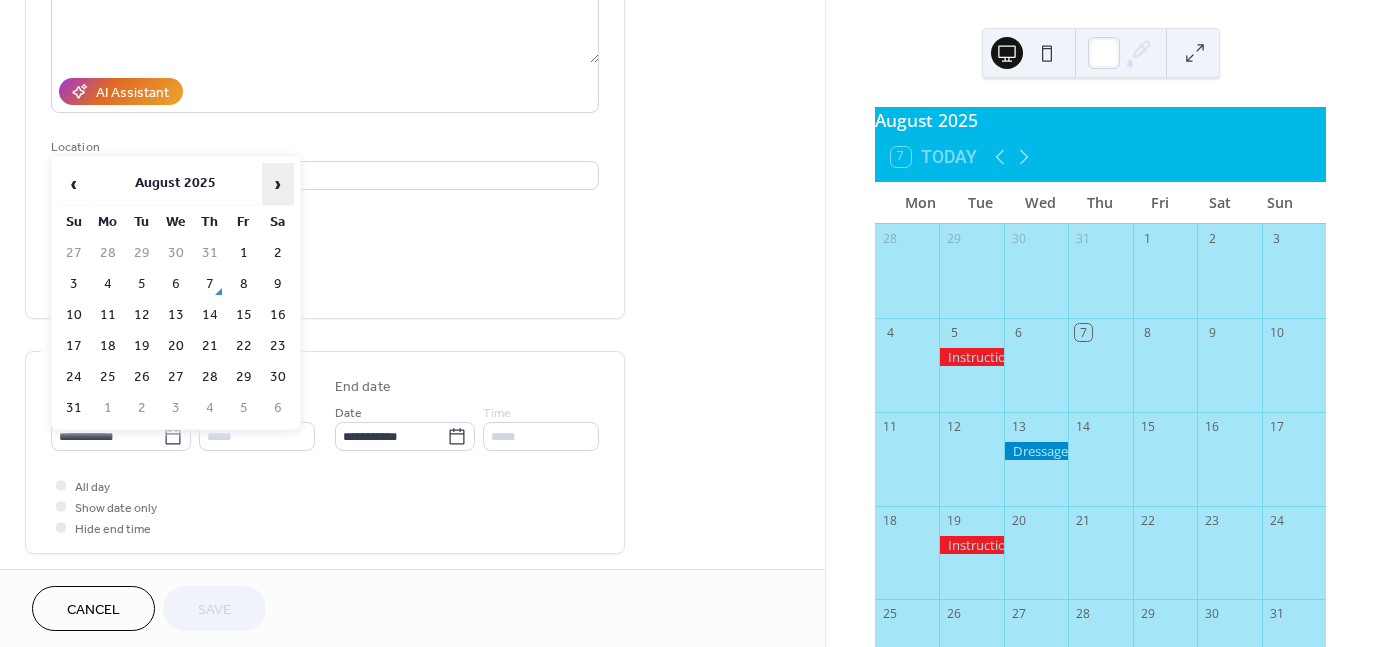 click on "›" at bounding box center [278, 184] 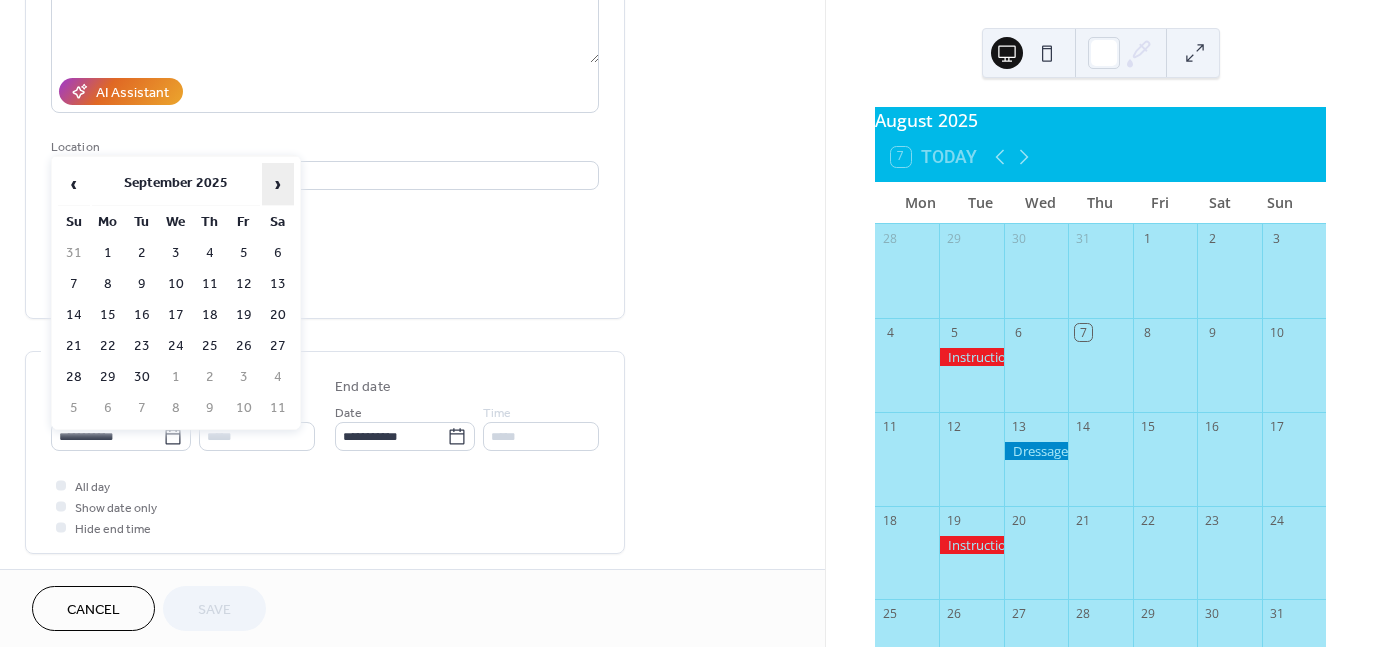click on "›" at bounding box center (278, 184) 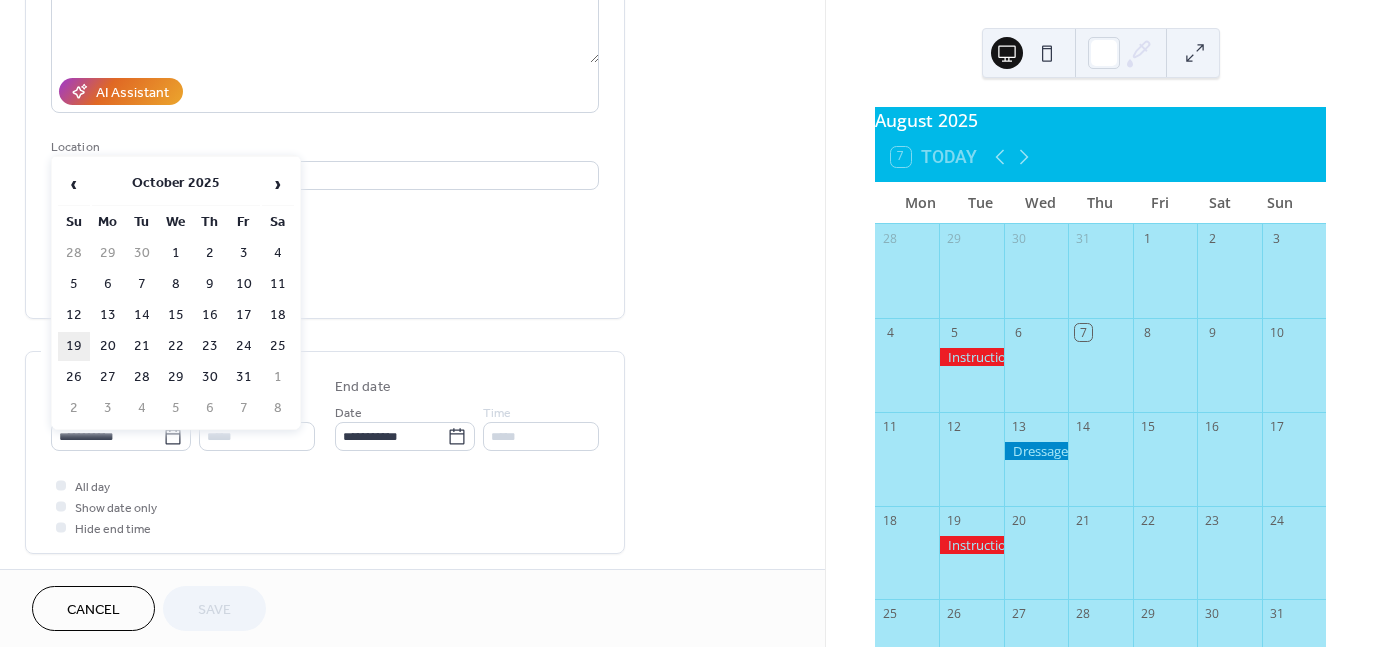 click on "19" at bounding box center [74, 346] 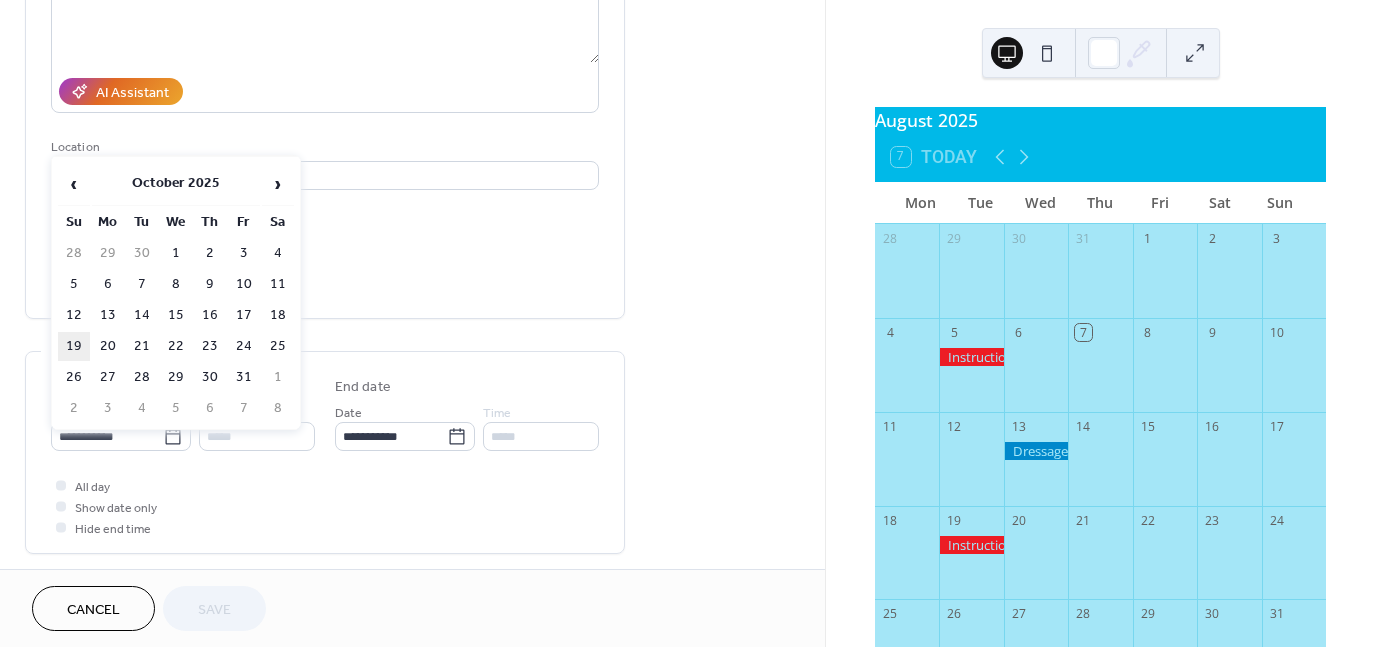type on "**********" 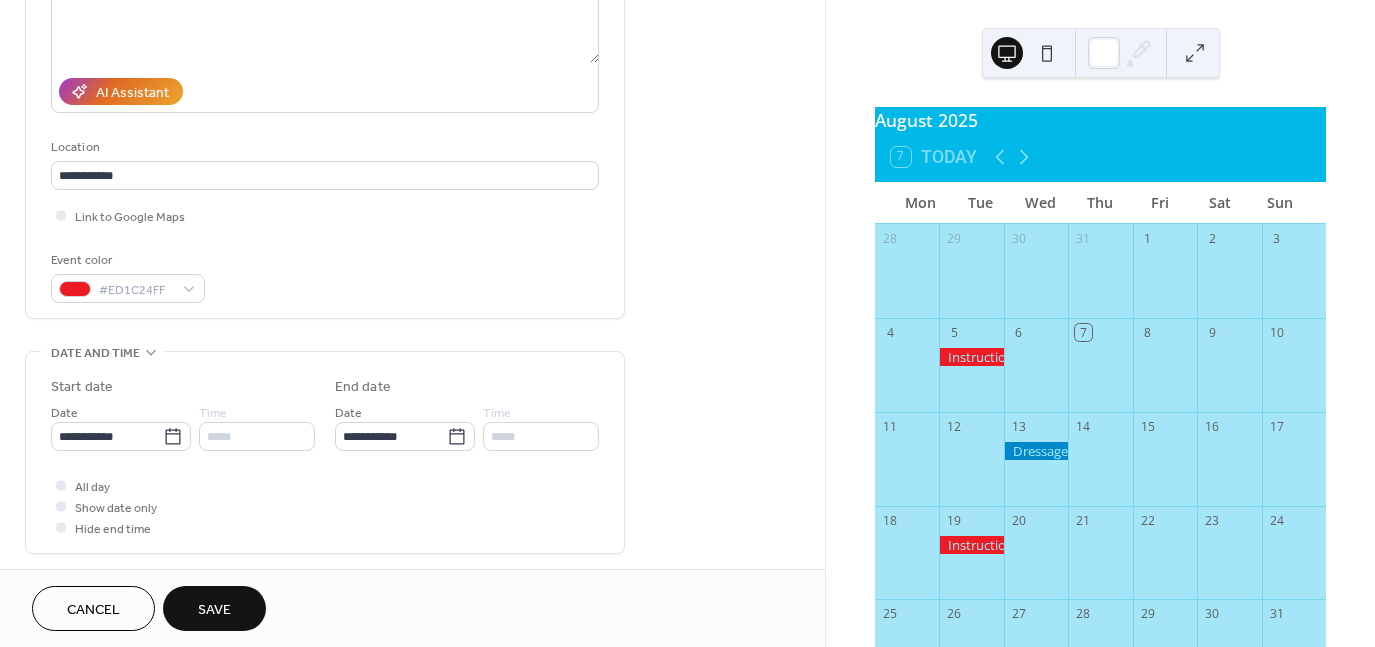 click on "Save" at bounding box center [214, 610] 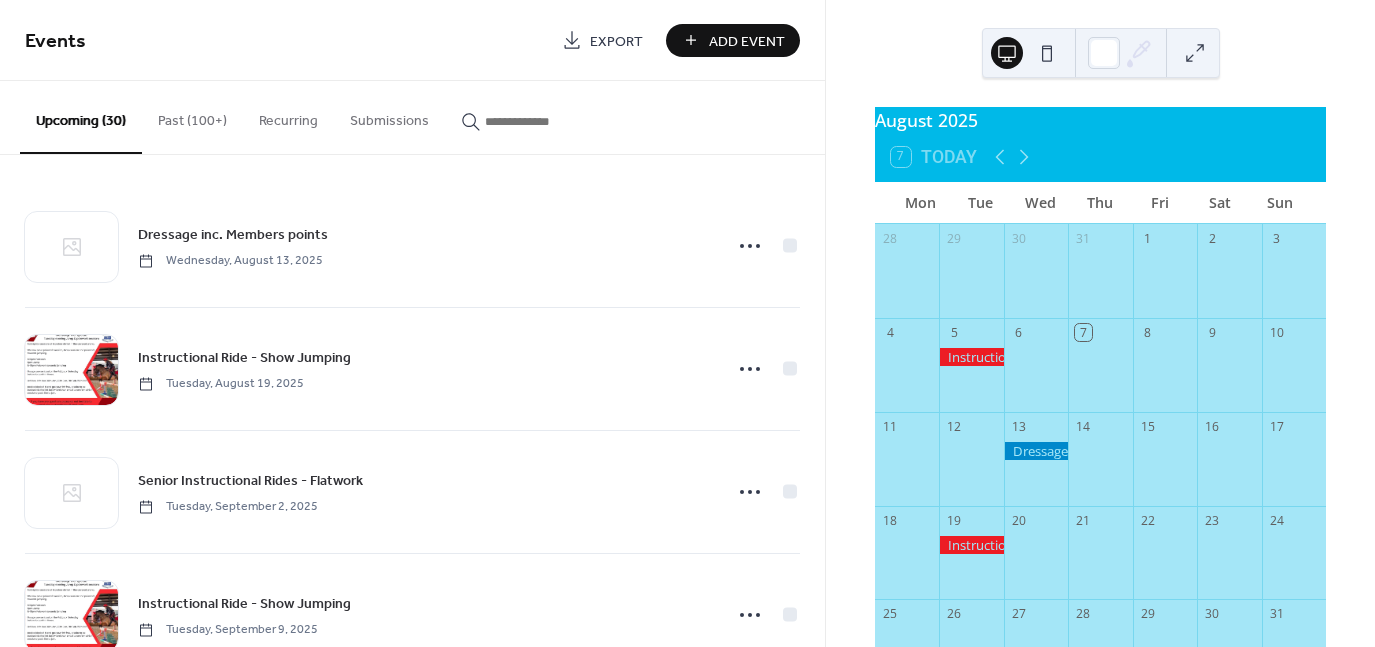 click on "Past (100+)" at bounding box center (192, 116) 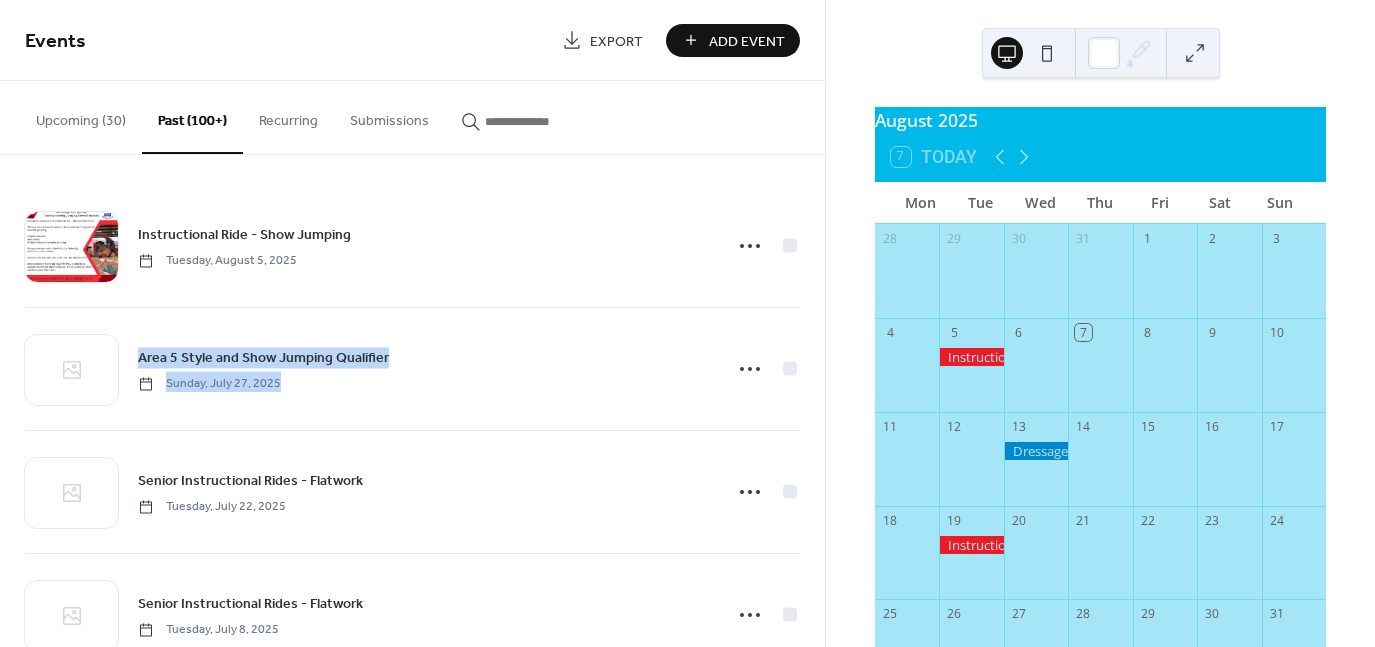 drag, startPoint x: 816, startPoint y: 191, endPoint x: 815, endPoint y: 259, distance: 68.007355 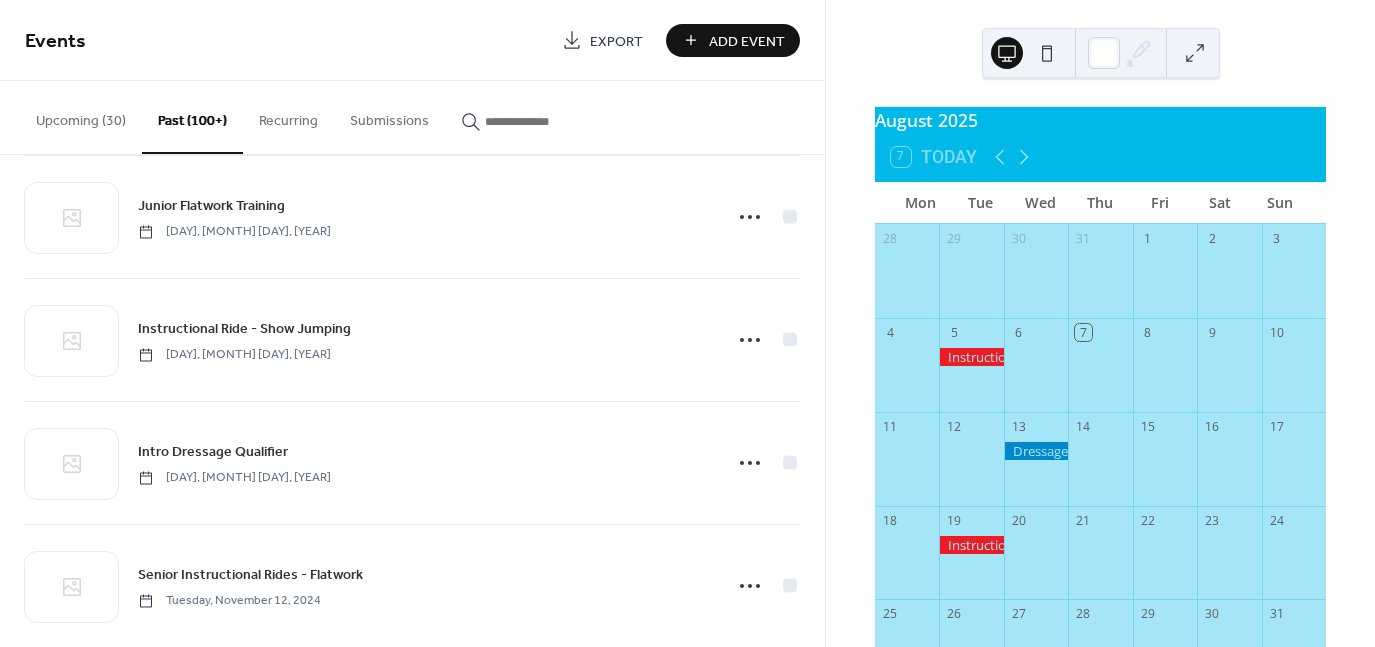 scroll, scrollTop: 5565, scrollLeft: 0, axis: vertical 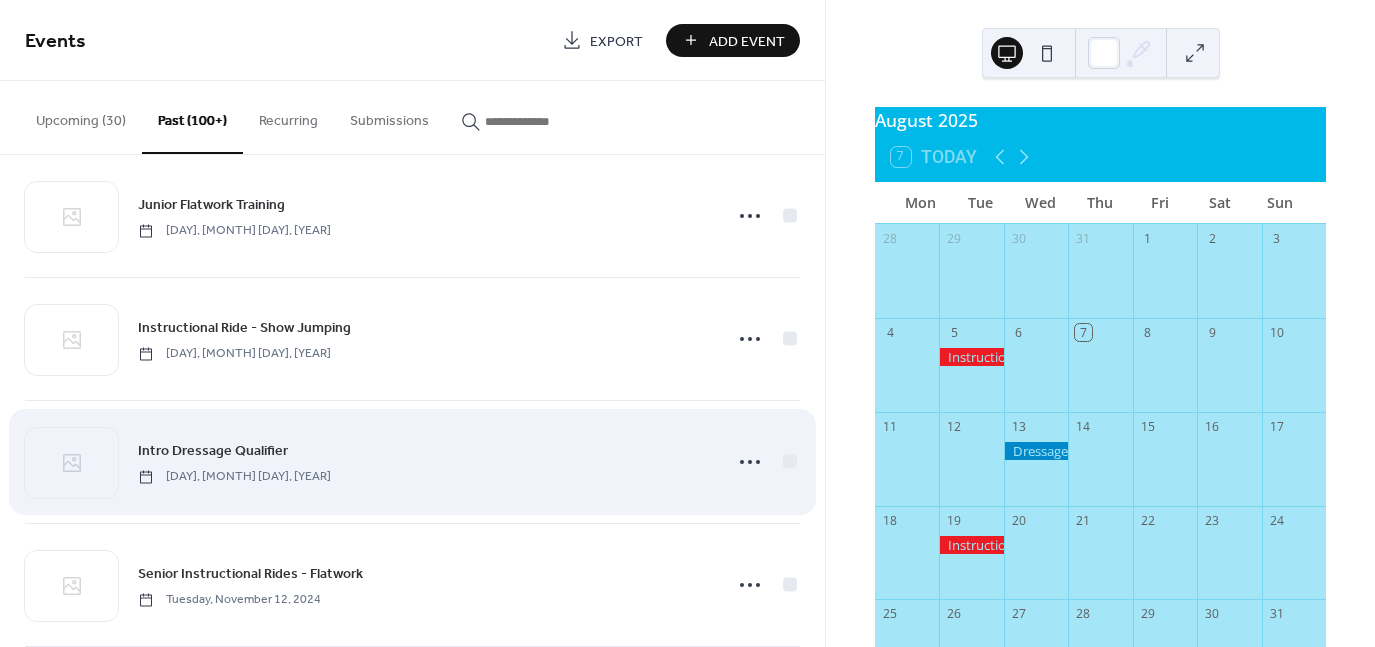 click on "Intro Dressage Qualifier" at bounding box center (213, 451) 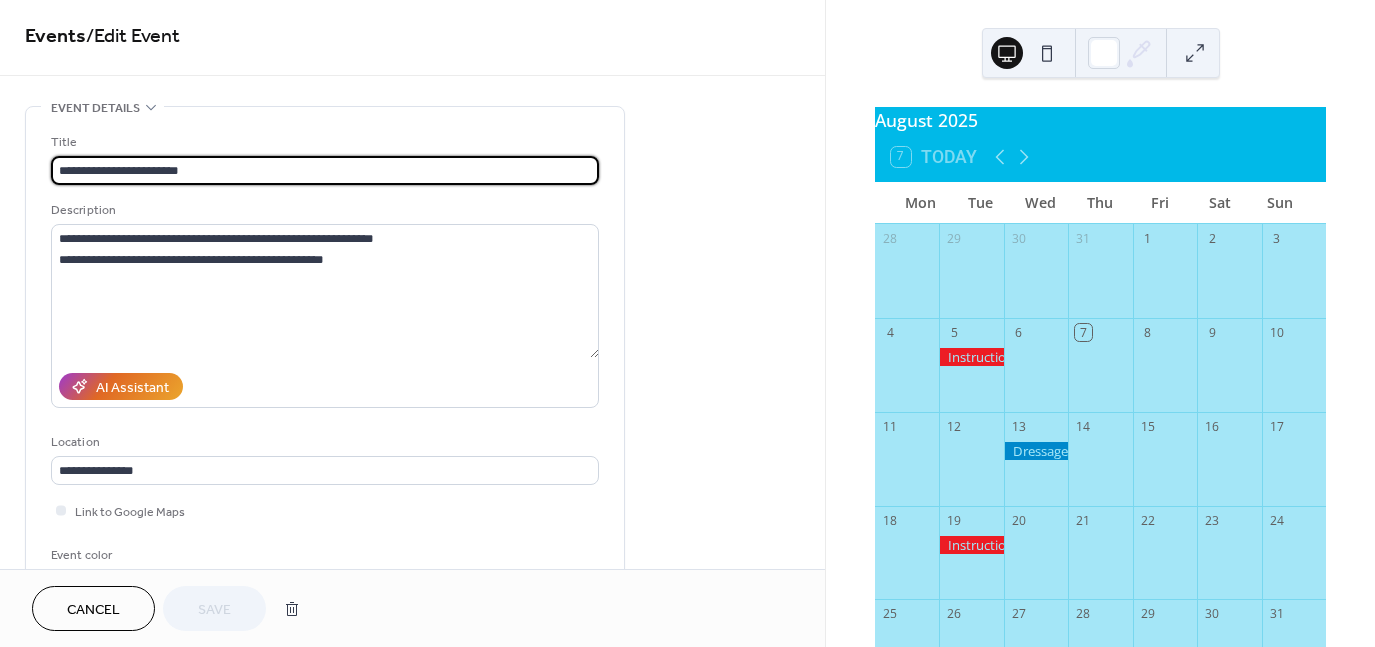 scroll, scrollTop: 0, scrollLeft: 0, axis: both 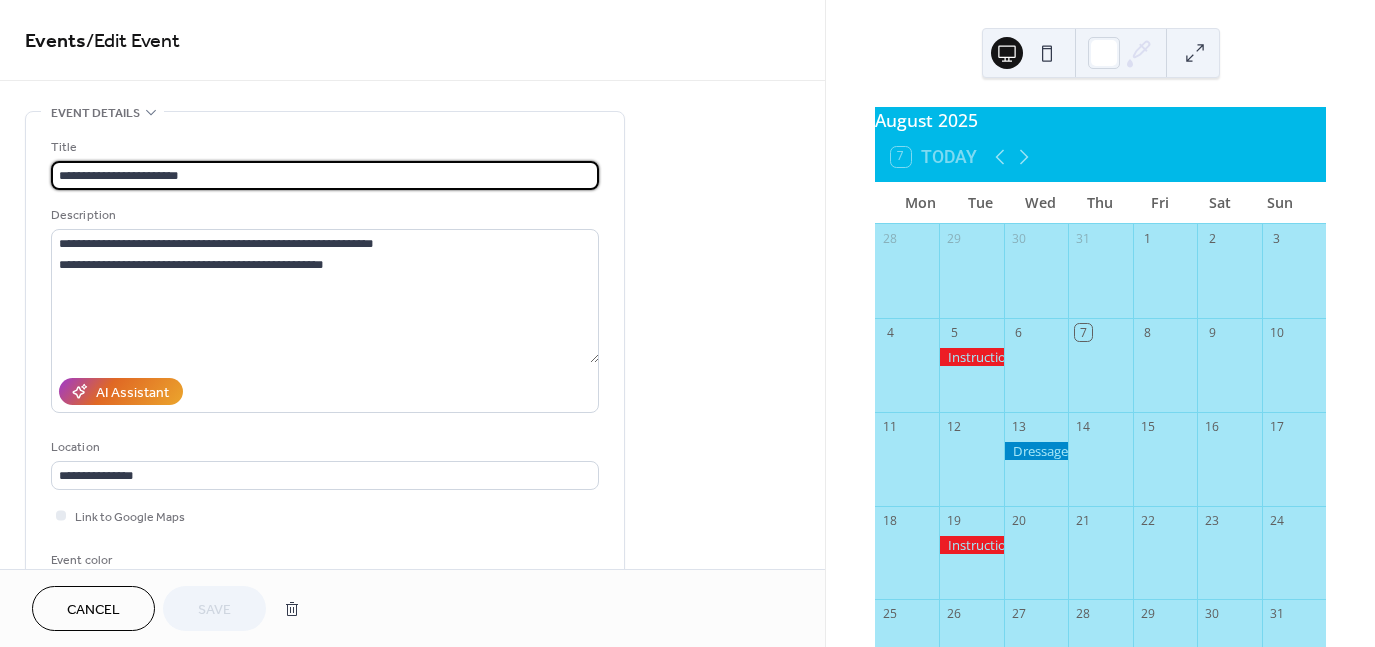 click on "Cancel" at bounding box center [93, 608] 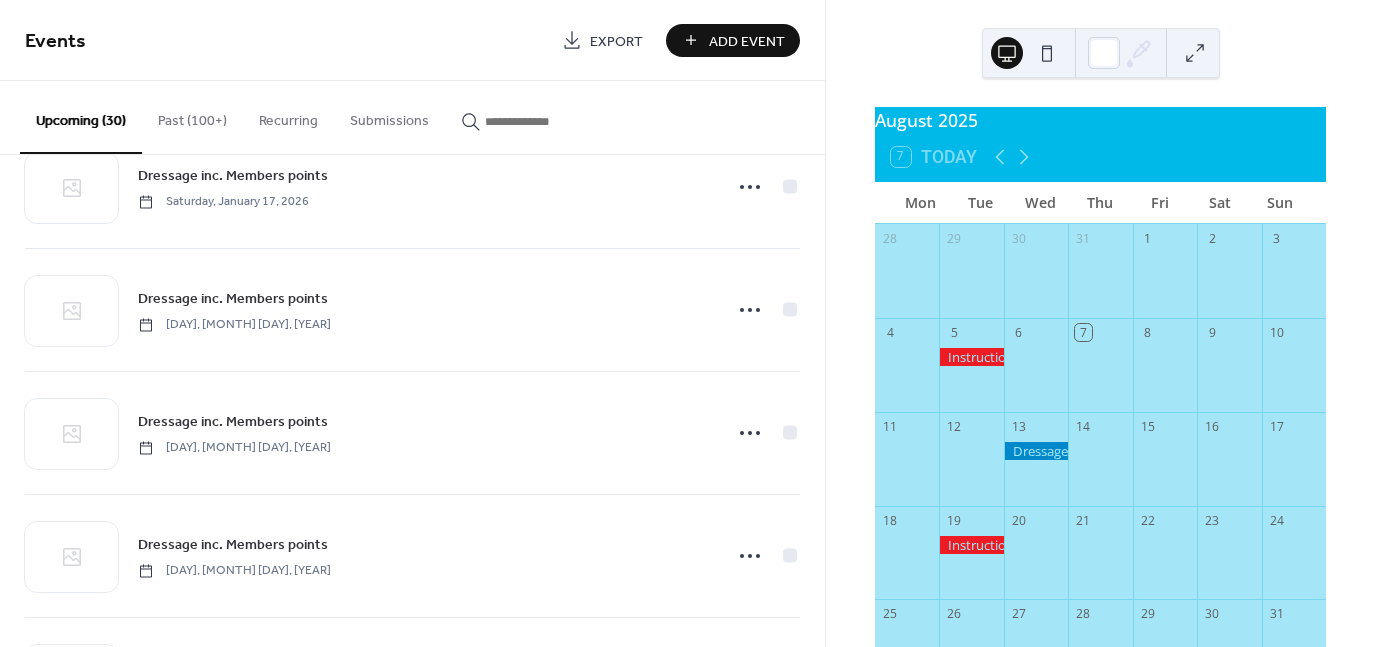 scroll, scrollTop: 3250, scrollLeft: 0, axis: vertical 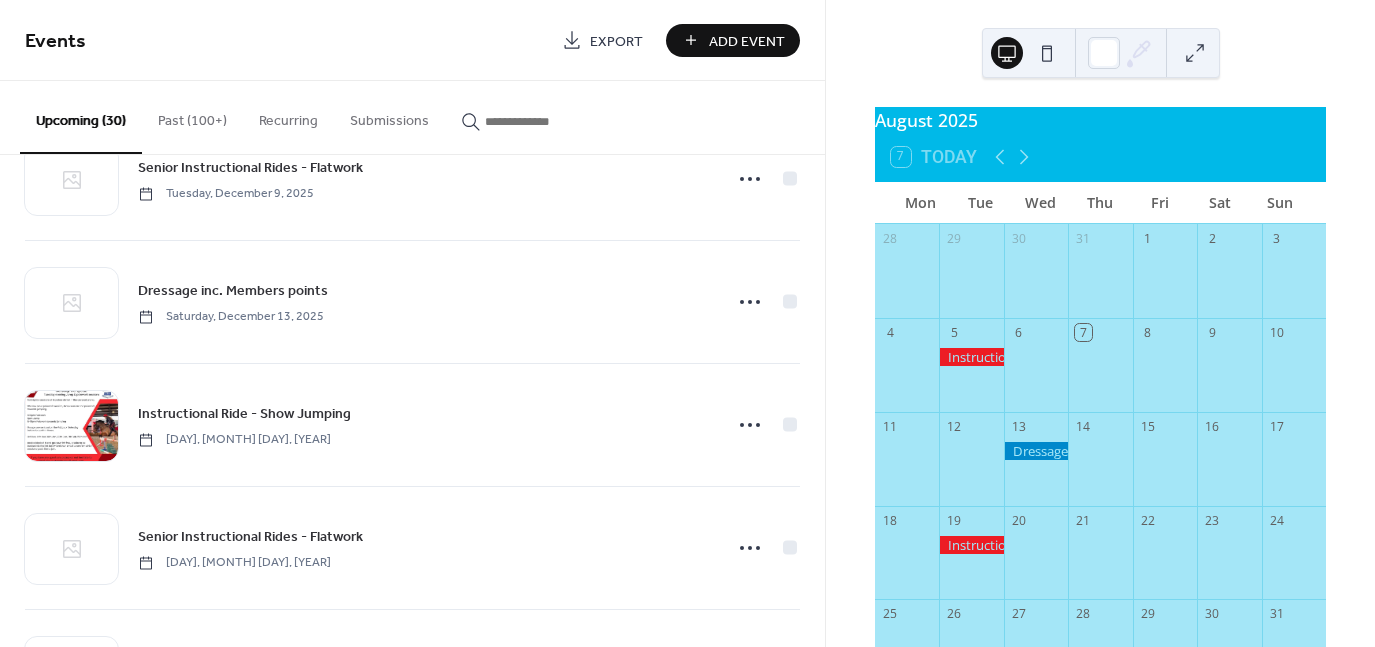 click on "Past (100+)" at bounding box center (192, 116) 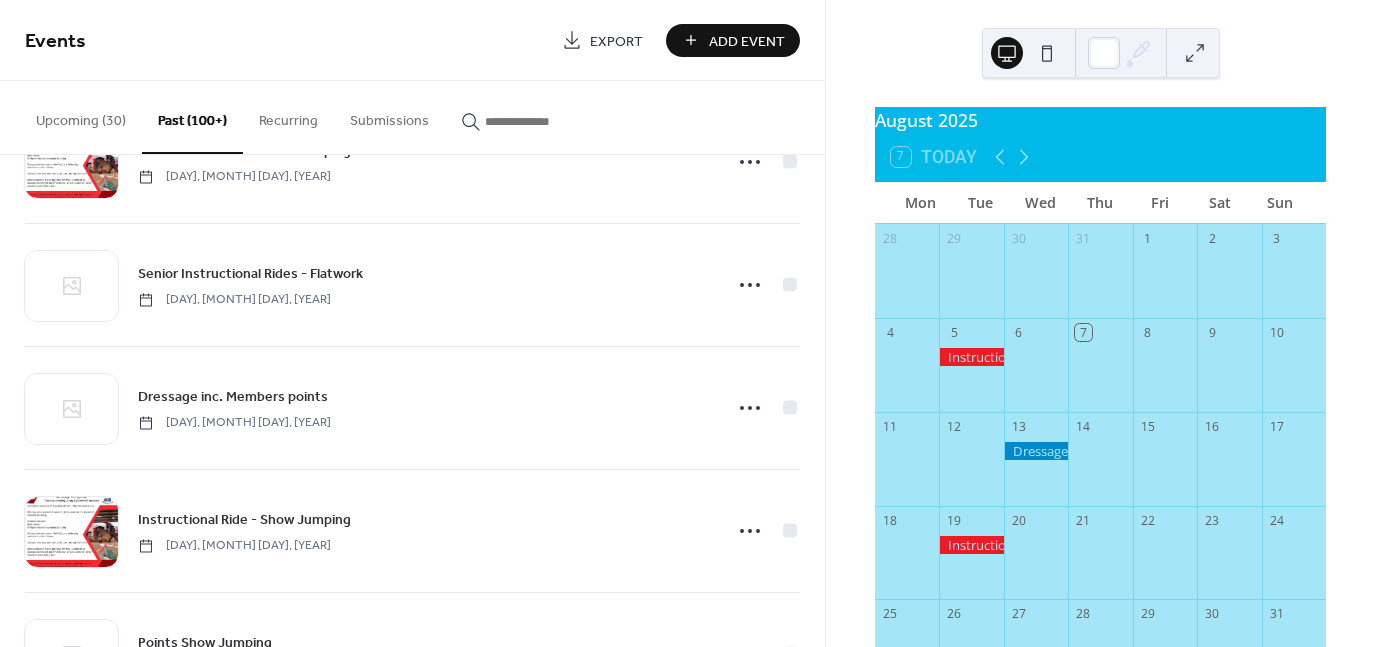 scroll, scrollTop: 3396, scrollLeft: 0, axis: vertical 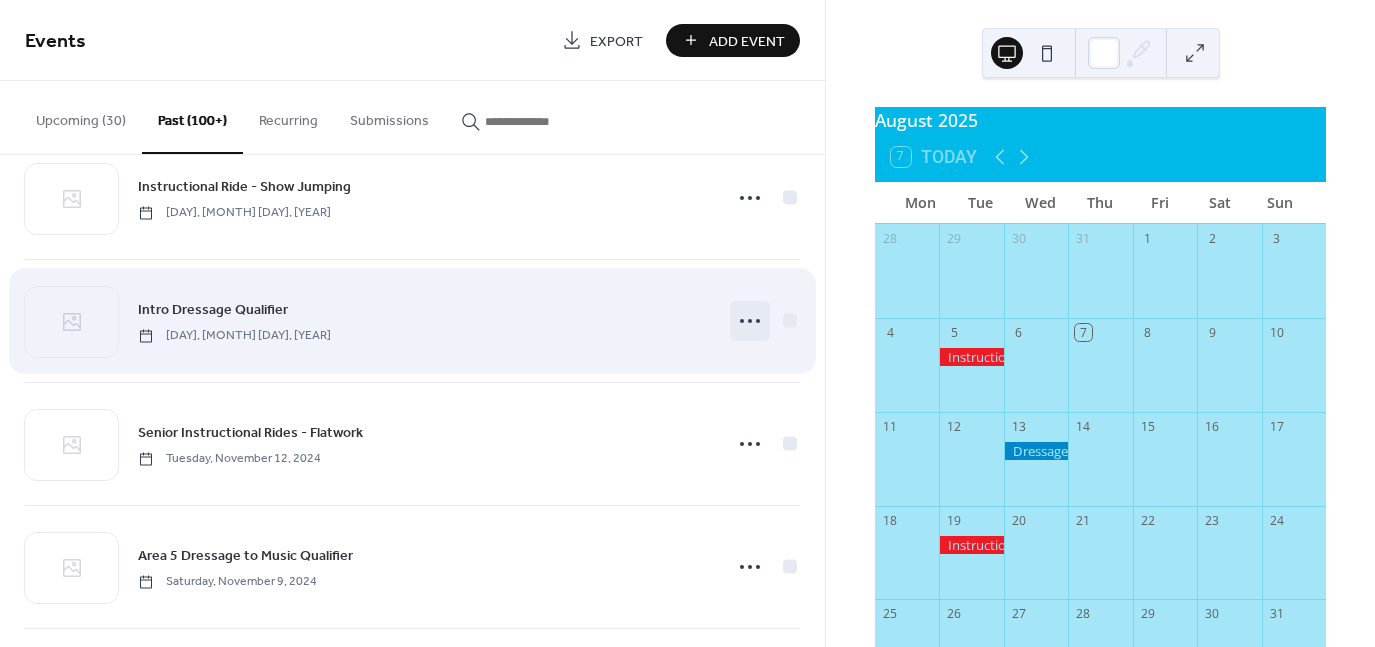 click 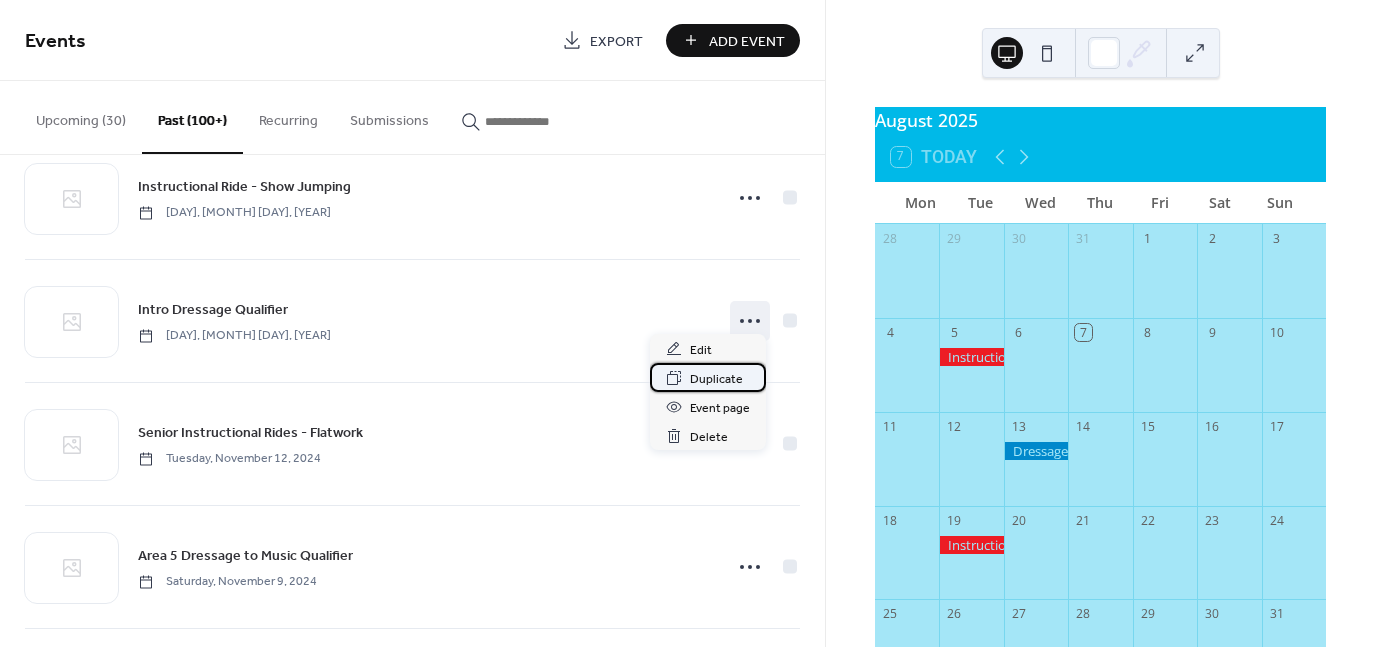 click on "Duplicate" at bounding box center (716, 379) 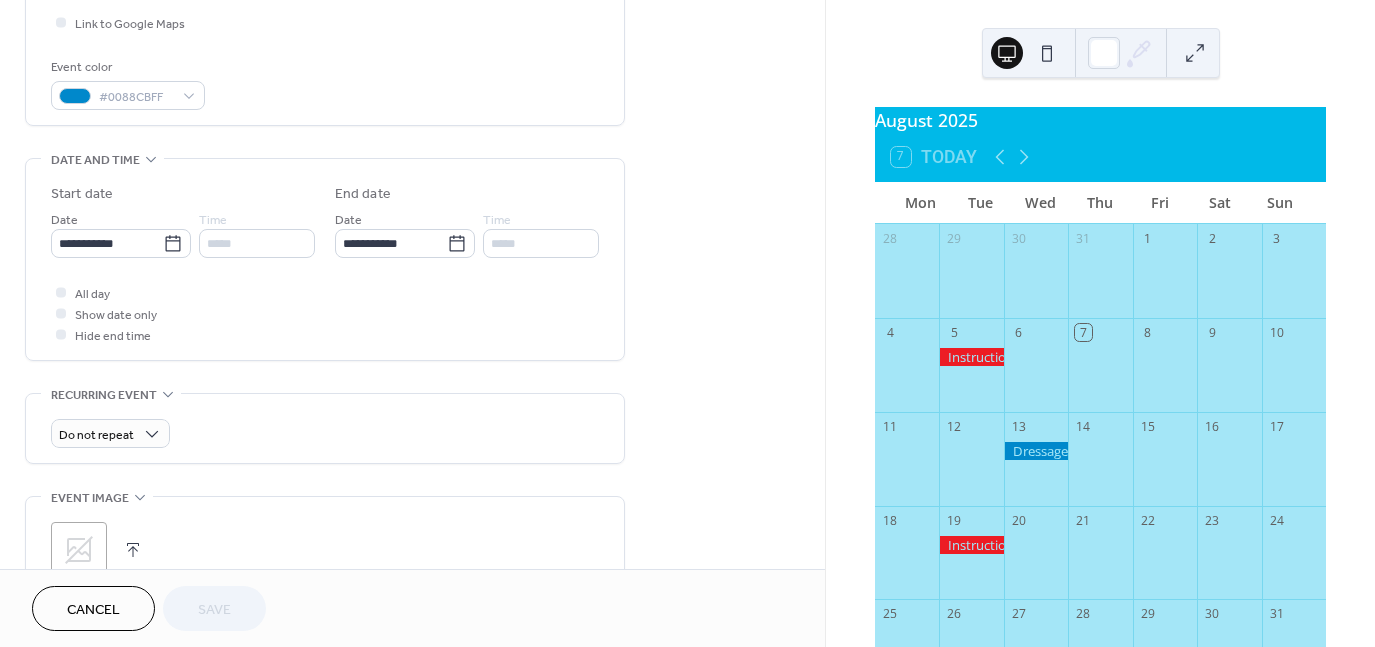 scroll, scrollTop: 500, scrollLeft: 0, axis: vertical 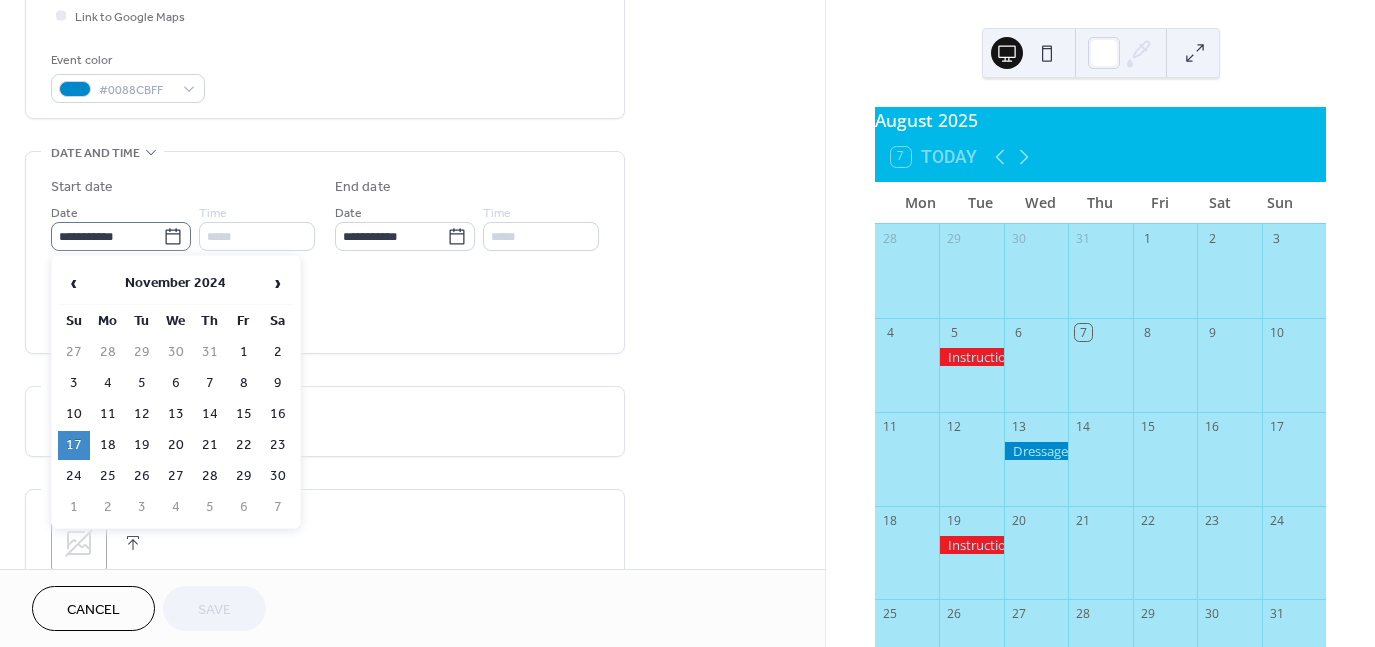 click 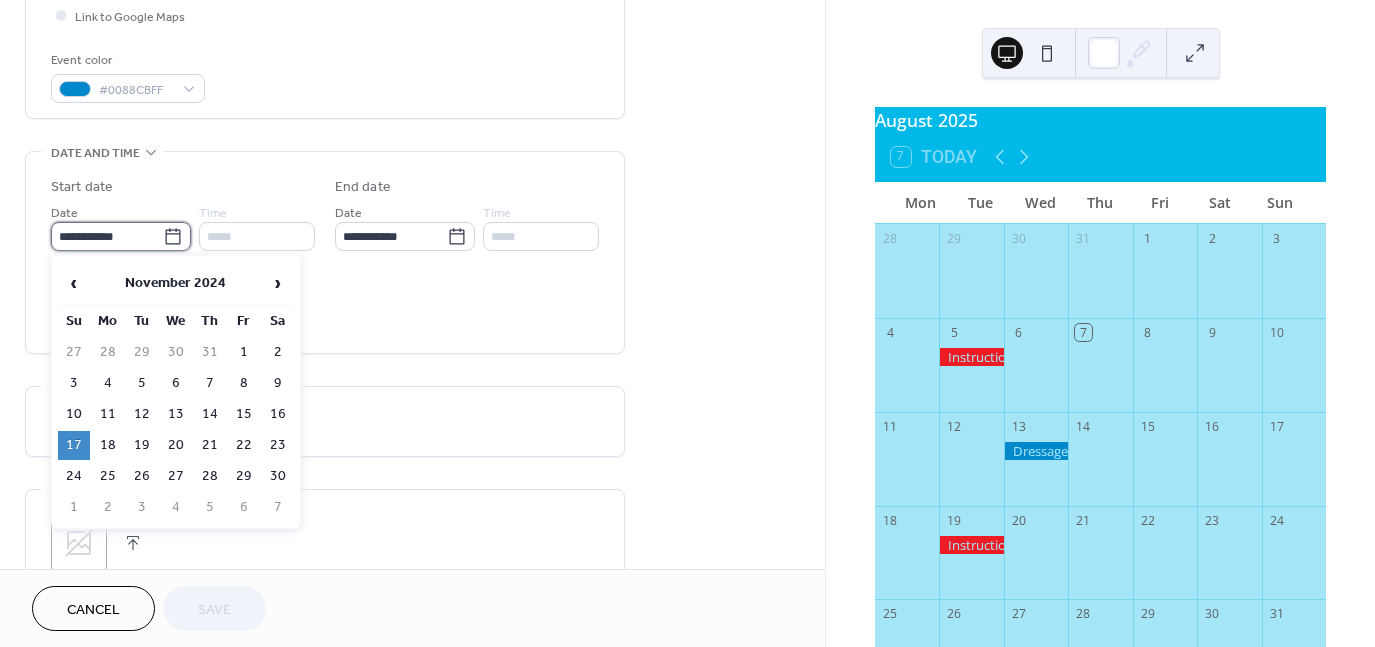 click on "**********" at bounding box center (107, 236) 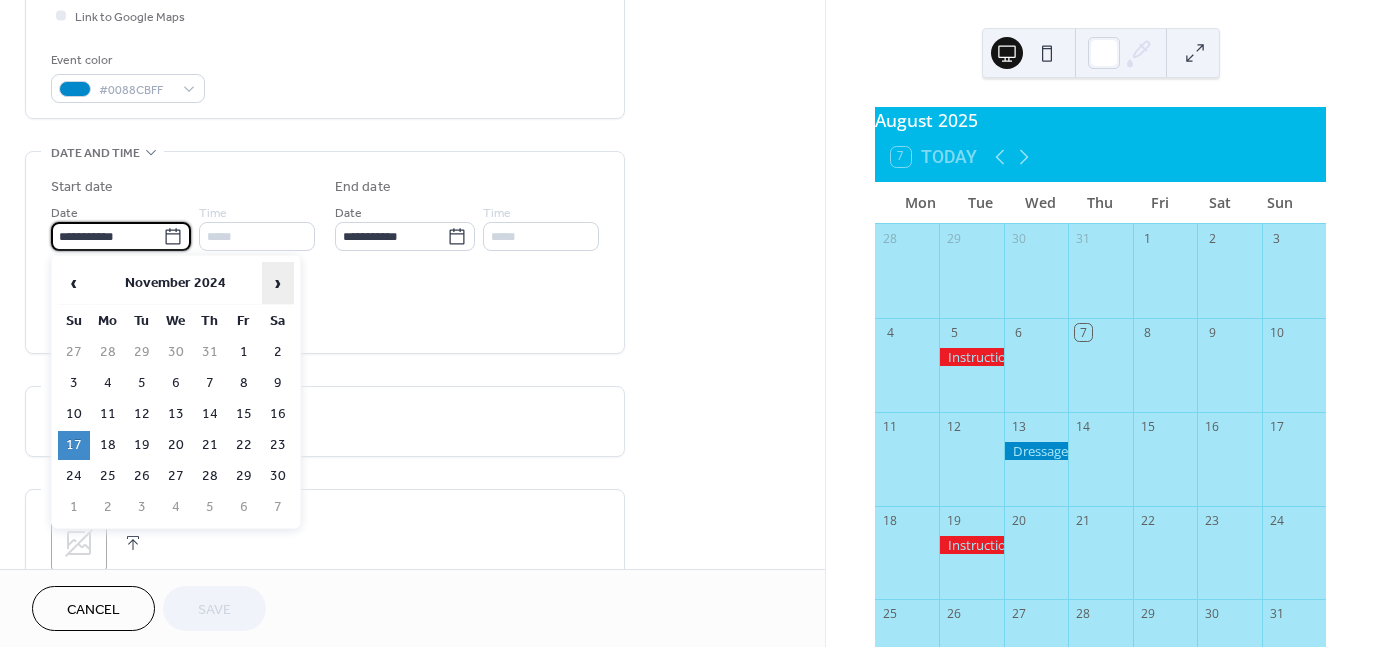 click on "›" at bounding box center [278, 283] 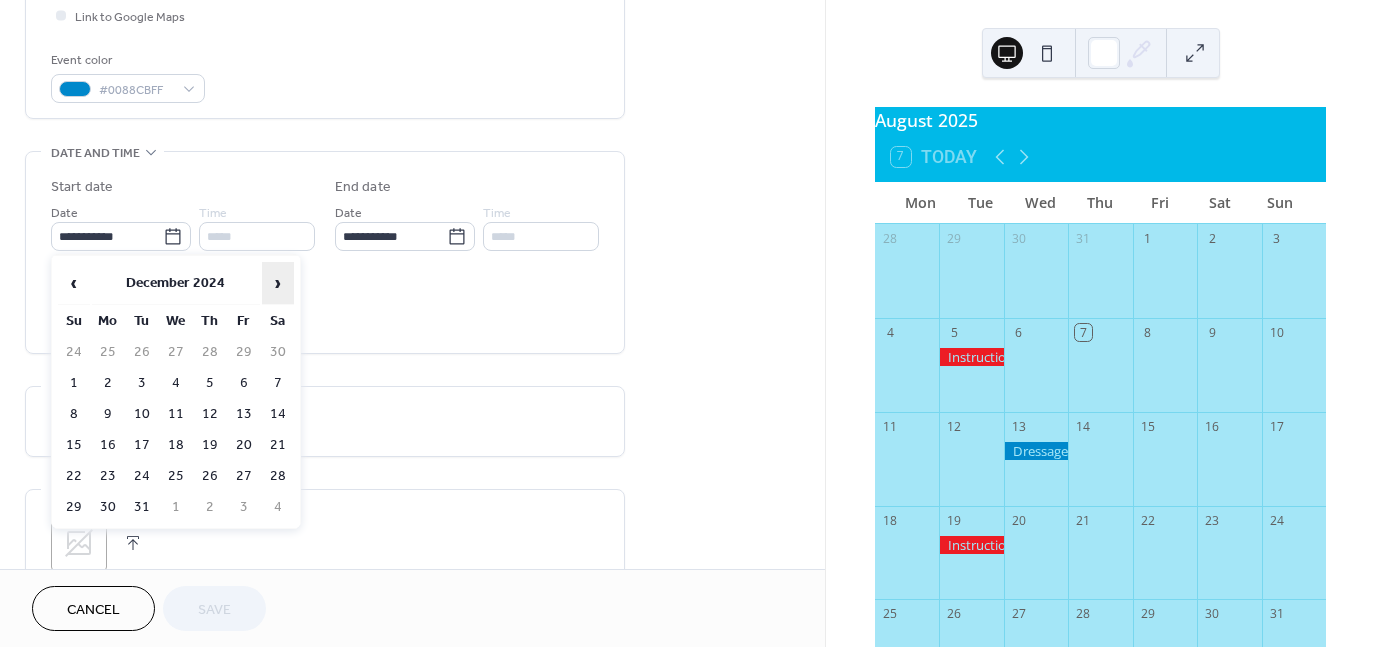click on "›" at bounding box center [278, 283] 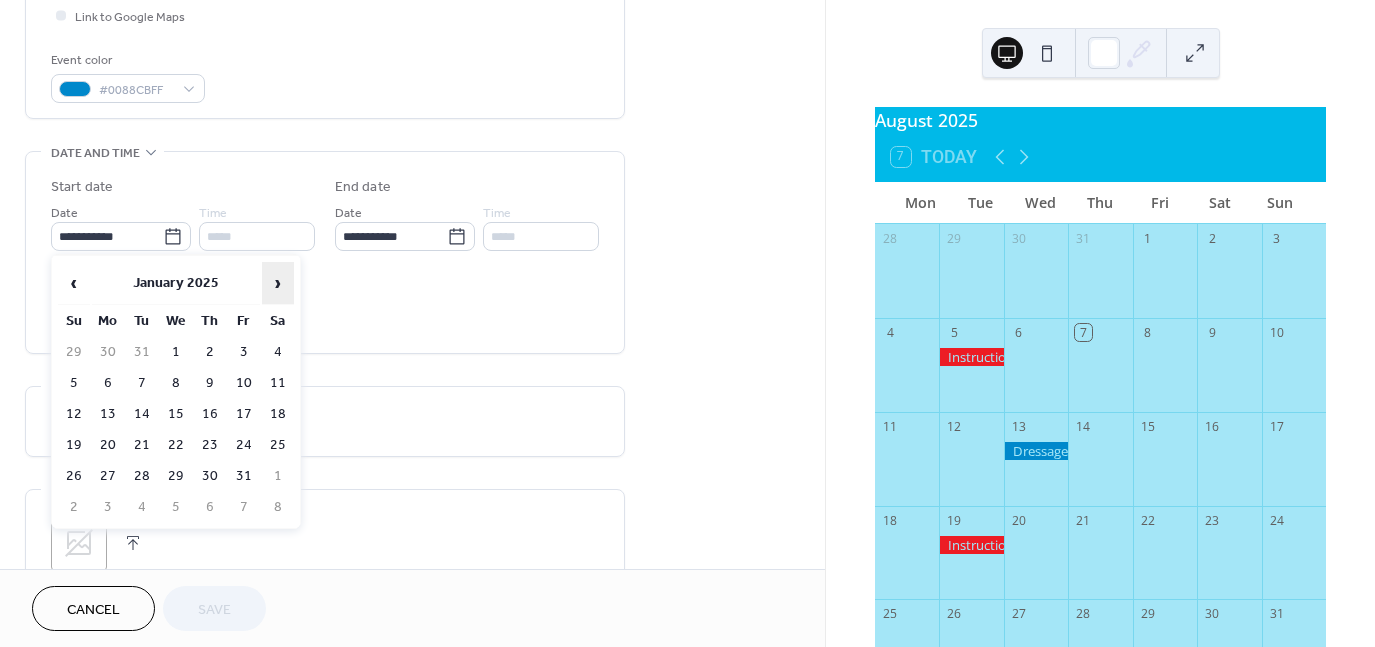 click on "›" at bounding box center [278, 283] 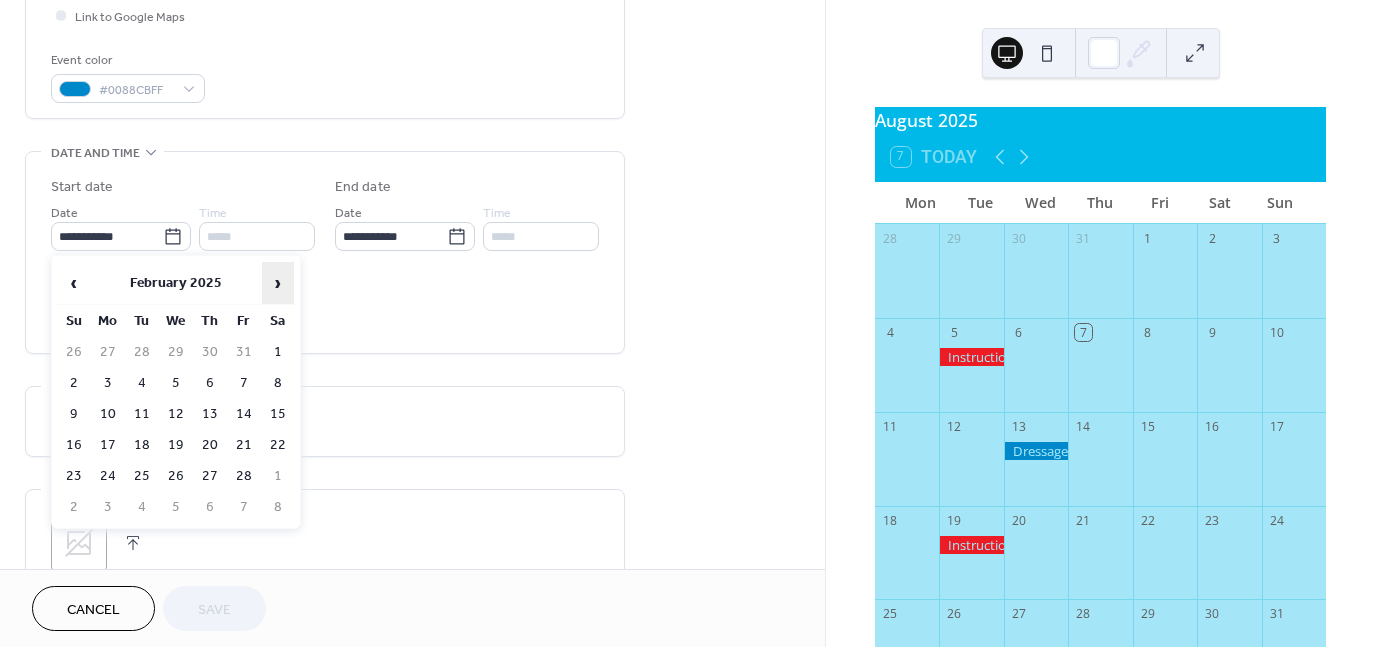 click on "›" at bounding box center [278, 283] 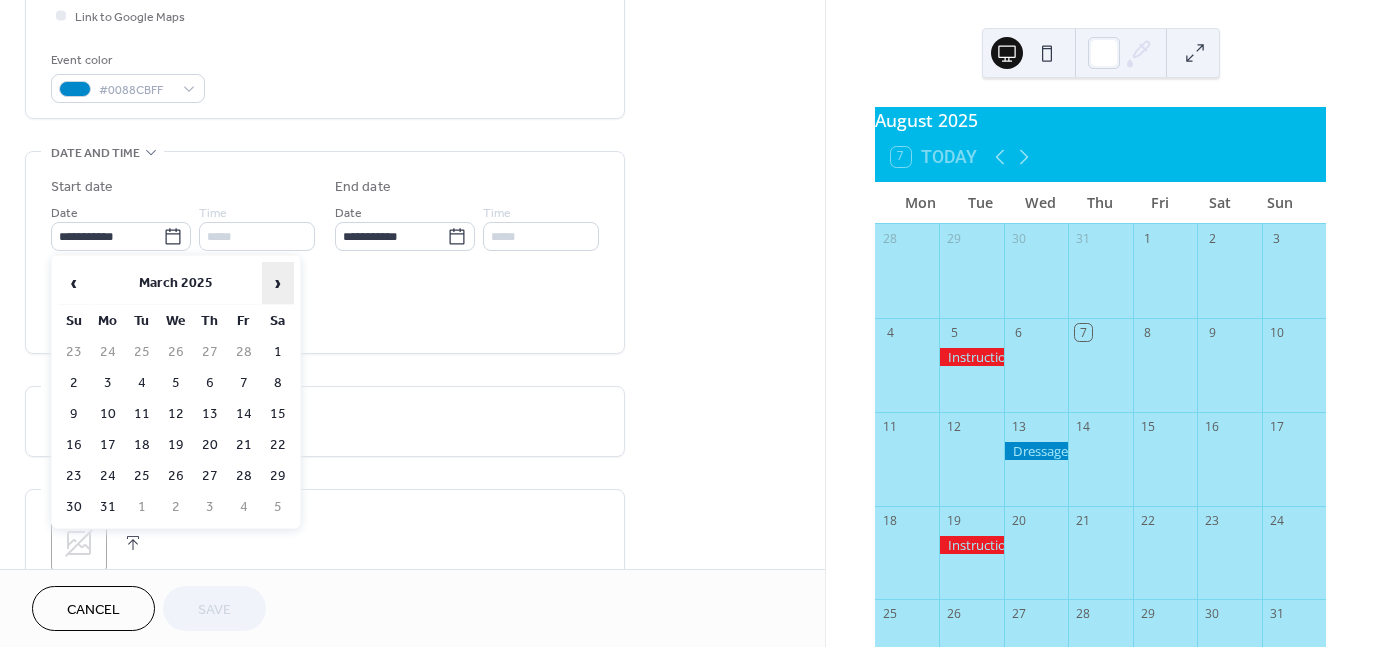 click on "›" at bounding box center [278, 283] 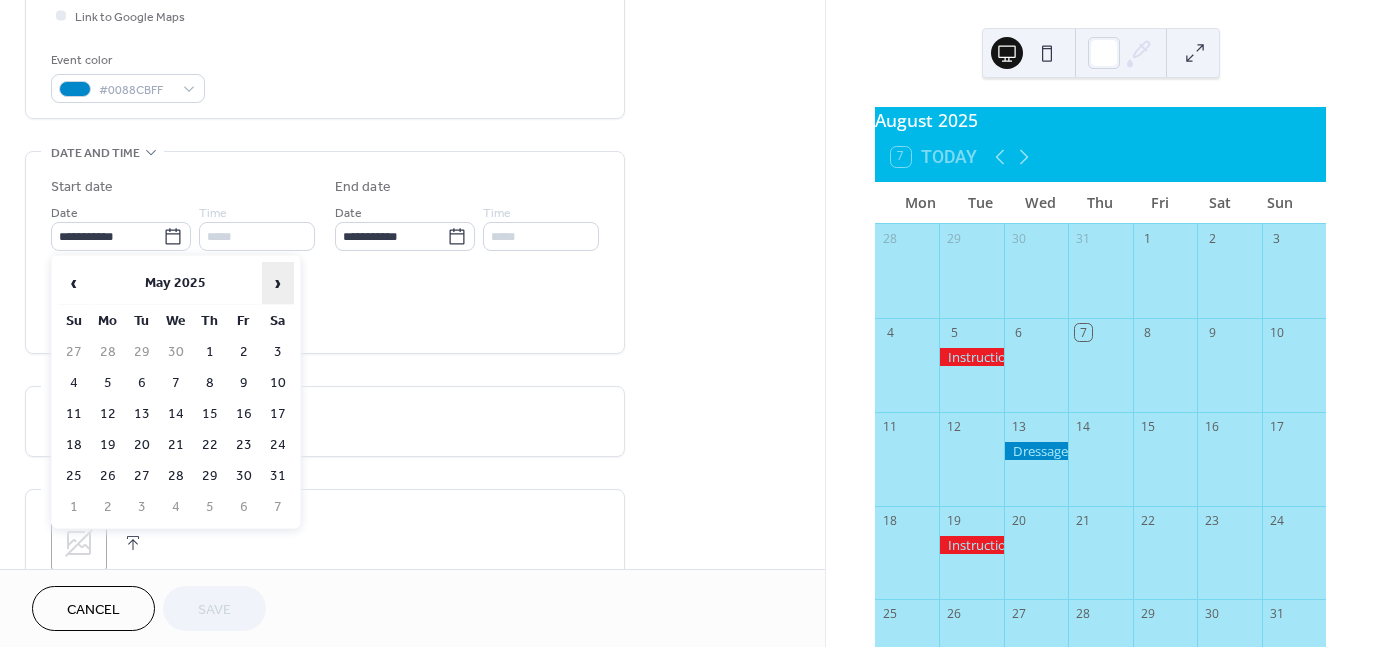 click on "›" at bounding box center [278, 283] 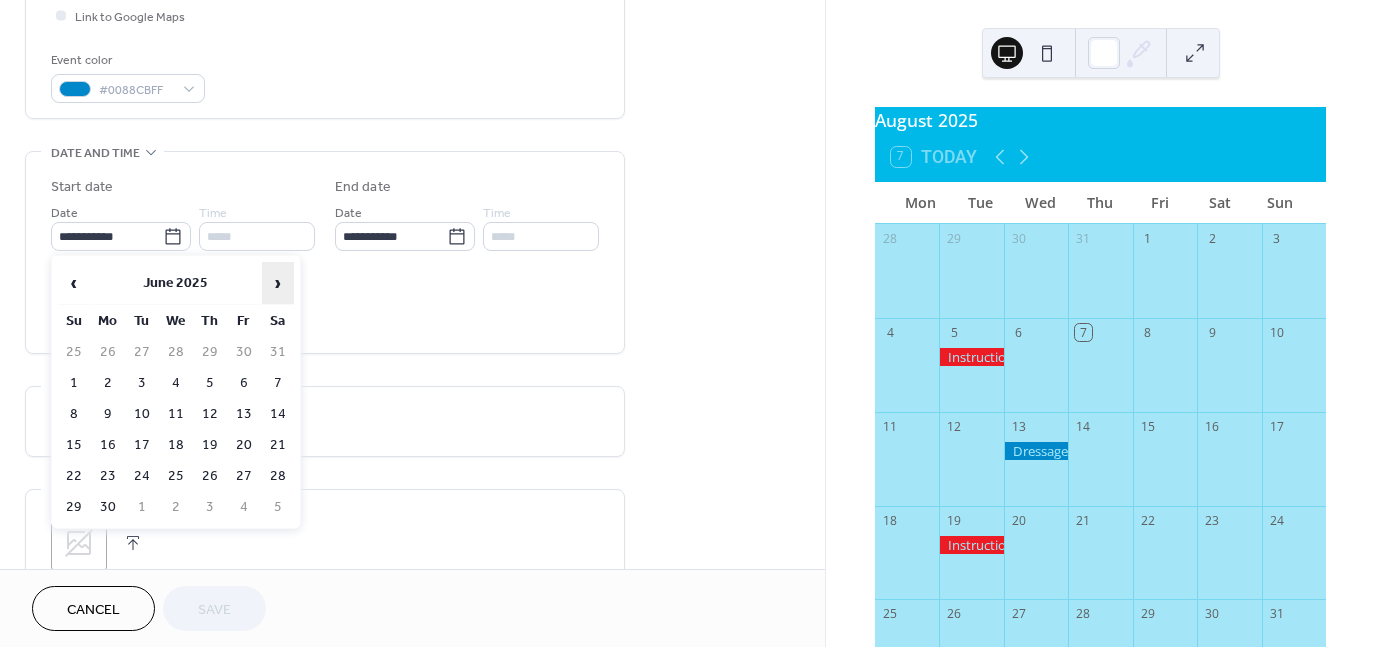 click on "›" at bounding box center (278, 283) 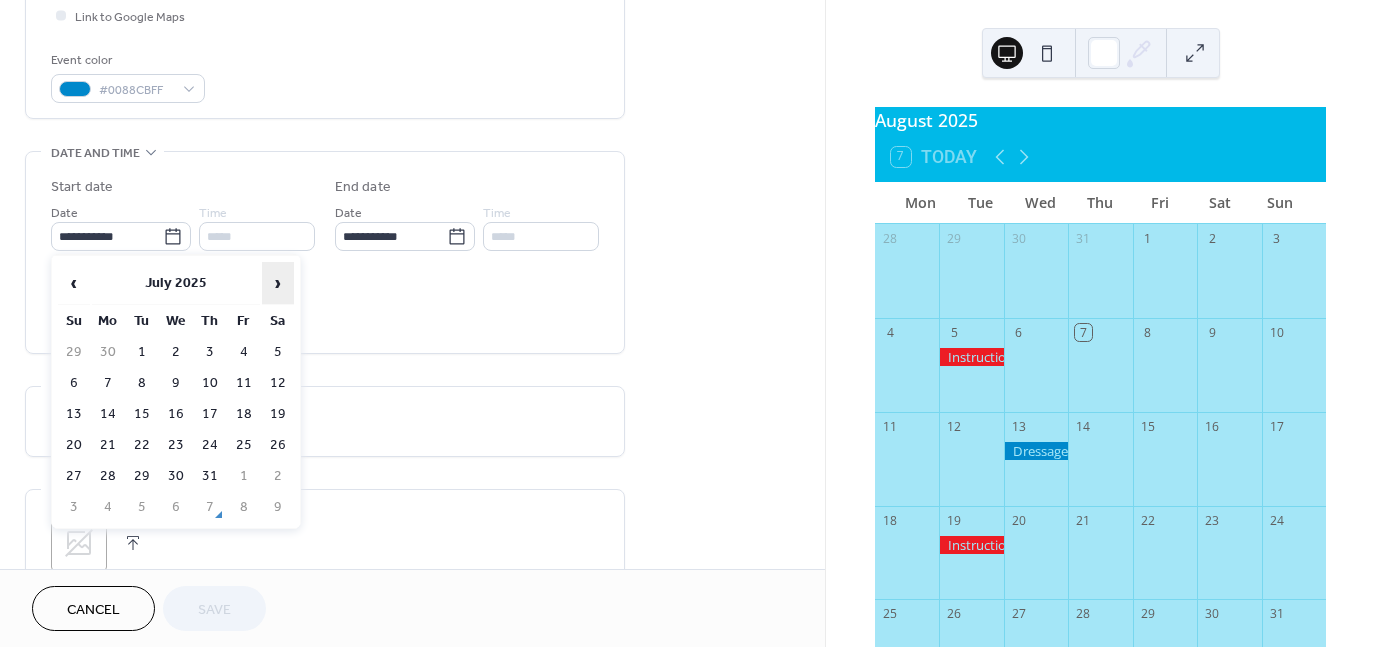 click on "›" at bounding box center (278, 283) 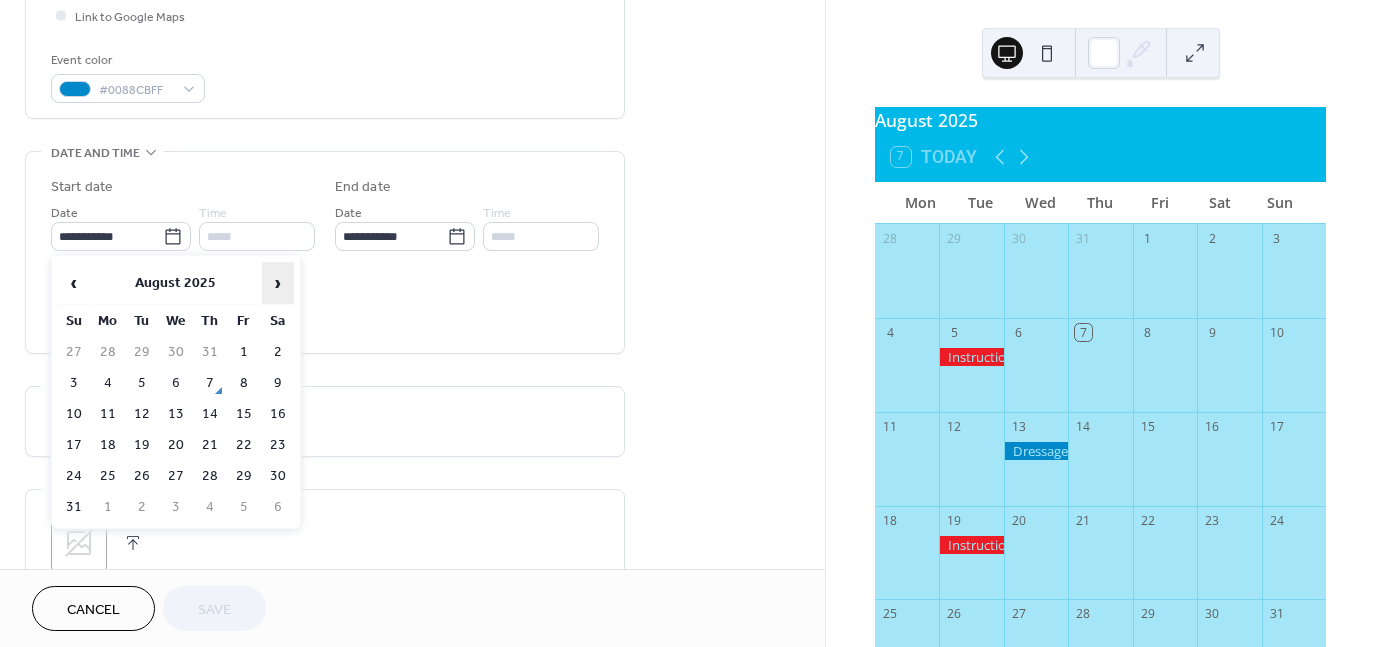 click on "›" at bounding box center [278, 283] 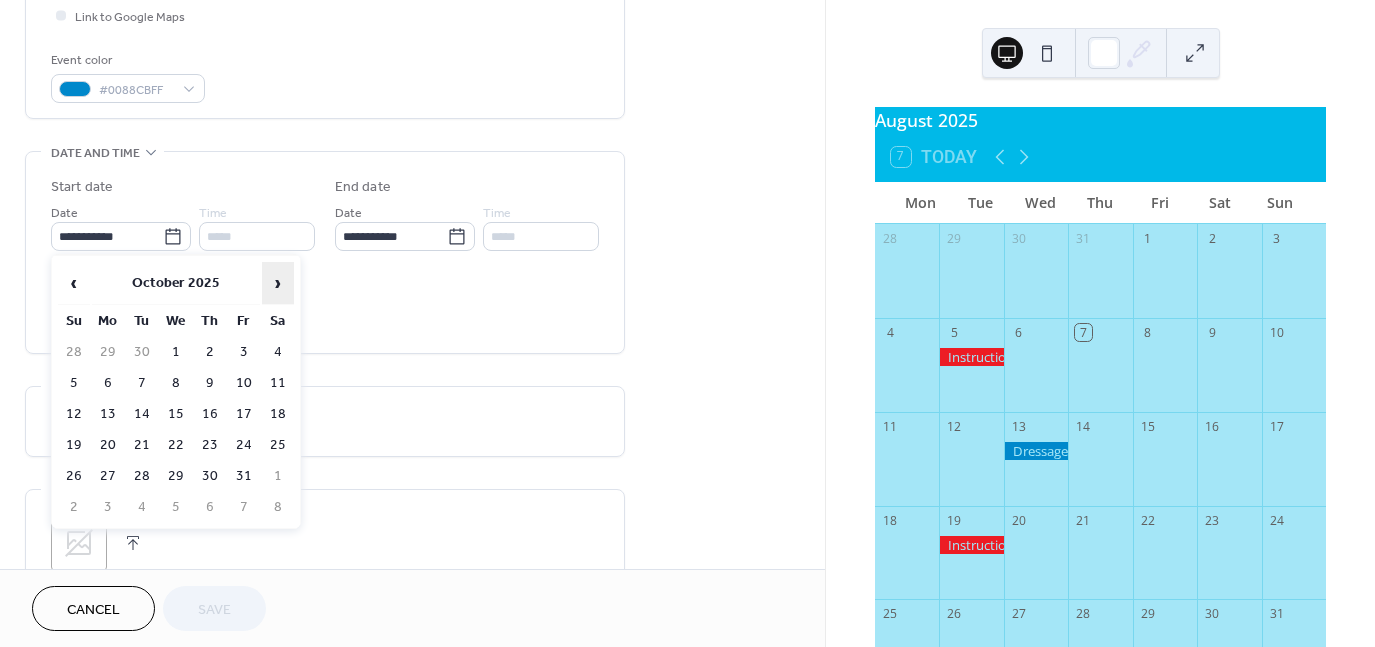 click on "›" at bounding box center [278, 283] 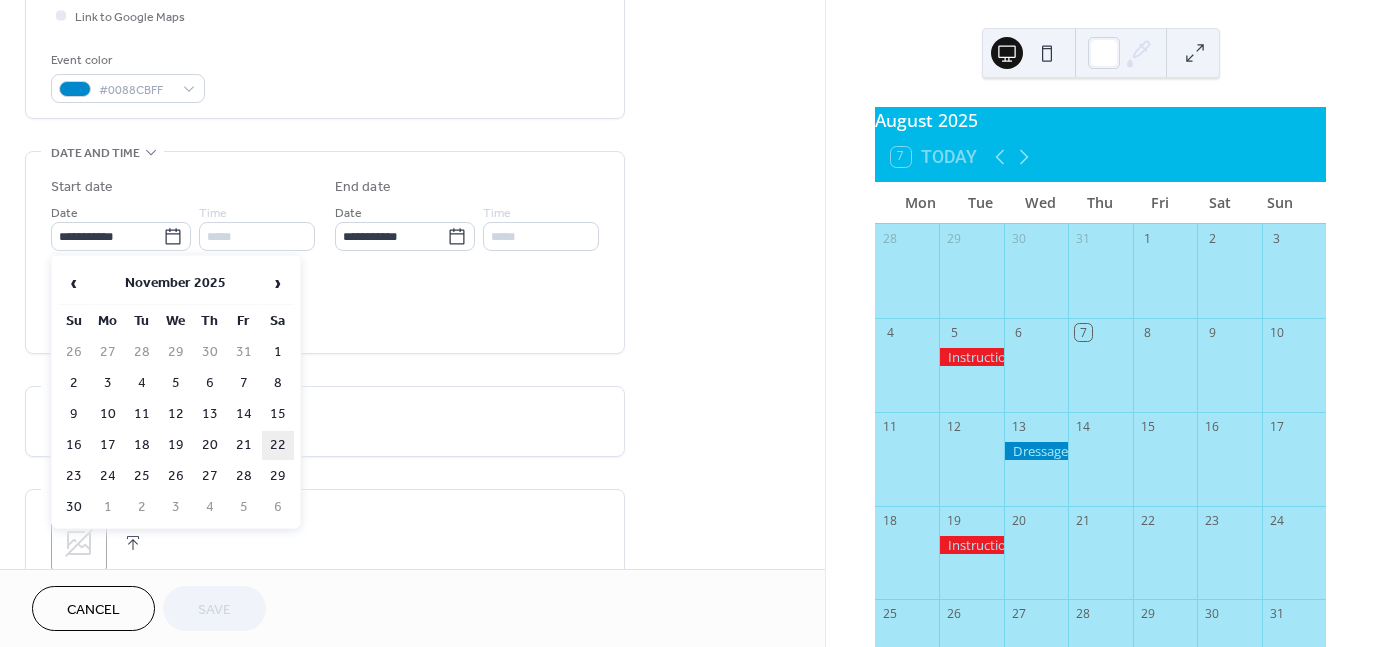 click on "22" at bounding box center (278, 445) 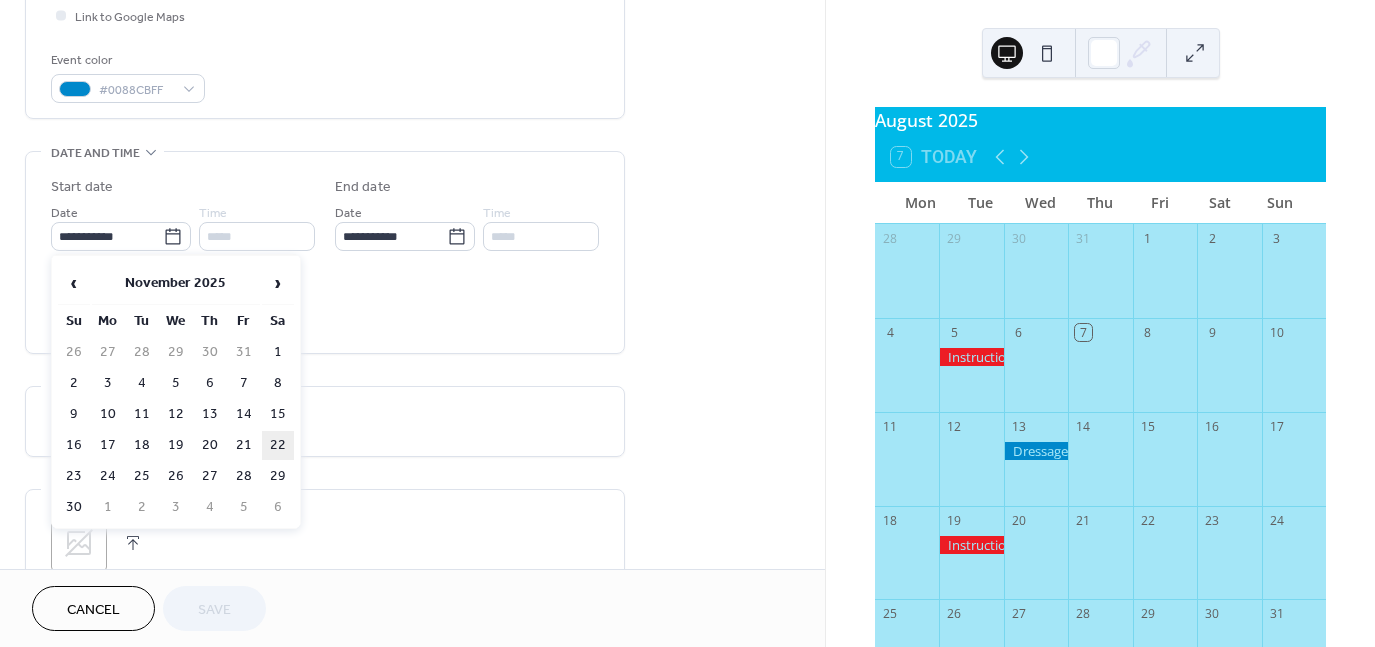 type on "**********" 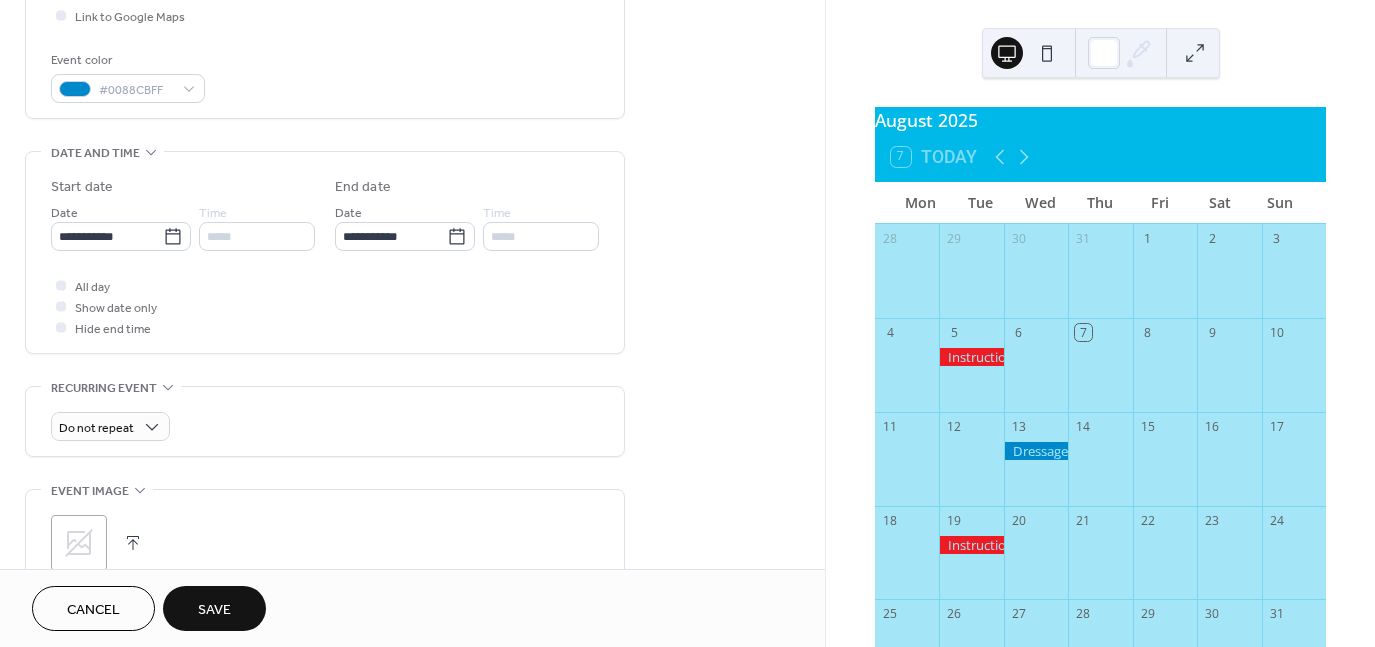 click on "Save" at bounding box center [214, 610] 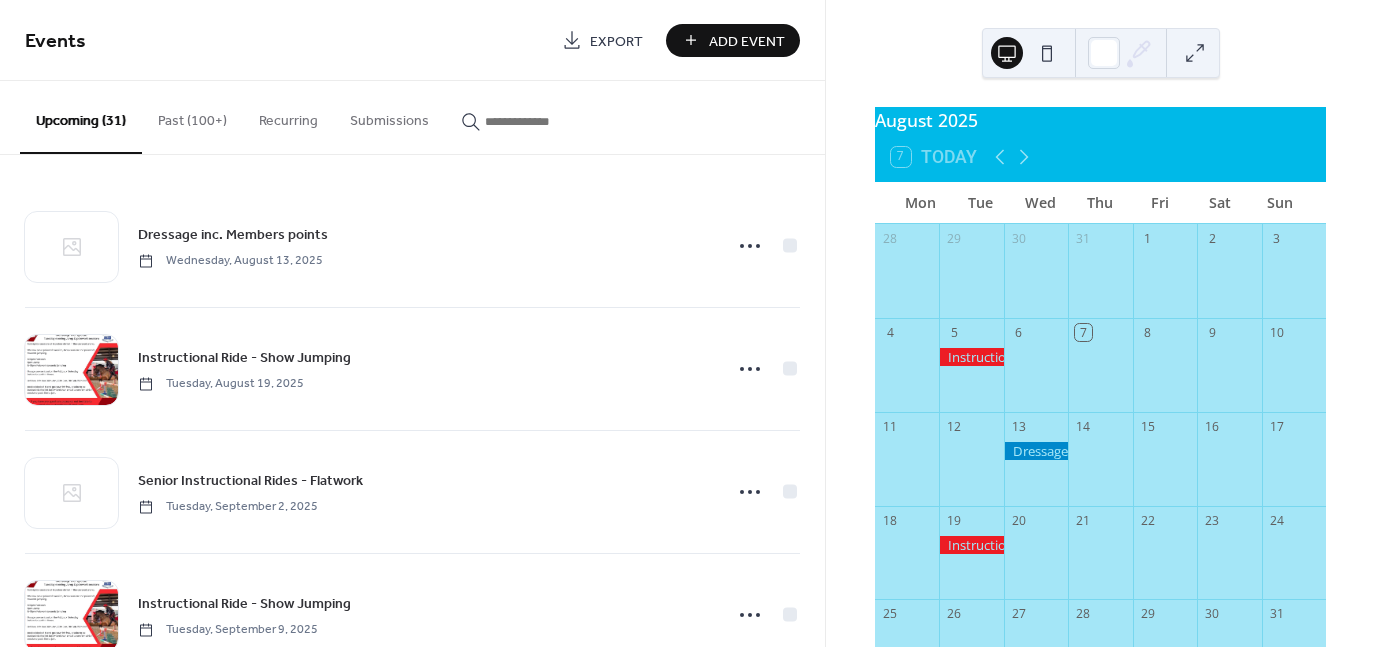 click on "Past (100+)" at bounding box center [192, 116] 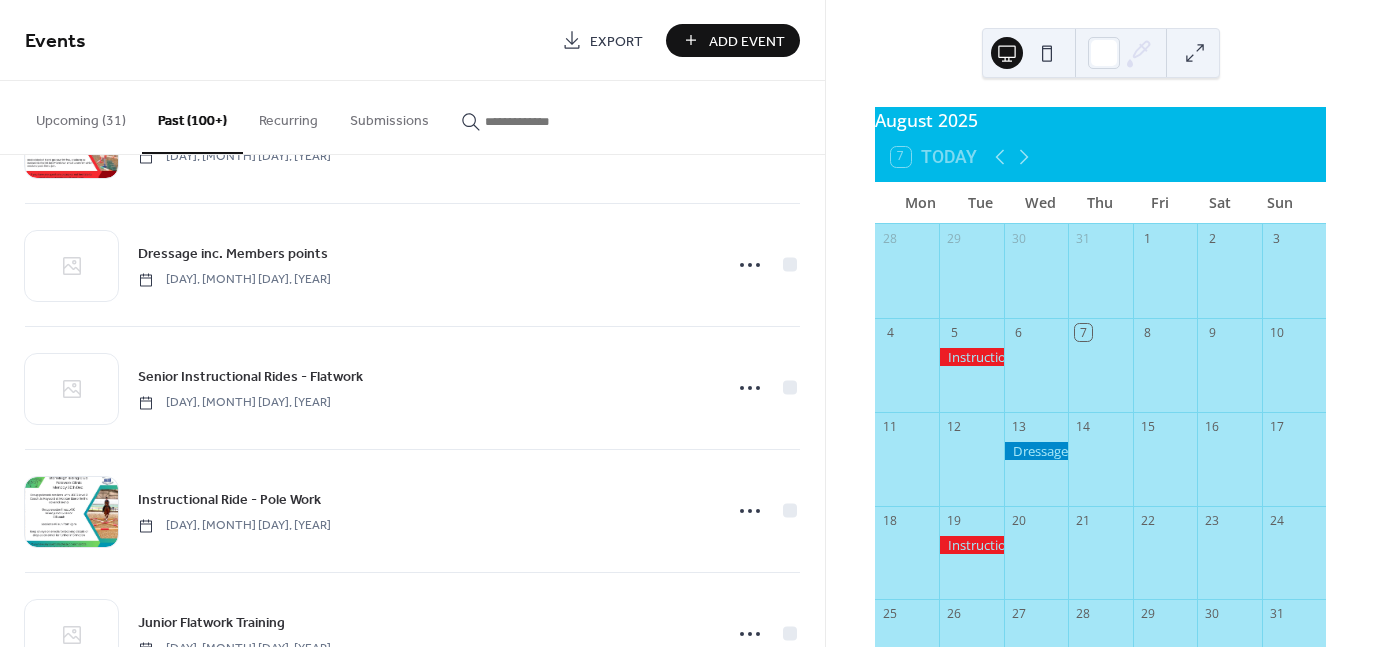 scroll, scrollTop: 4164, scrollLeft: 0, axis: vertical 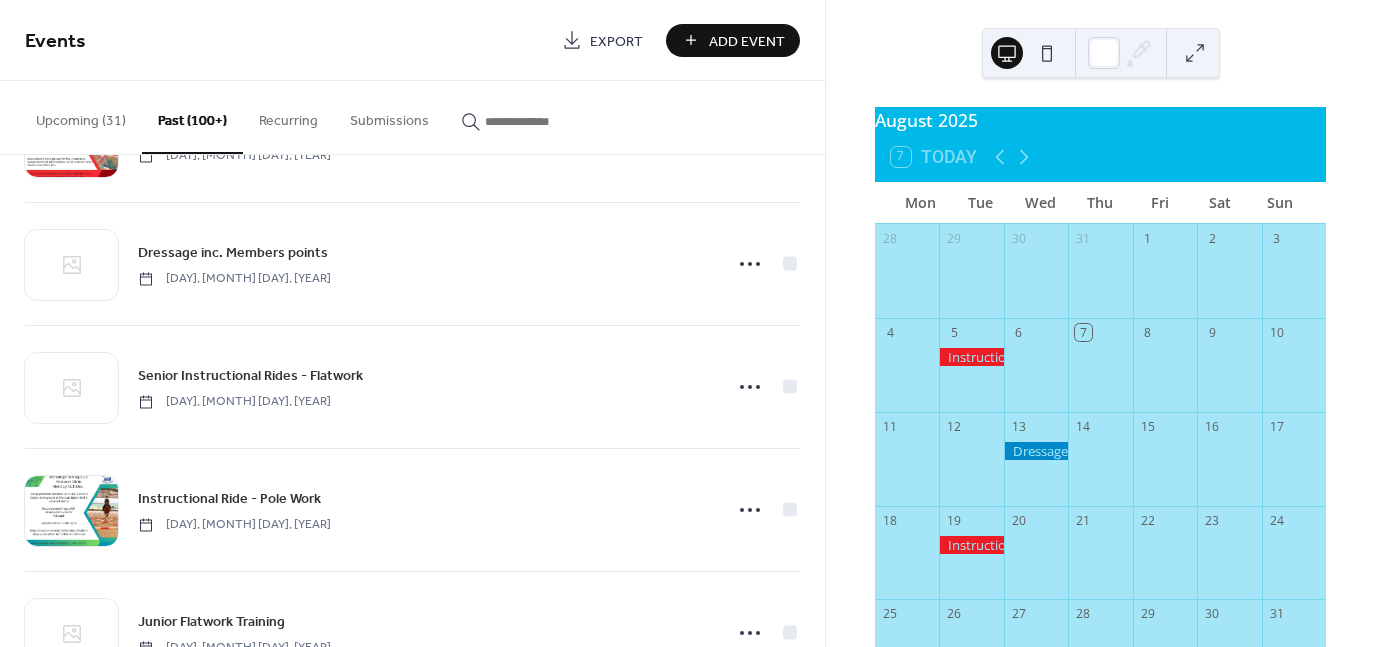 click on "Instructional Ride - Show Jumping Tuesday, August 5, 2025 Area 5 Style and Show Jumping Qualifier Sunday, July 27, 2025 Senior Instructional Rides - Flatwork Tuesday, July 22, 2025 Senior Instructional Rides - Flatwork Tuesday, July 8, 2025 Area 5 Horse Trials Qualifier Saturday, July 5, 2025 Senior Instructional Rides - Flatwork Tuesday, June 24, 2025 Area 5 Dressage Qualifier Sunday, June 22, 2025 Senior Instructional Rides - Flatwork Tuesday, June 10, 2025 Senior Instructional Rides - Flatwork Tuesday, June 10, 2025 Senior Instructional Rides - Flatwork Tuesday, May 27, 2025 Stoneleigh RC 2DE Saturday, May 24, 2025 Senior Instructional Rides - Flatwork Tuesday, May 13, 2025 Area 5 Combined Challenge Qualifier Sunday, May 4, 2025 Senior Instructional Rides - Flatwork Tuesday, April 29, 2025 Senior Instructional Rides - Flatwork Tuesday, April 15, 2025 Area 5 Combine training qualifier Sunday, April 13, 2025 Dressage inc. Members points Saturday, April 12, 2025 Senior Instructional Rides - Flatwork" at bounding box center [412, 401] 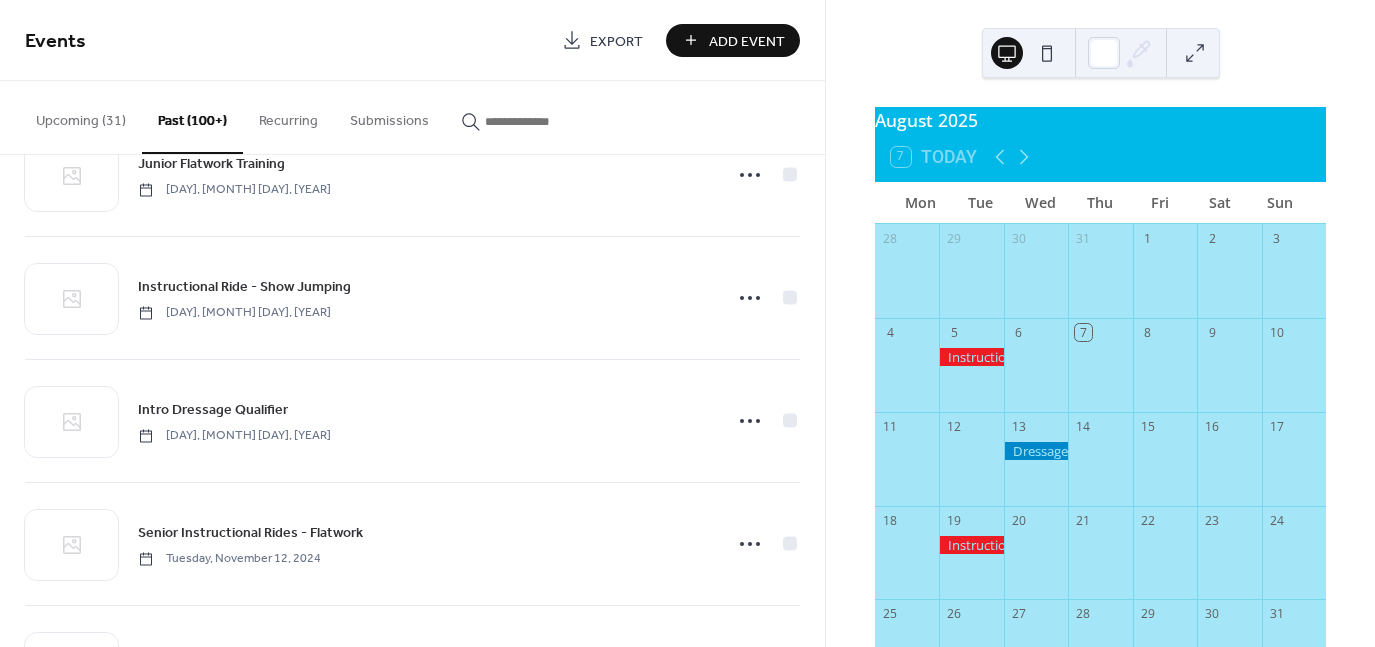 scroll, scrollTop: 5555, scrollLeft: 0, axis: vertical 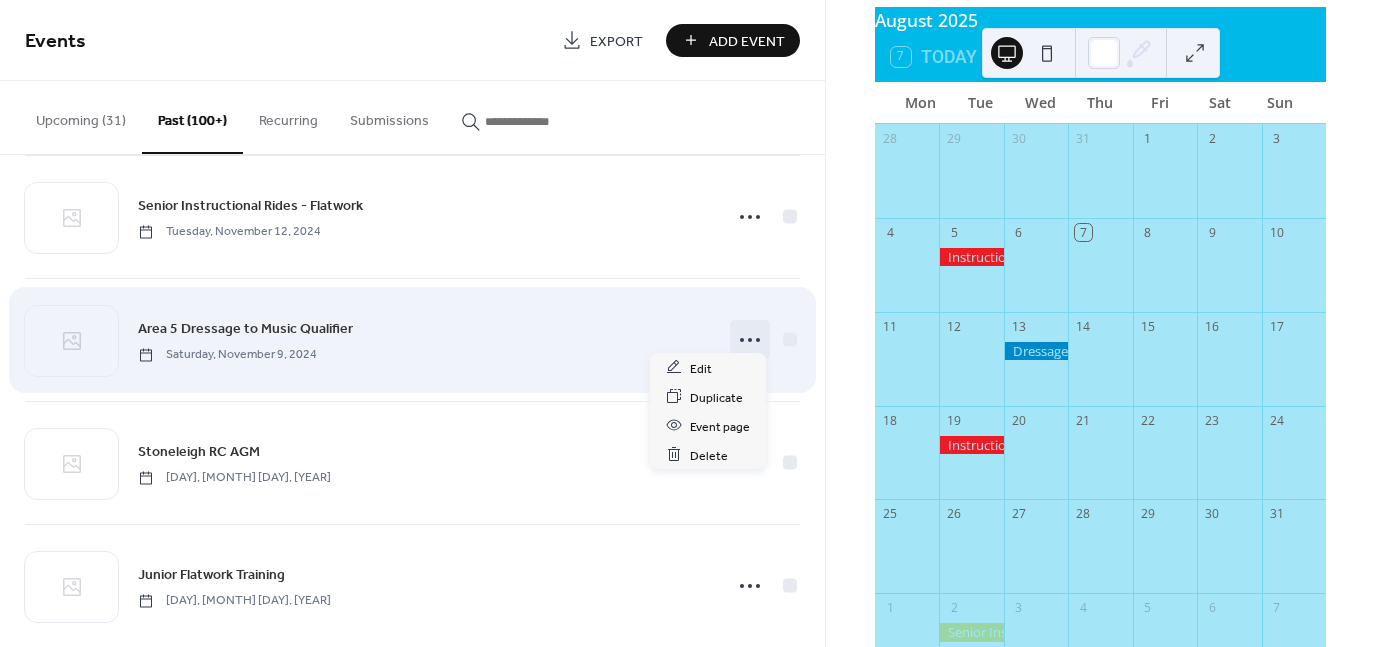 click 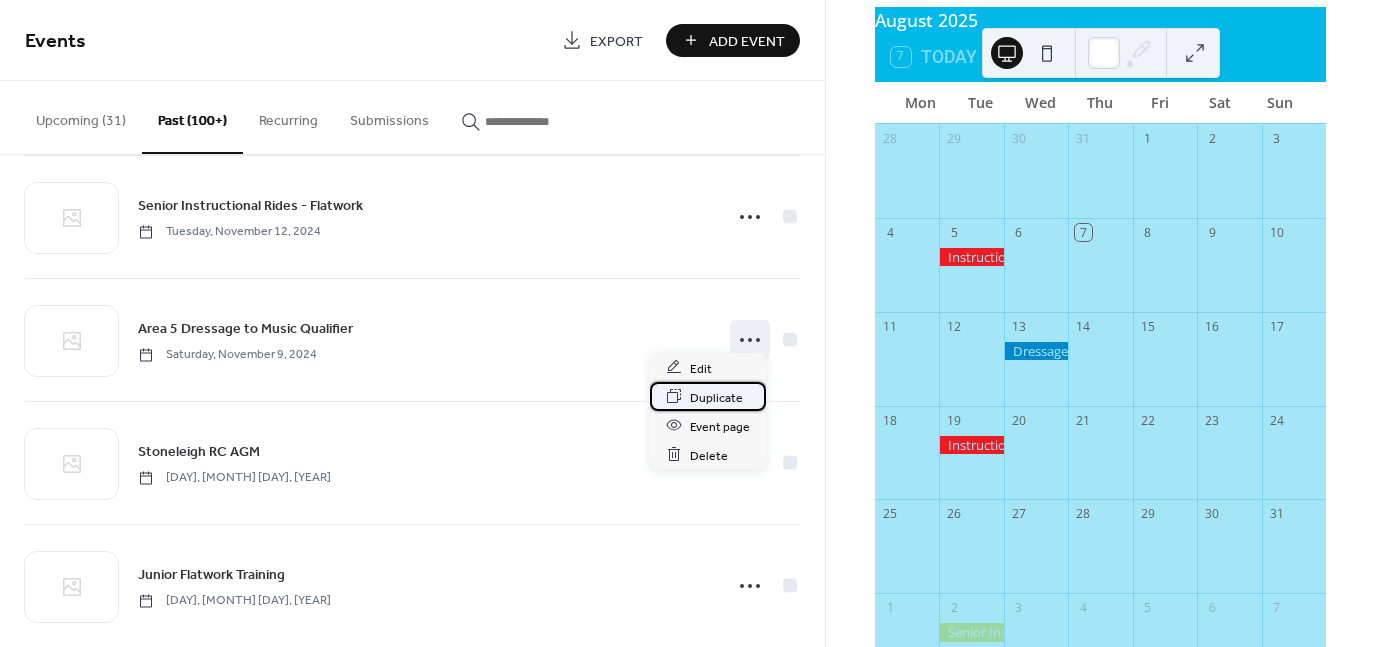 click on "Duplicate" at bounding box center [716, 397] 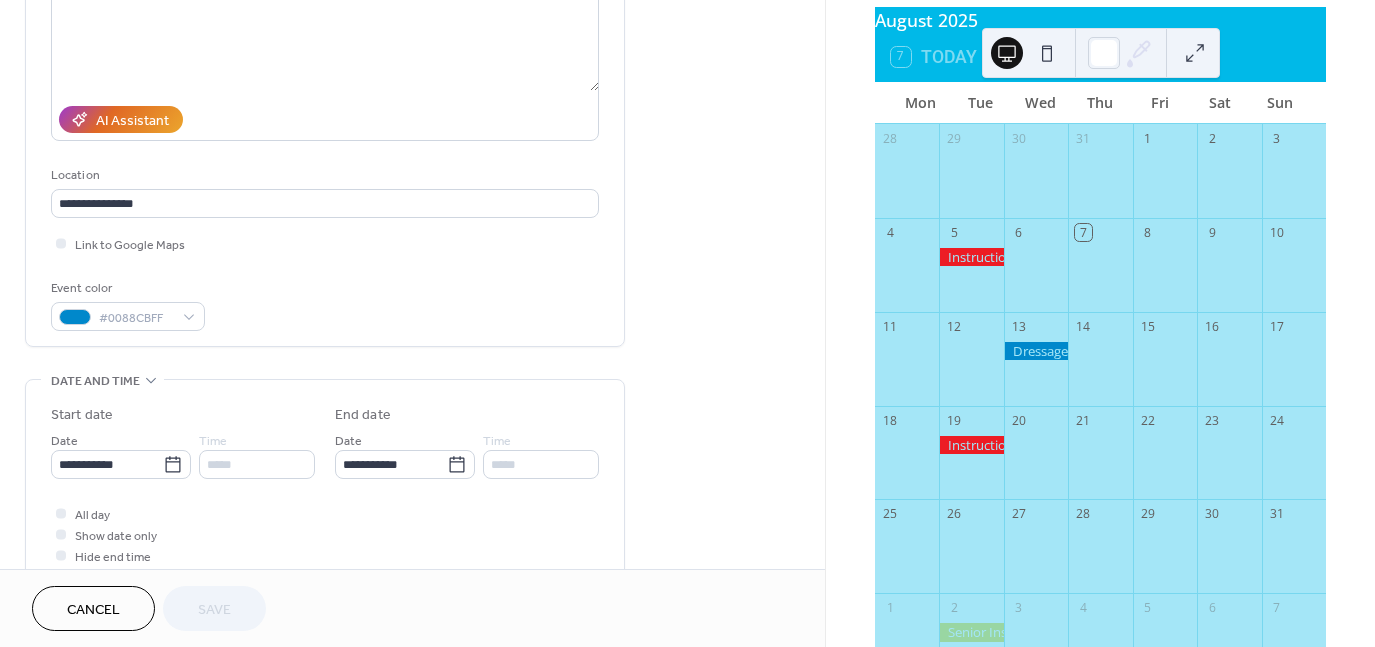scroll, scrollTop: 300, scrollLeft: 0, axis: vertical 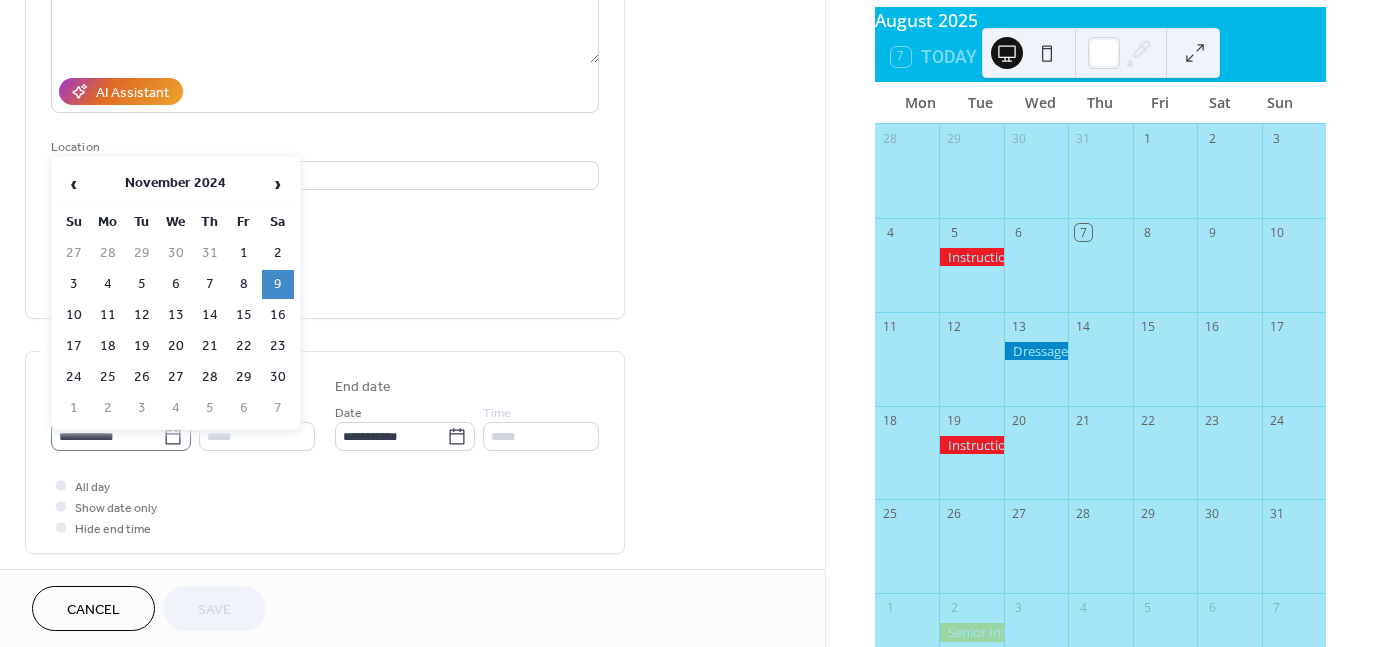 click 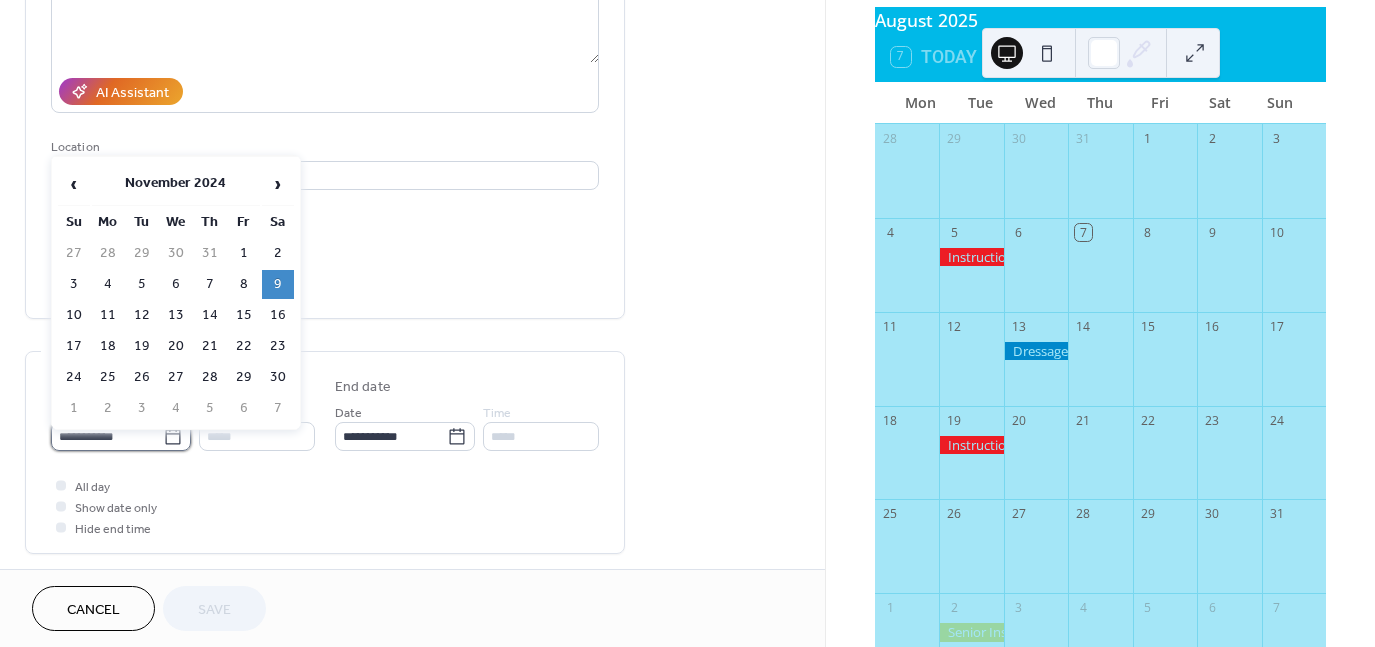 click on "**********" at bounding box center (107, 436) 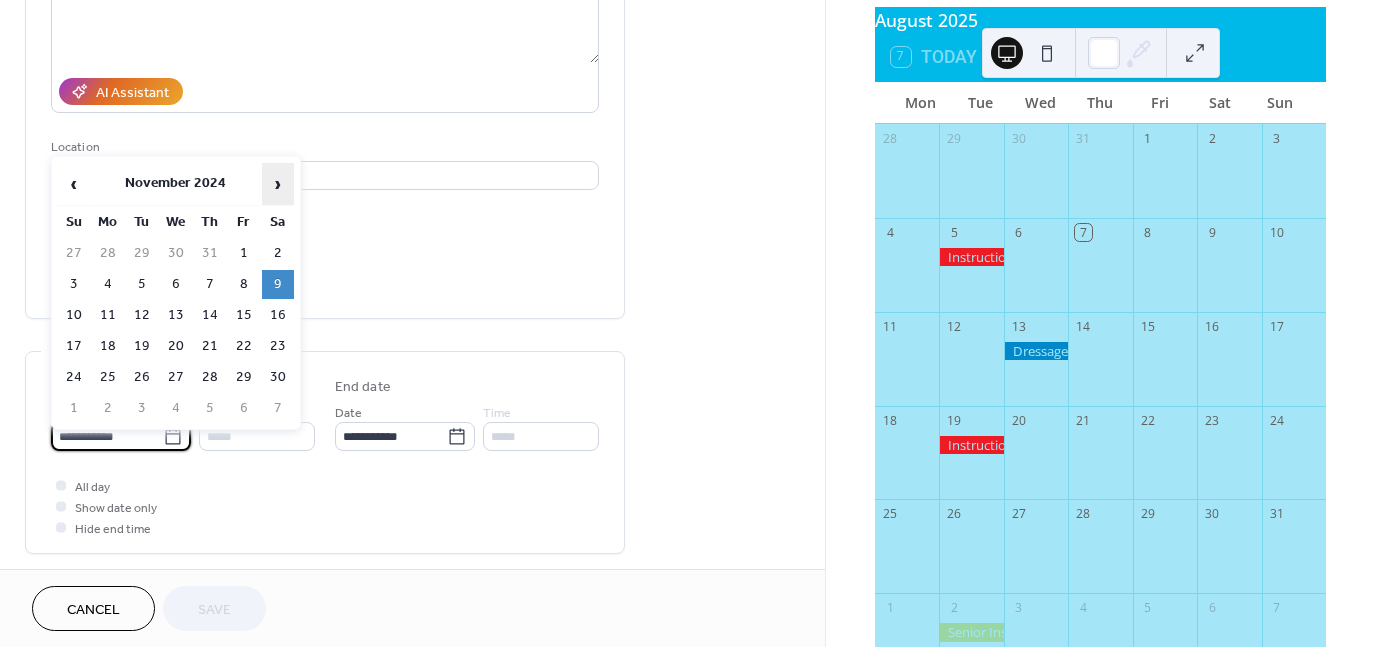 click on "›" at bounding box center (278, 184) 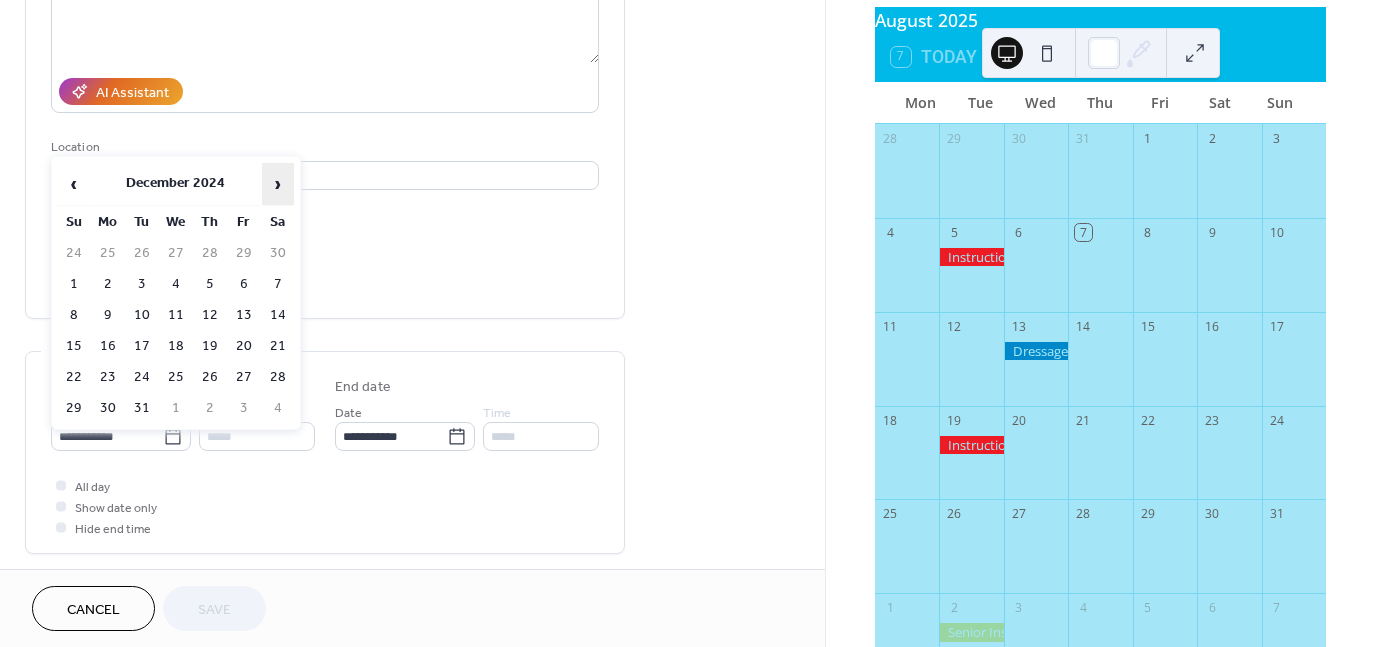 click on "›" at bounding box center (278, 184) 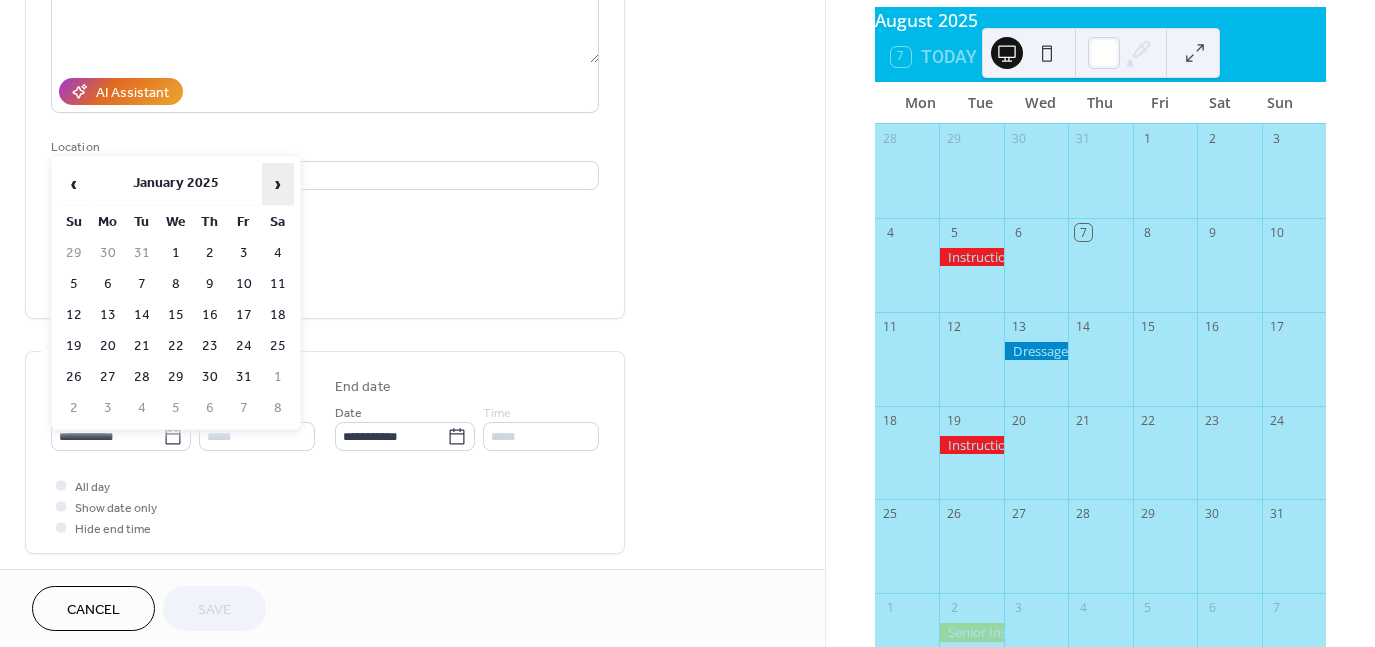 click on "›" at bounding box center (278, 184) 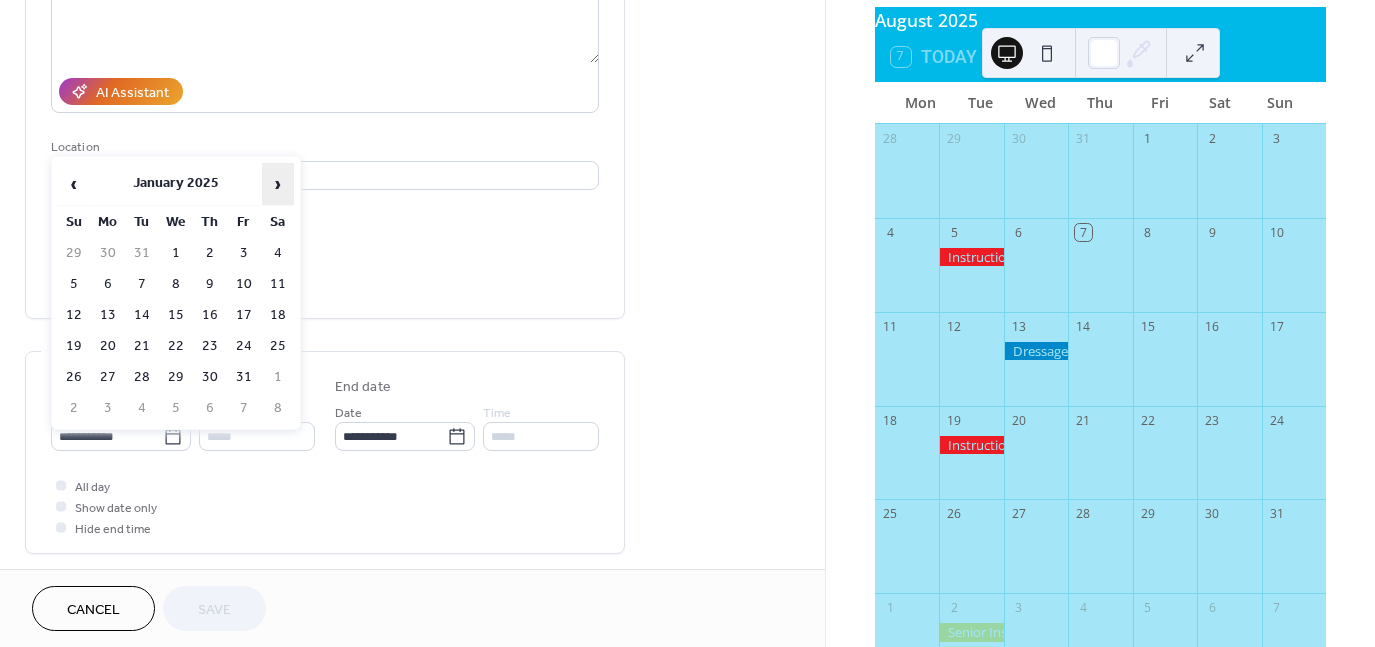 click on "›" at bounding box center [278, 184] 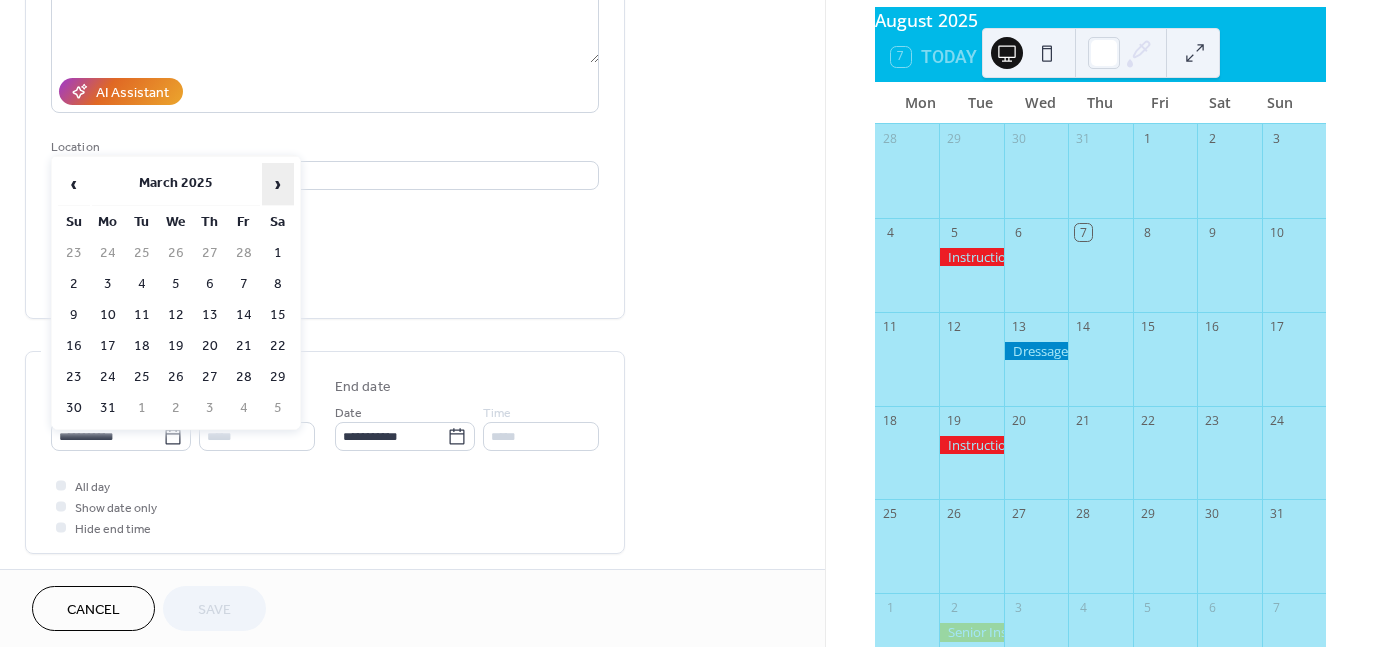 click on "›" at bounding box center [278, 184] 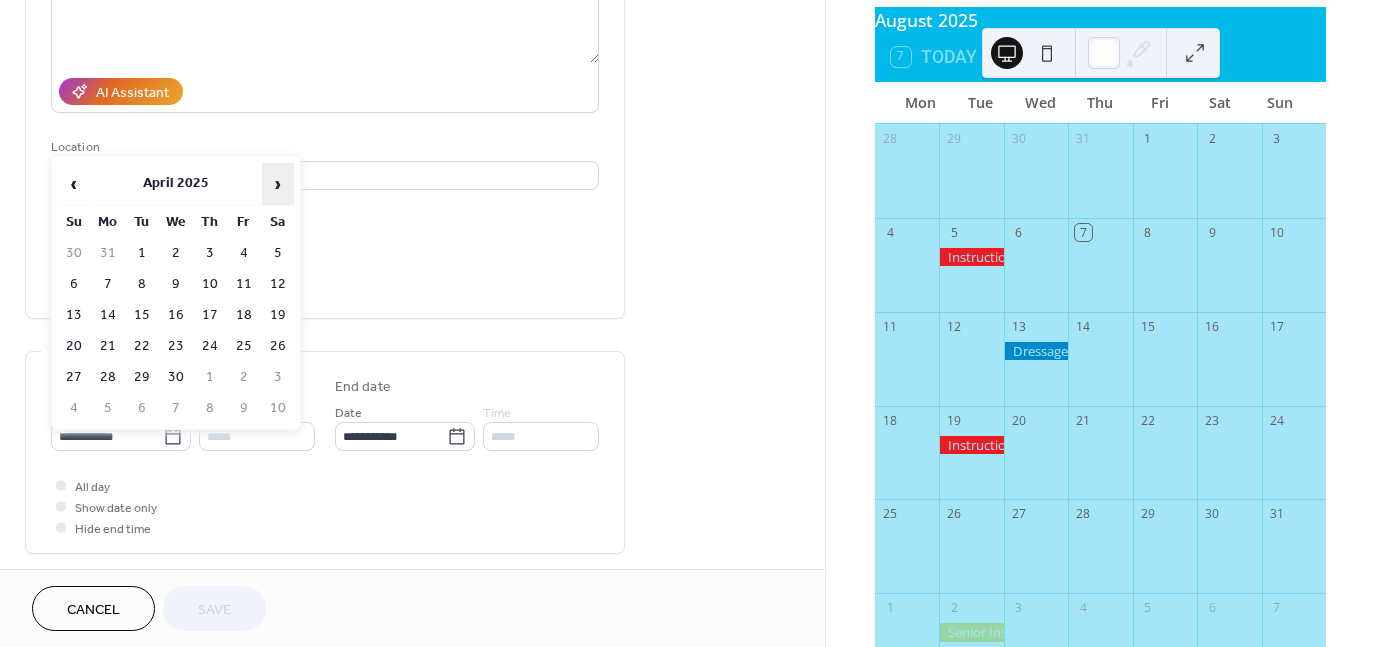click on "›" at bounding box center [278, 184] 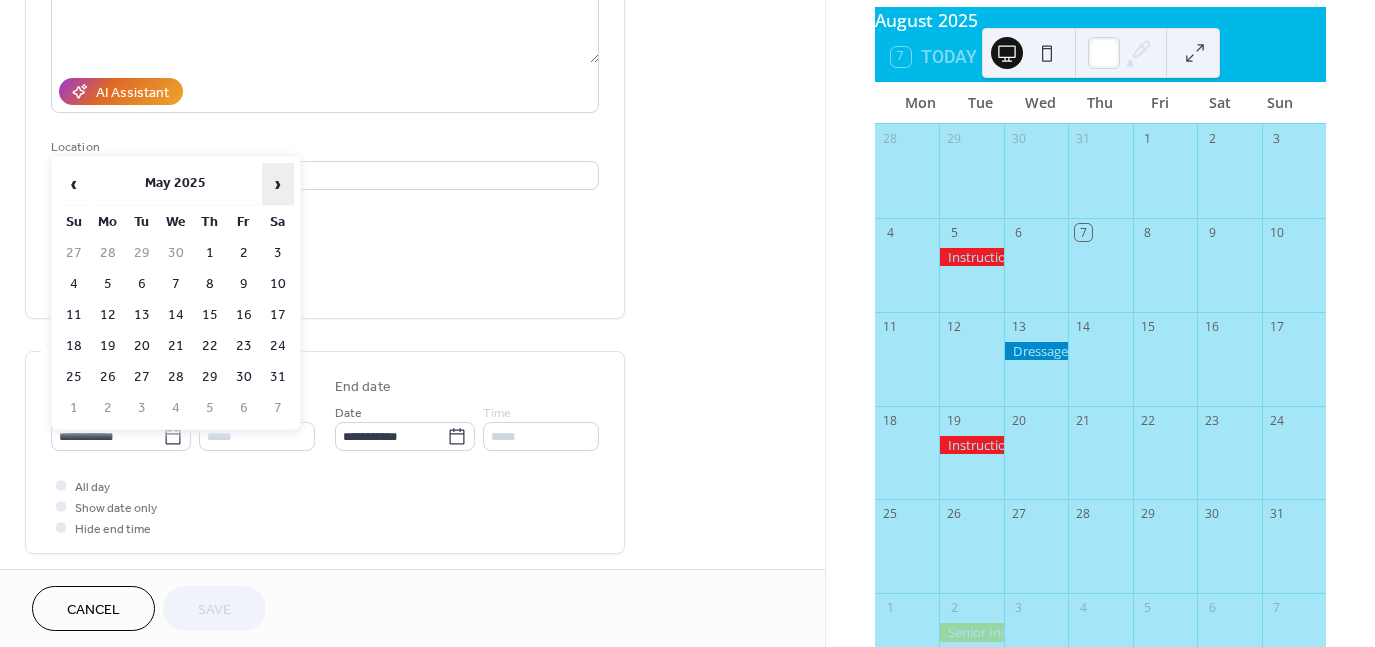 click on "›" at bounding box center (278, 184) 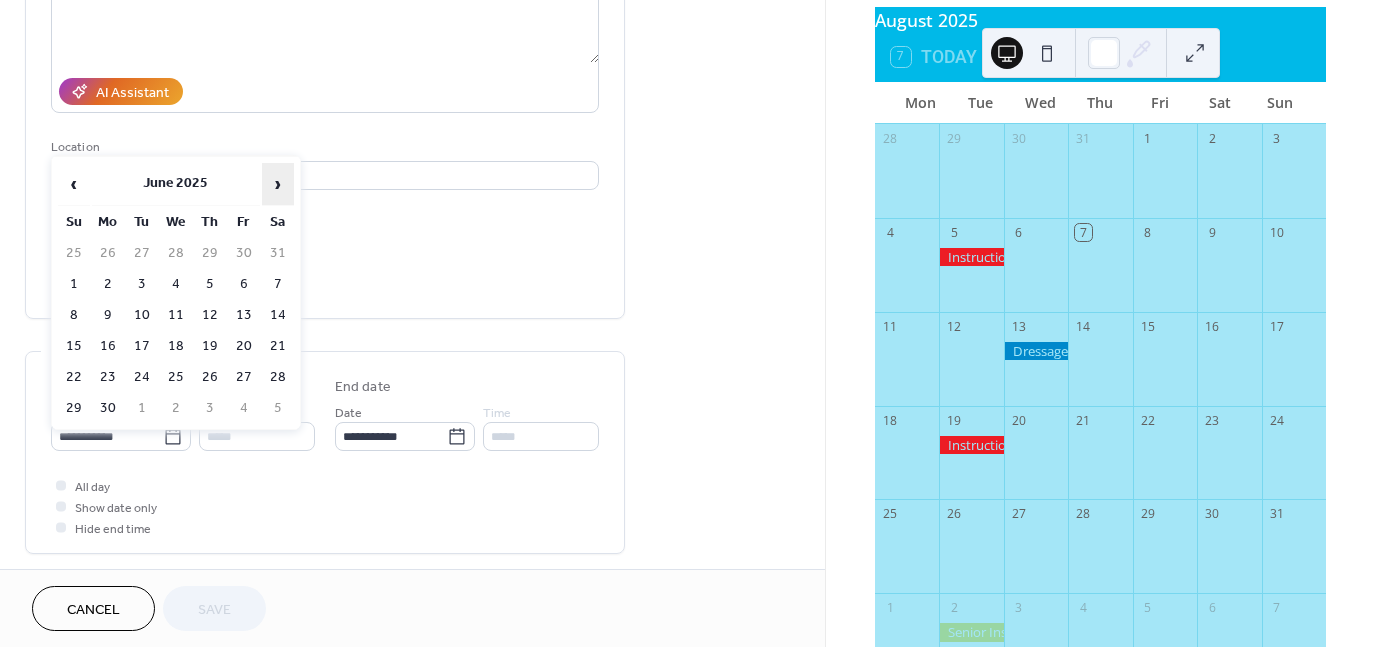click on "›" at bounding box center [278, 184] 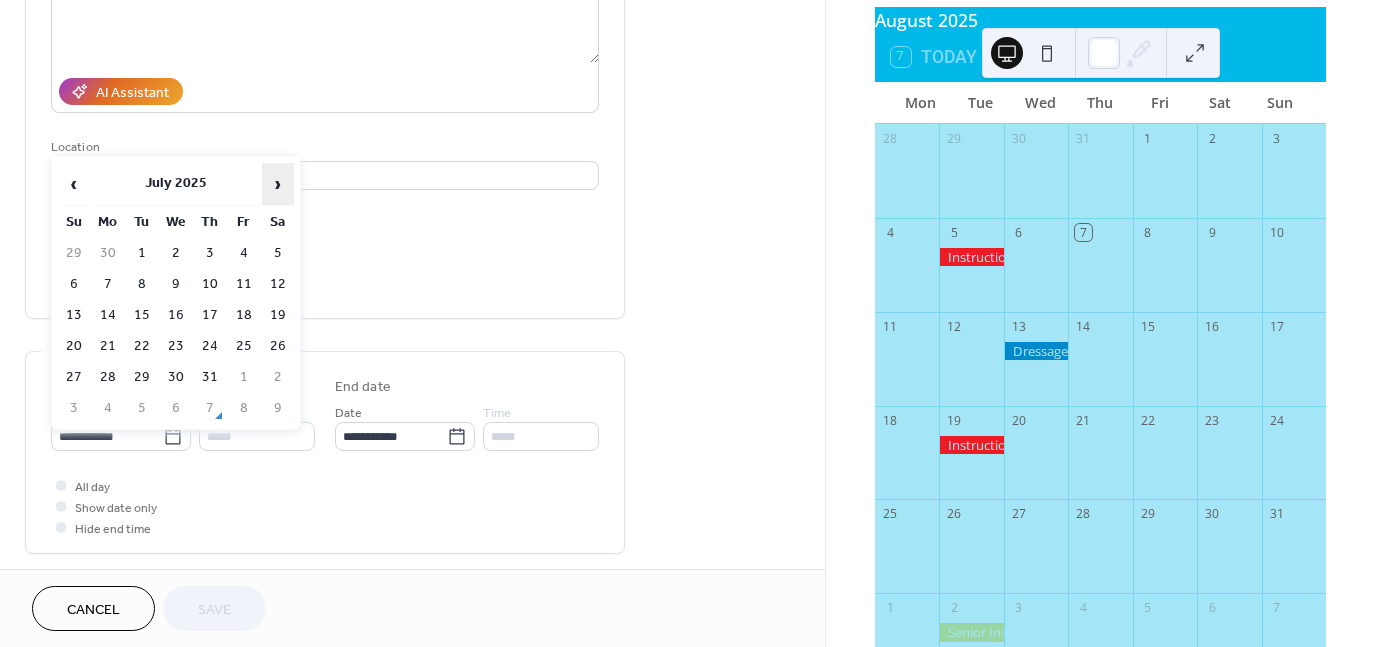 click on "›" at bounding box center (278, 184) 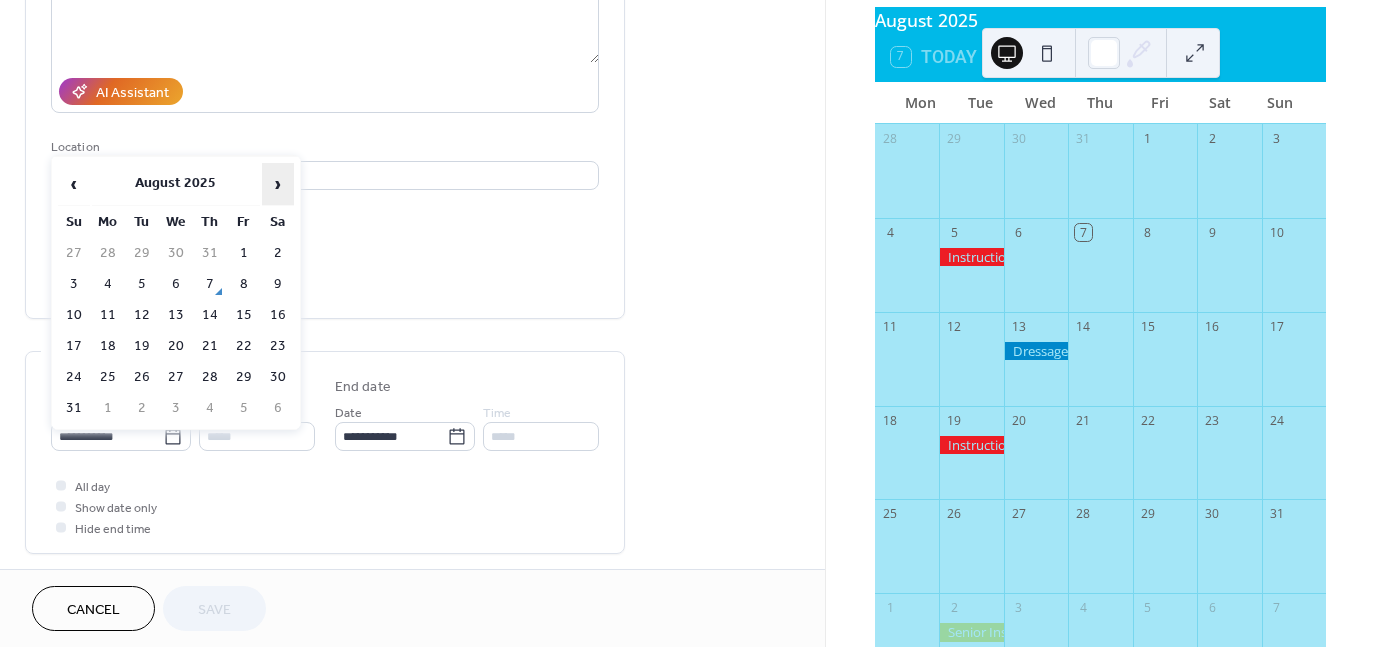 click on "›" at bounding box center (278, 184) 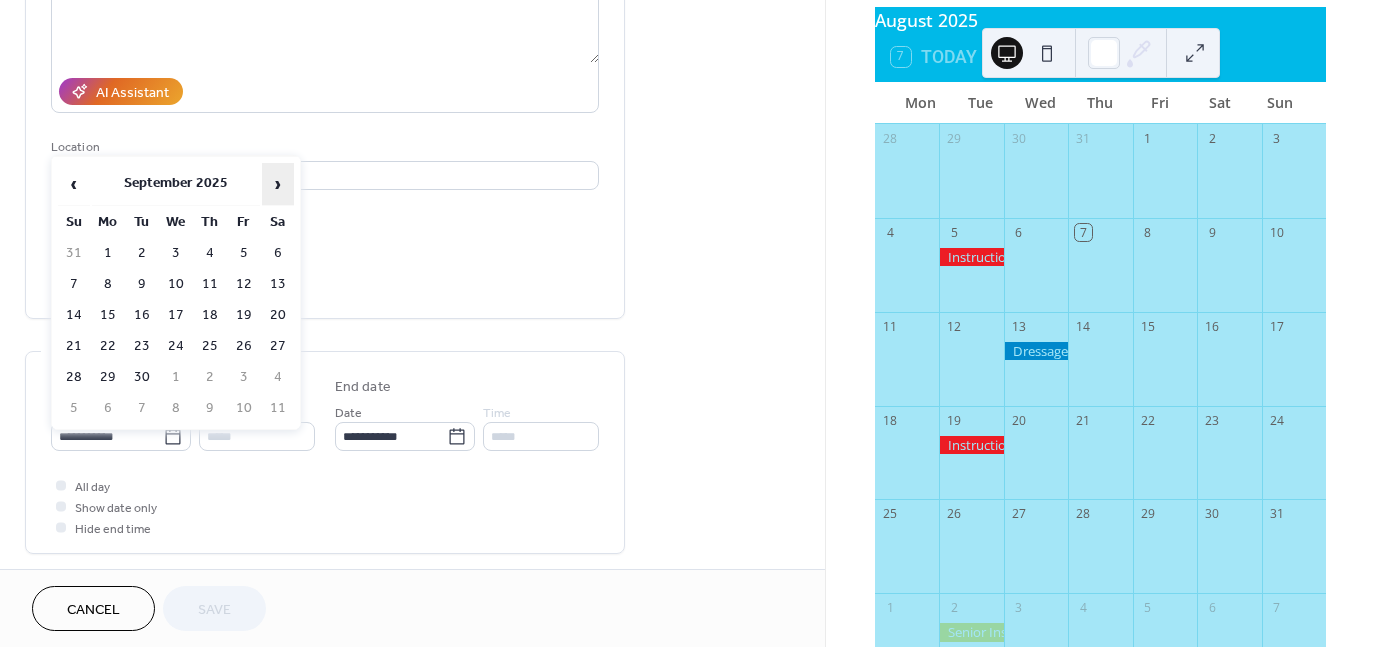 click on "›" at bounding box center (278, 184) 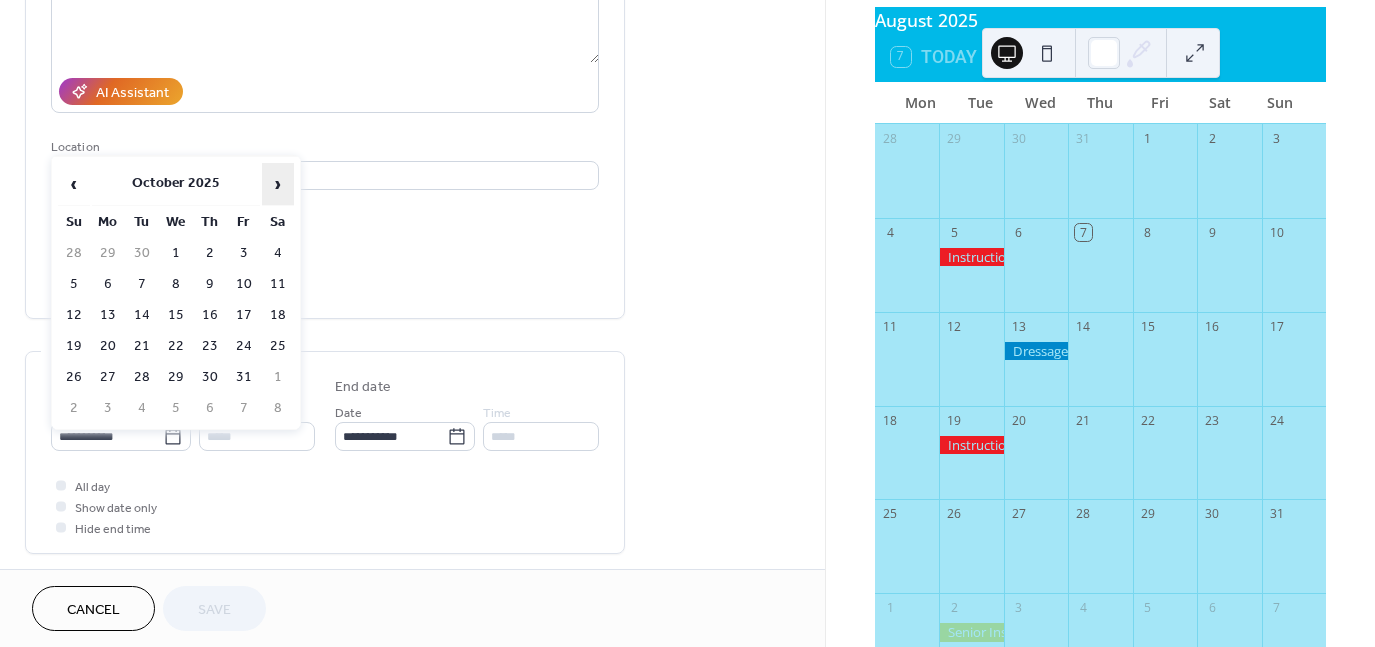 click on "›" at bounding box center [278, 184] 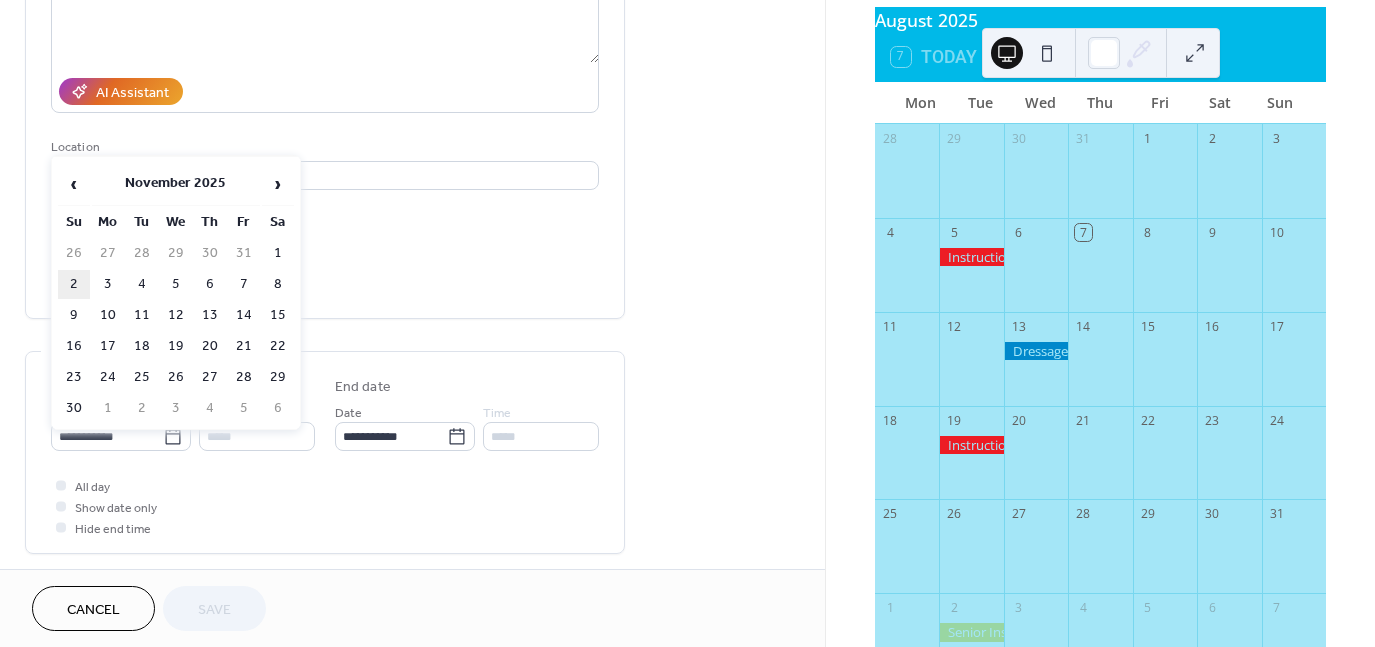 click on "2" at bounding box center [74, 284] 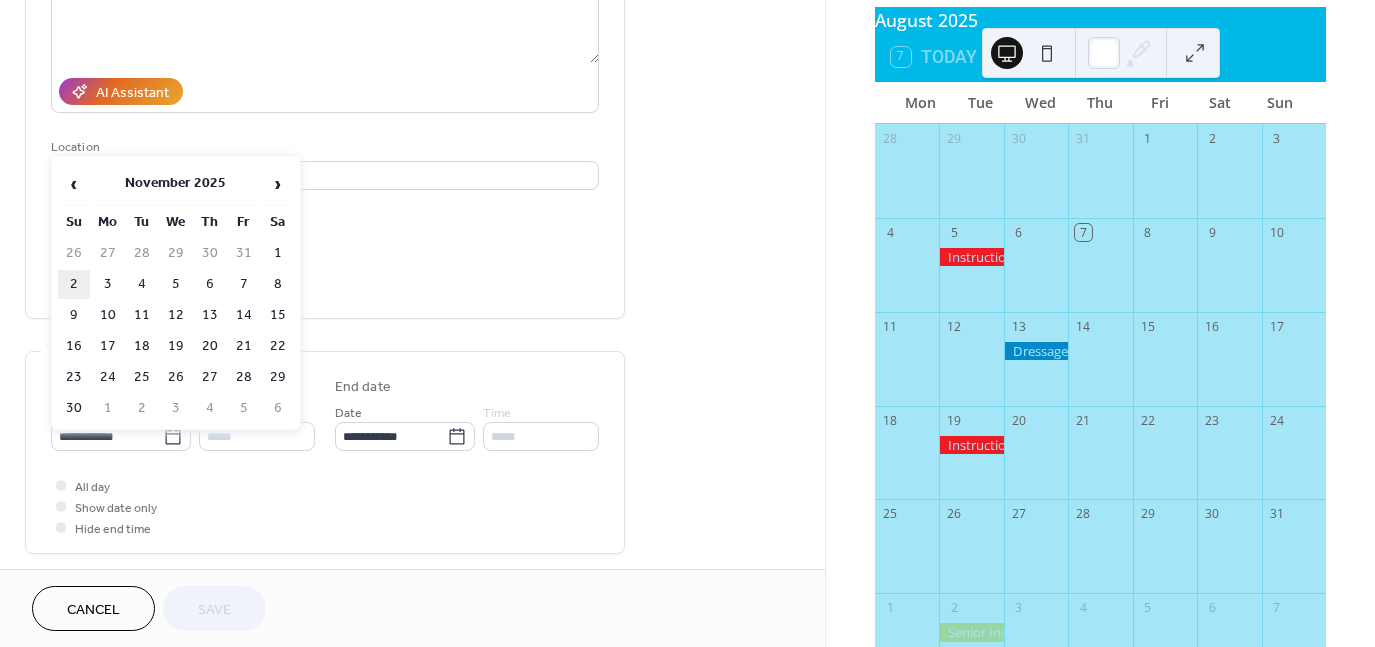 type on "**********" 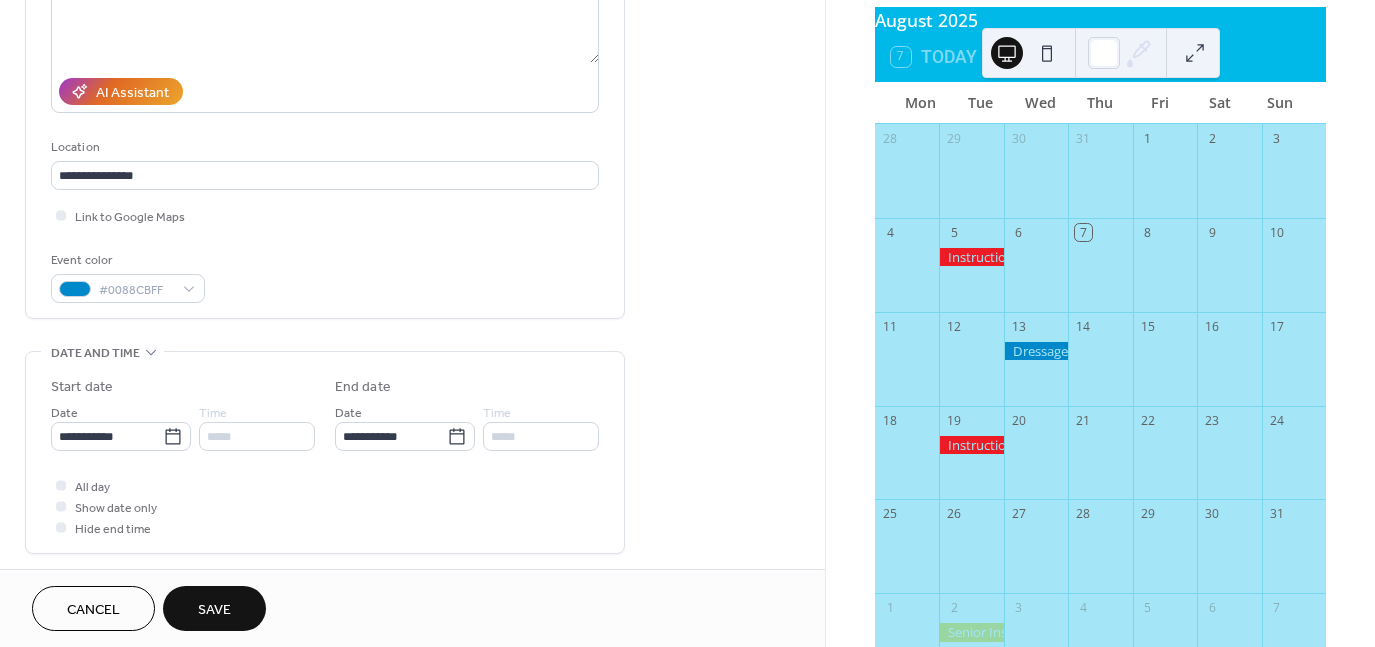 click on "Save" at bounding box center (214, 610) 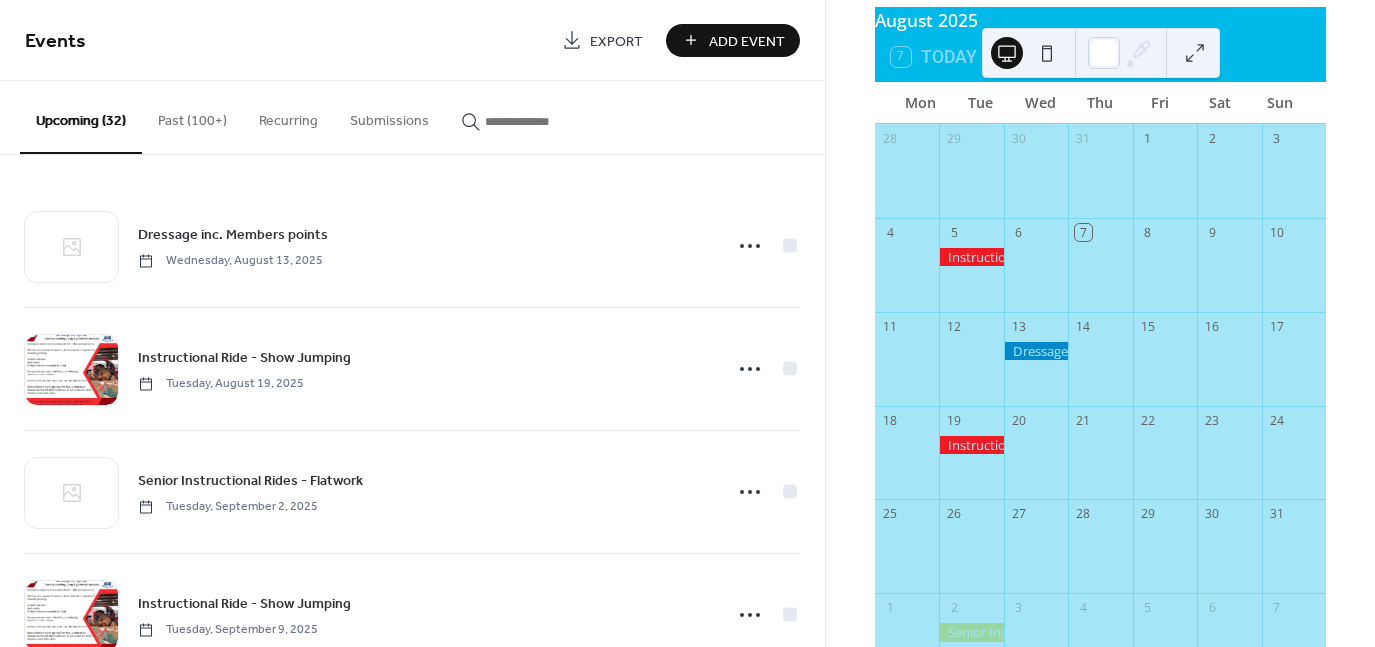 click on "Past (100+)" at bounding box center (192, 116) 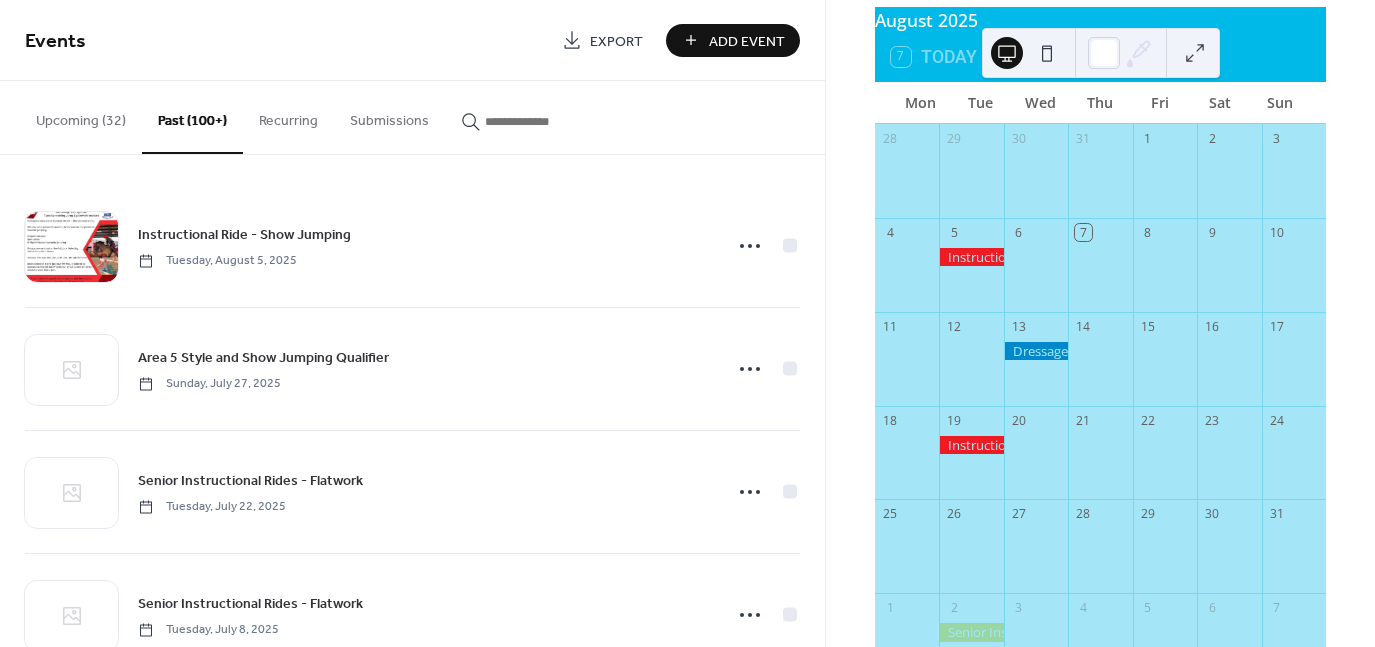 click on "Instructional Ride - Show Jumping Tuesday, August 5, 2025 Area 5 Style and Show Jumping Qualifier Sunday, July 27, 2025 Senior Instructional Rides - Flatwork Tuesday, July 22, 2025 Senior Instructional Rides - Flatwork Tuesday, July 8, 2025 Area 5 Horse Trials Qualifier Saturday, July 5, 2025 Senior Instructional Rides - Flatwork Tuesday, June 24, 2025 Area 5 Dressage Qualifier Sunday, June 22, 2025 Senior Instructional Rides - Flatwork Tuesday, June 10, 2025 Senior Instructional Rides - Flatwork Tuesday, June 10, 2025 Senior Instructional Rides - Flatwork Tuesday, May 27, 2025 Stoneleigh RC 2DE Saturday, May 24, 2025 Senior Instructional Rides - Flatwork Tuesday, May 13, 2025 Area 5 Combined Challenge Qualifier Sunday, May 4, 2025 Senior Instructional Rides - Flatwork Tuesday, April 29, 2025 Senior Instructional Rides - Flatwork Tuesday, April 15, 2025 Area 5 Combine training qualifier Sunday, April 13, 2025 Dressage inc. Members points Saturday, April 12, 2025 Senior Instructional Rides - Flatwork" at bounding box center (412, 401) 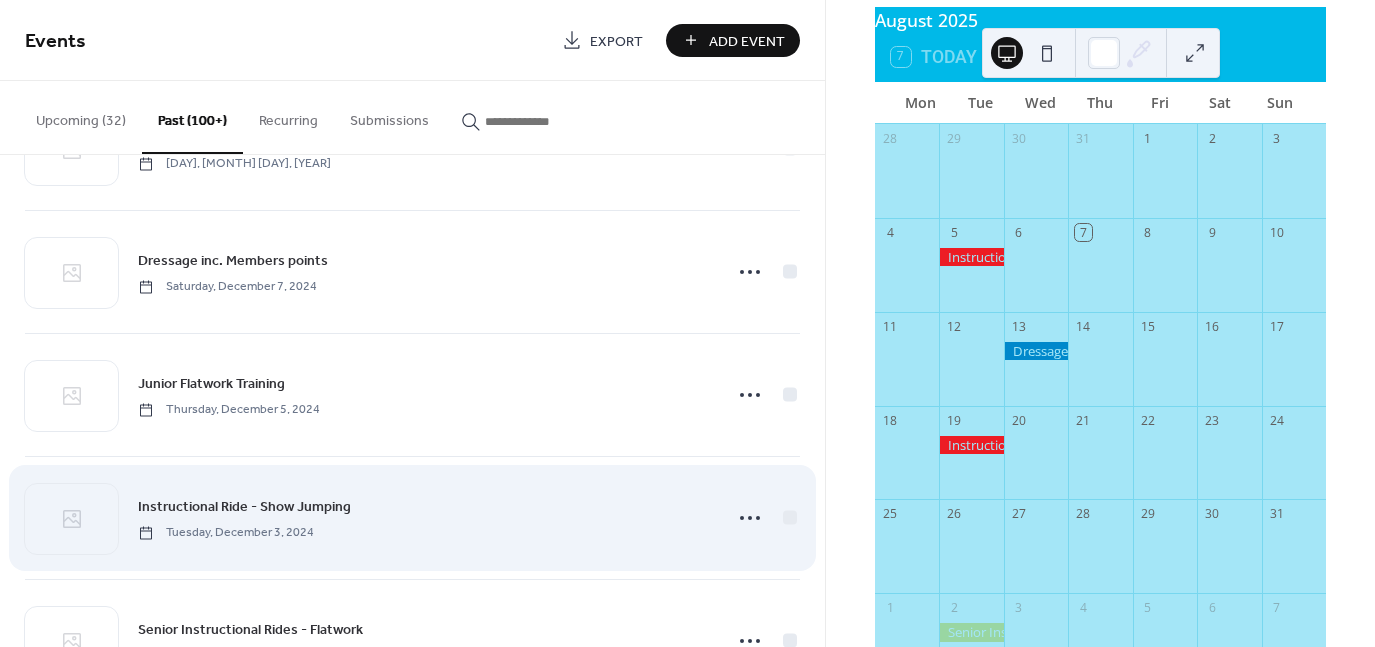 scroll, scrollTop: 3620, scrollLeft: 0, axis: vertical 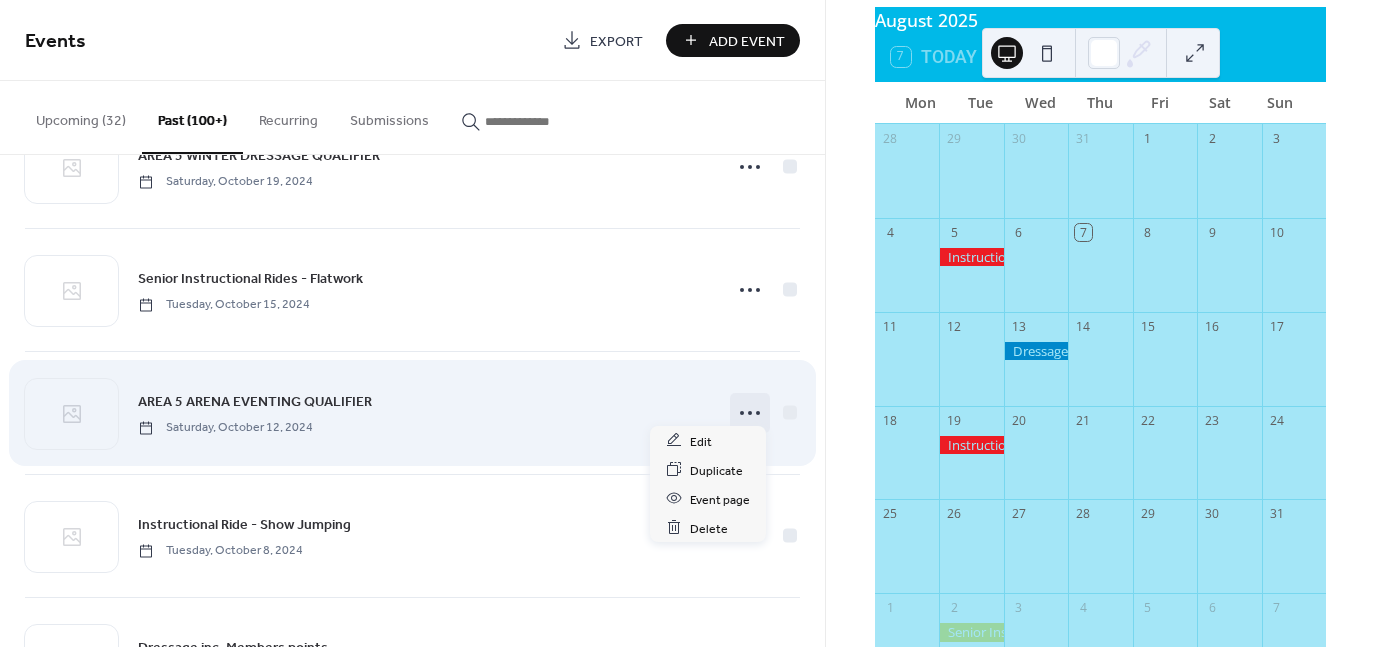 click 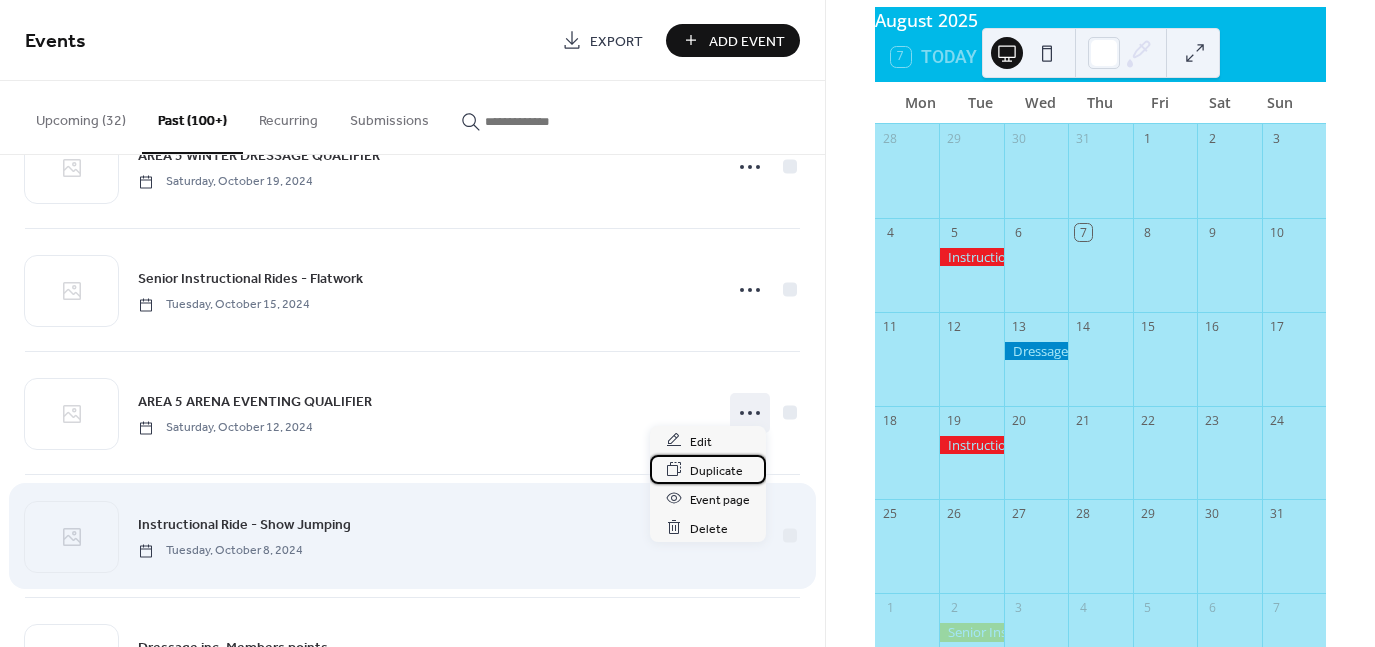 click on "Duplicate" at bounding box center (716, 470) 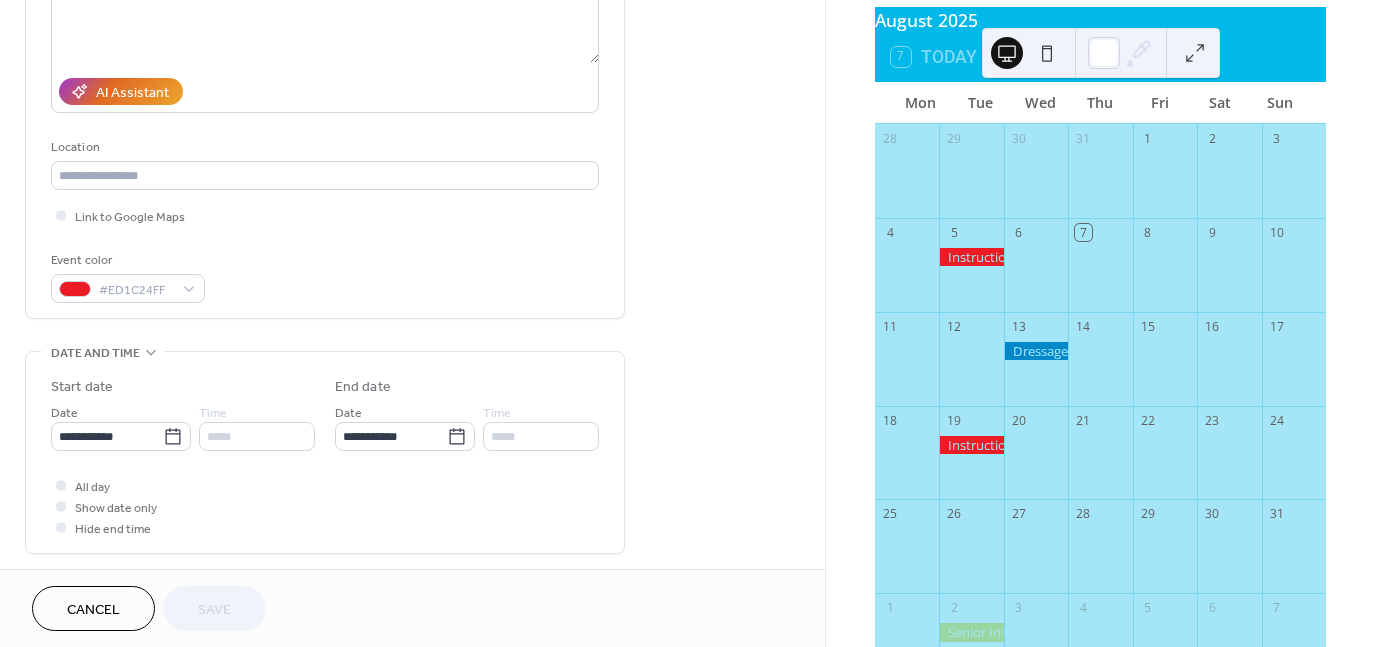 scroll, scrollTop: 400, scrollLeft: 0, axis: vertical 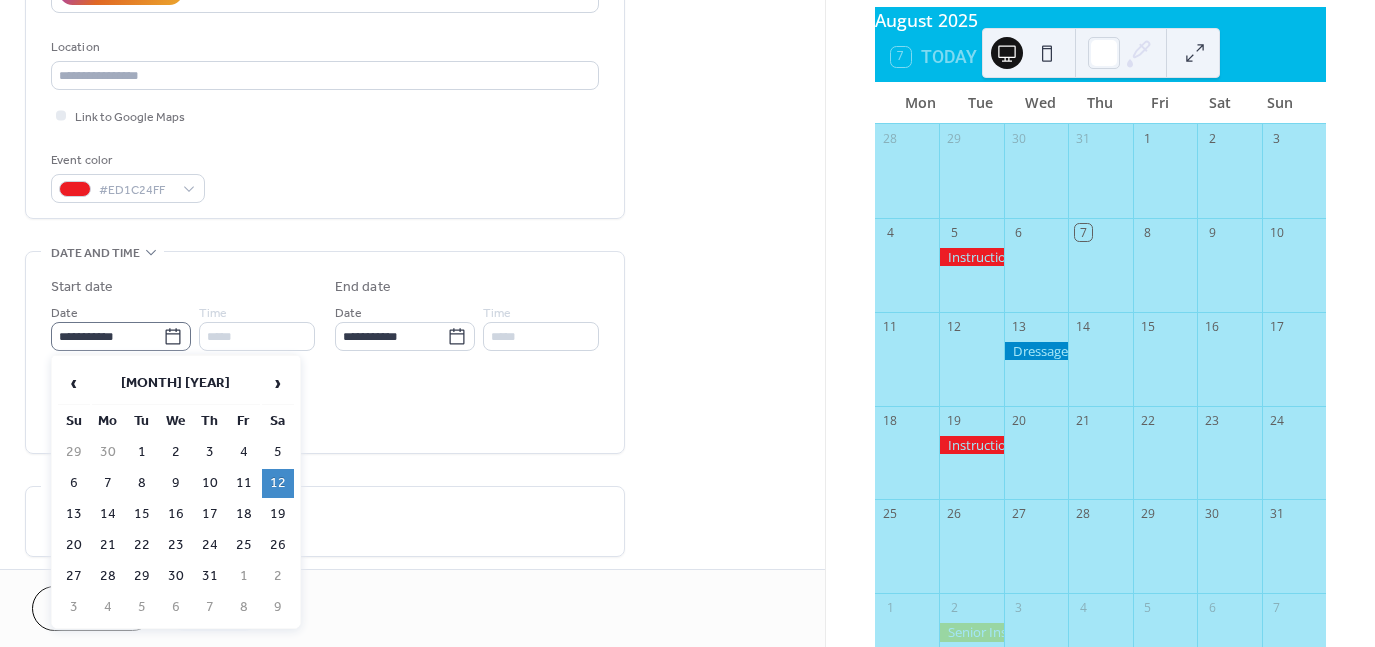 click 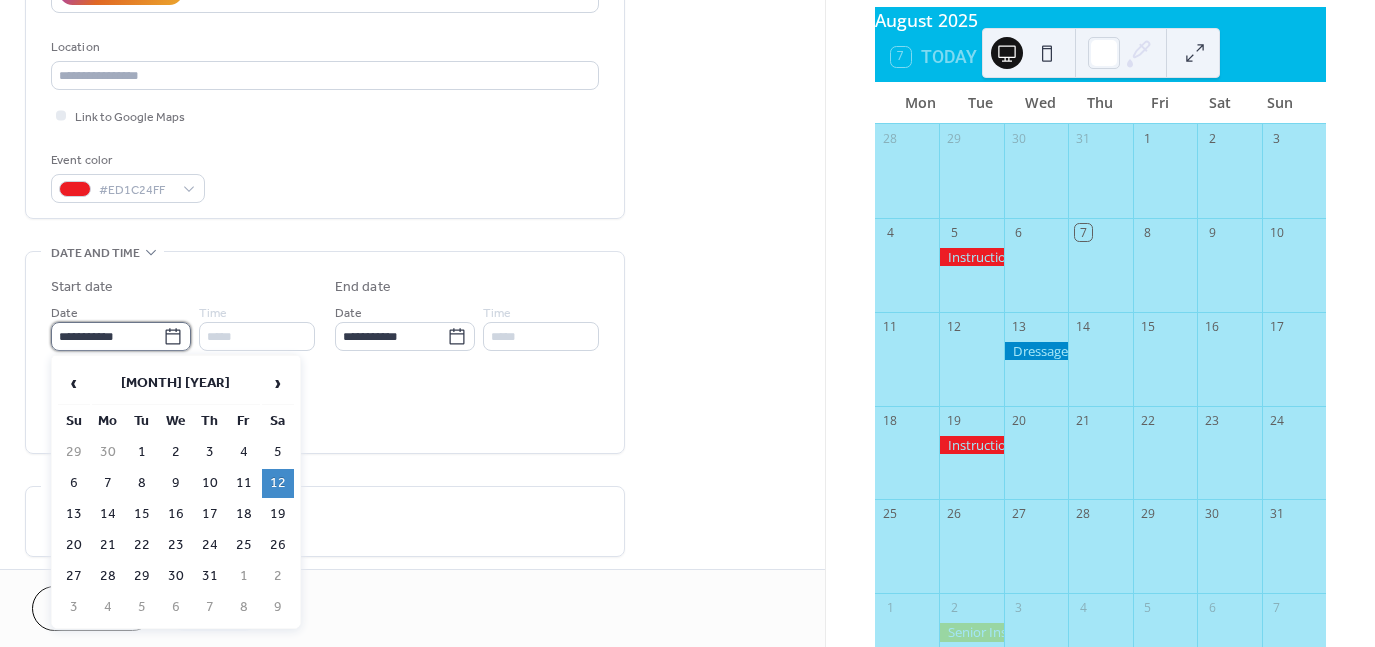 click on "**********" at bounding box center [107, 336] 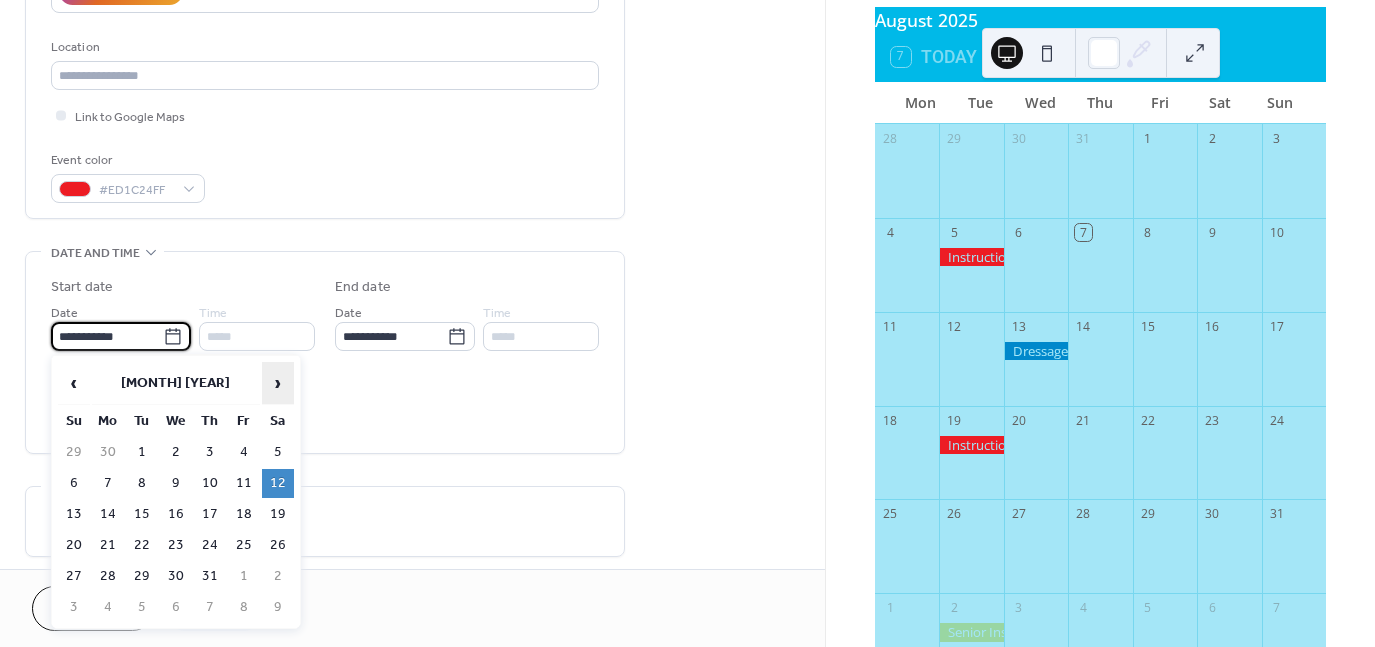 click on "›" at bounding box center (278, 383) 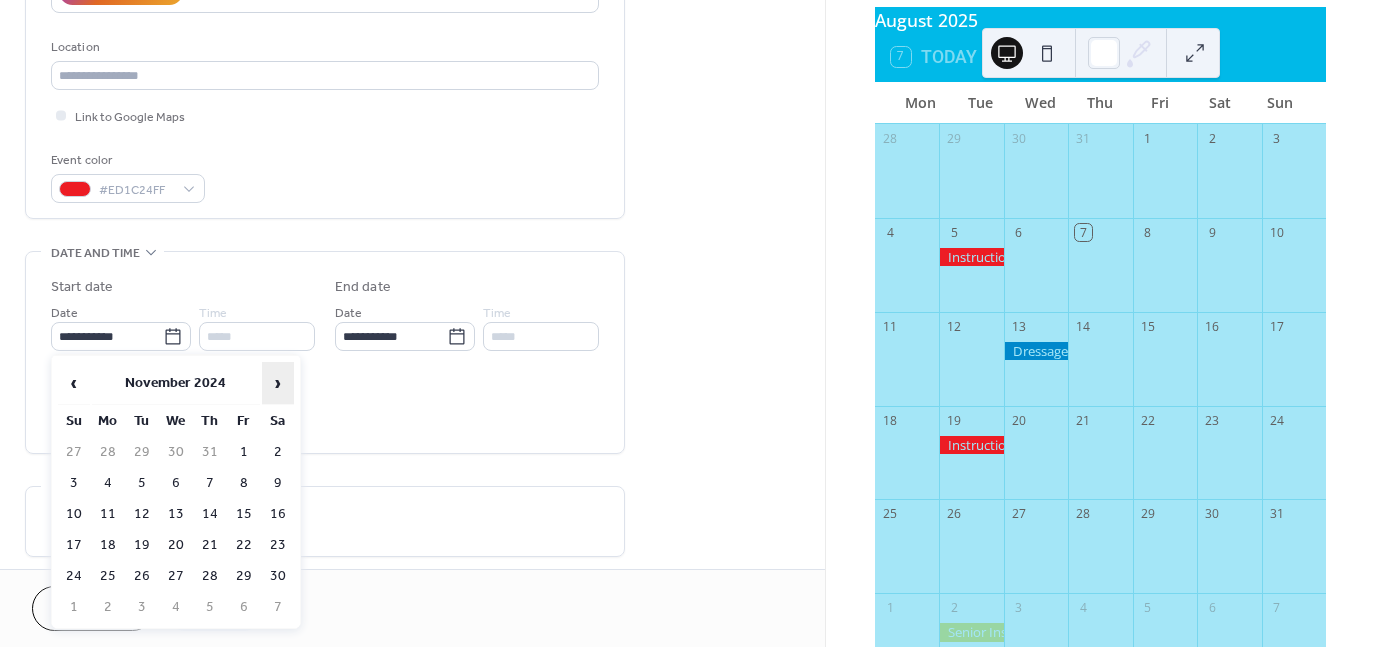 click on "›" at bounding box center [278, 383] 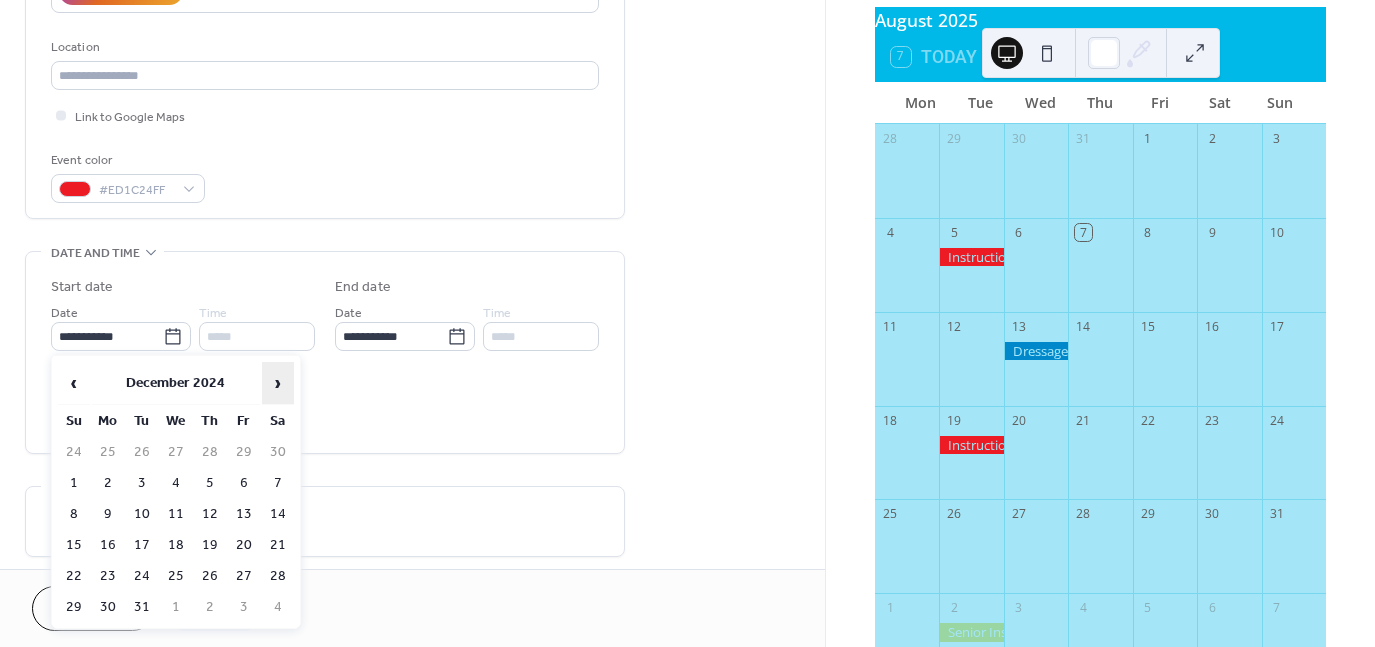 click on "›" at bounding box center [278, 383] 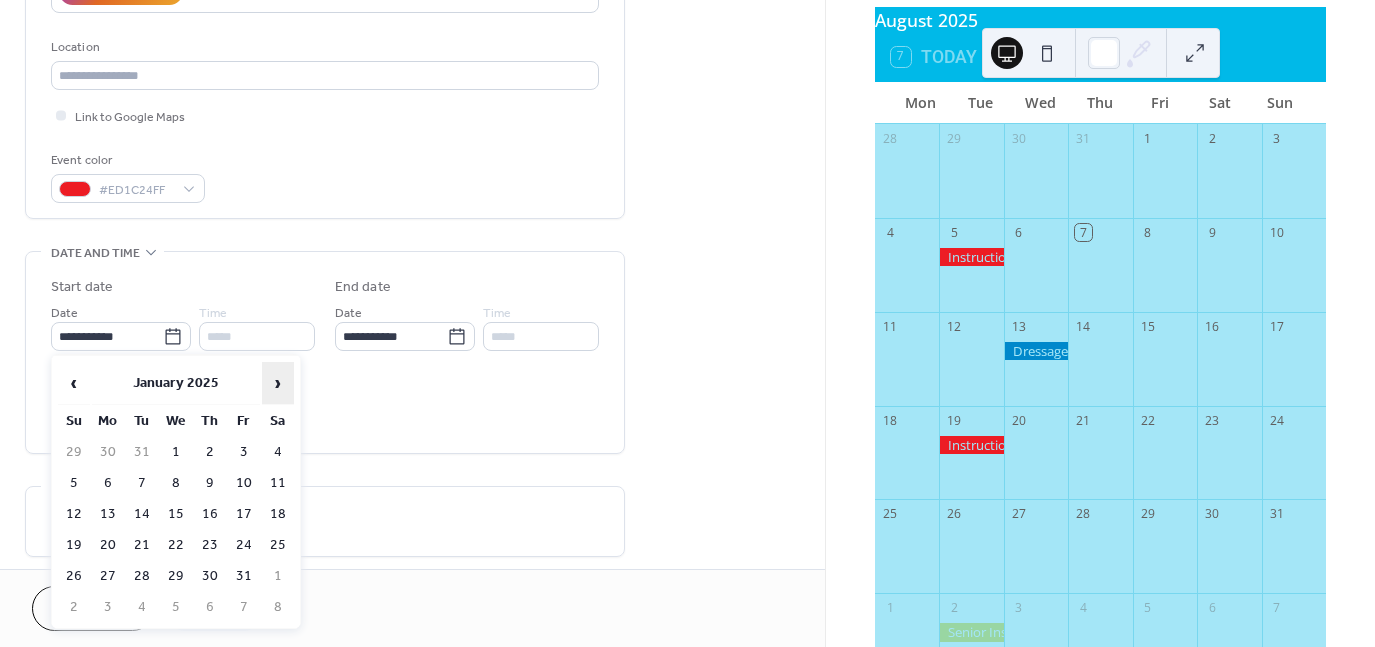 click on "›" at bounding box center [278, 383] 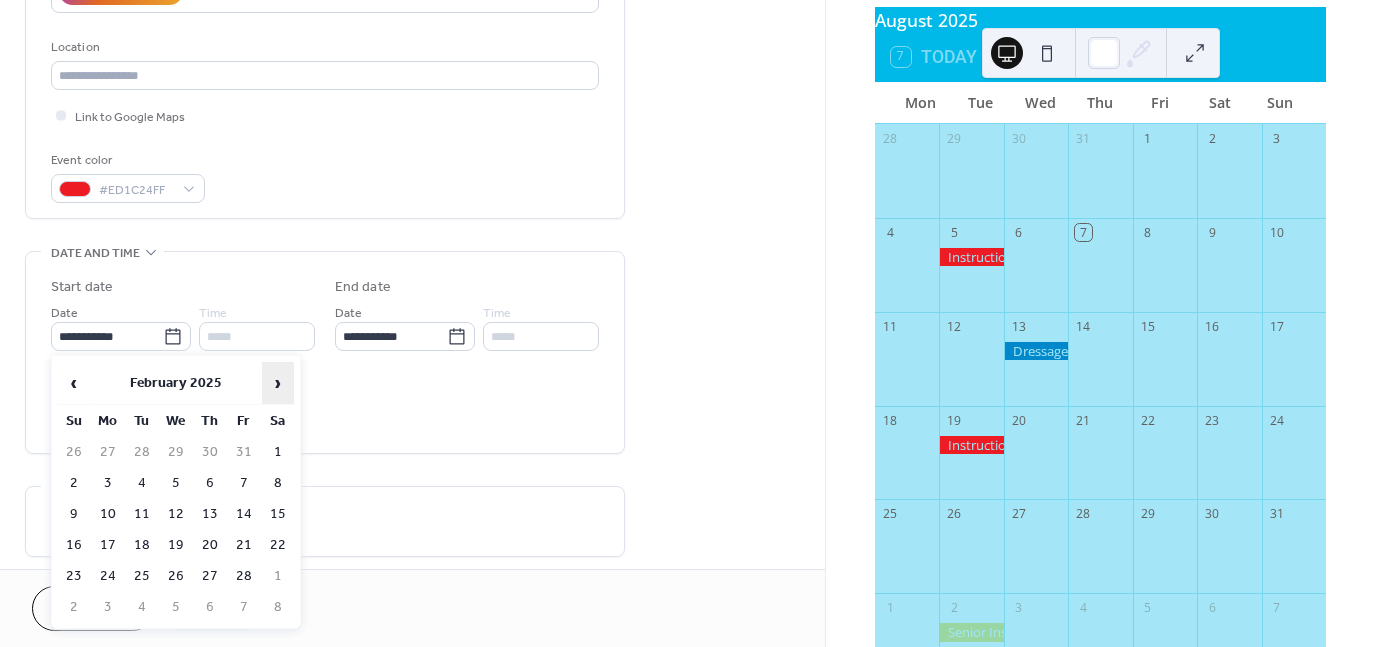 click on "›" at bounding box center (278, 383) 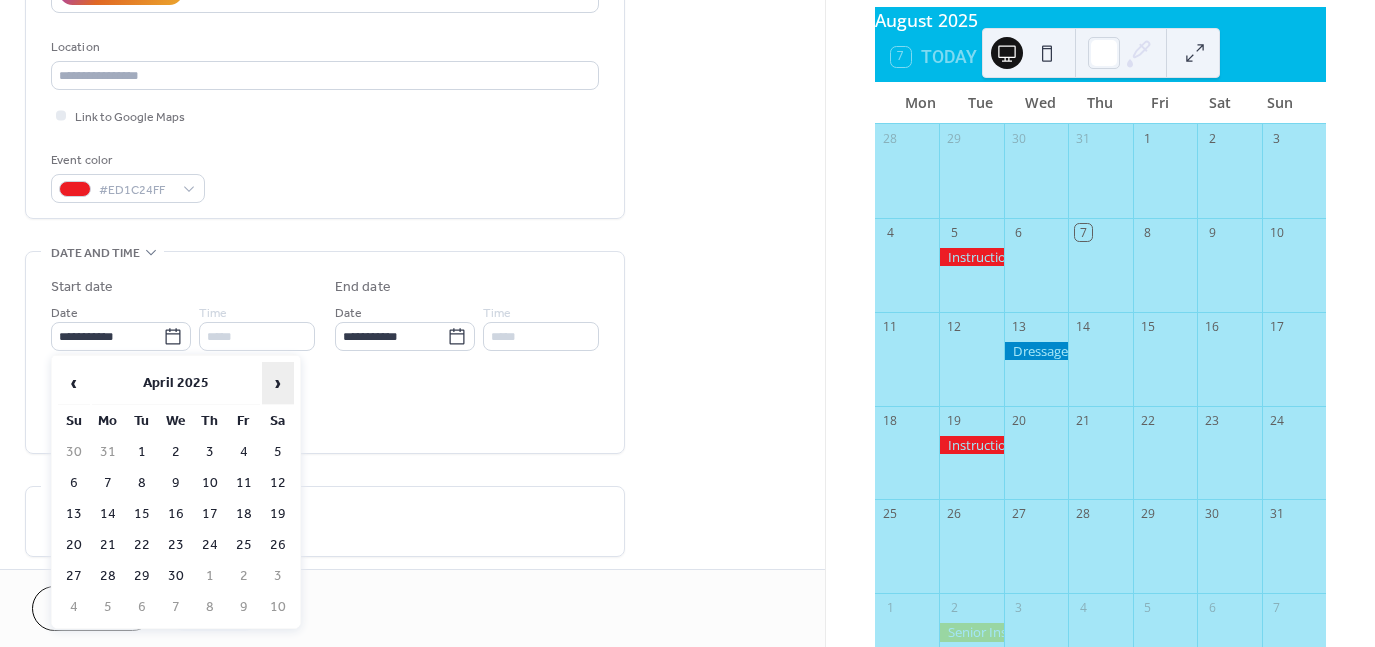 click on "›" at bounding box center [278, 383] 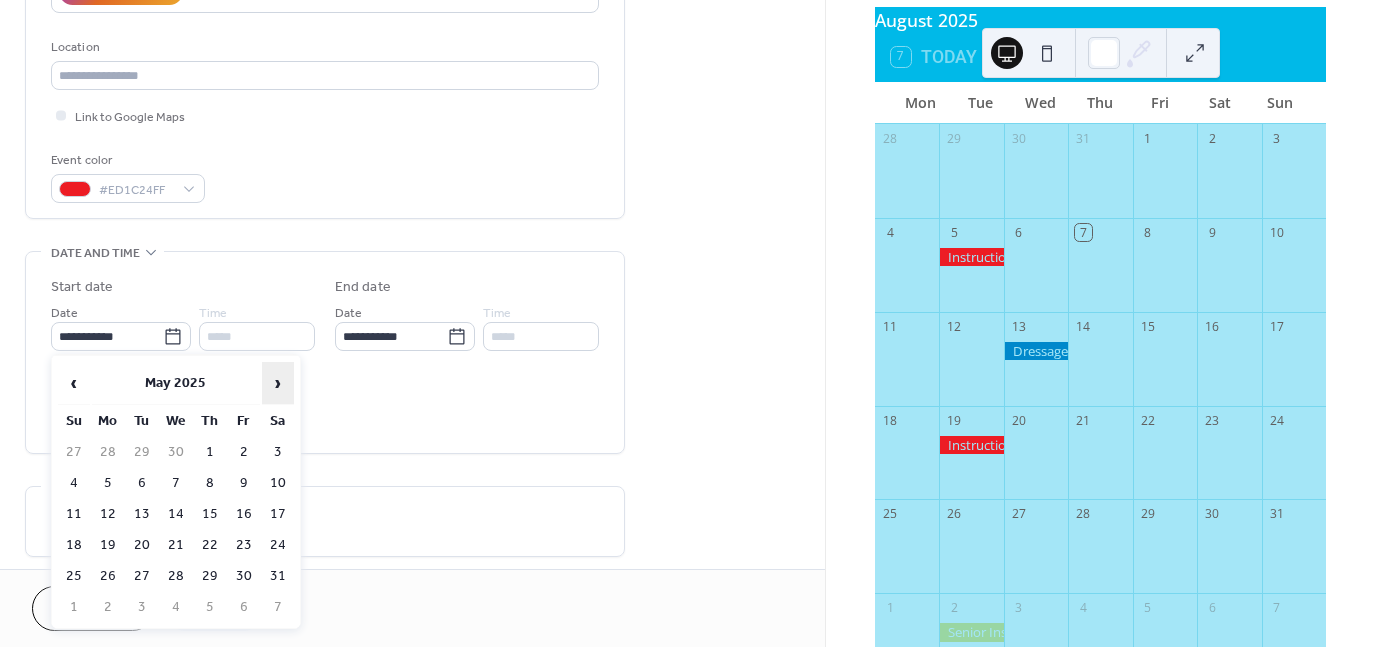 click on "›" at bounding box center (278, 383) 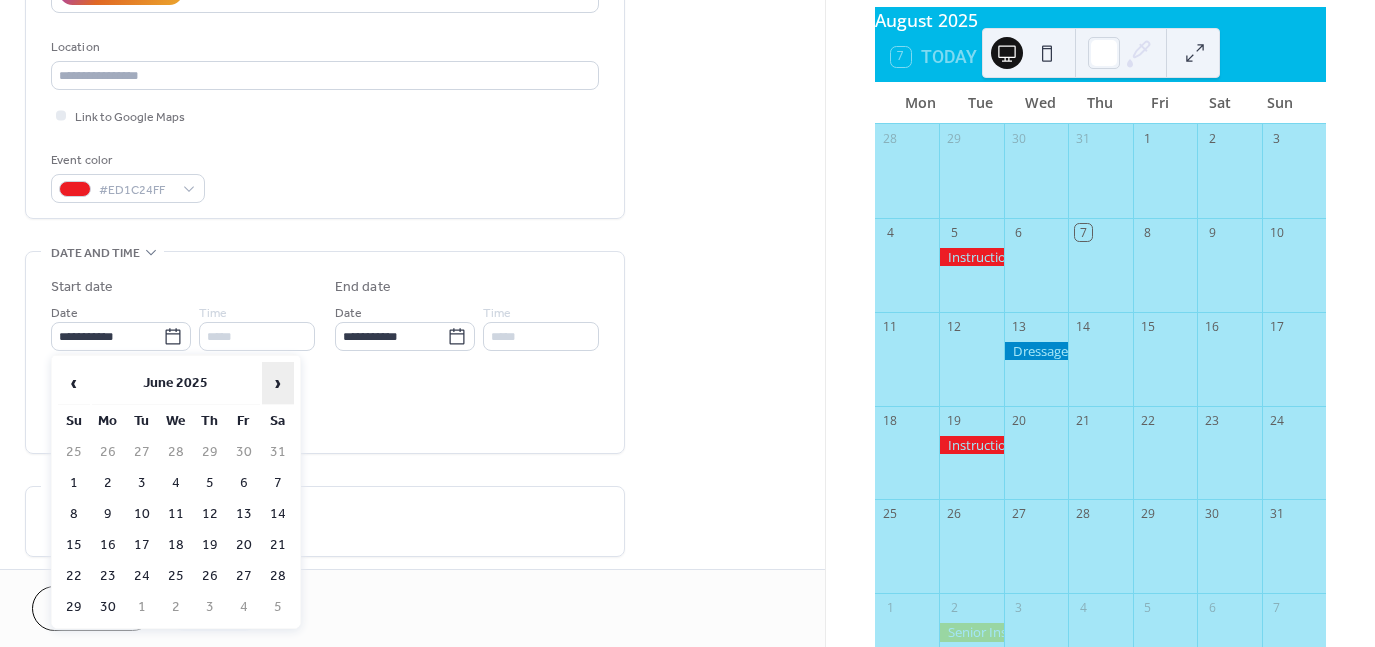 click on "›" at bounding box center [278, 383] 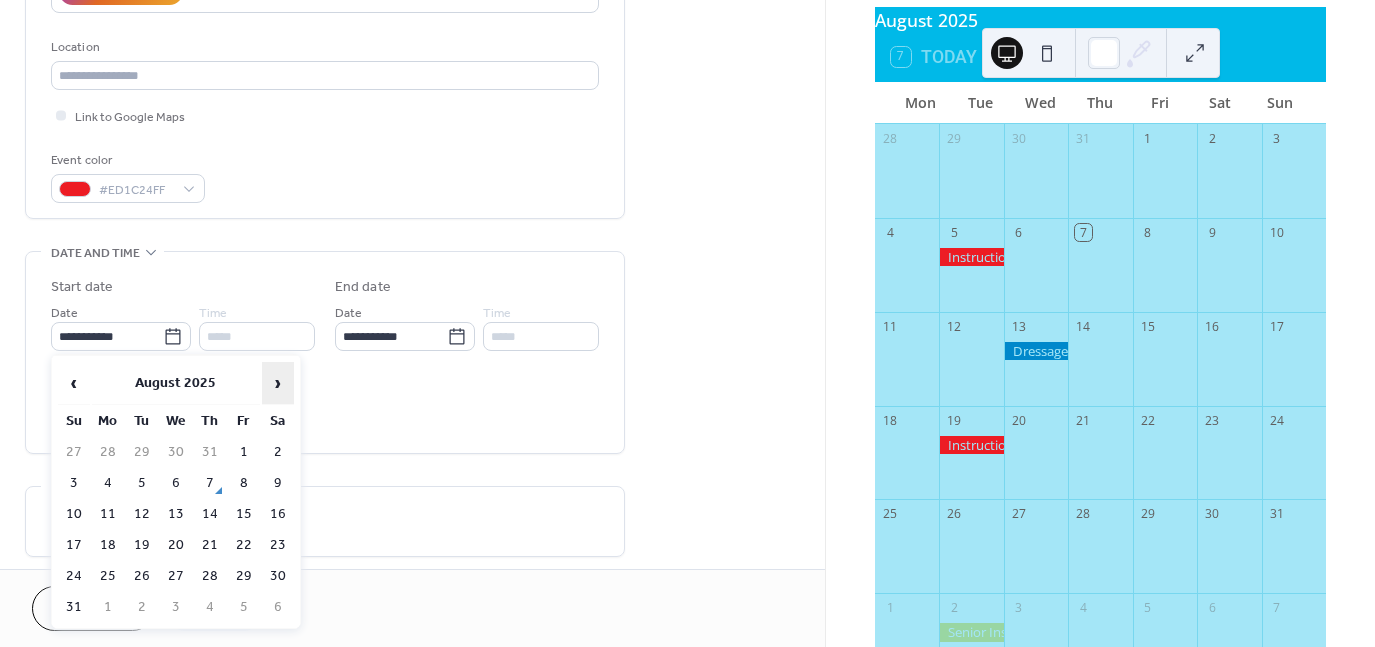 click on "›" at bounding box center (278, 383) 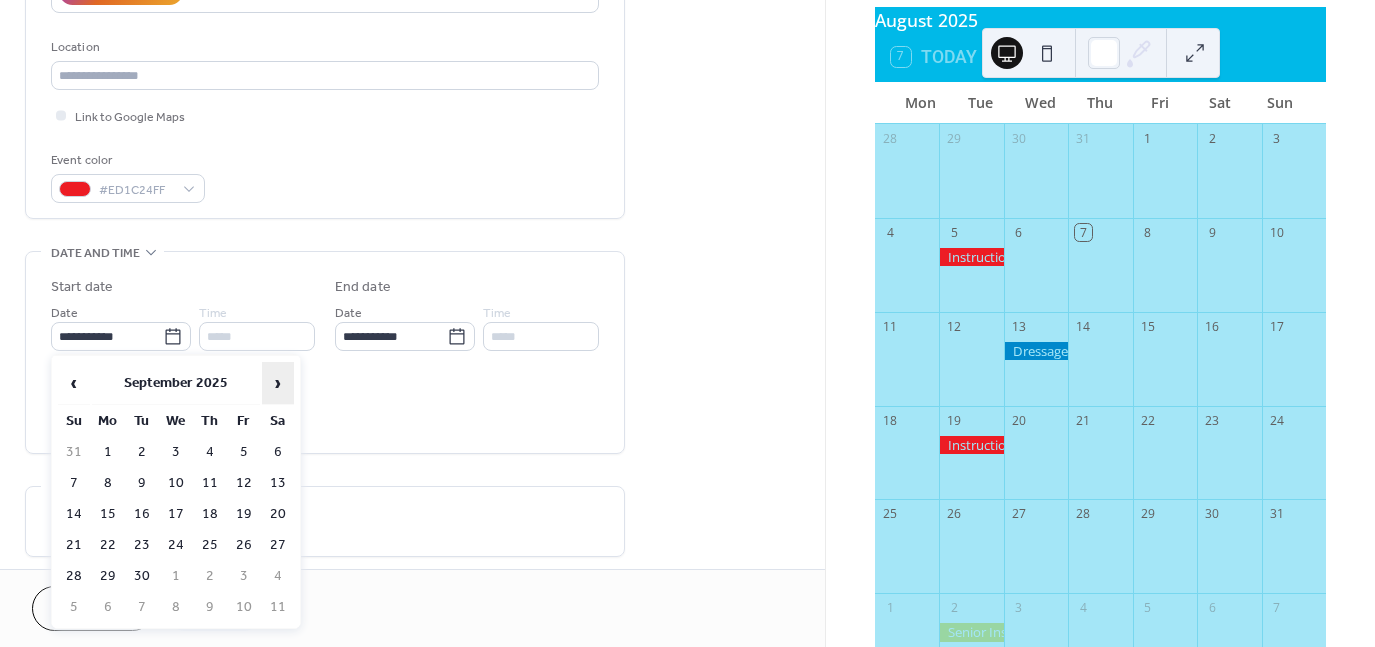 click on "›" at bounding box center [278, 383] 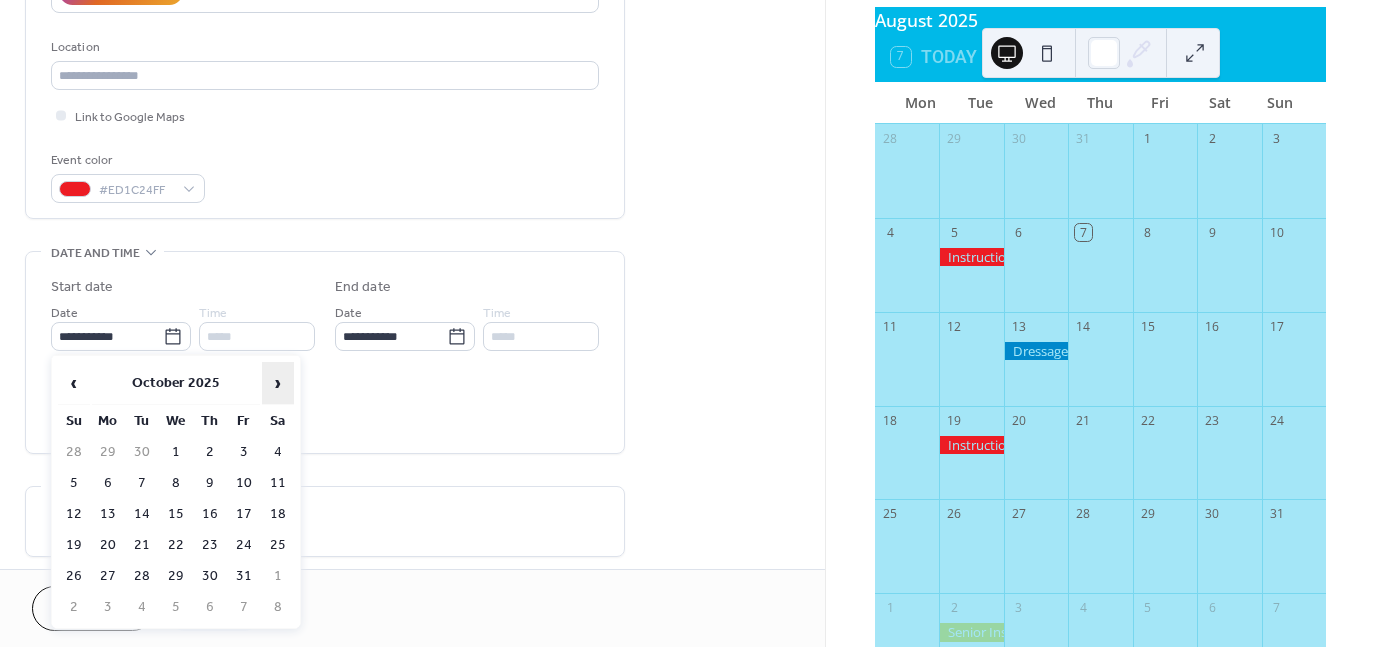 click on "›" at bounding box center (278, 383) 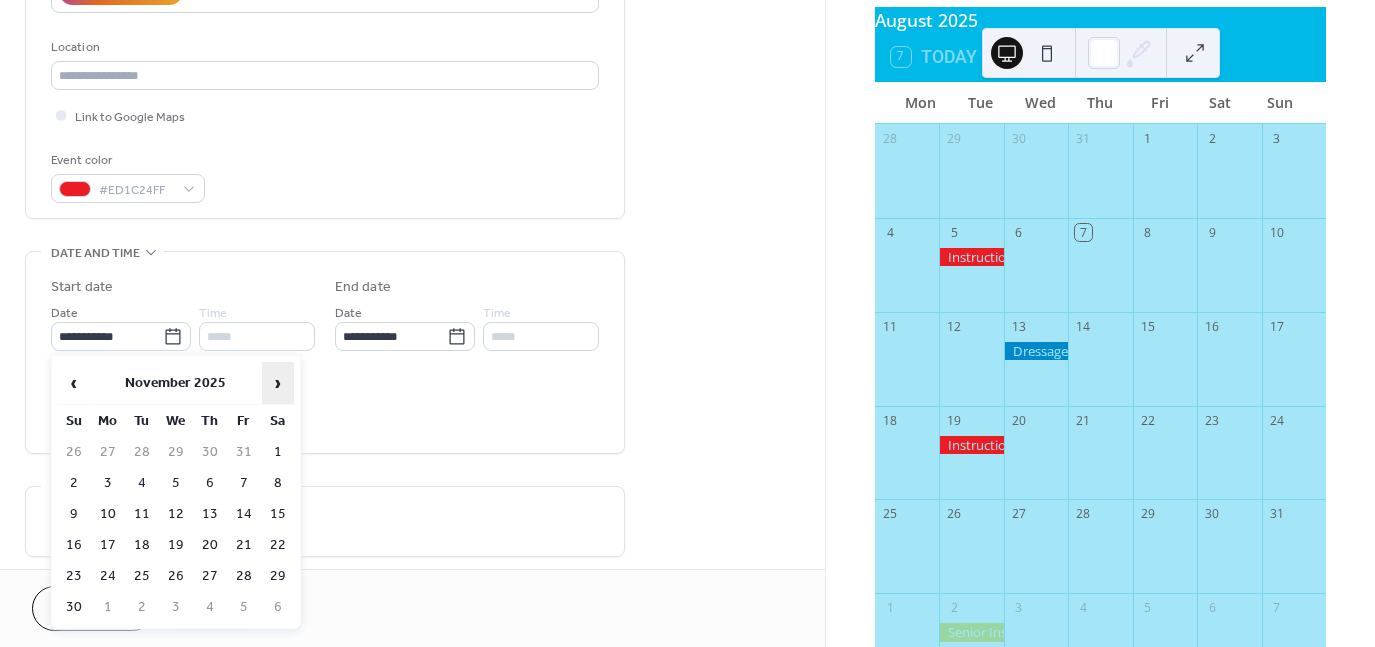 click on "›" at bounding box center (278, 383) 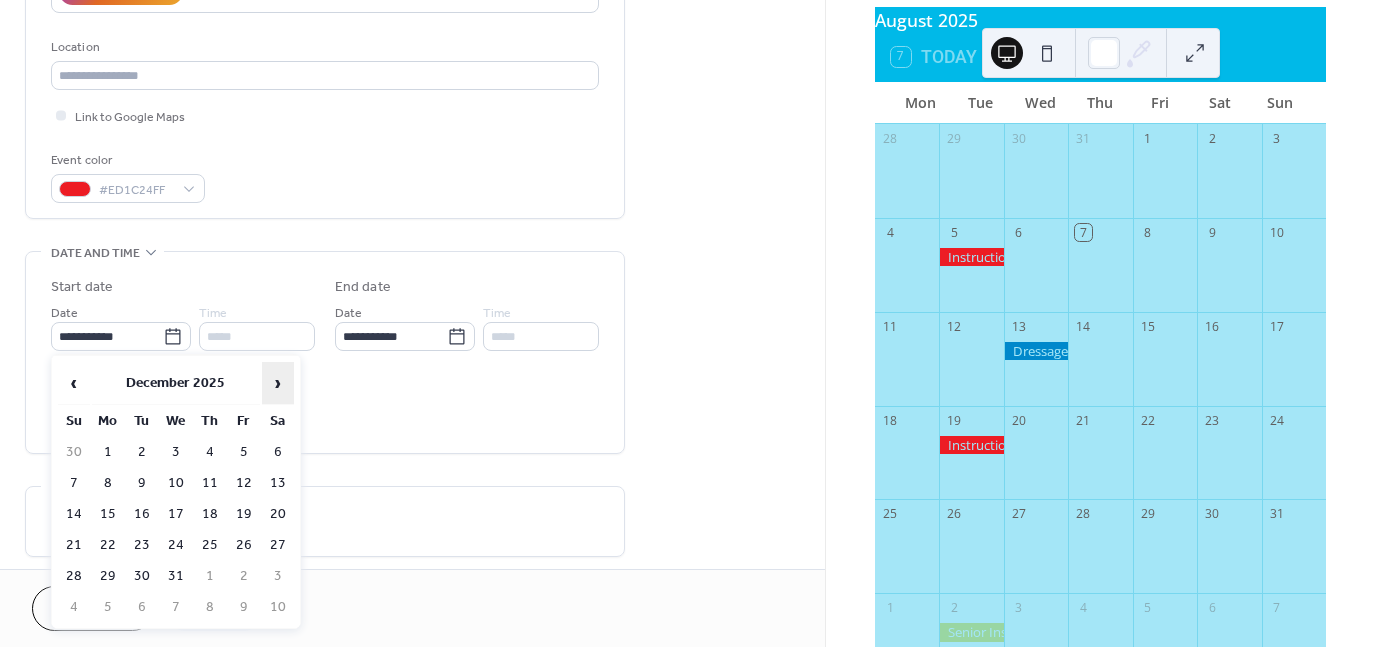 click on "›" at bounding box center (278, 383) 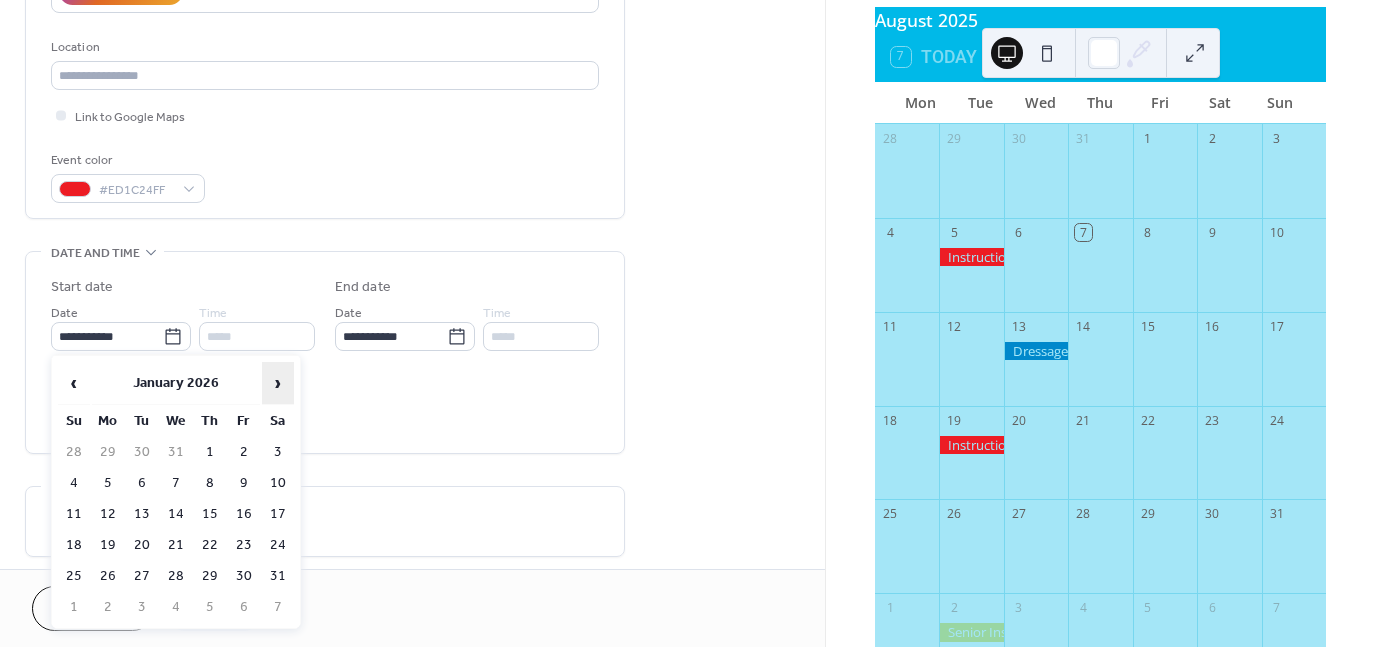 click on "›" at bounding box center [278, 383] 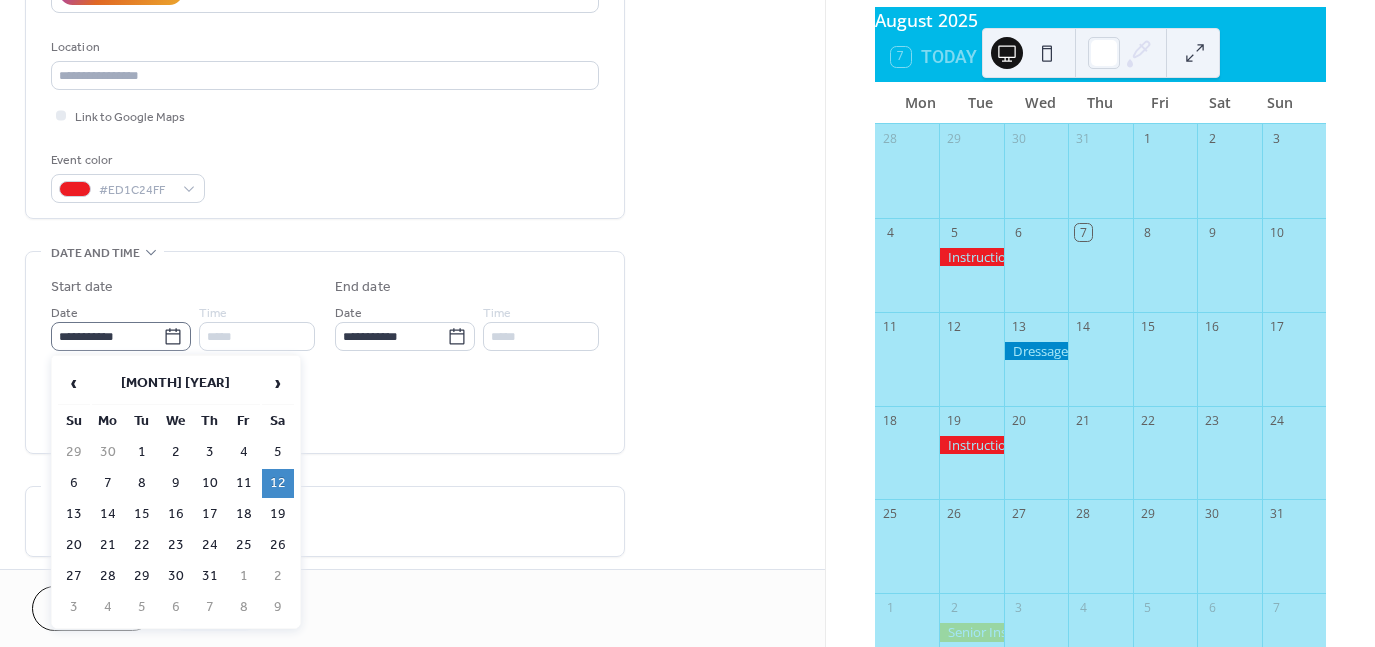 click 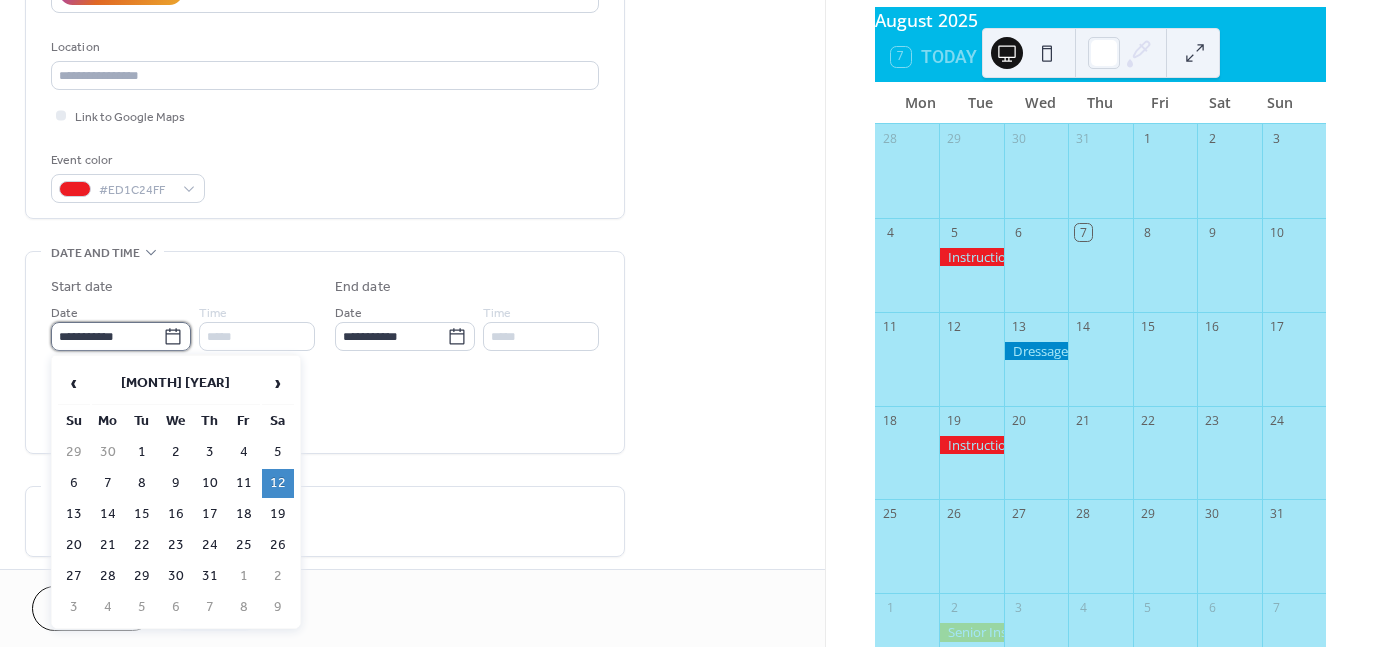 click on "**********" at bounding box center [107, 336] 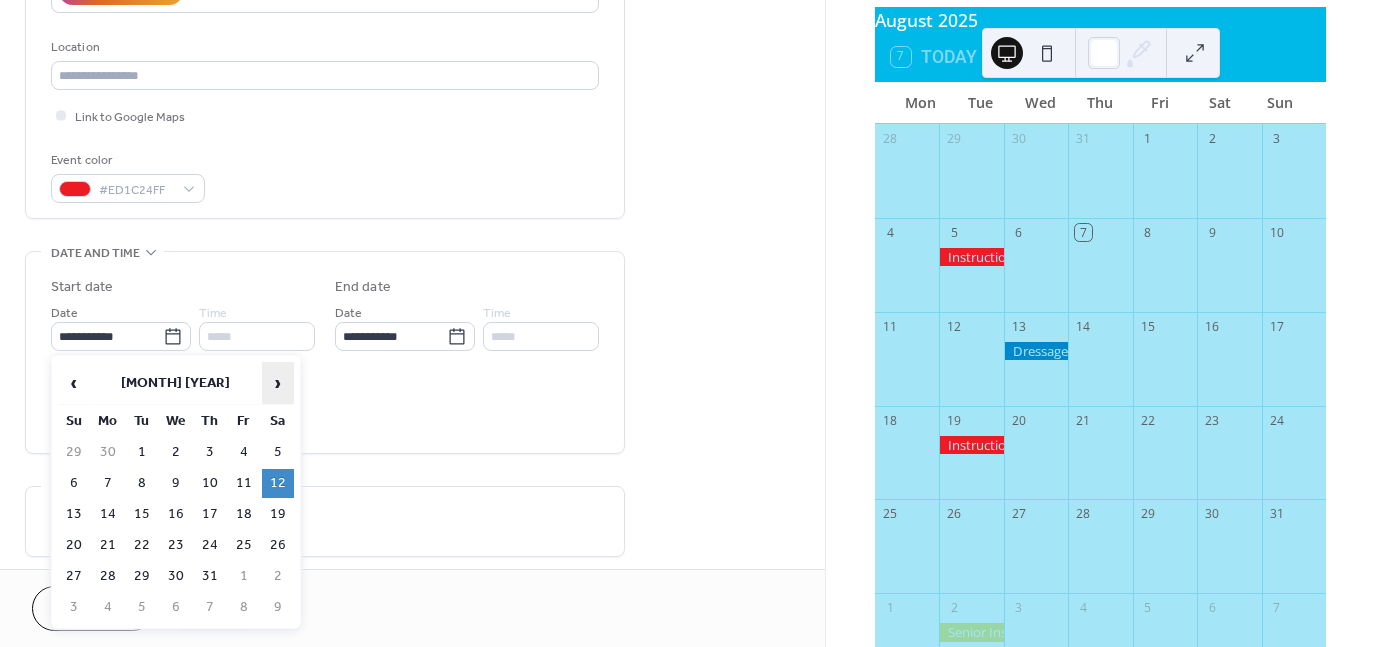 click on "›" at bounding box center [278, 383] 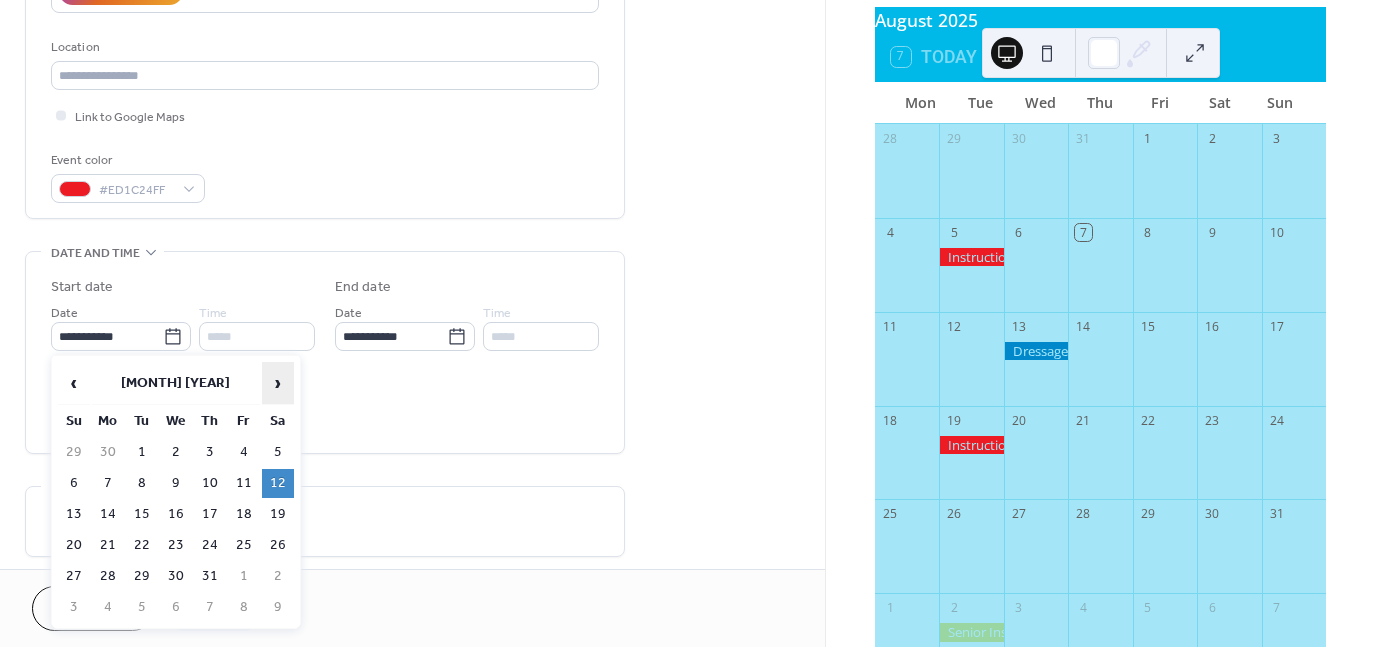 click on "›" at bounding box center [278, 383] 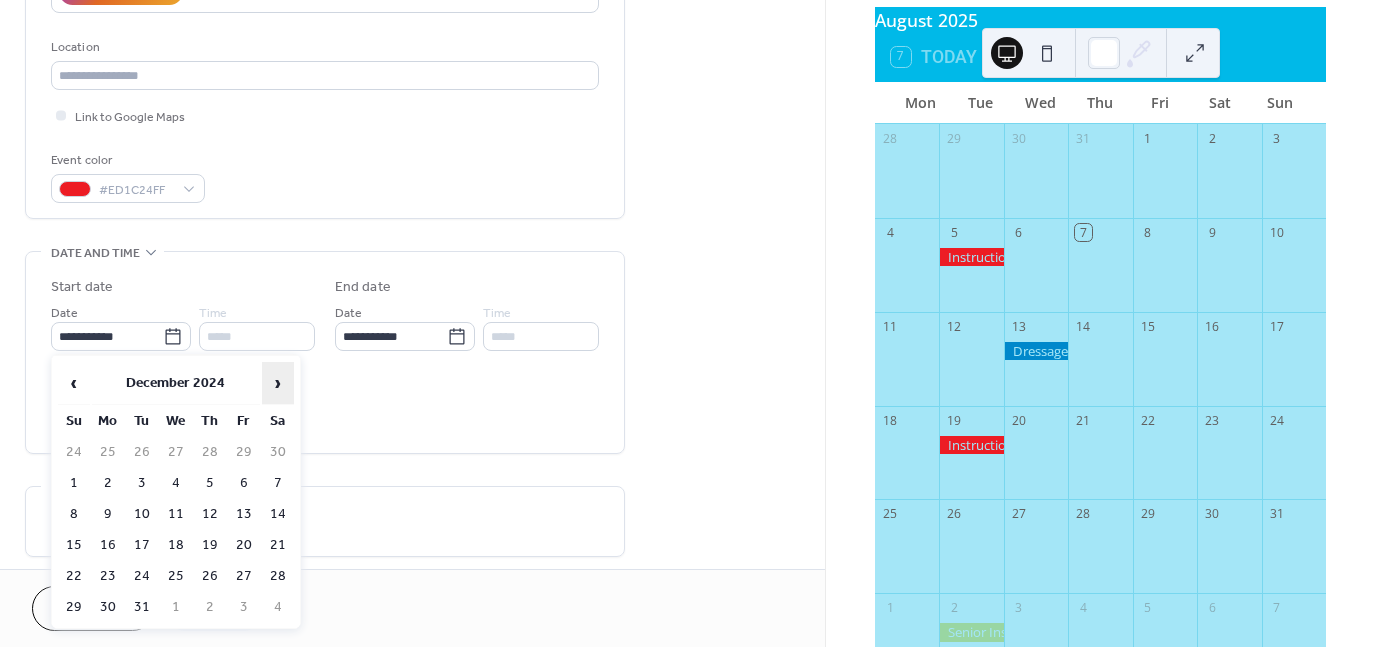 click on "›" at bounding box center [278, 383] 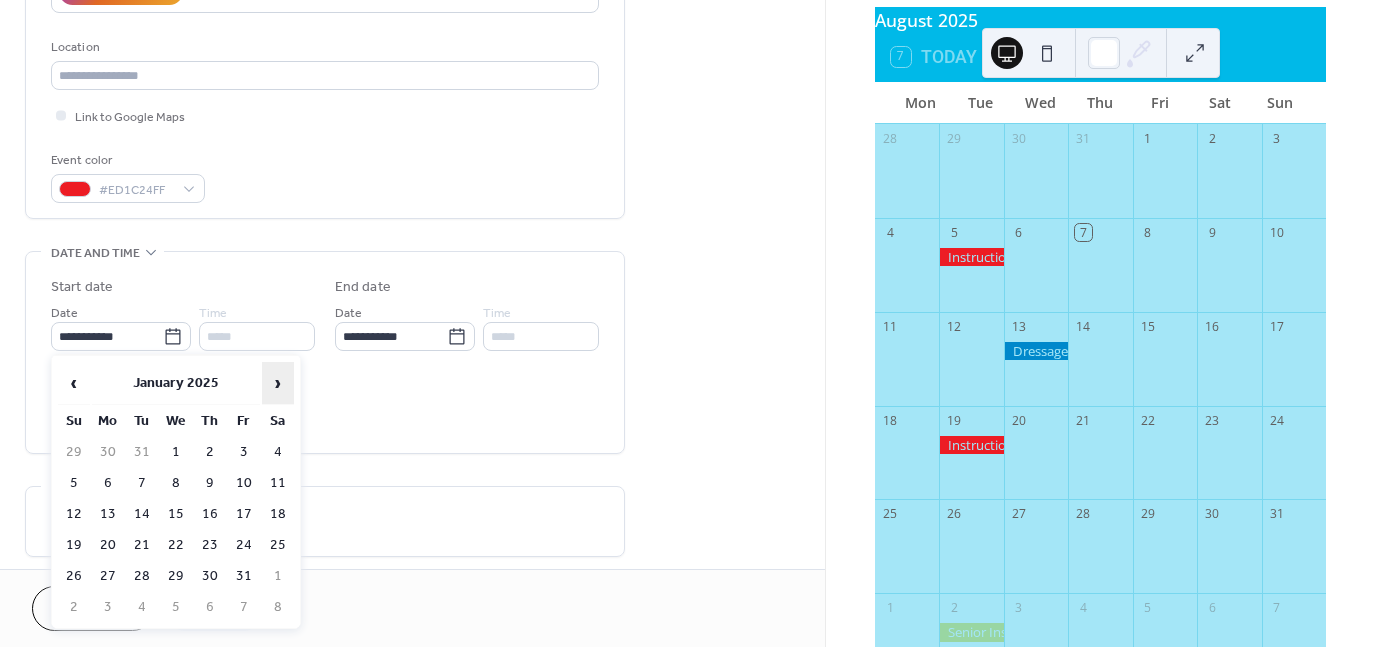 click on "›" at bounding box center [278, 383] 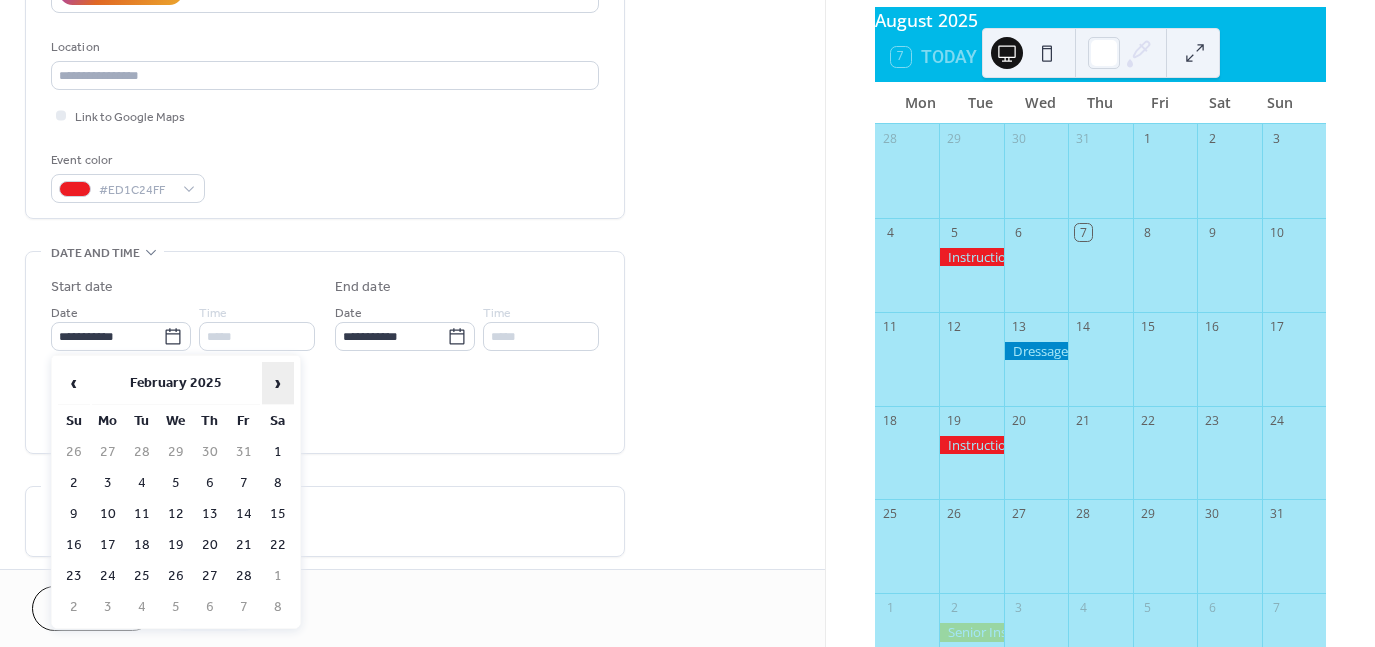 click on "›" at bounding box center [278, 383] 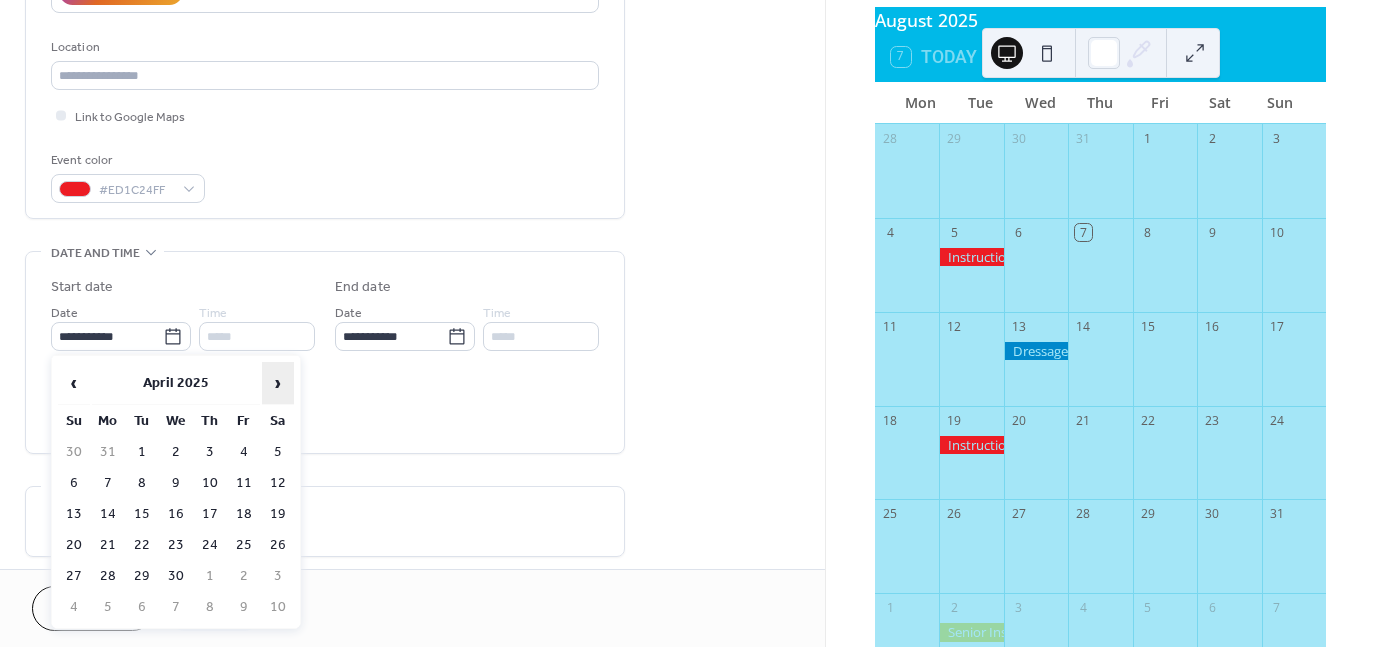 click on "›" at bounding box center [278, 383] 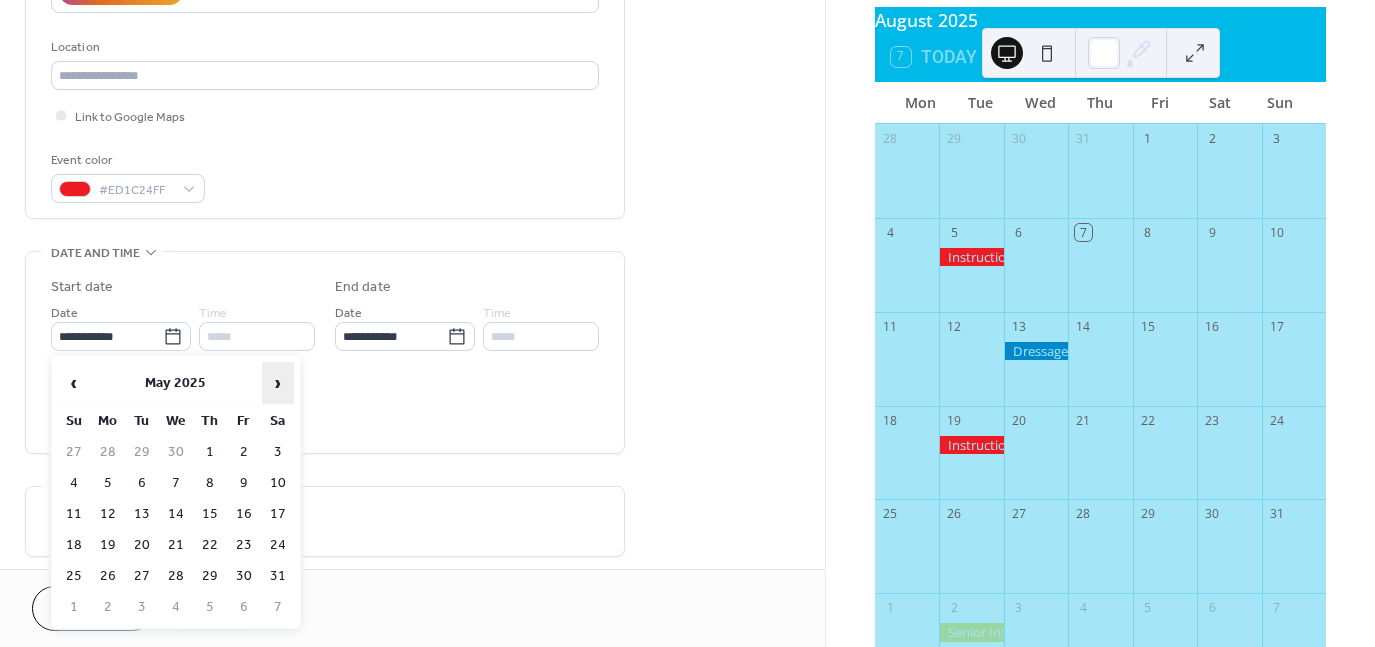 click on "›" at bounding box center [278, 383] 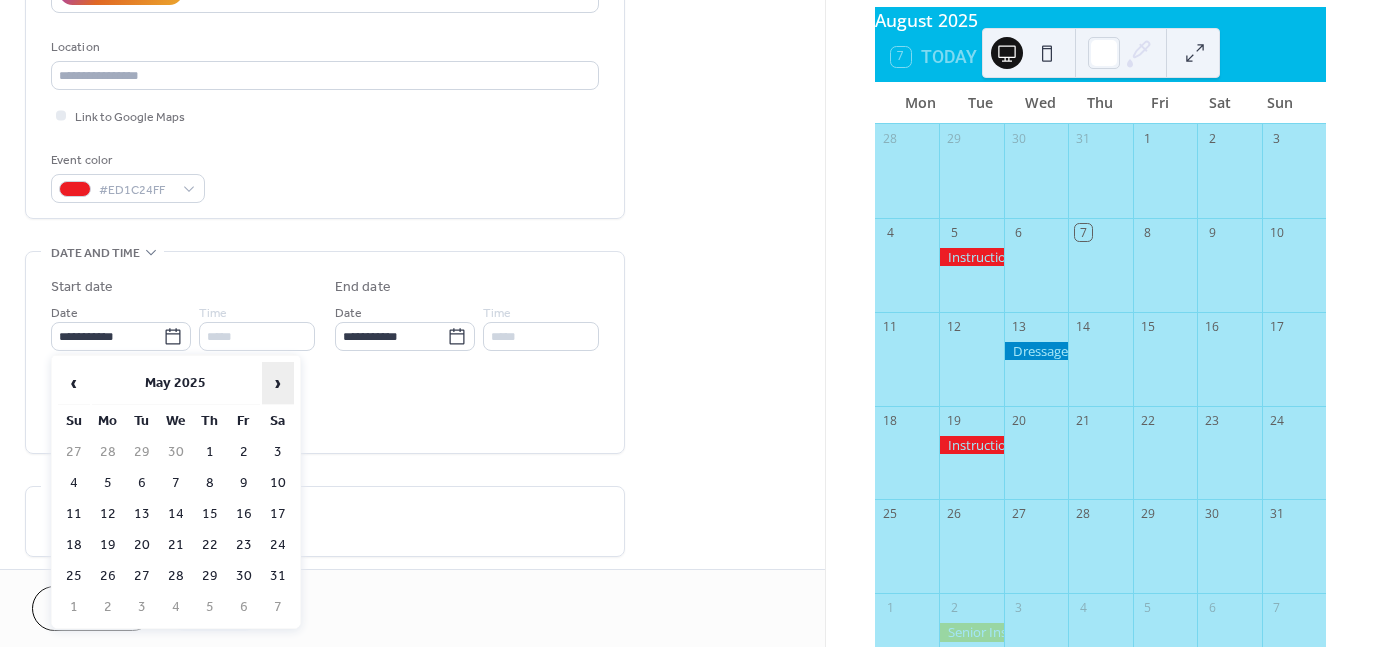 click on "›" at bounding box center [278, 383] 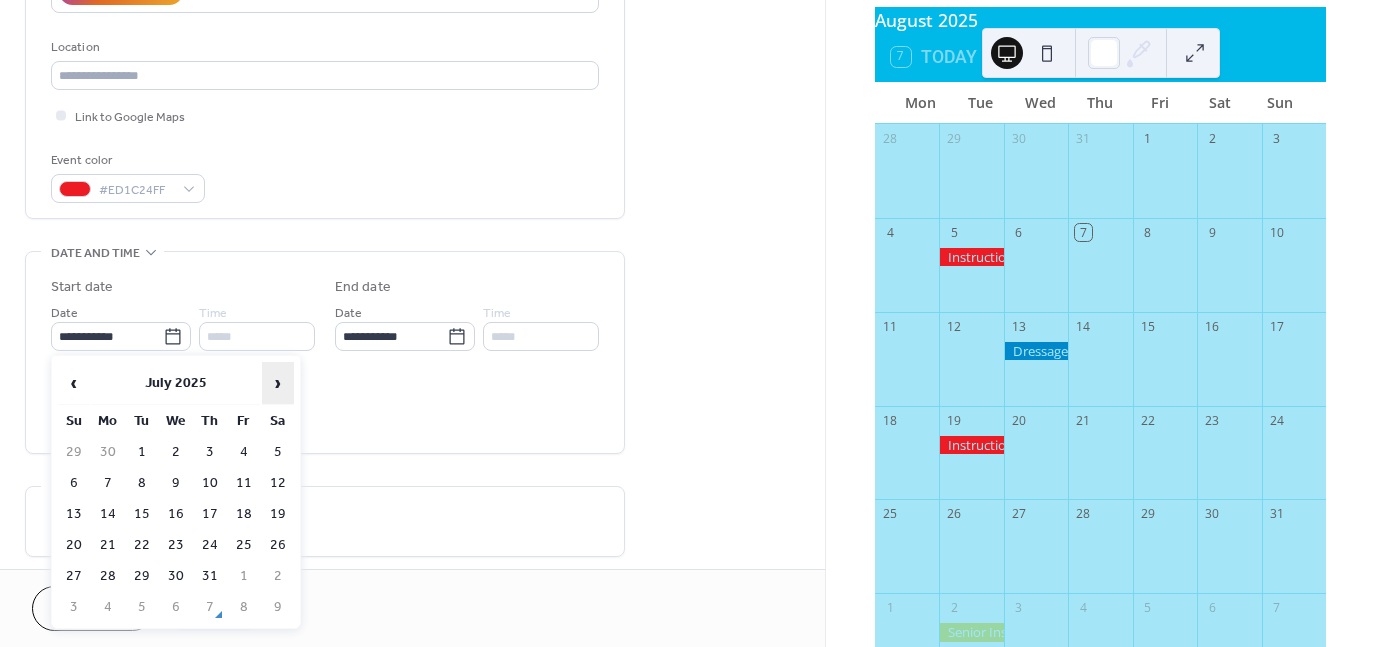 click on "›" at bounding box center (278, 383) 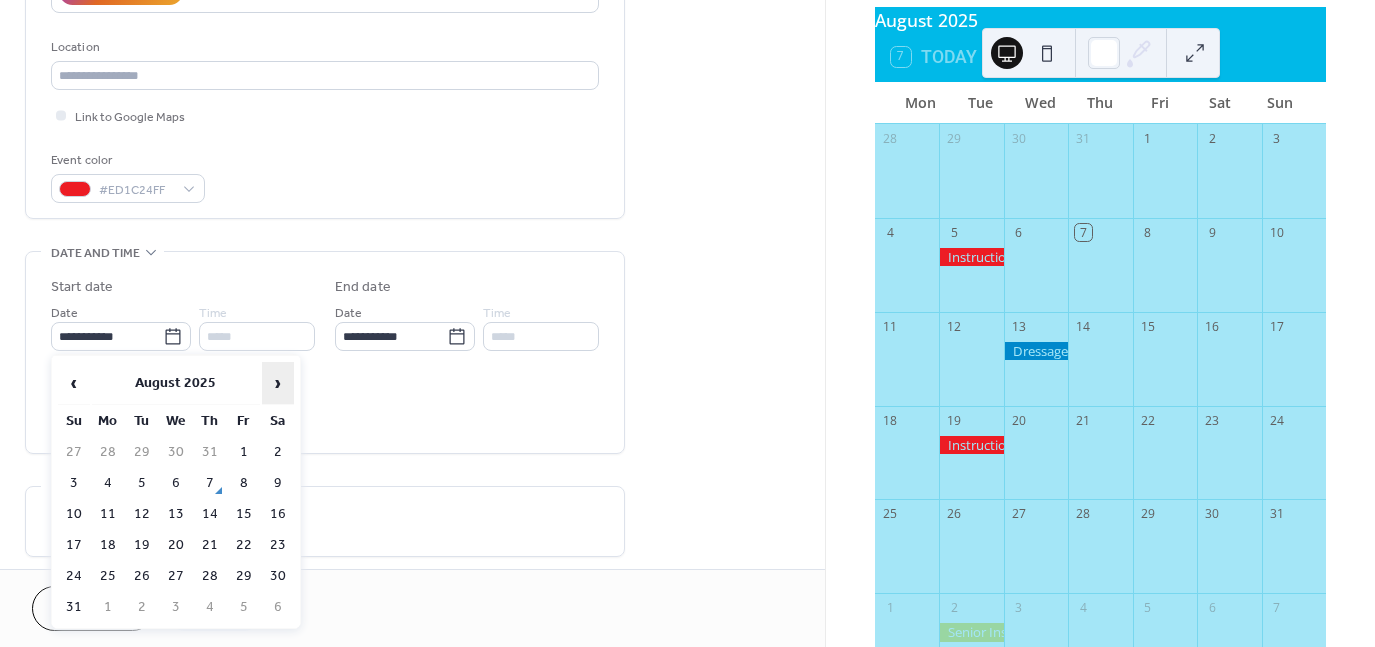 click on "›" at bounding box center [278, 383] 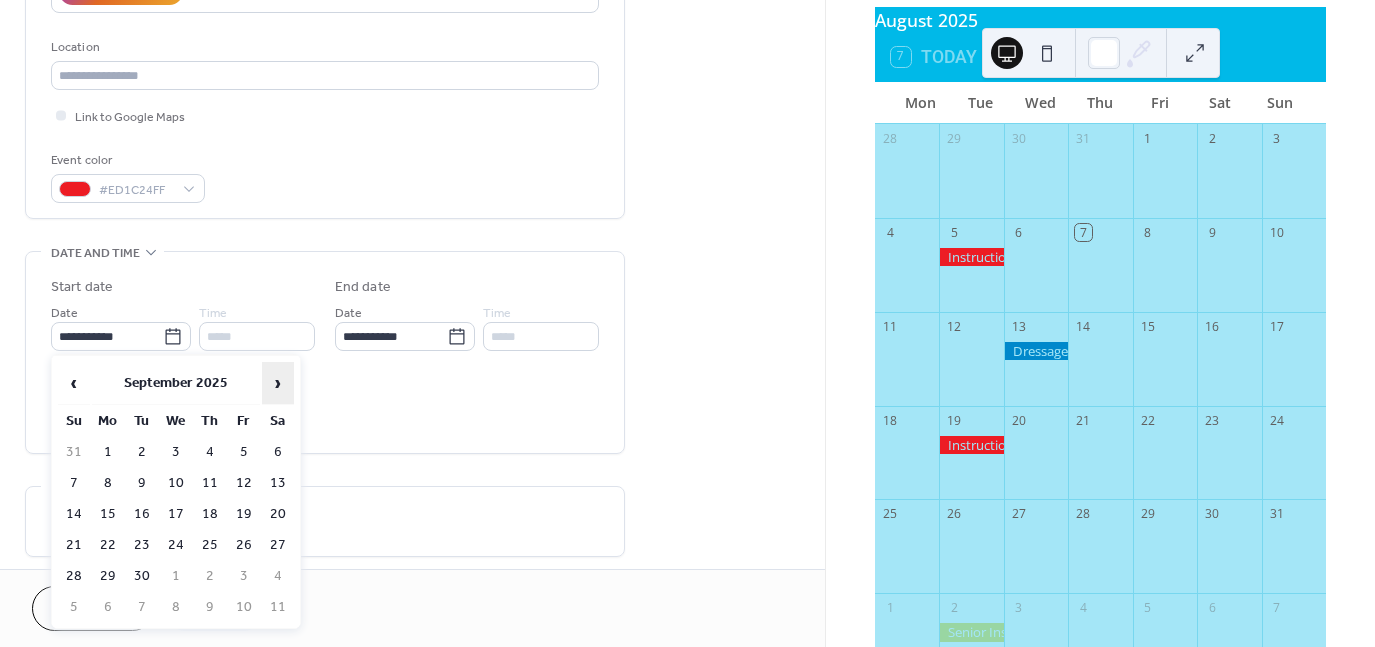 click on "›" at bounding box center [278, 383] 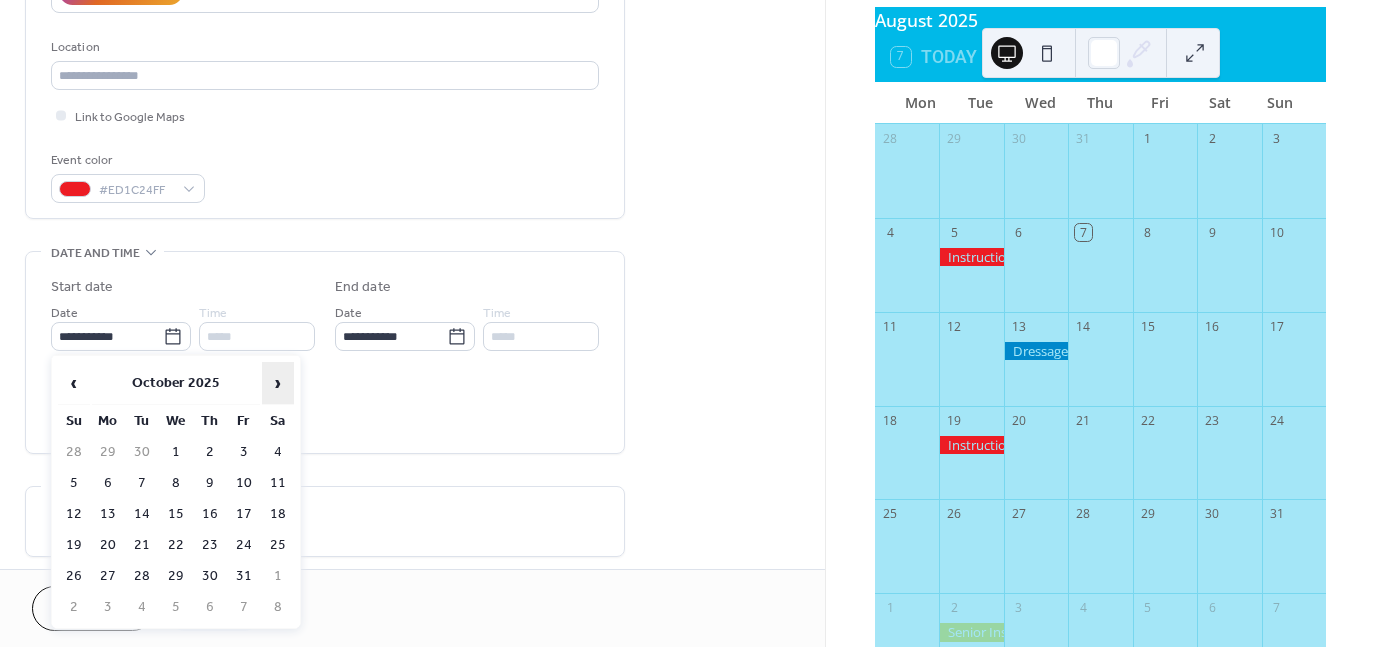 click on "›" at bounding box center (278, 383) 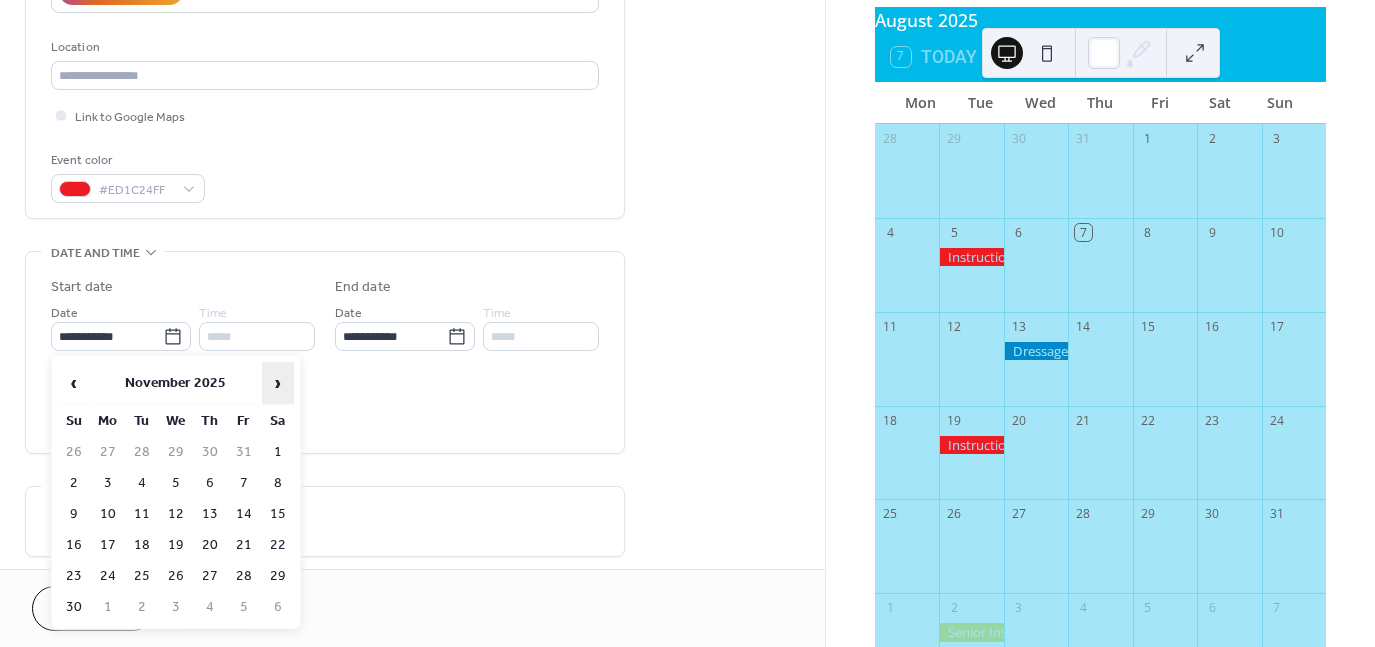 click on "›" at bounding box center [278, 383] 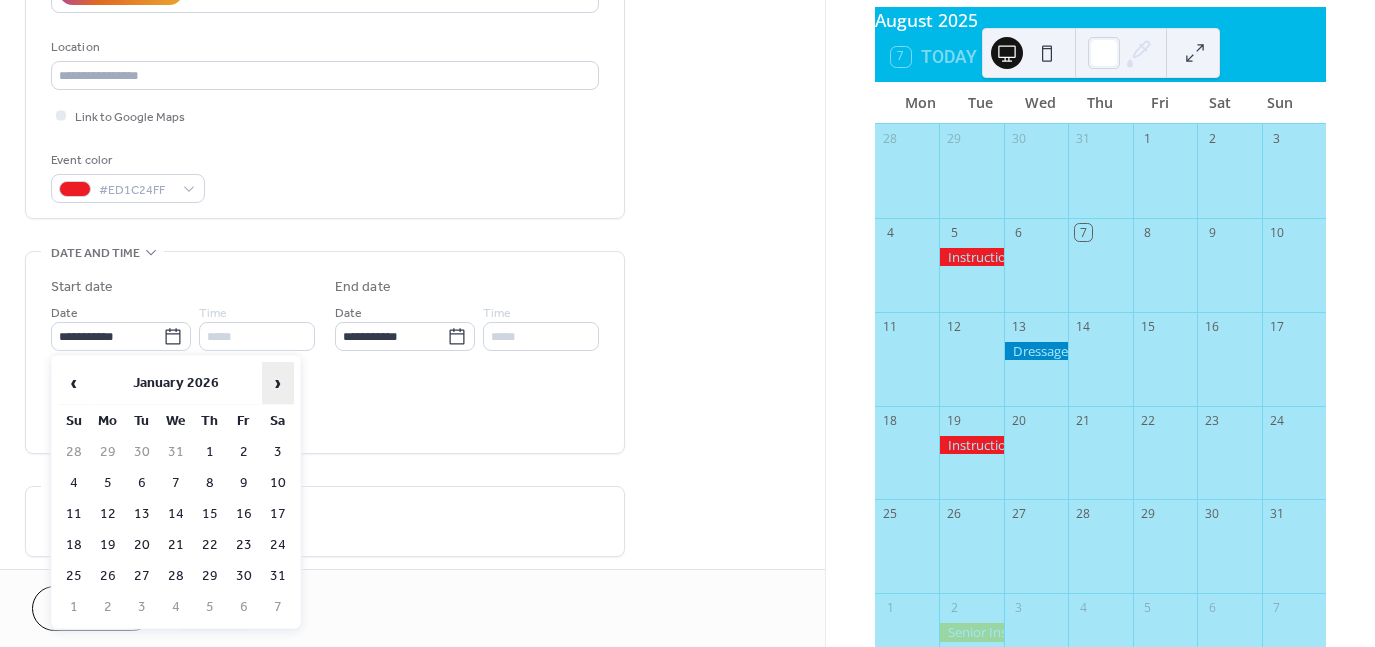 click on "›" at bounding box center (278, 383) 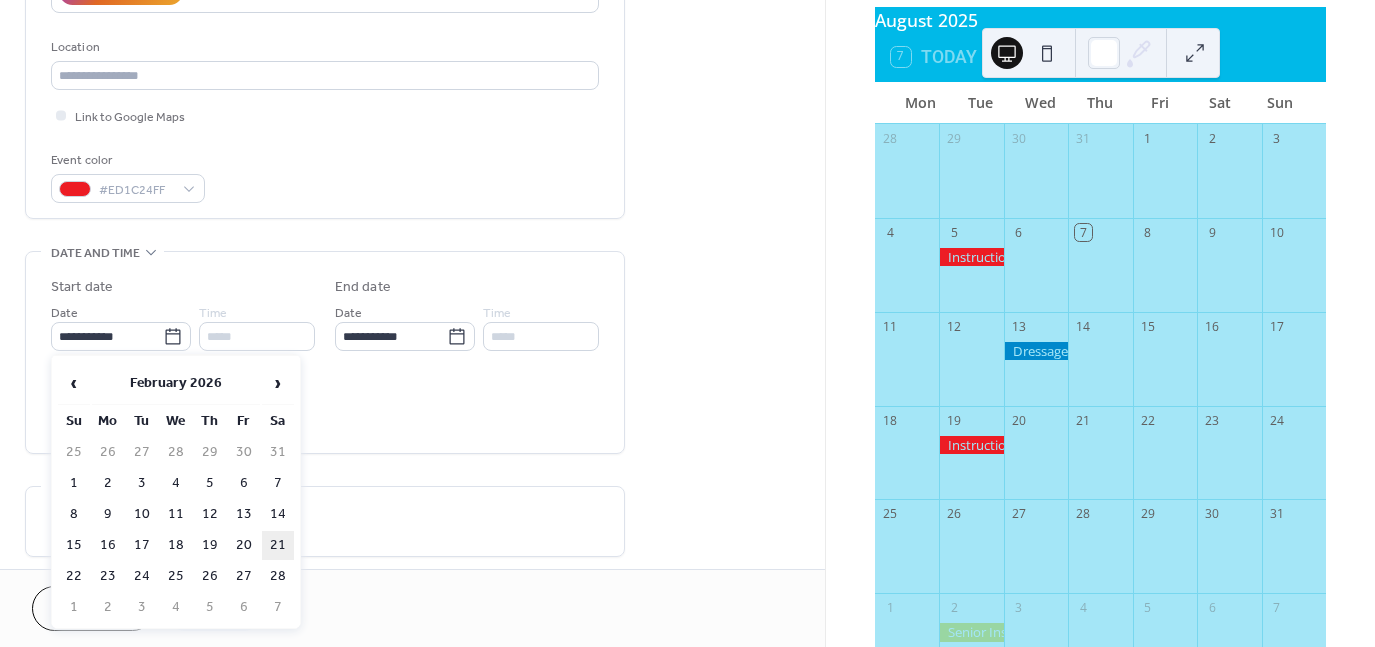 click on "21" at bounding box center [278, 545] 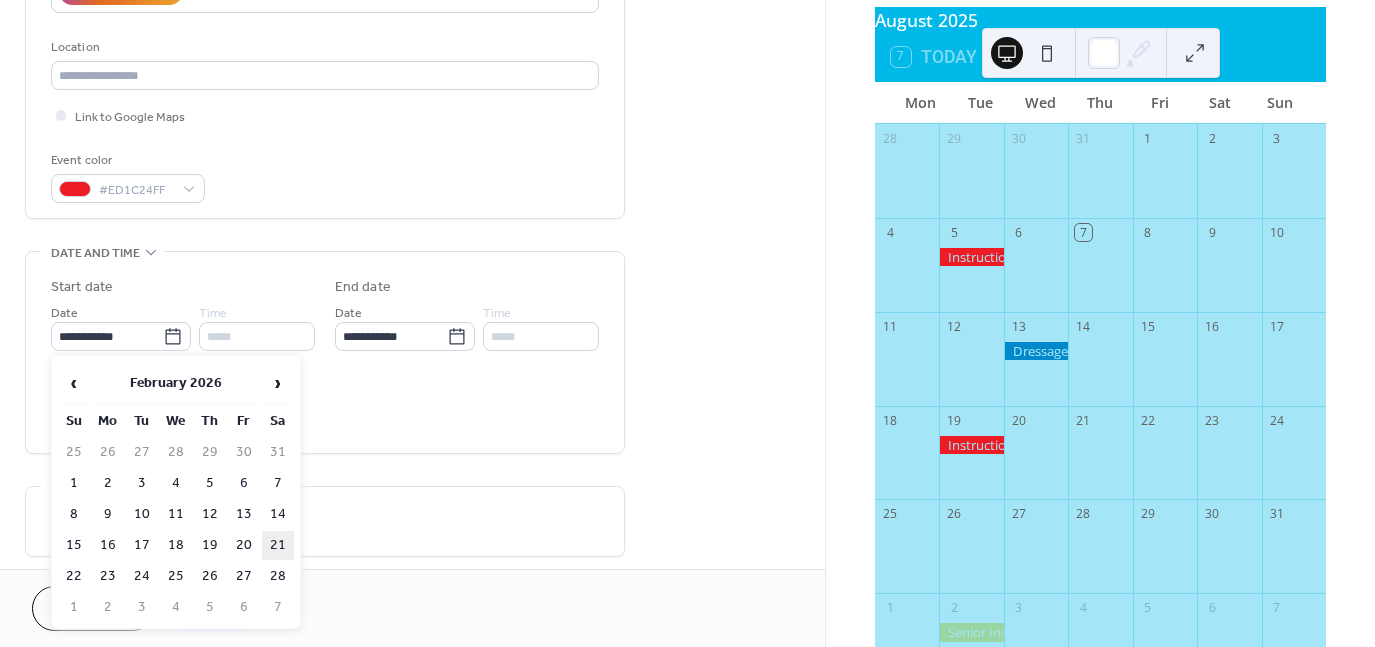 type on "**********" 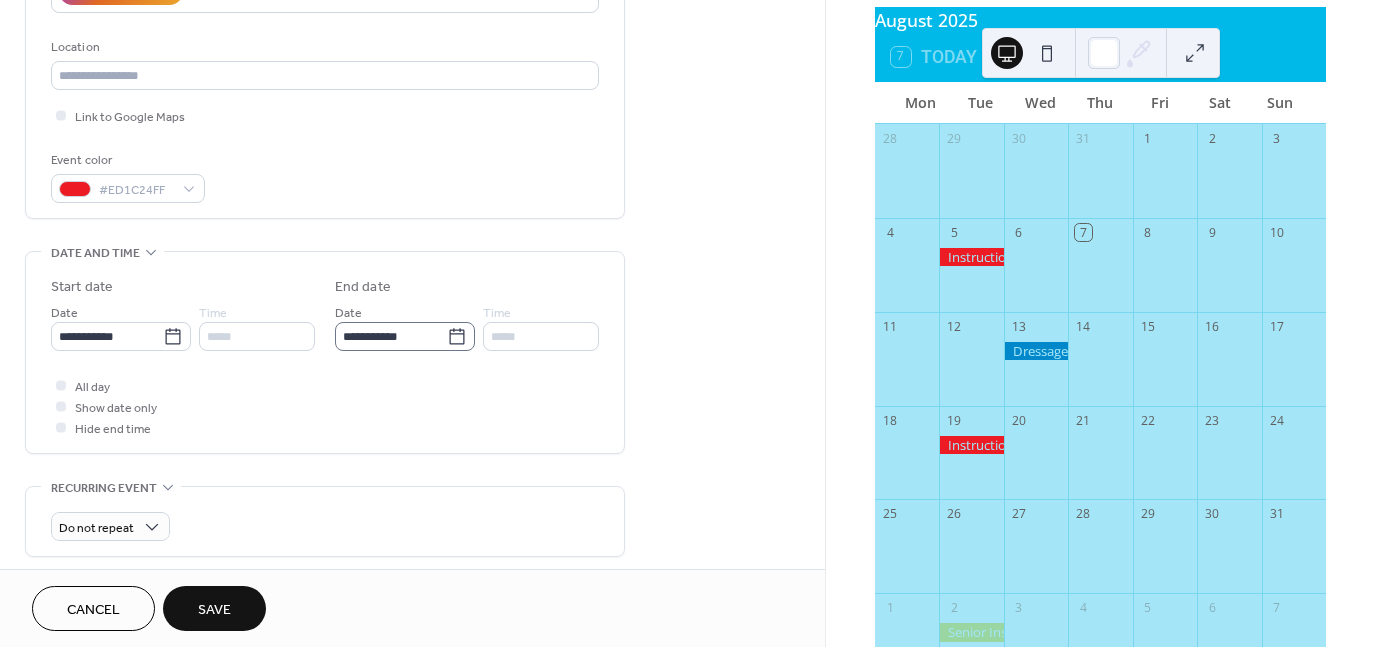 click 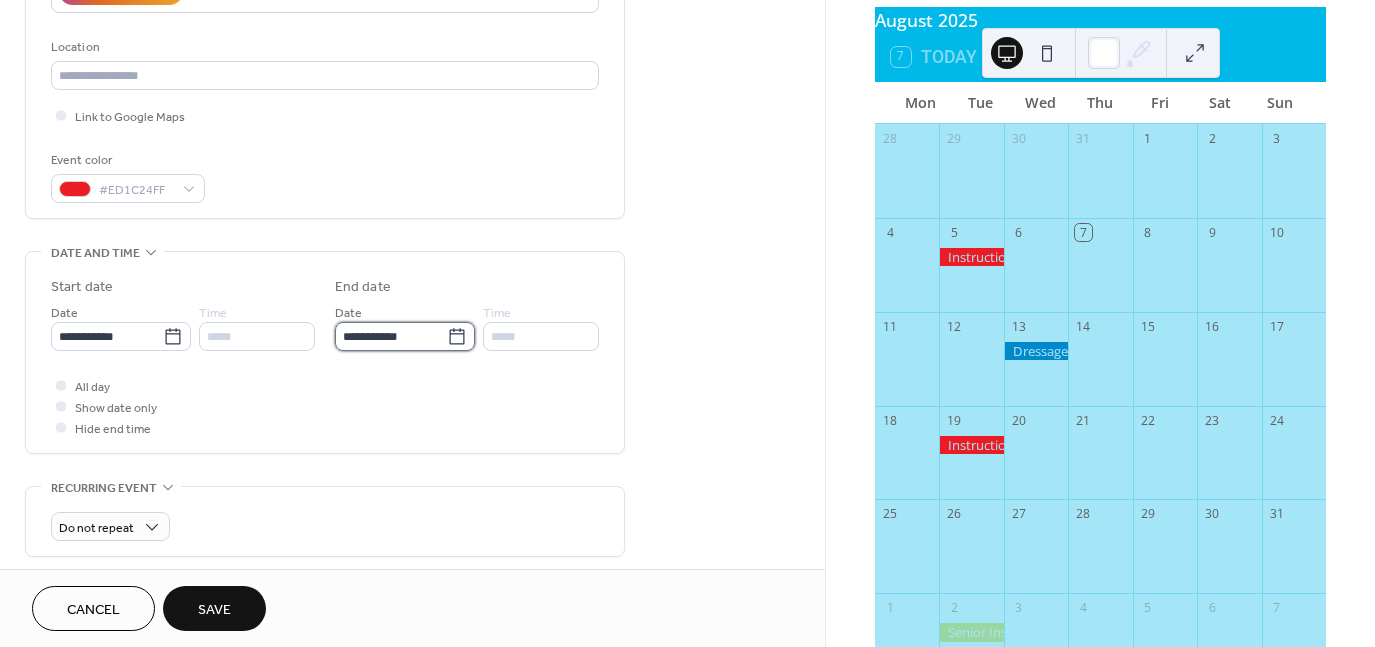 click on "**********" at bounding box center (391, 336) 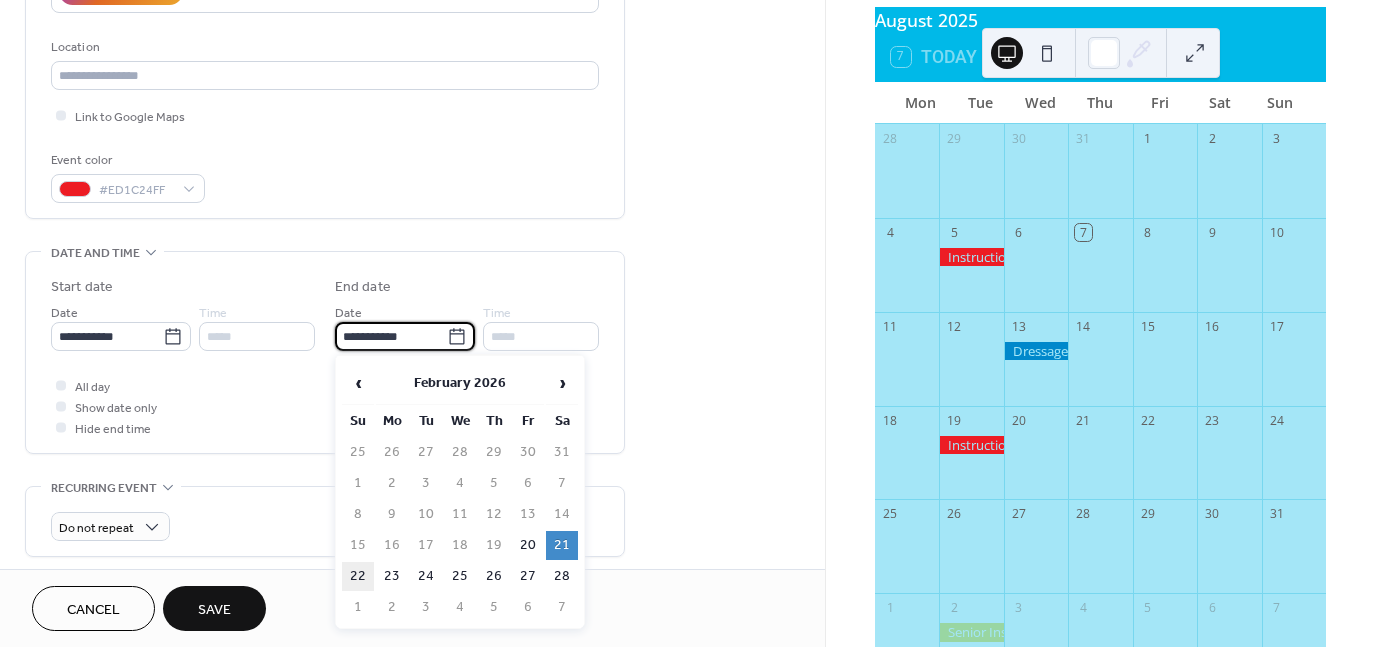 click on "22" at bounding box center [358, 576] 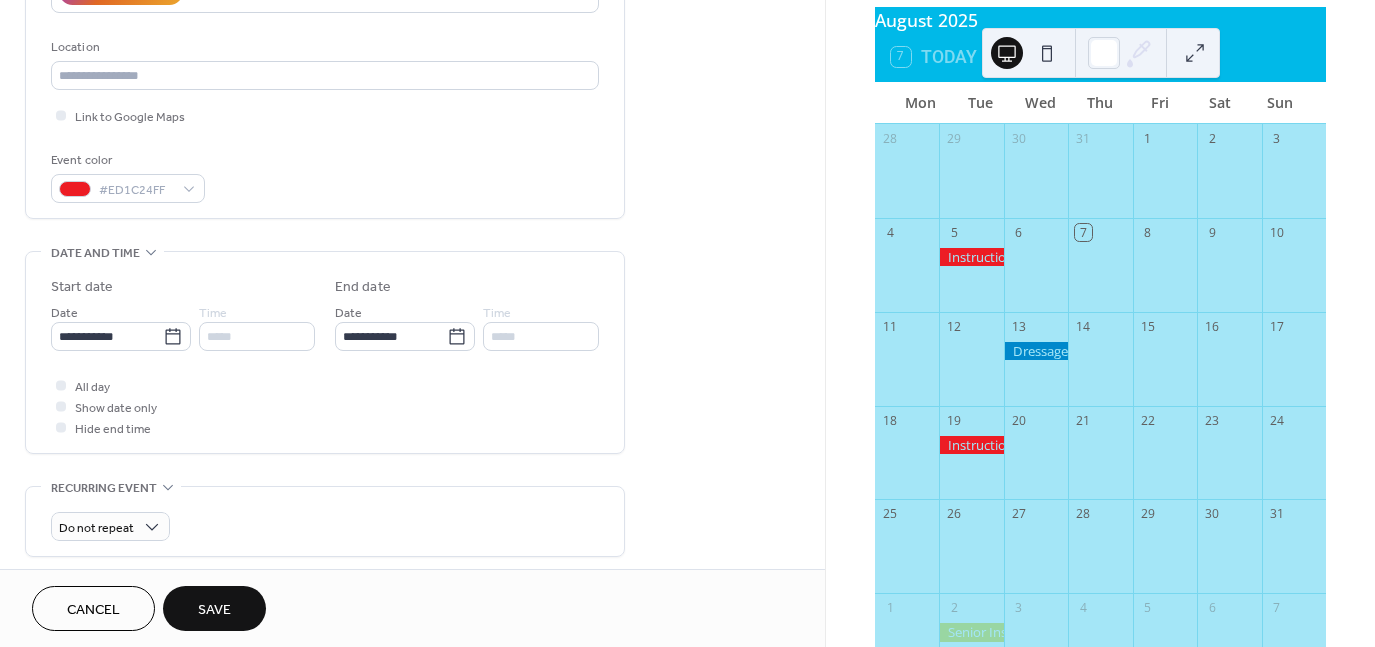 click on "Save" at bounding box center (214, 610) 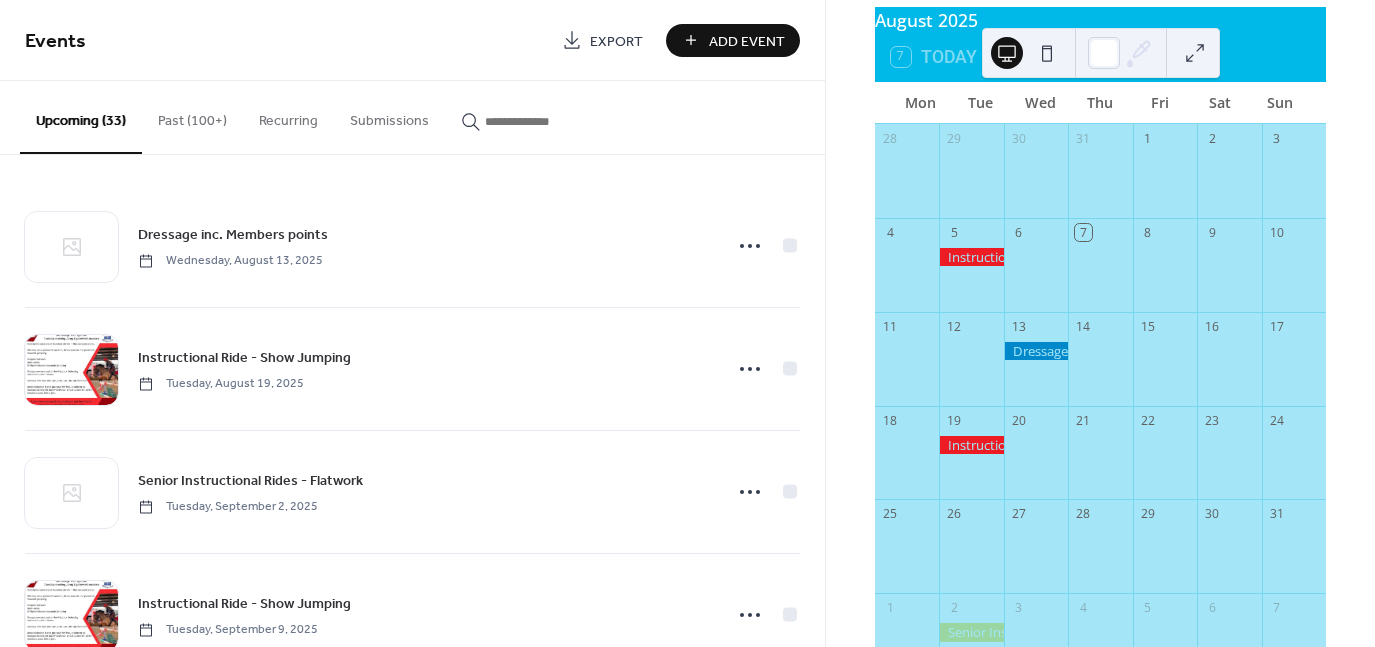 click on "Past (100+)" at bounding box center (192, 116) 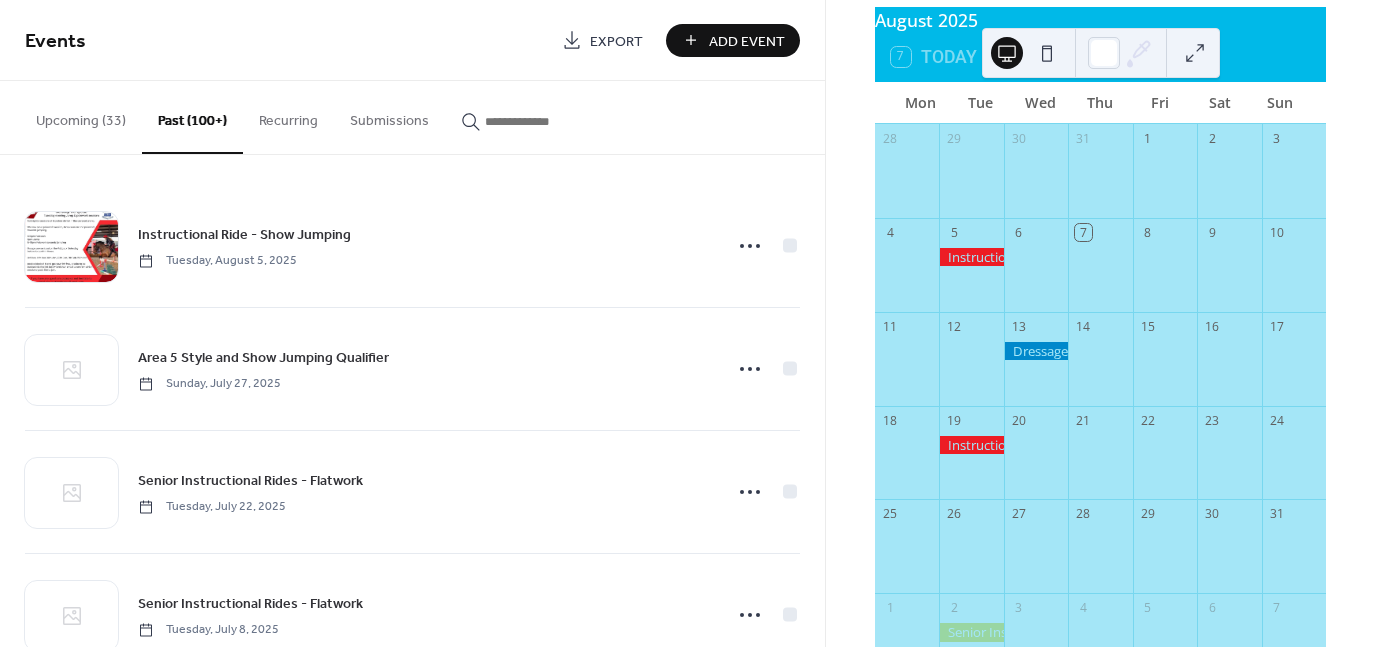 drag, startPoint x: 817, startPoint y: 201, endPoint x: 808, endPoint y: 221, distance: 21.931713 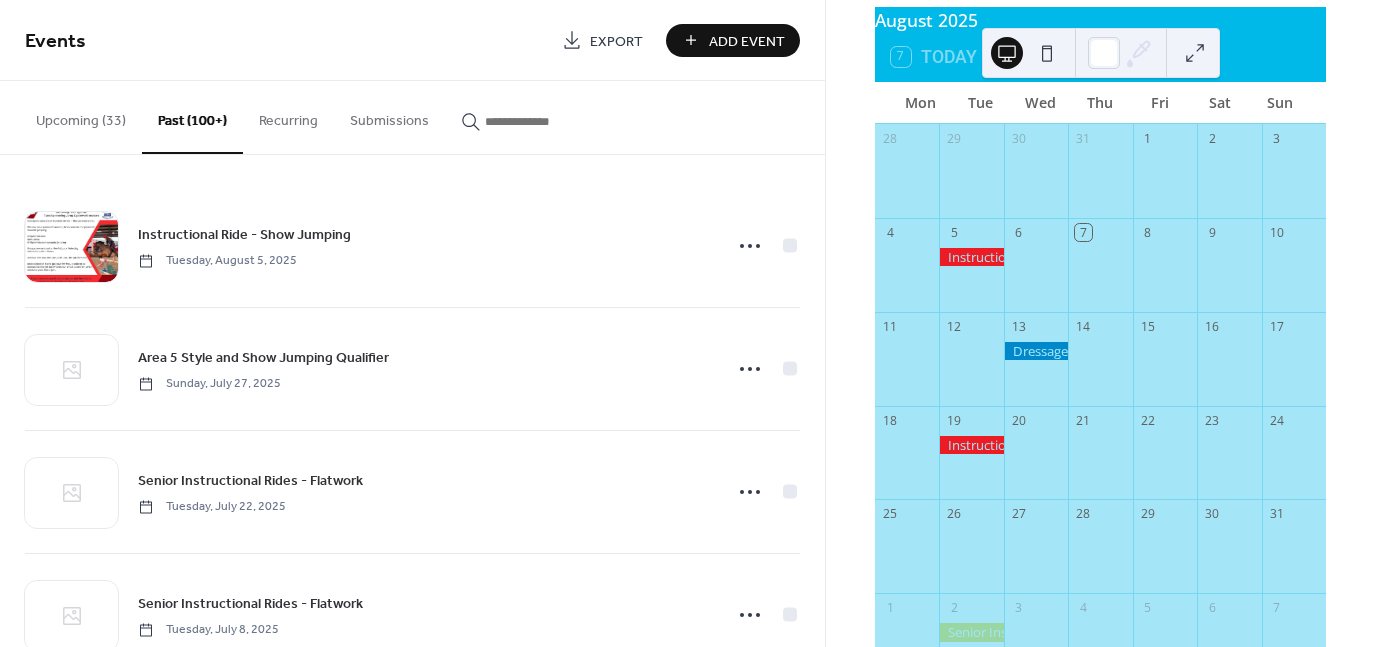 drag, startPoint x: 817, startPoint y: 206, endPoint x: 816, endPoint y: 242, distance: 36.013885 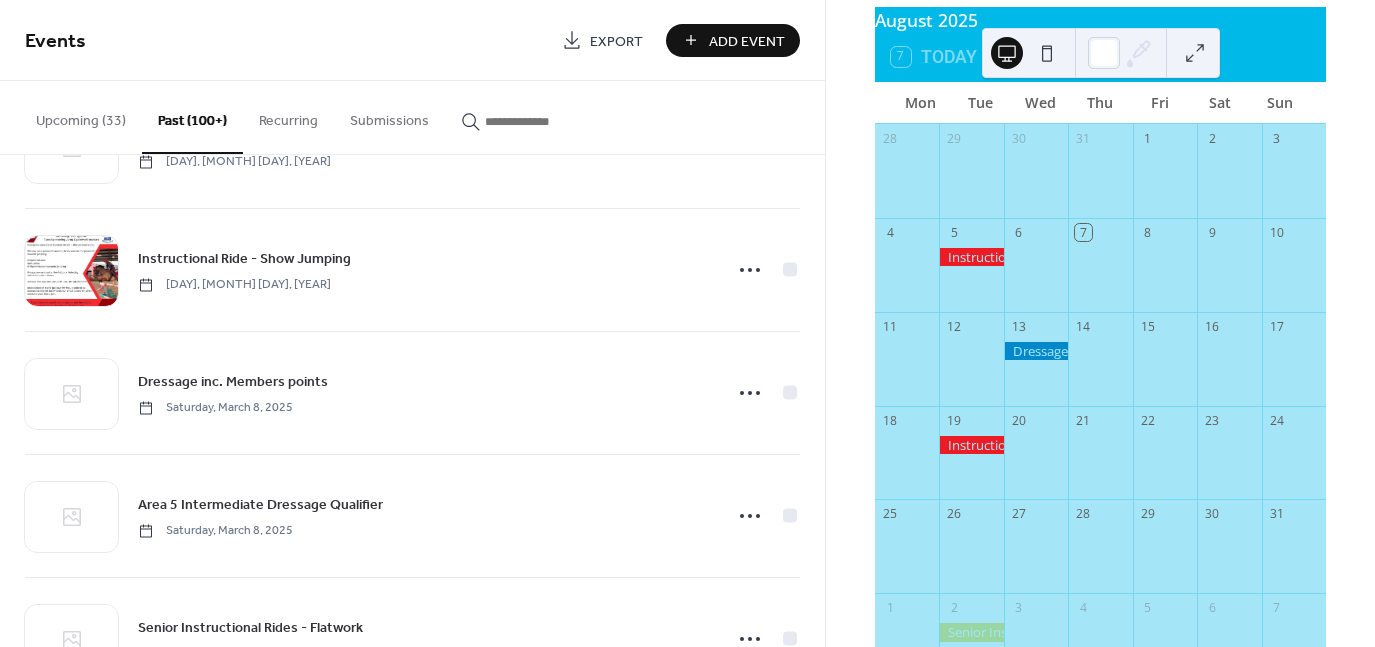 scroll, scrollTop: 2479, scrollLeft: 0, axis: vertical 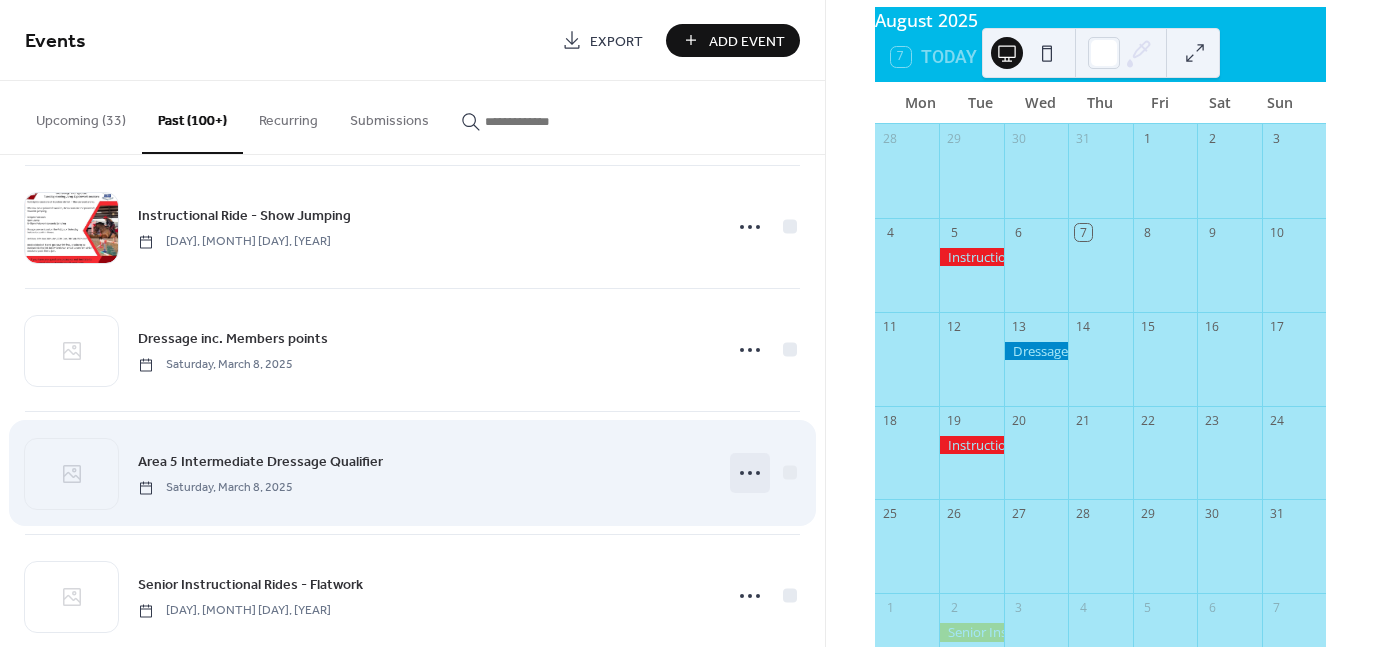 click 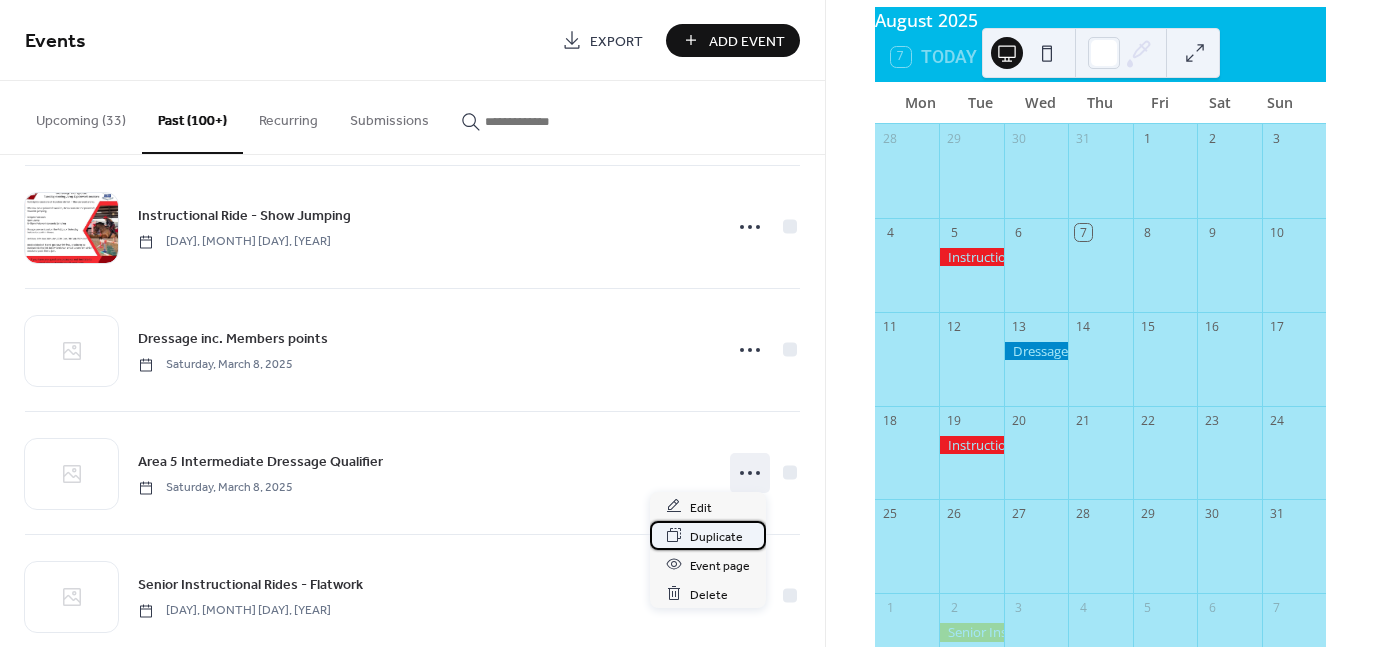 click on "Duplicate" at bounding box center (716, 536) 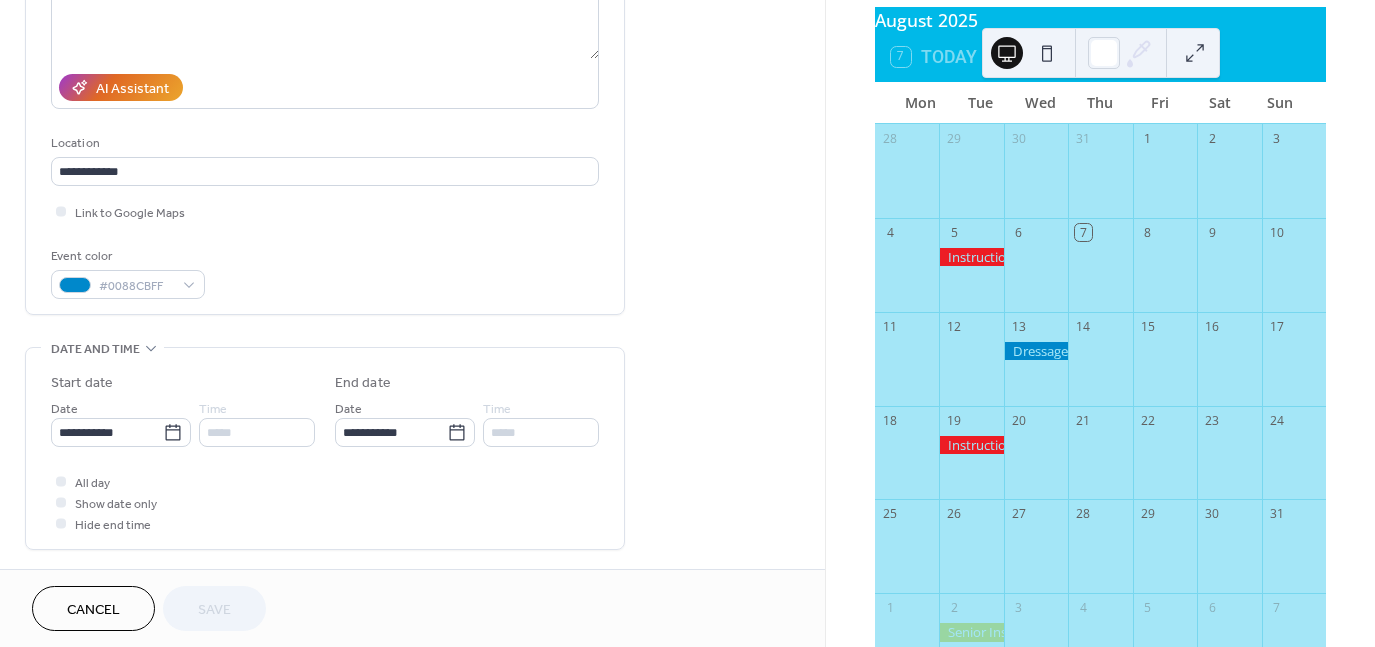 scroll, scrollTop: 400, scrollLeft: 0, axis: vertical 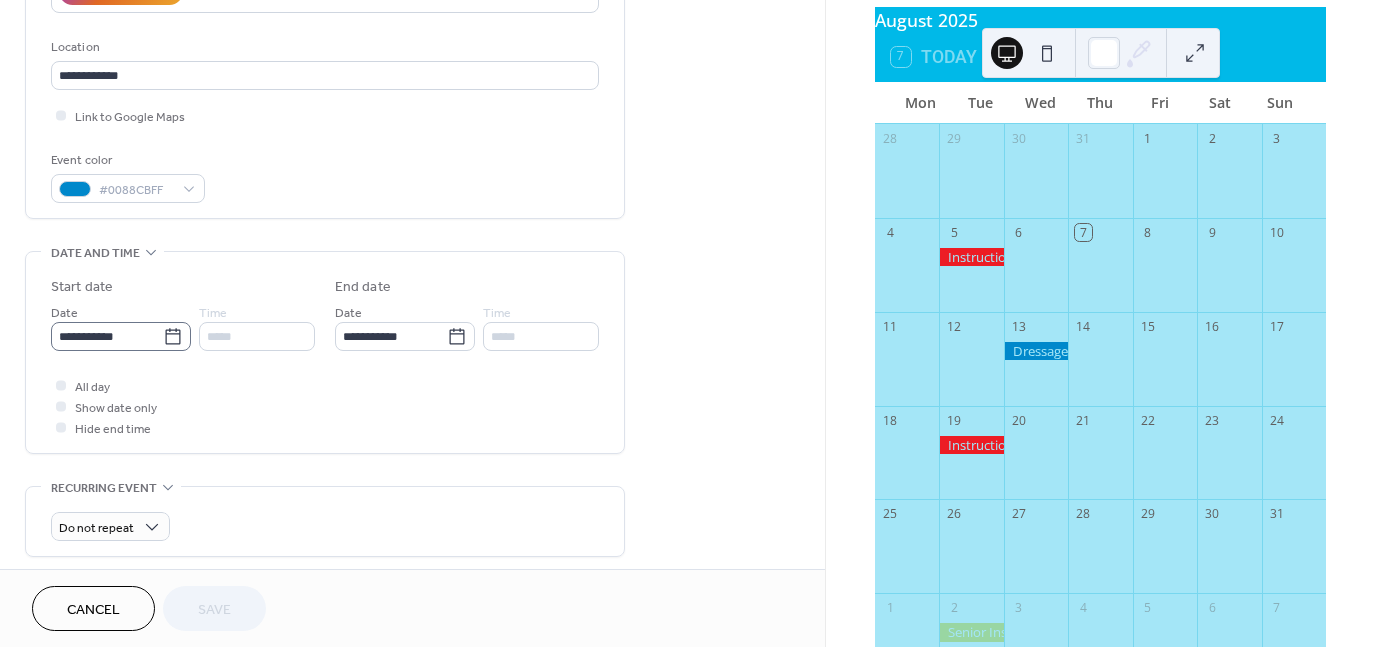 click 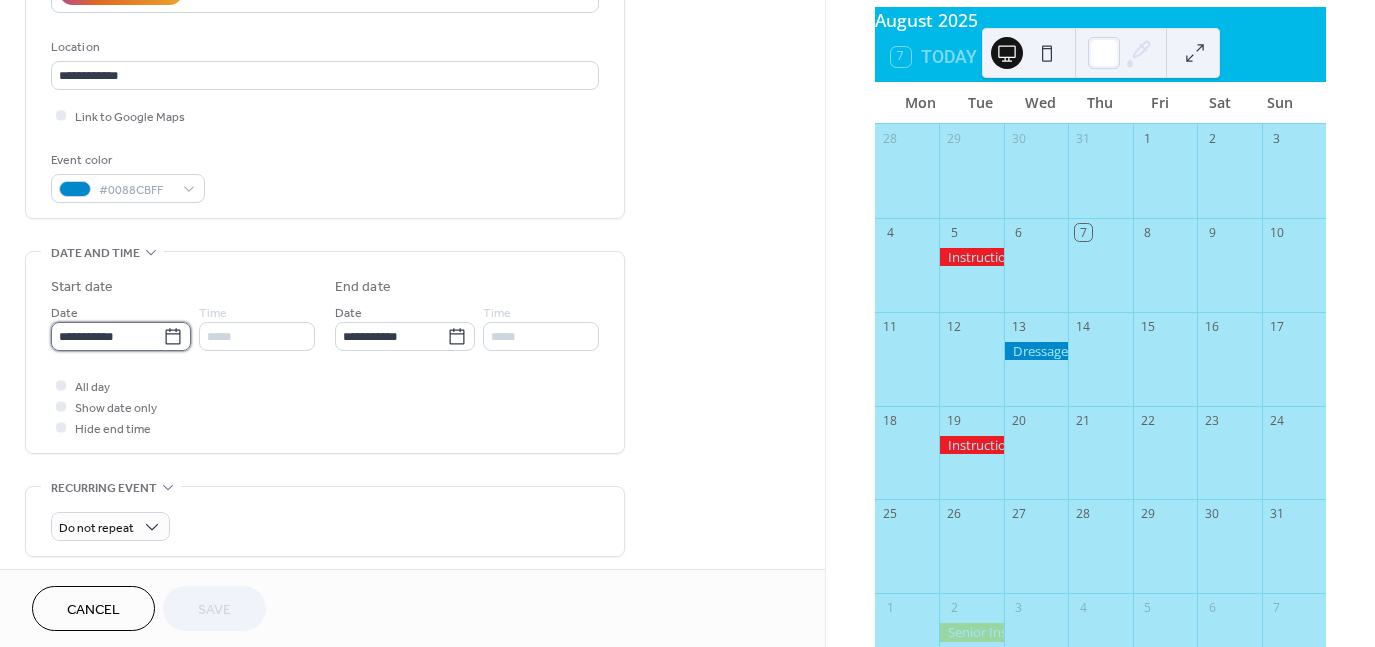 click on "**********" at bounding box center (107, 336) 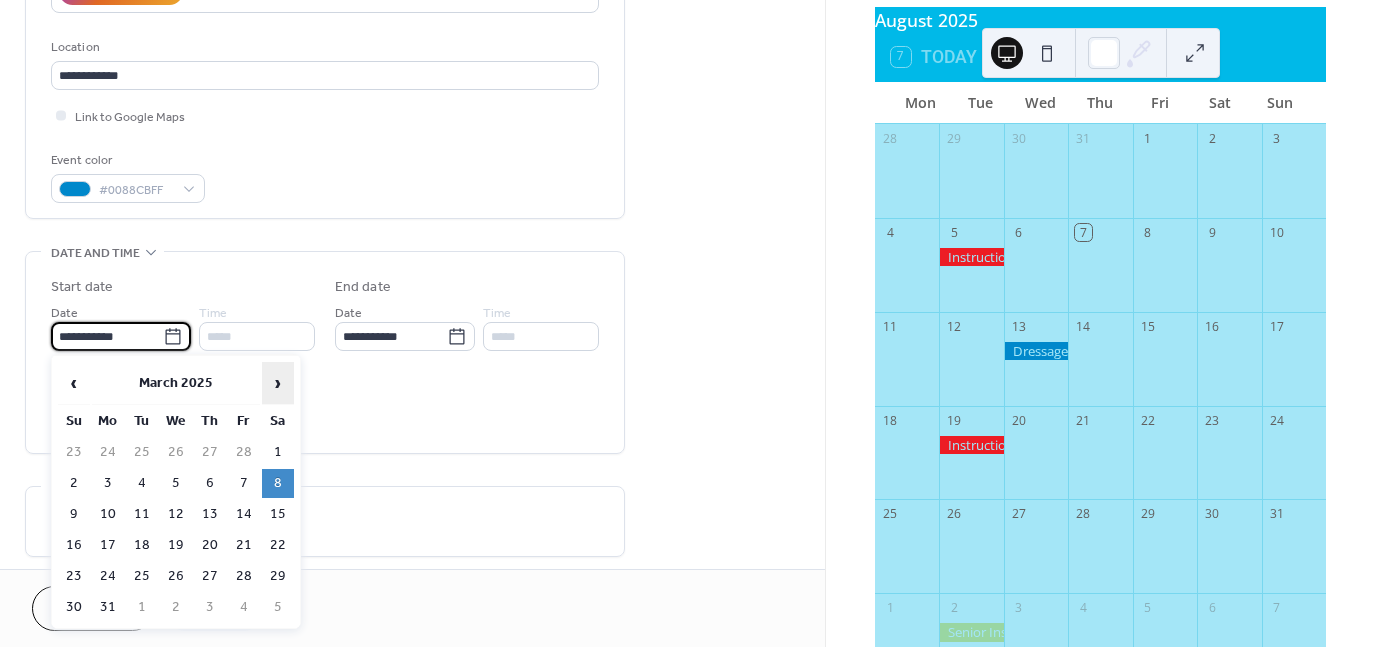 click on "›" at bounding box center (278, 383) 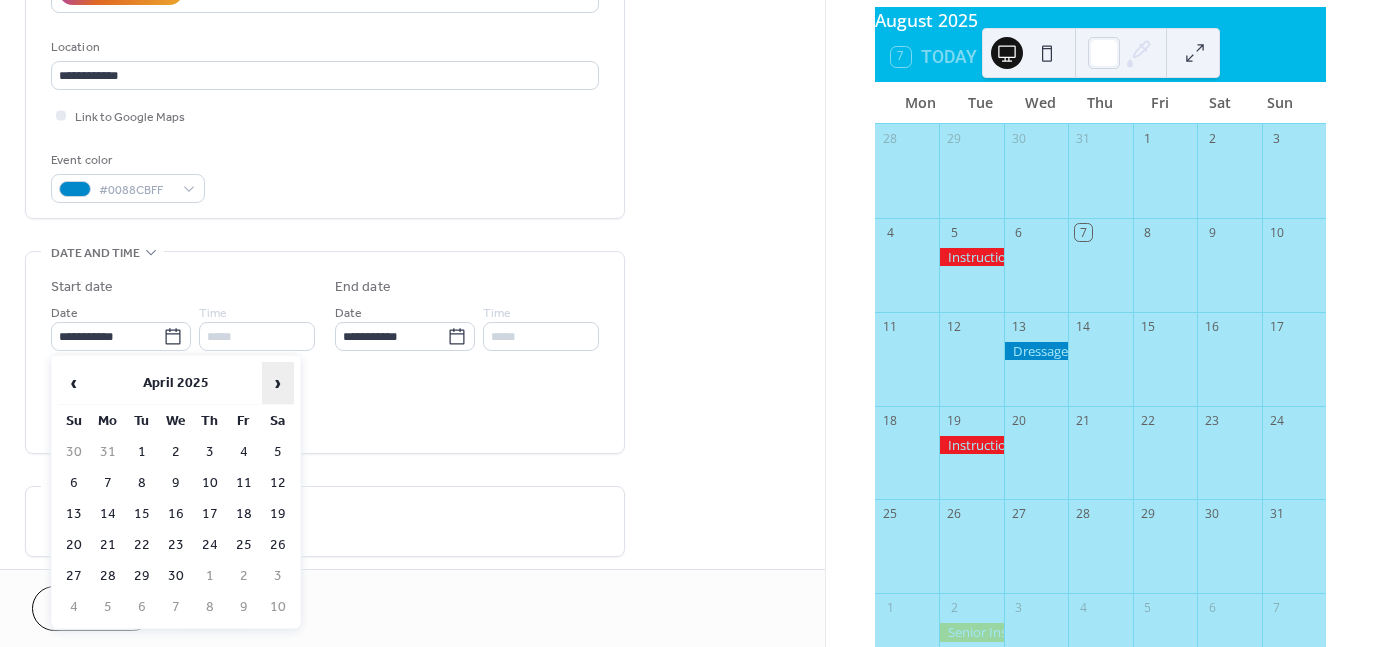 click on "›" at bounding box center (278, 383) 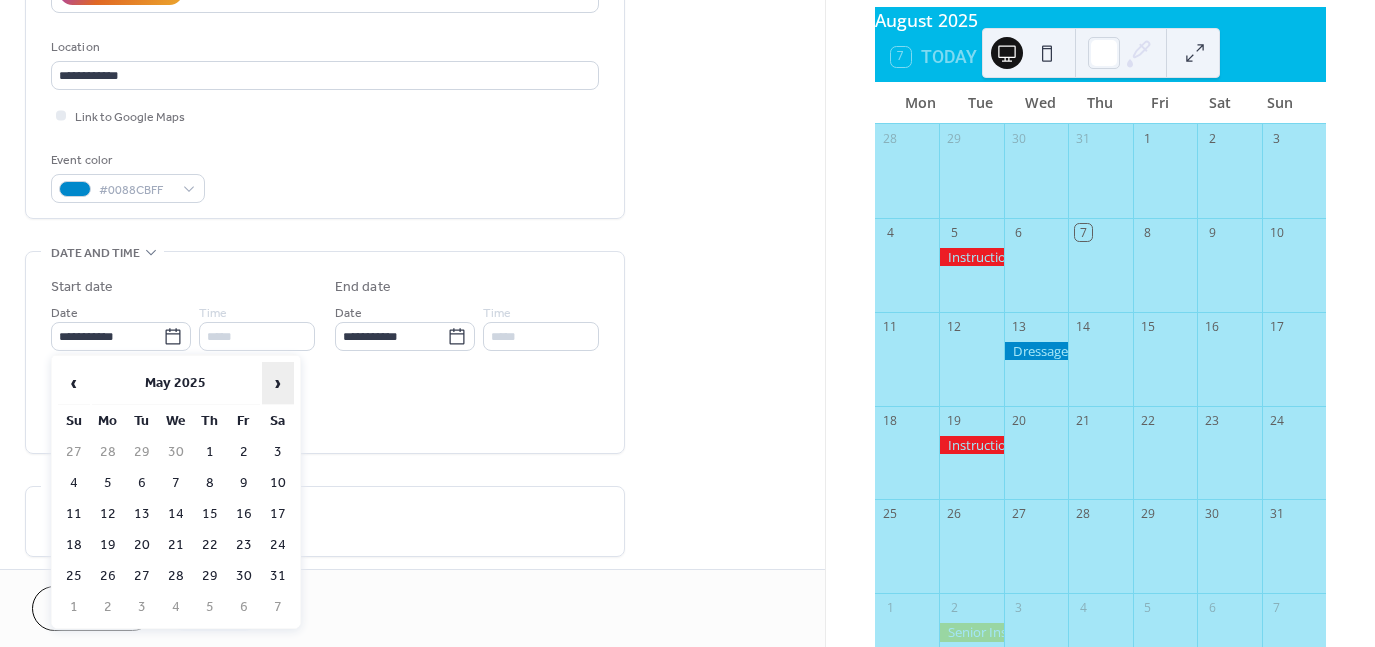 click on "›" at bounding box center [278, 383] 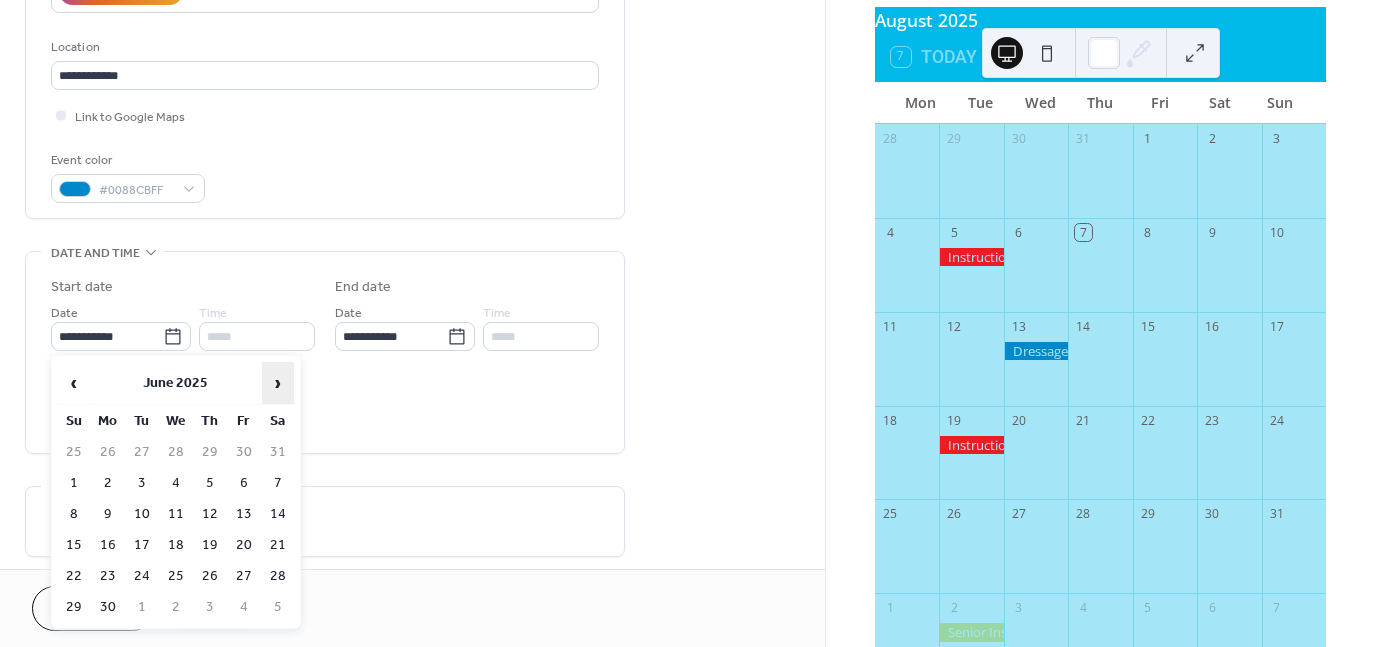 click on "›" at bounding box center [278, 383] 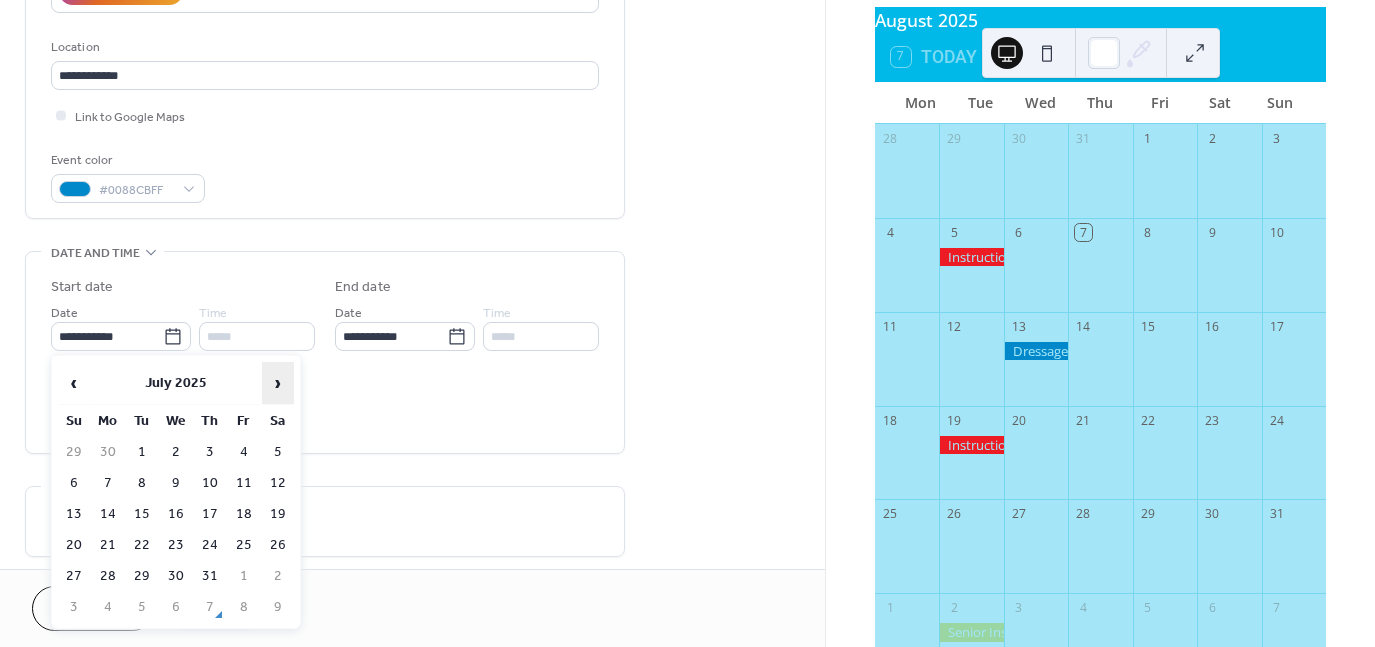 click on "›" at bounding box center (278, 383) 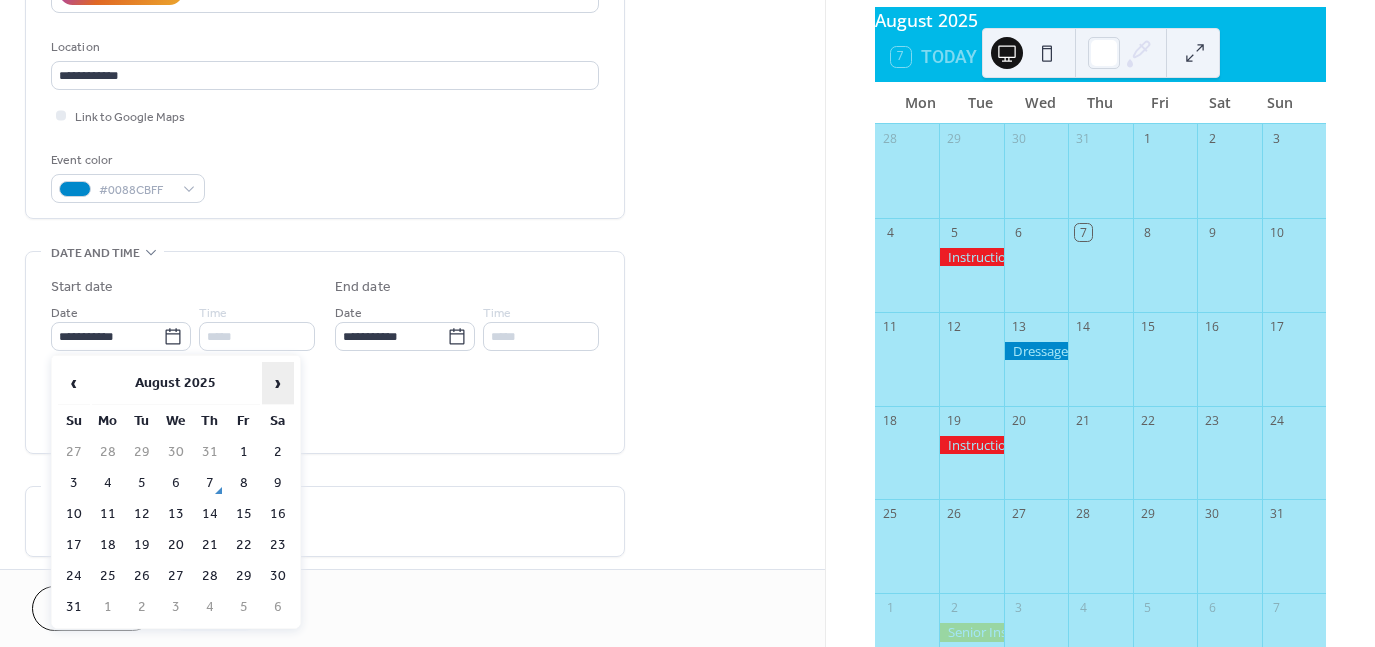 click on "›" at bounding box center (278, 383) 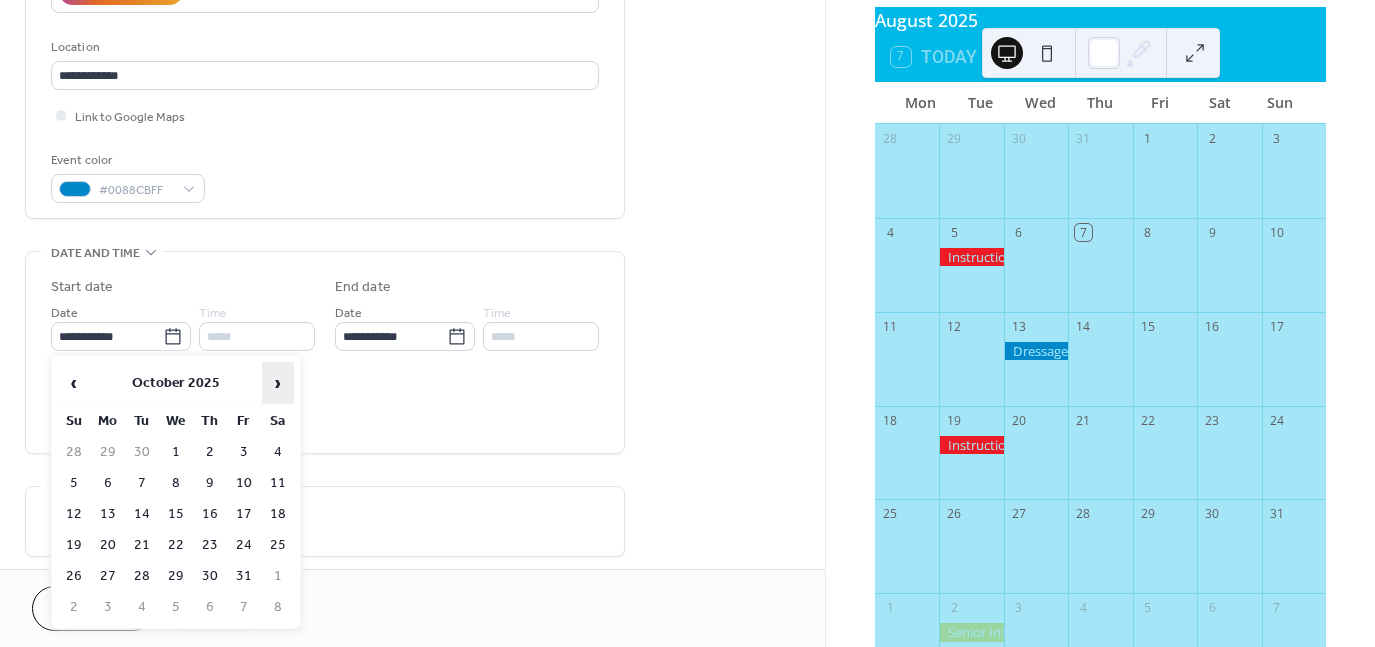 click on "›" at bounding box center (278, 383) 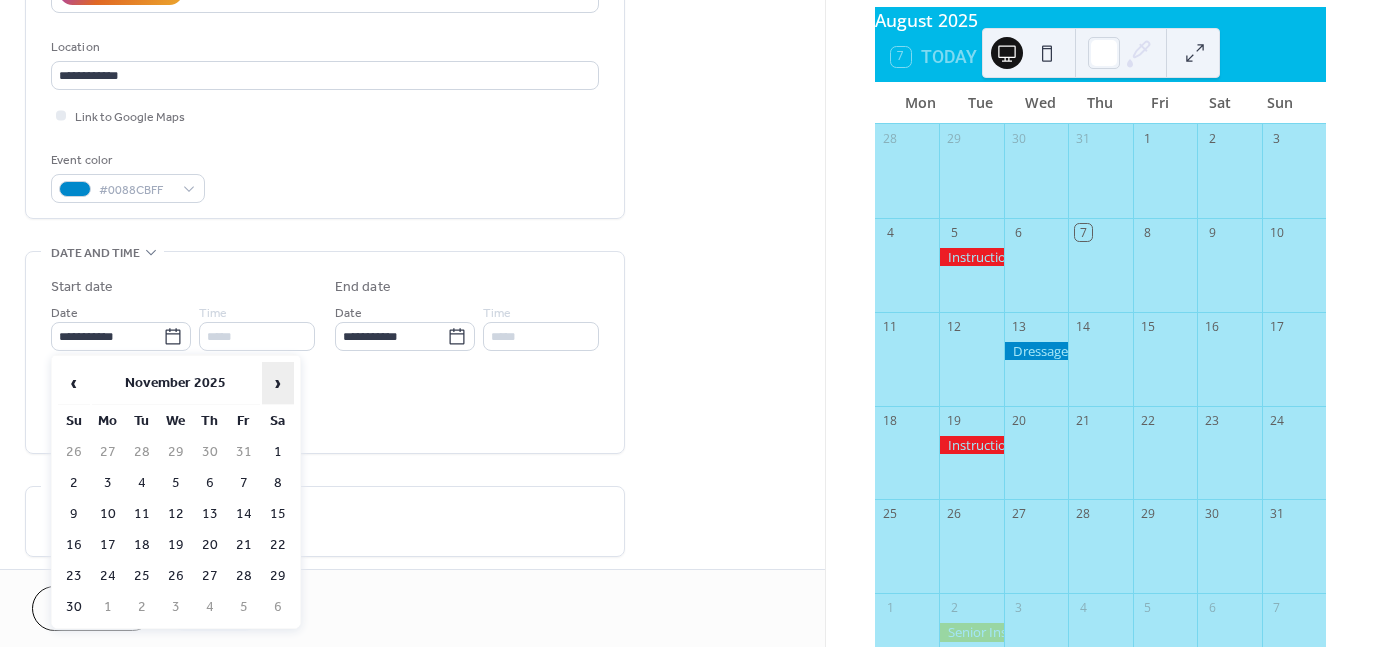 click on "›" at bounding box center [278, 383] 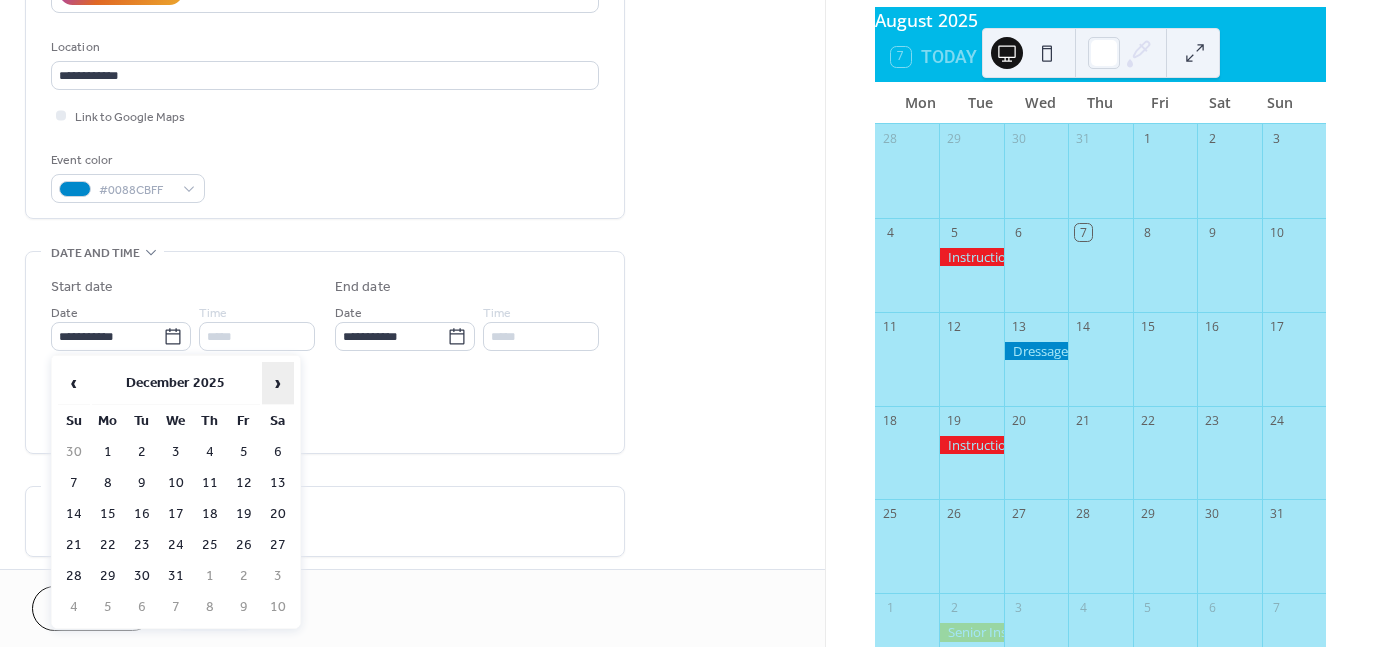 click on "›" at bounding box center (278, 383) 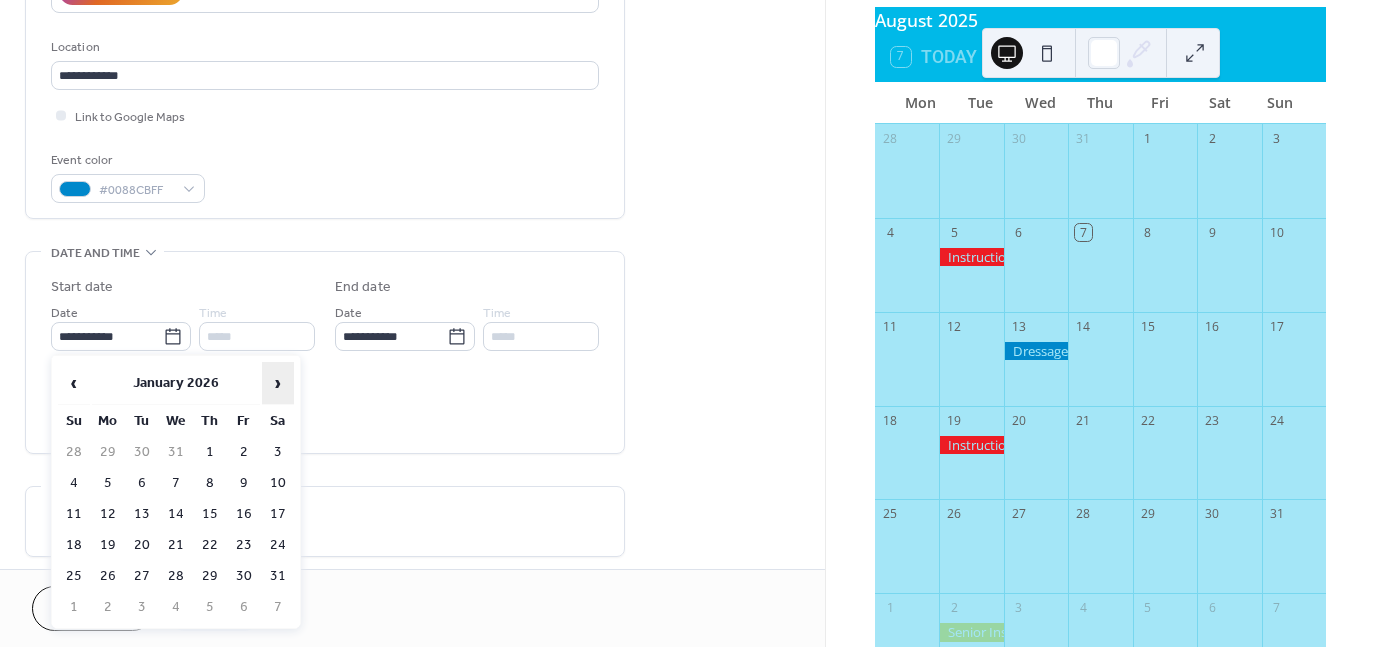 click on "›" at bounding box center [278, 383] 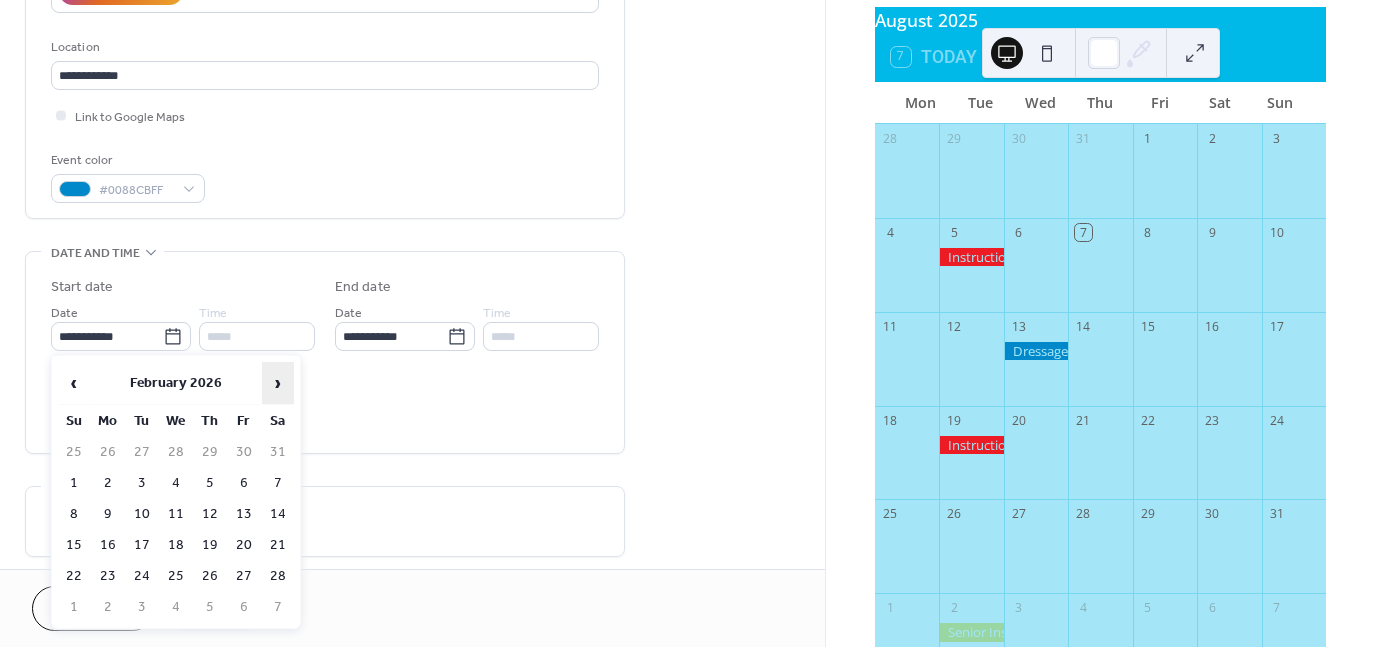 click on "›" at bounding box center (278, 383) 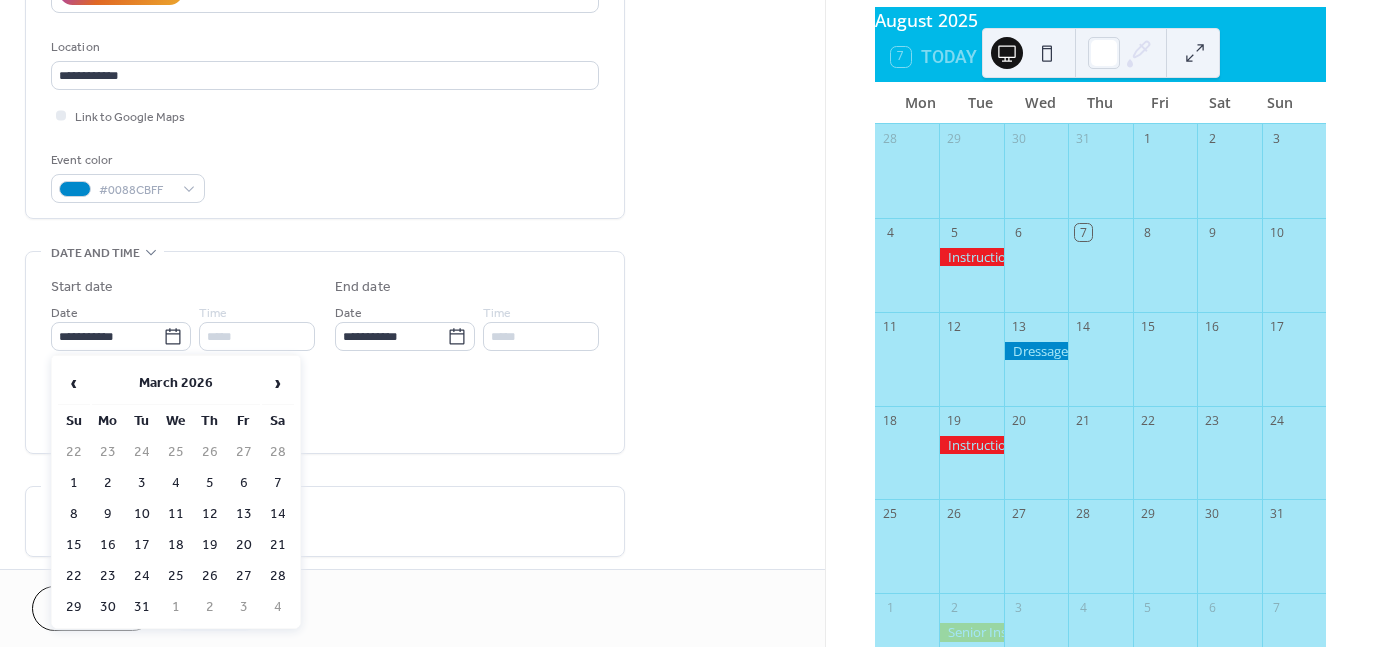 click on "7" at bounding box center (278, 483) 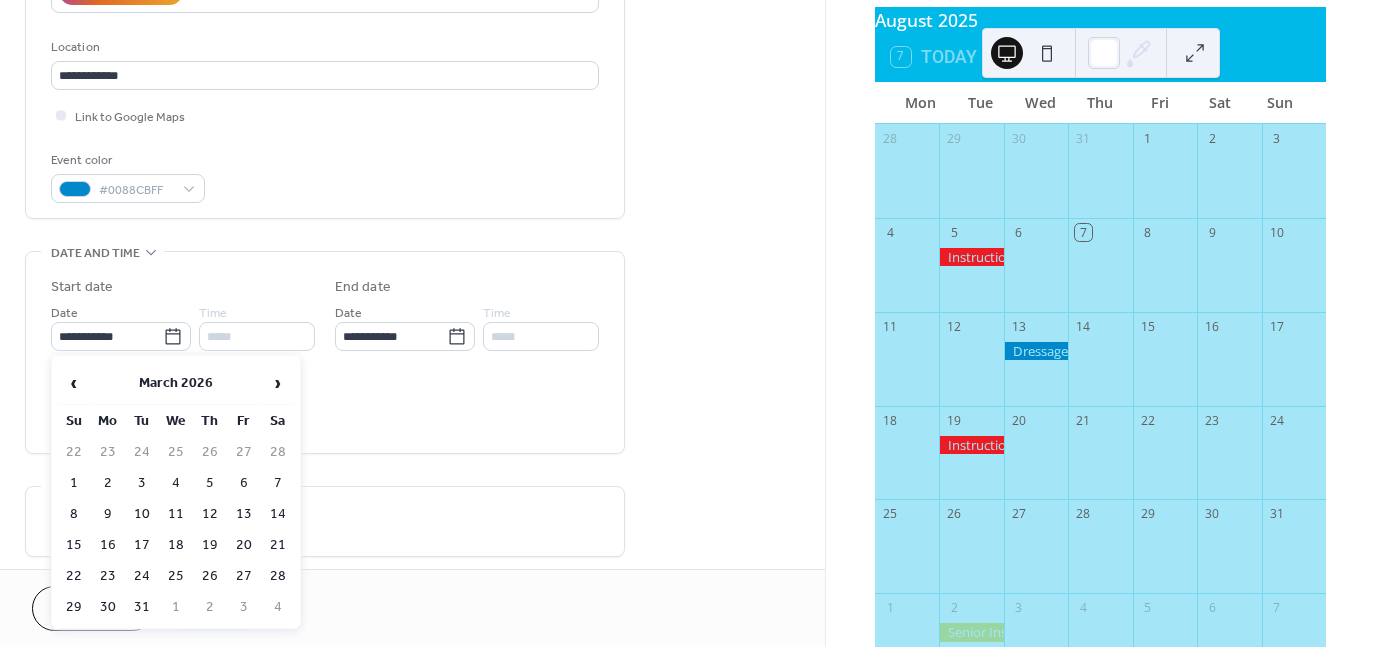type on "**********" 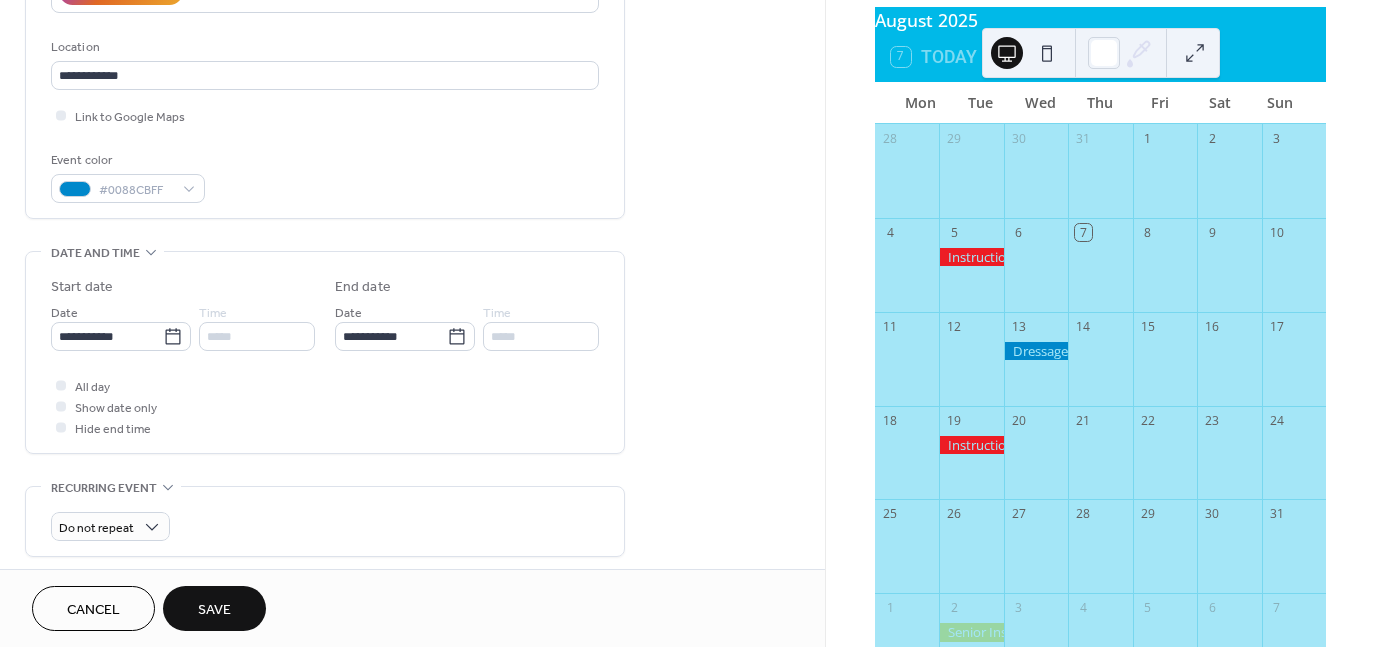 click on "Save" at bounding box center [214, 610] 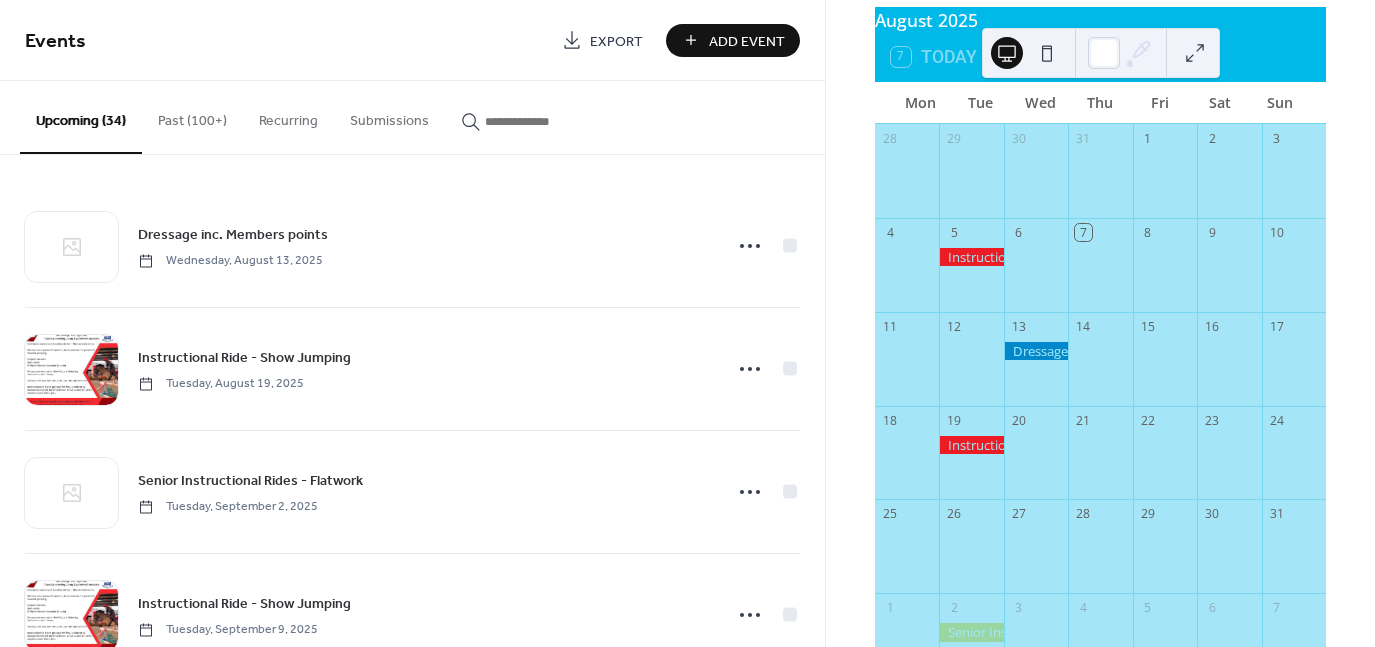 click on "Past (100+)" at bounding box center (192, 116) 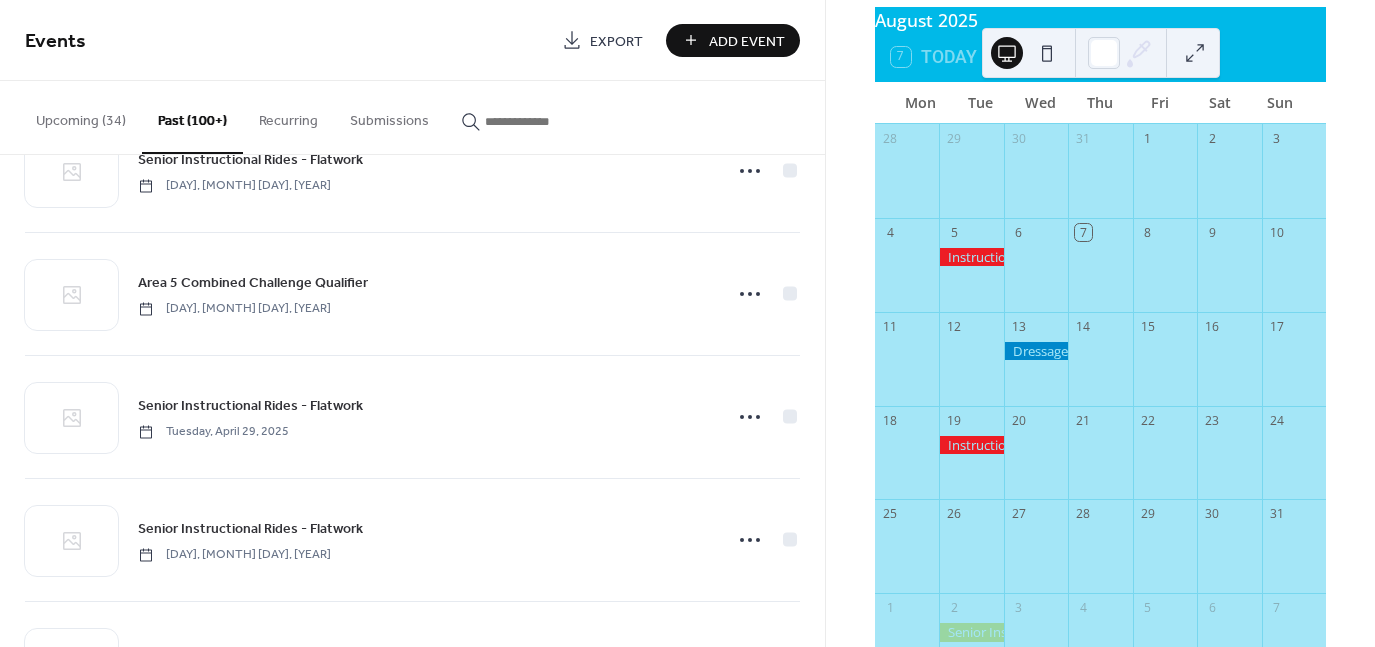 scroll, scrollTop: 1750, scrollLeft: 0, axis: vertical 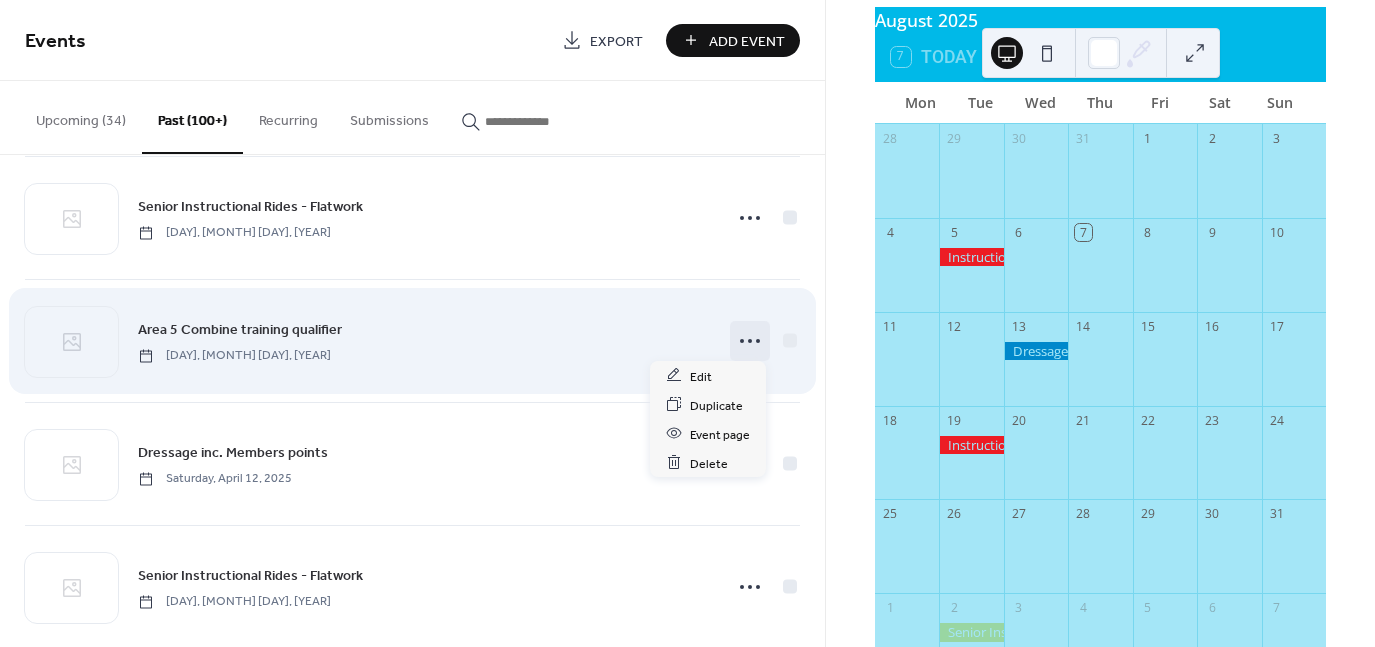 click 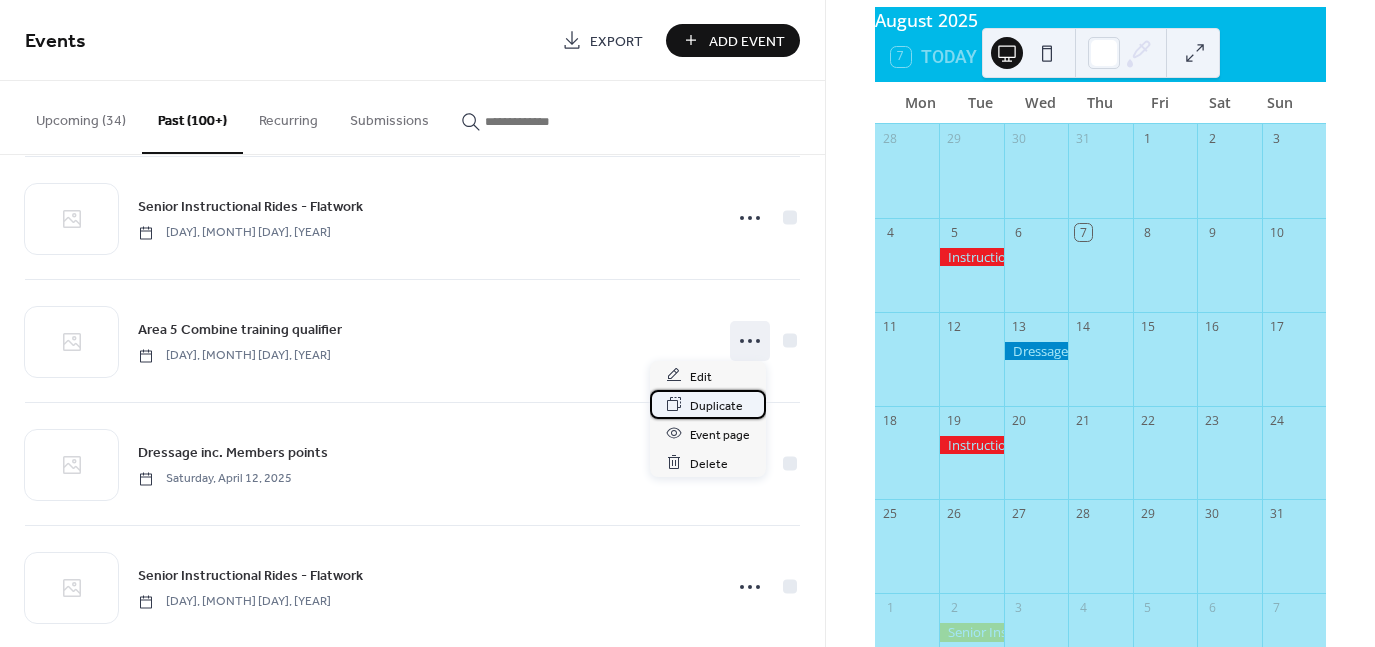click on "Duplicate" at bounding box center [716, 405] 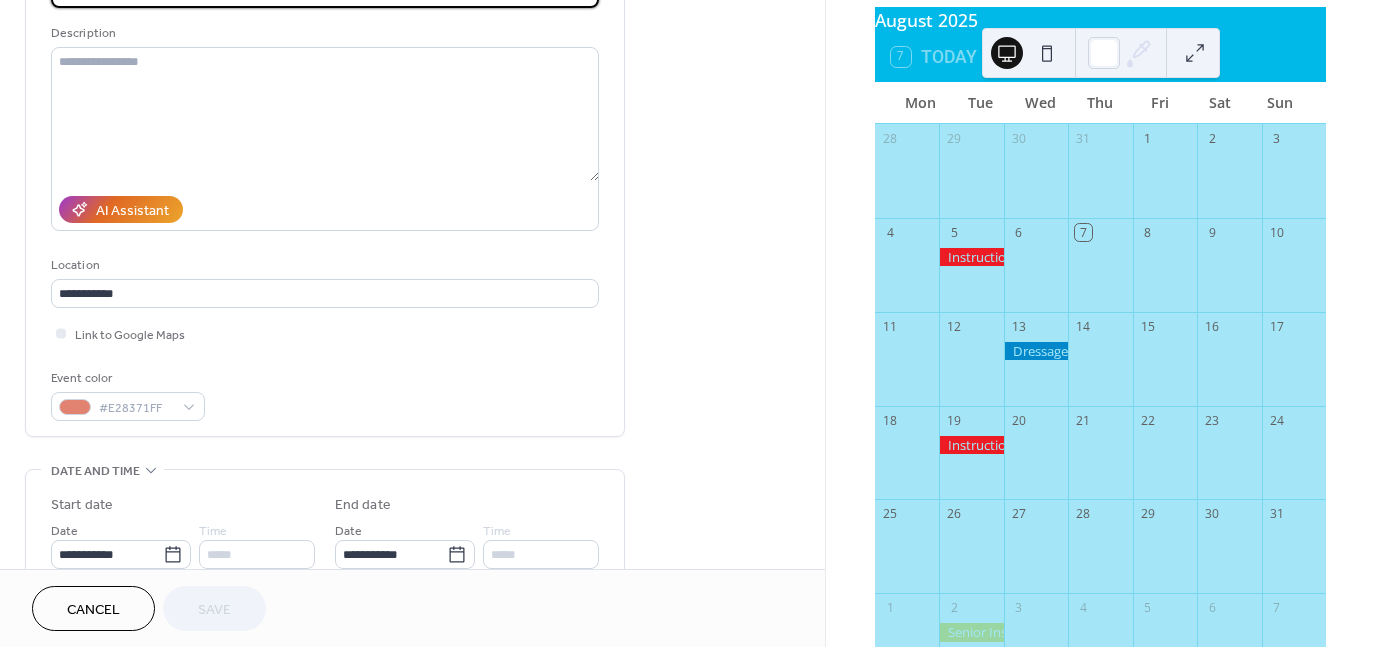 scroll, scrollTop: 200, scrollLeft: 0, axis: vertical 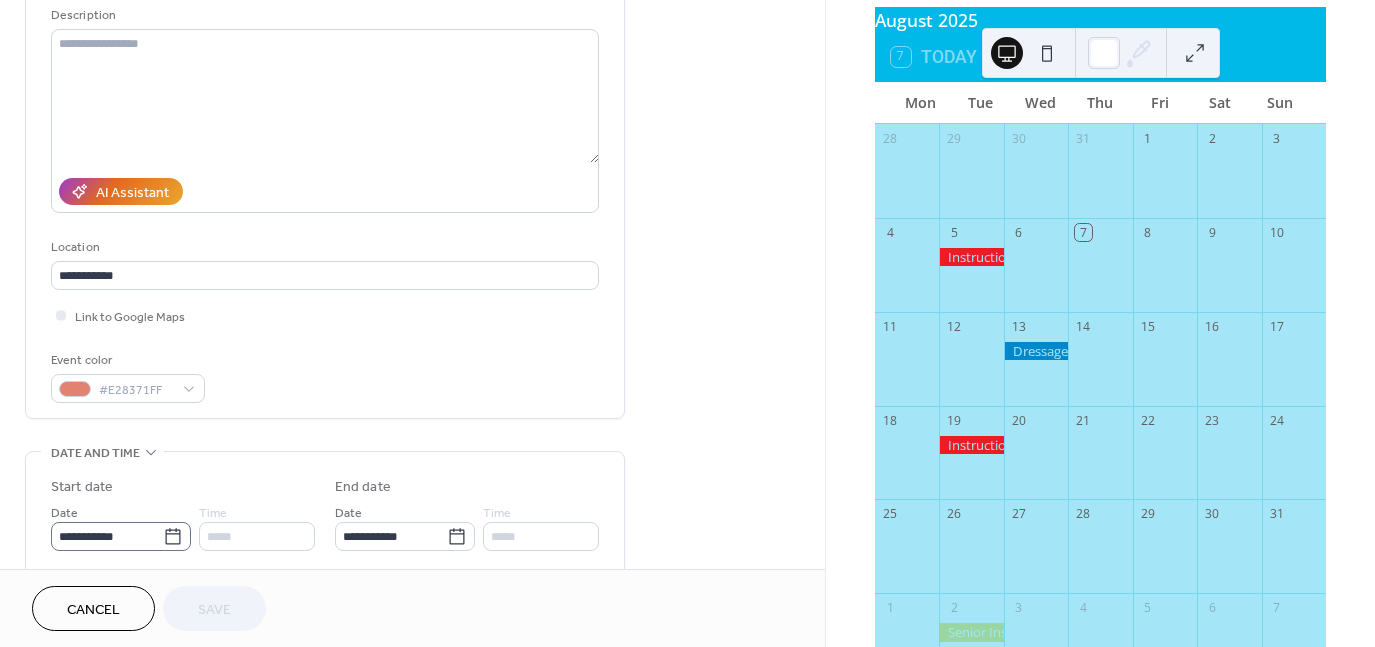 click 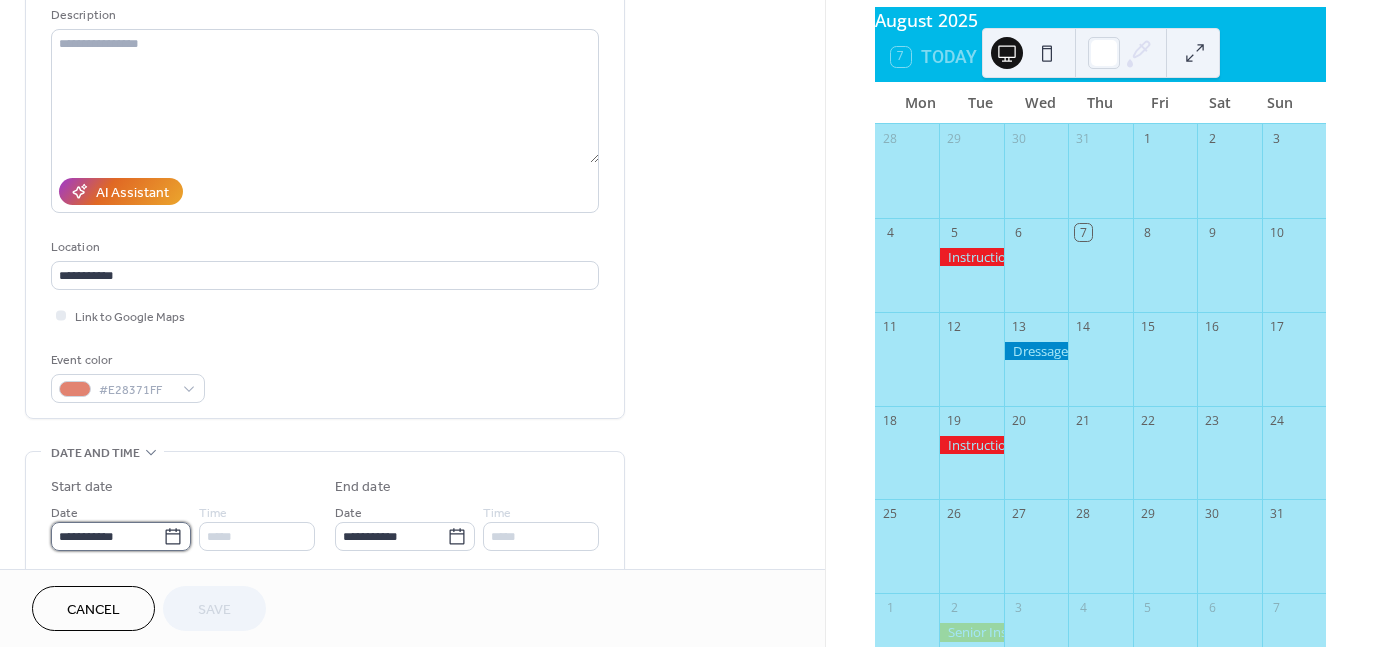 click on "**********" at bounding box center [107, 536] 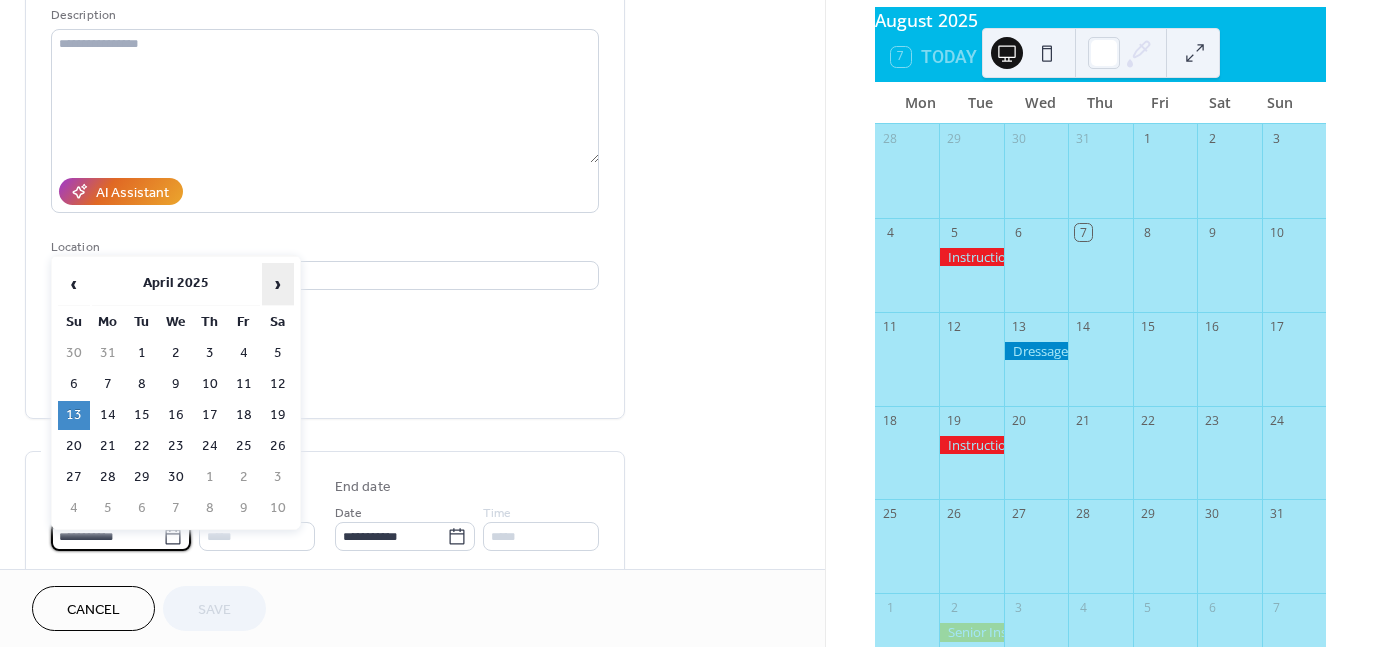 click on "›" at bounding box center (278, 284) 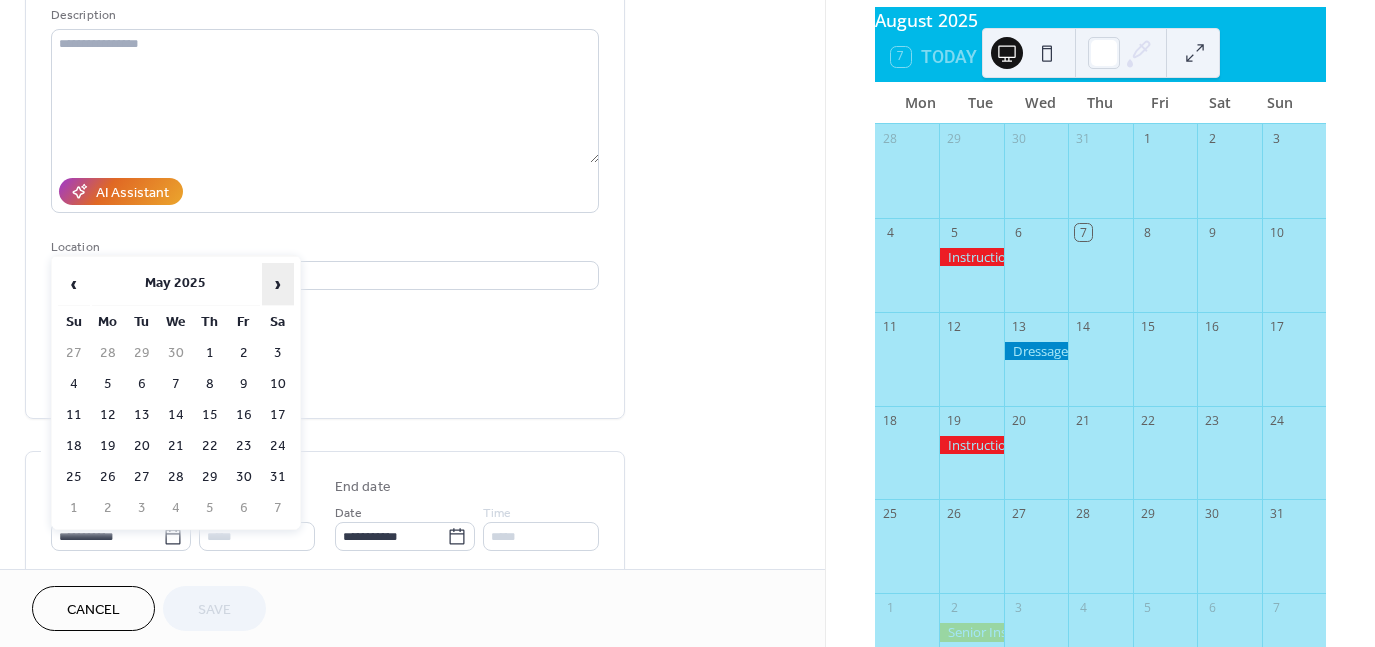 click on "›" at bounding box center (278, 284) 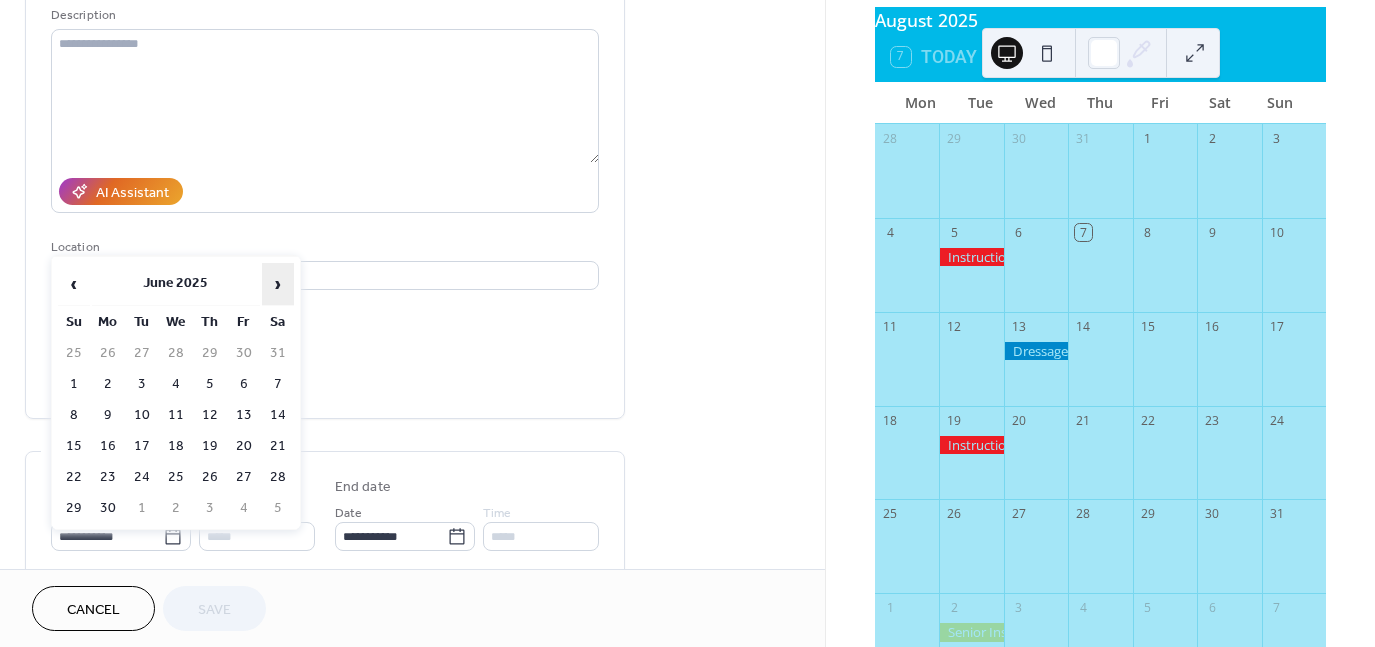 click on "›" at bounding box center (278, 284) 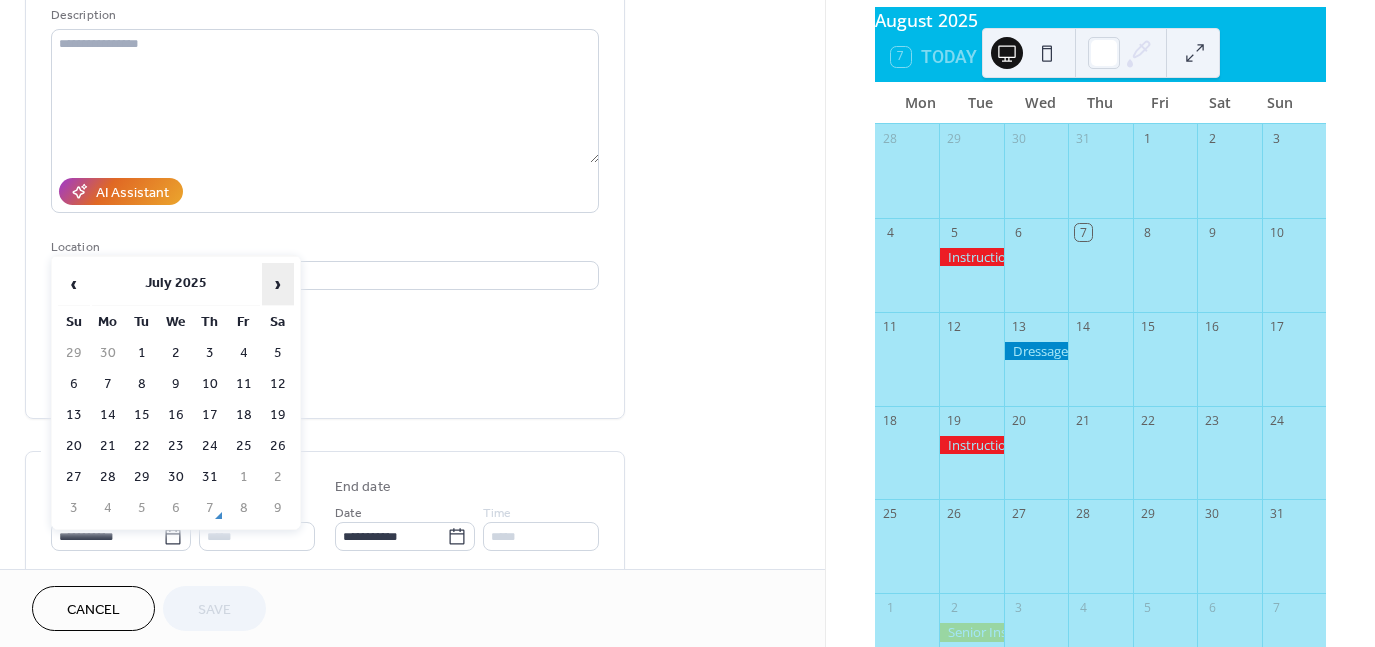click on "›" at bounding box center (278, 284) 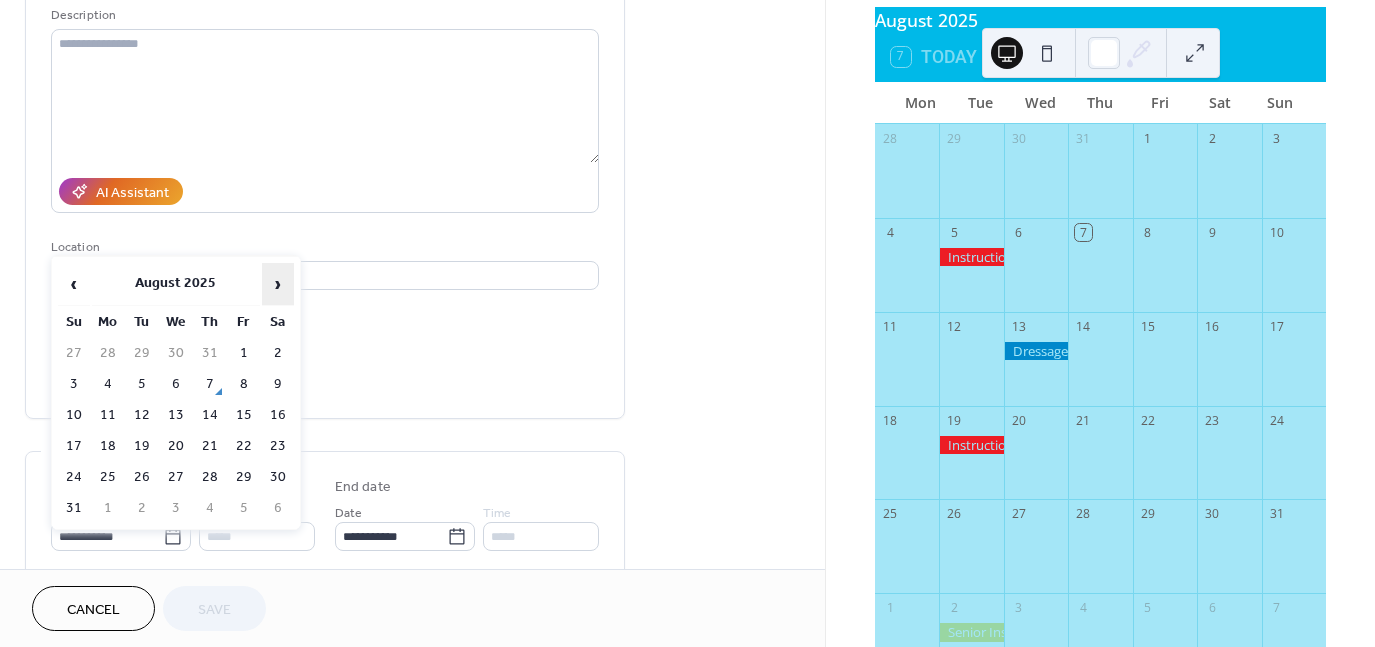 click on "›" at bounding box center [278, 284] 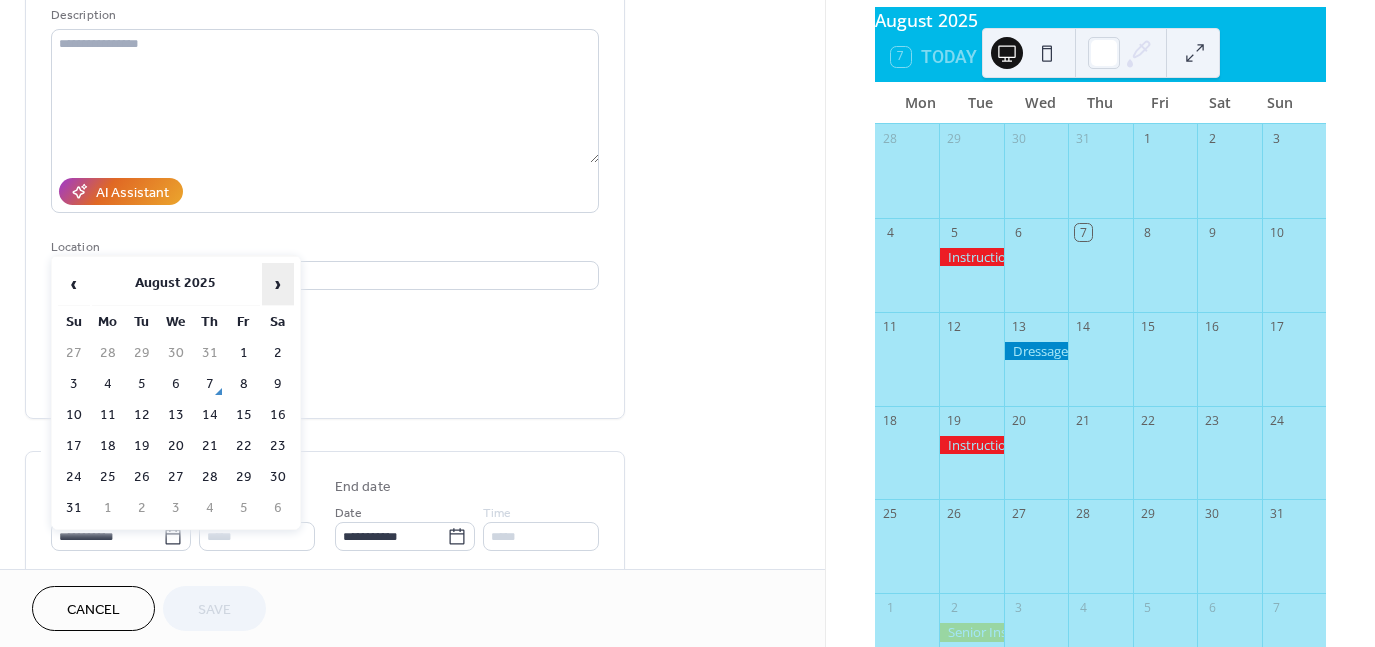 click on "›" at bounding box center (278, 284) 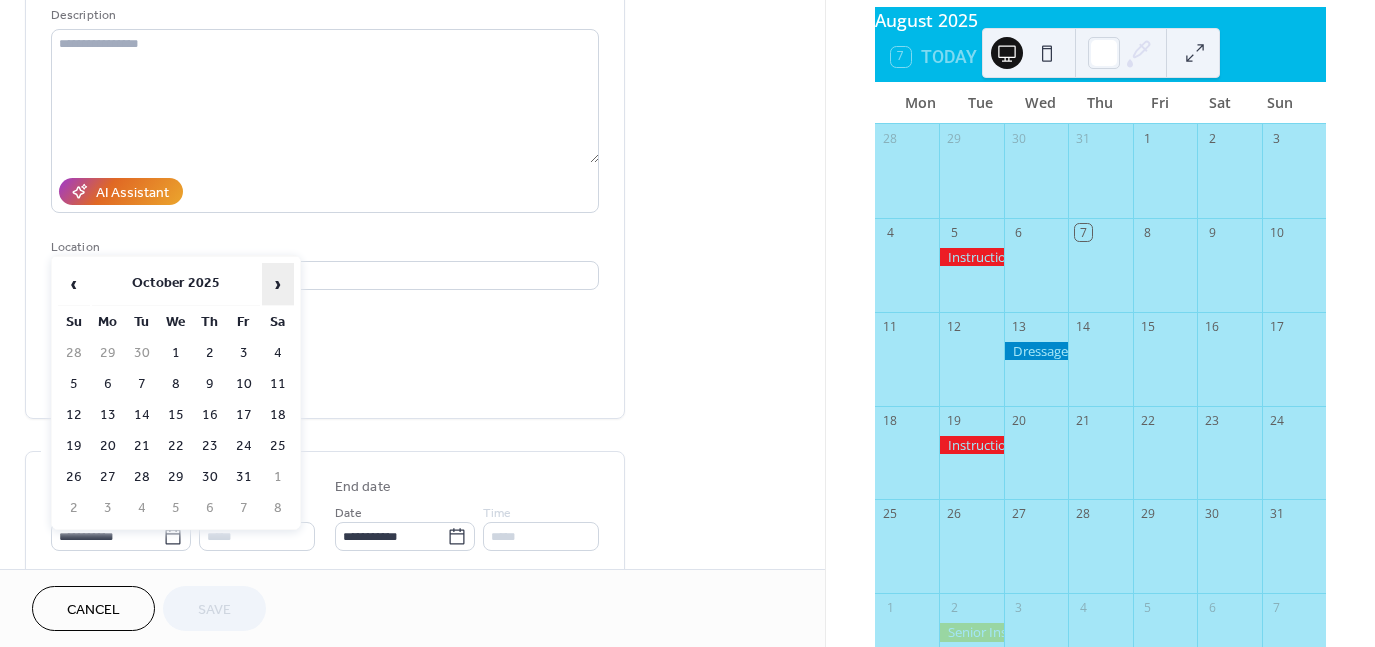 click on "›" at bounding box center [278, 284] 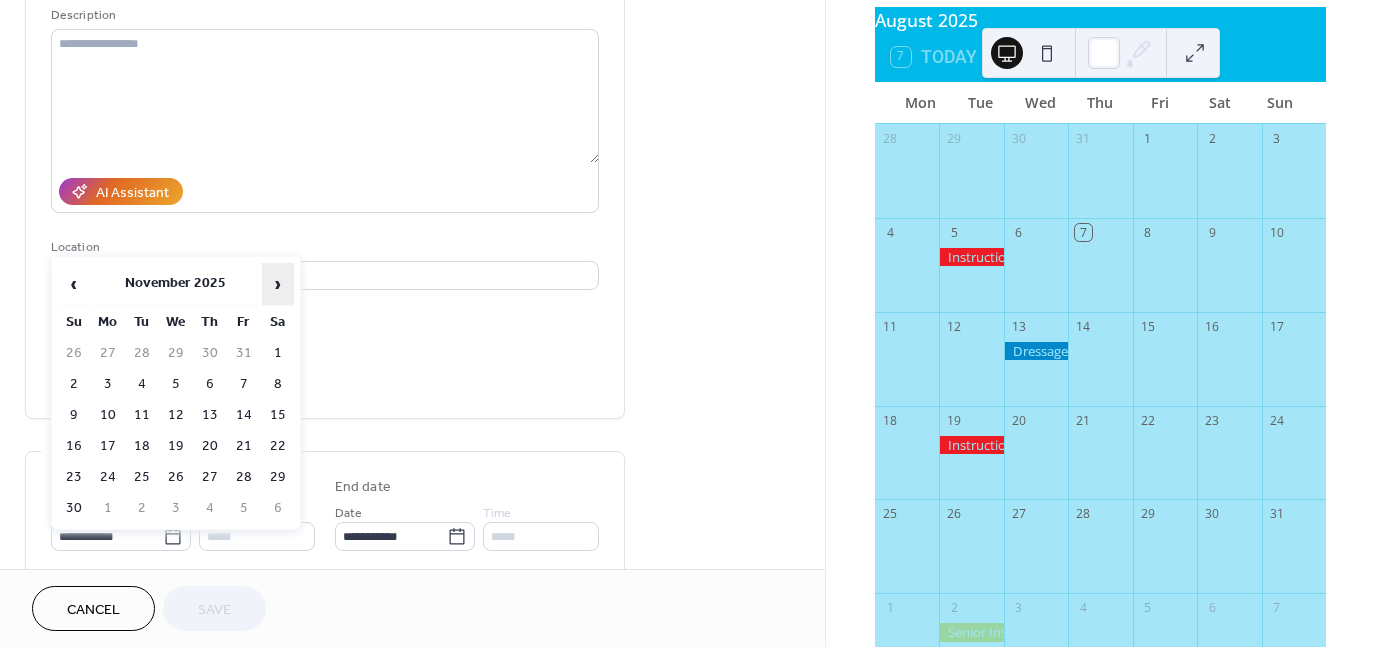 click on "›" at bounding box center (278, 284) 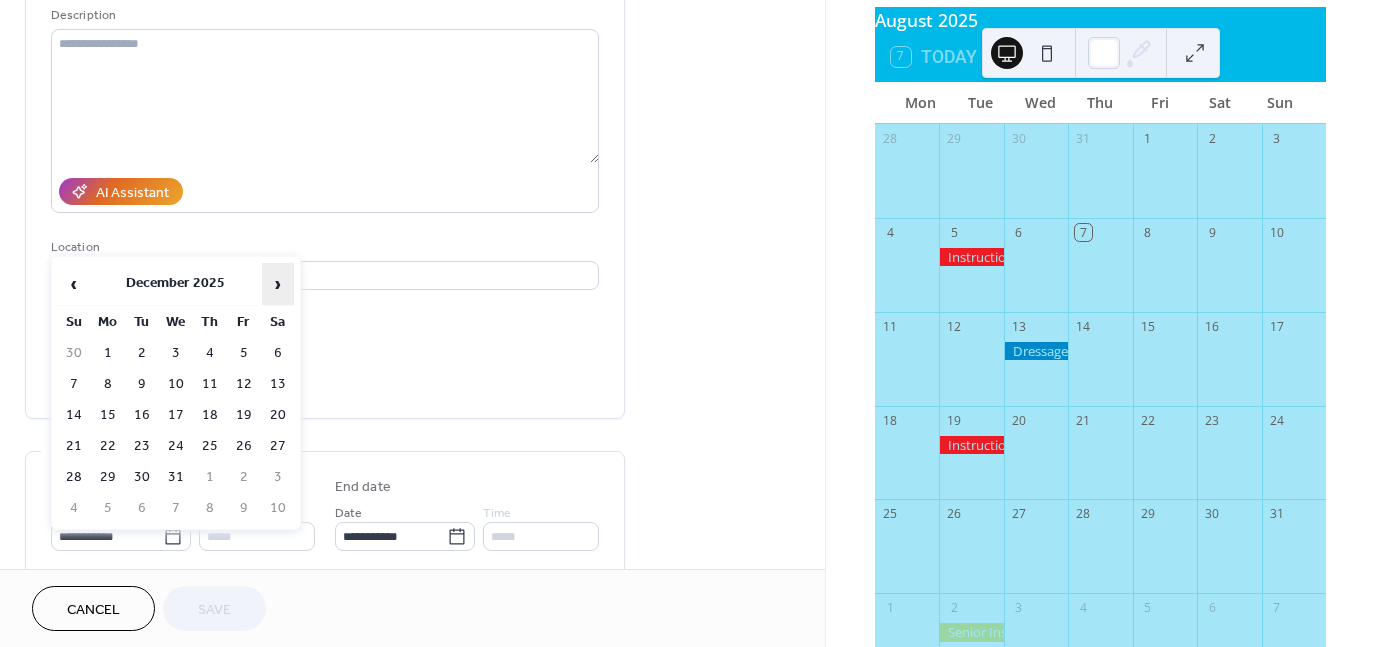 click on "›" at bounding box center [278, 284] 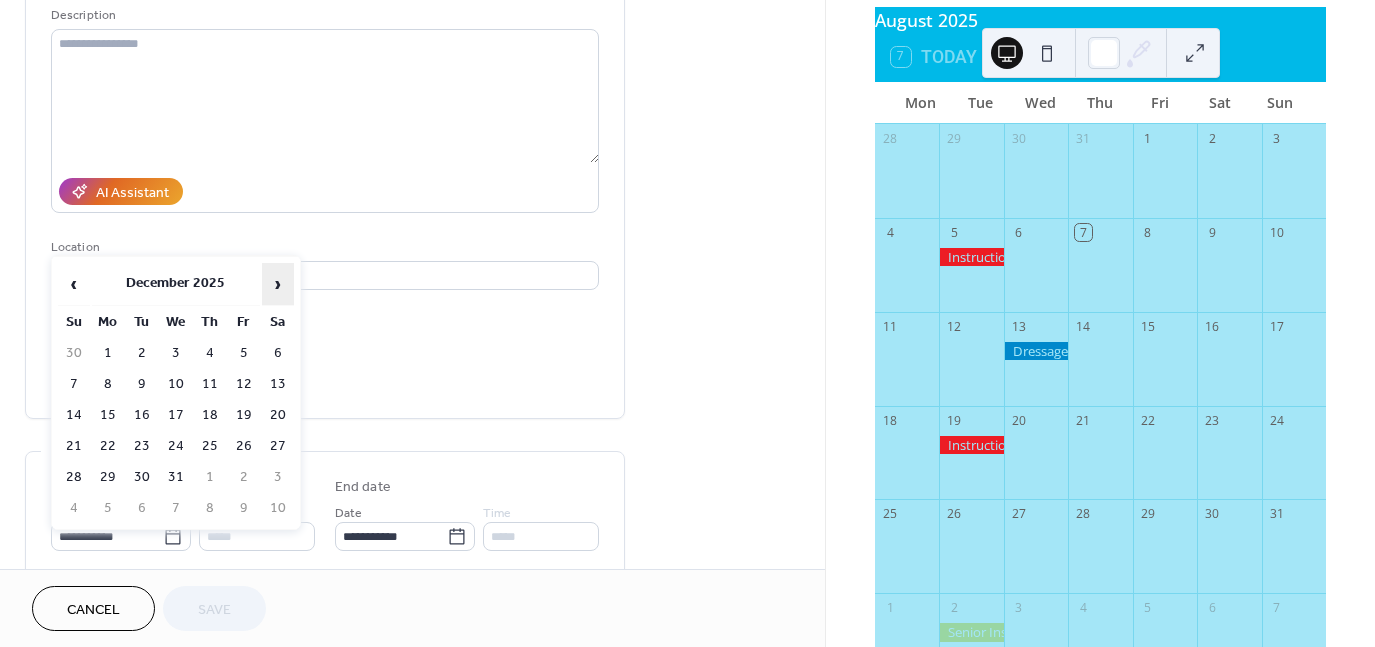 click on "›" at bounding box center (278, 284) 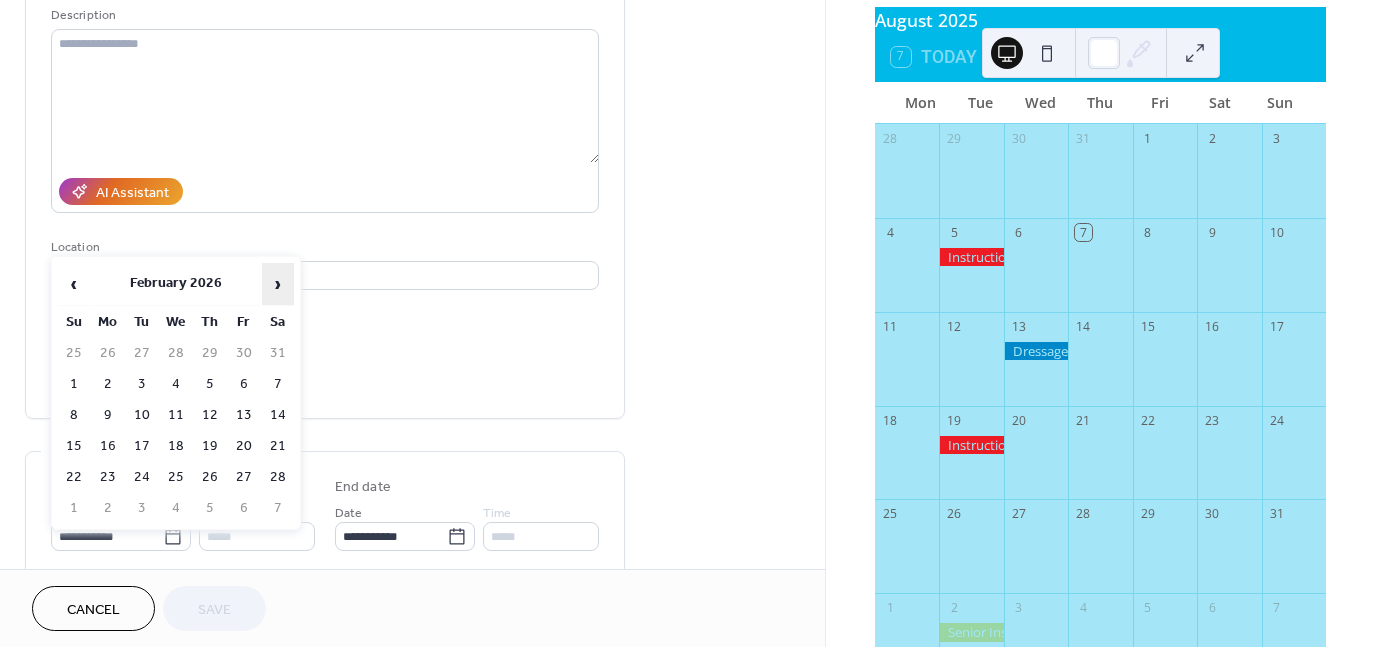 click on "›" at bounding box center (278, 284) 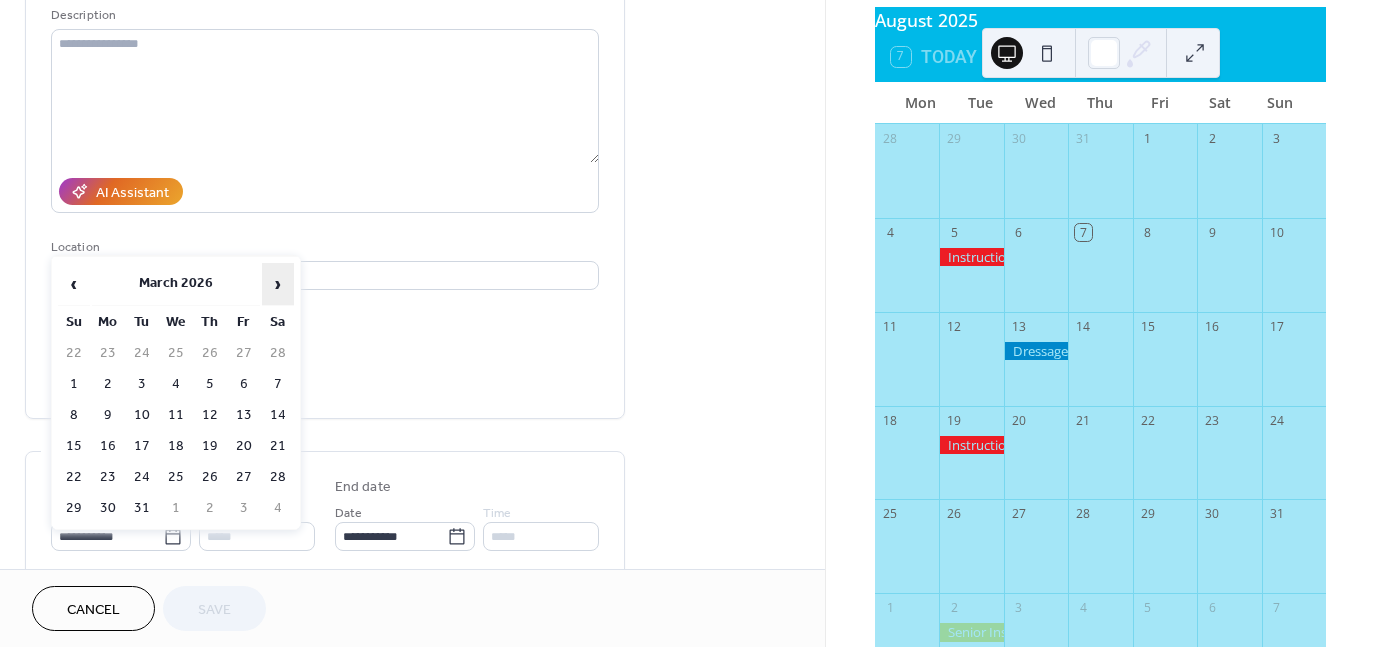 click on "›" at bounding box center (278, 284) 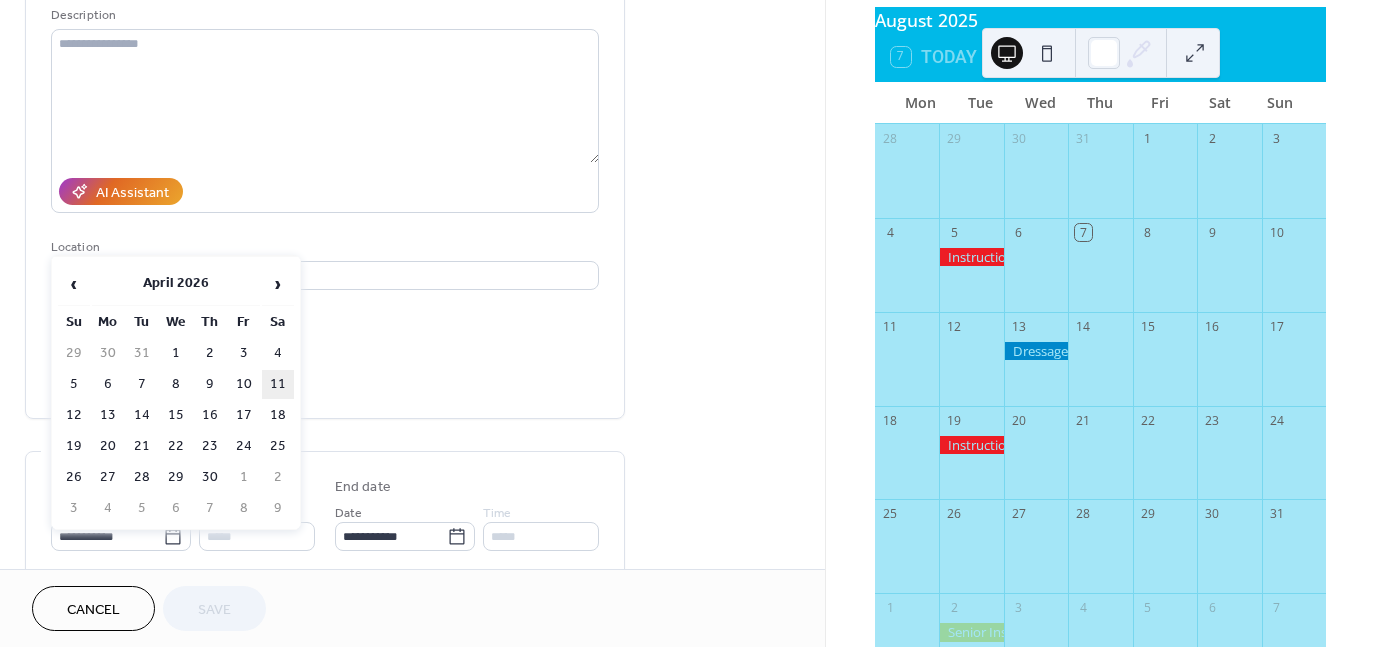 click on "11" at bounding box center [278, 384] 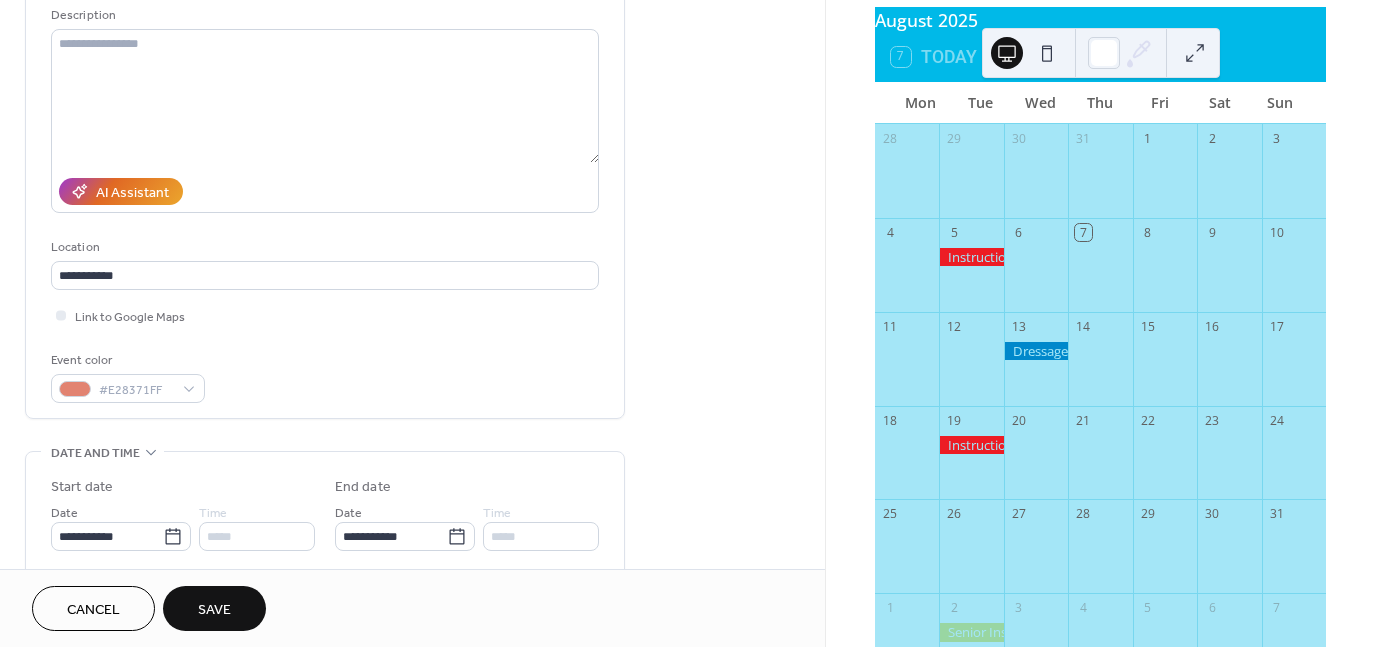 type on "**********" 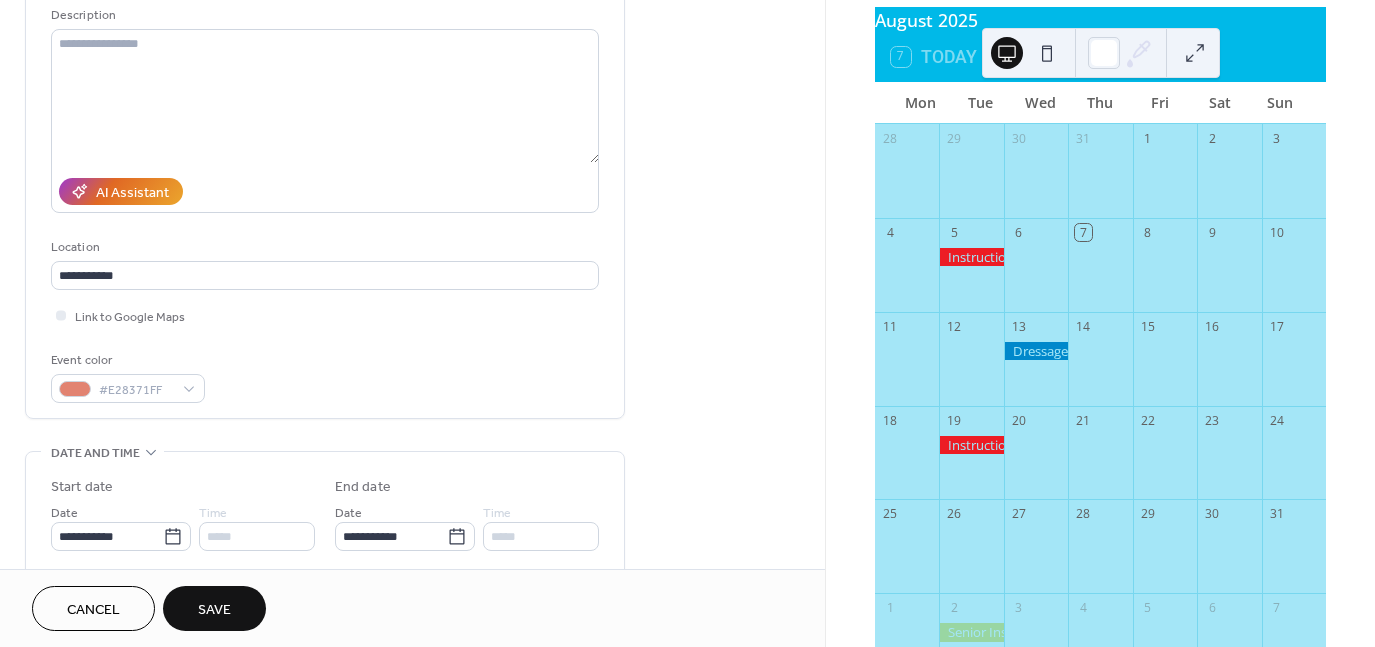 type on "**********" 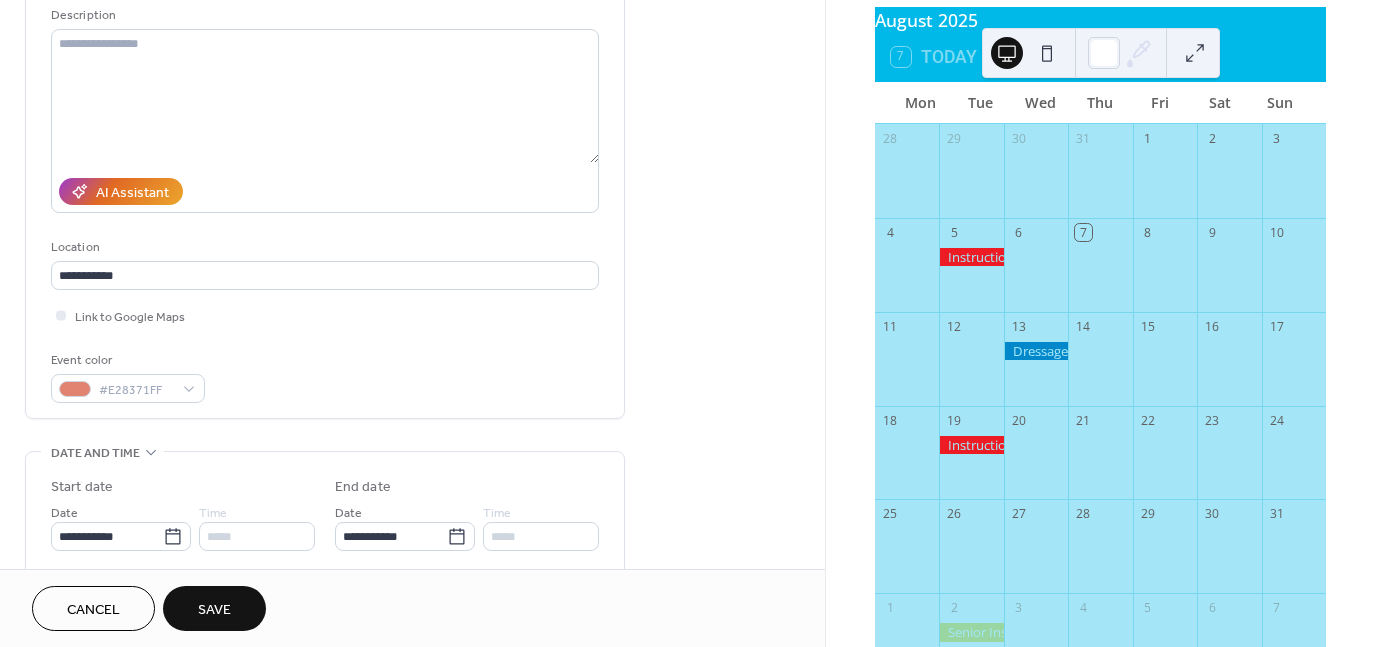 click on "Save" at bounding box center (214, 610) 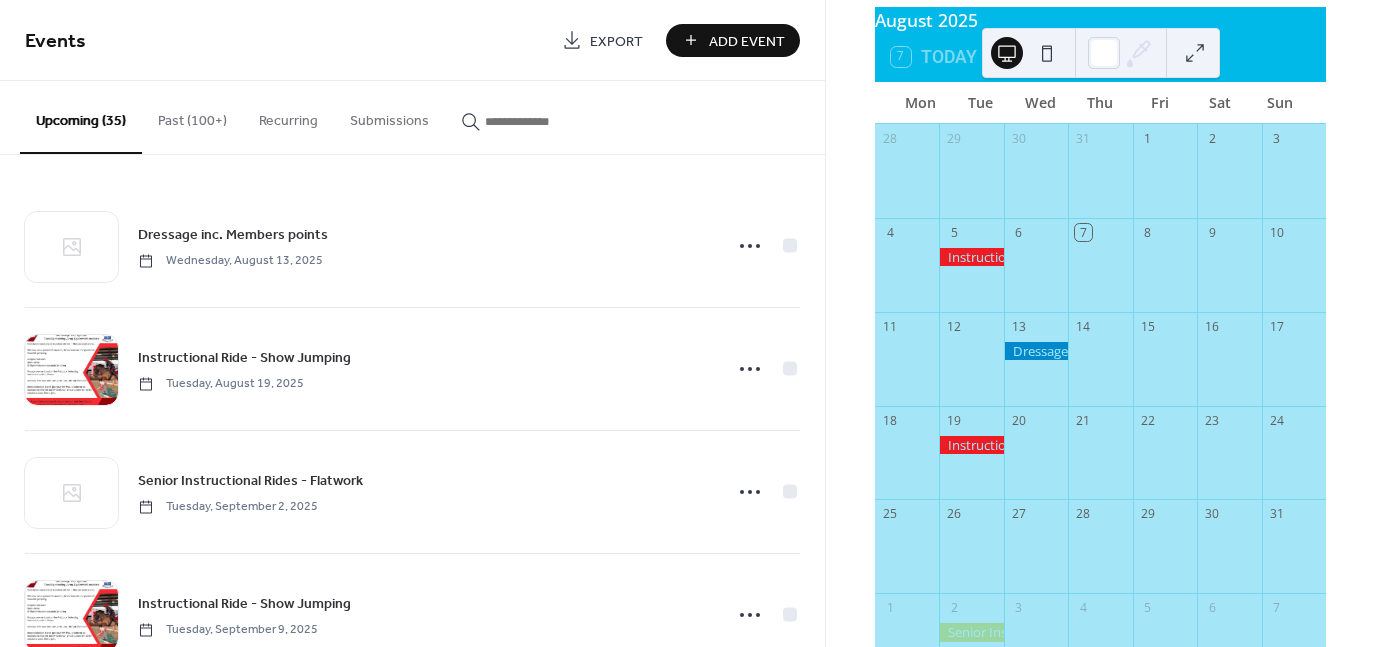 click on "Past (100+)" at bounding box center [192, 116] 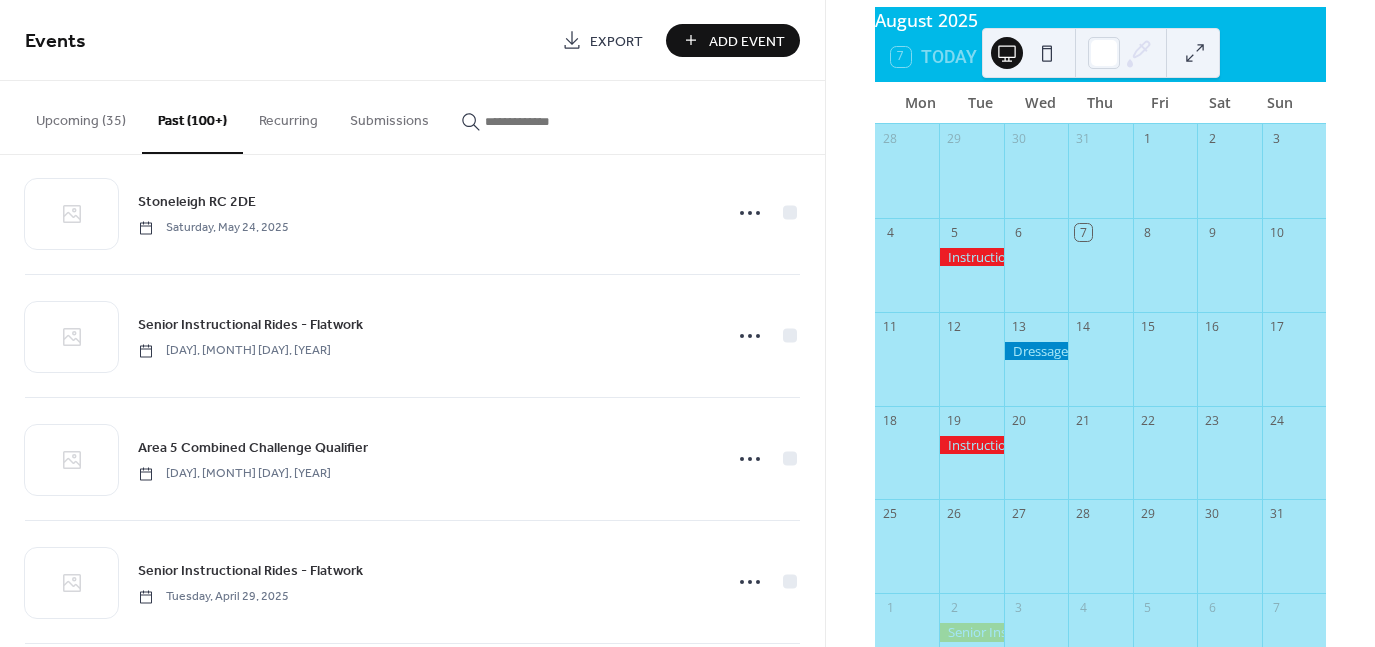 scroll, scrollTop: 1360, scrollLeft: 0, axis: vertical 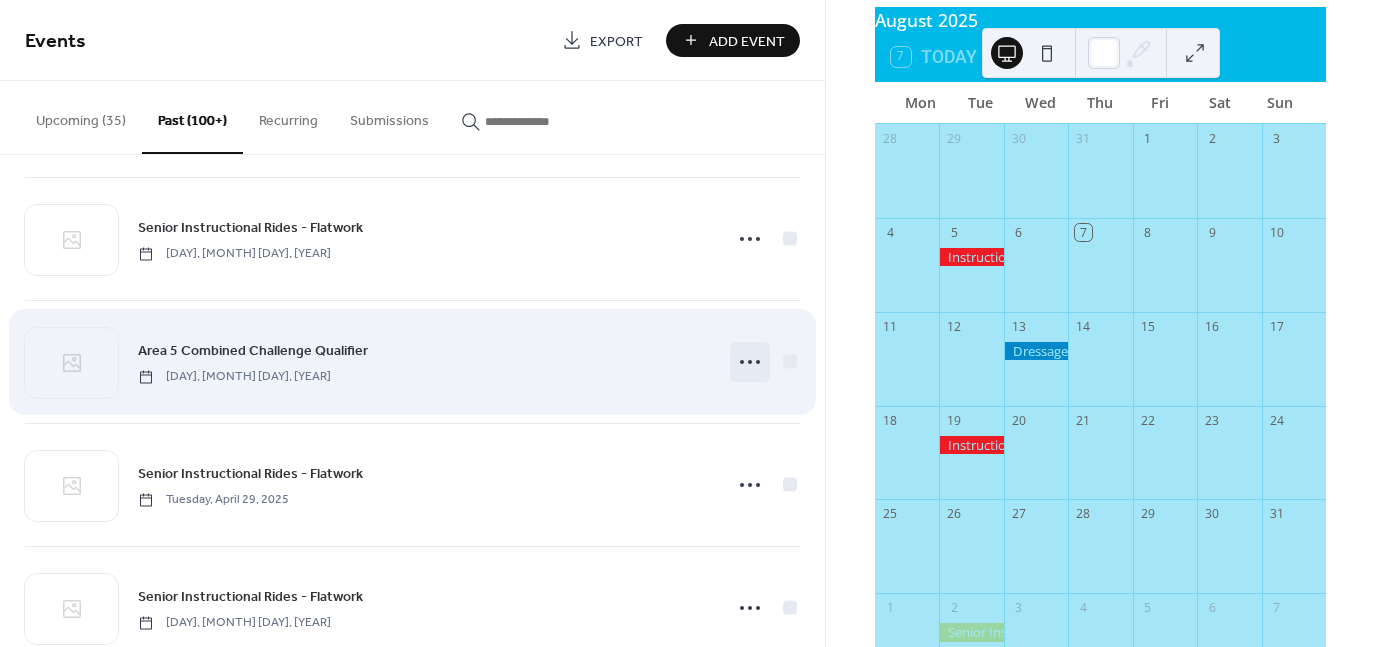 click 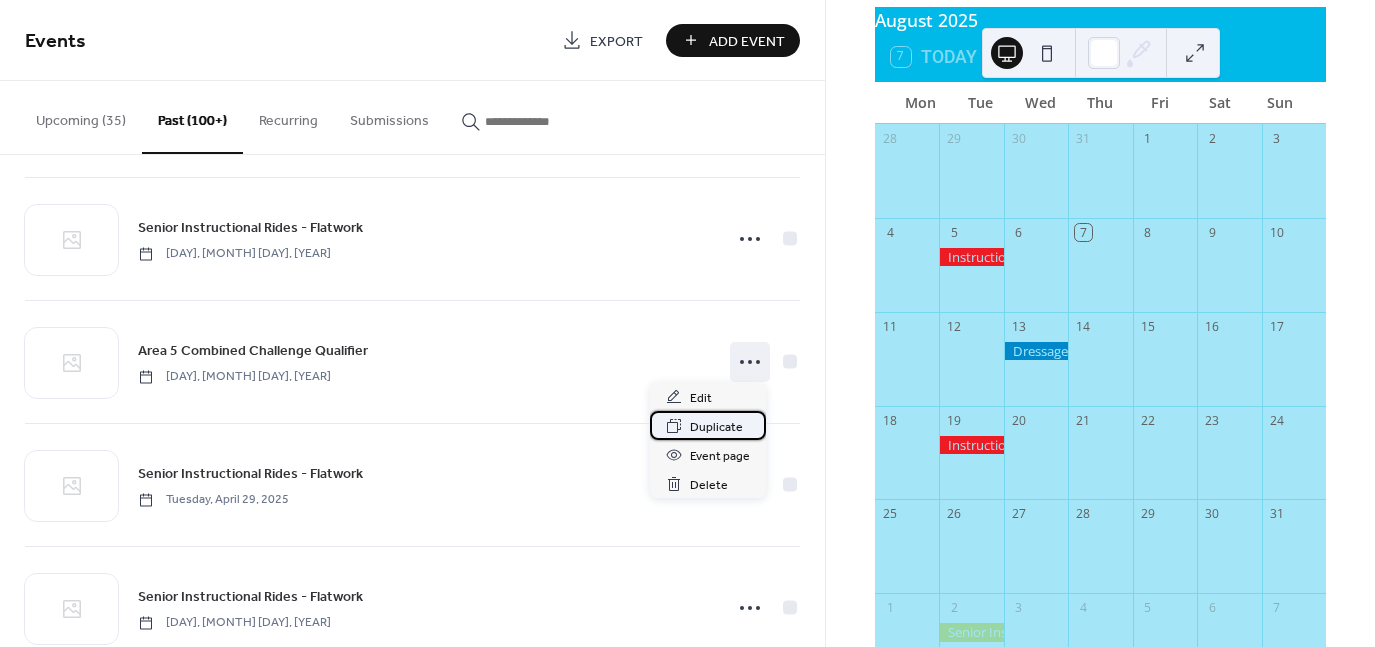 click on "Duplicate" at bounding box center (716, 427) 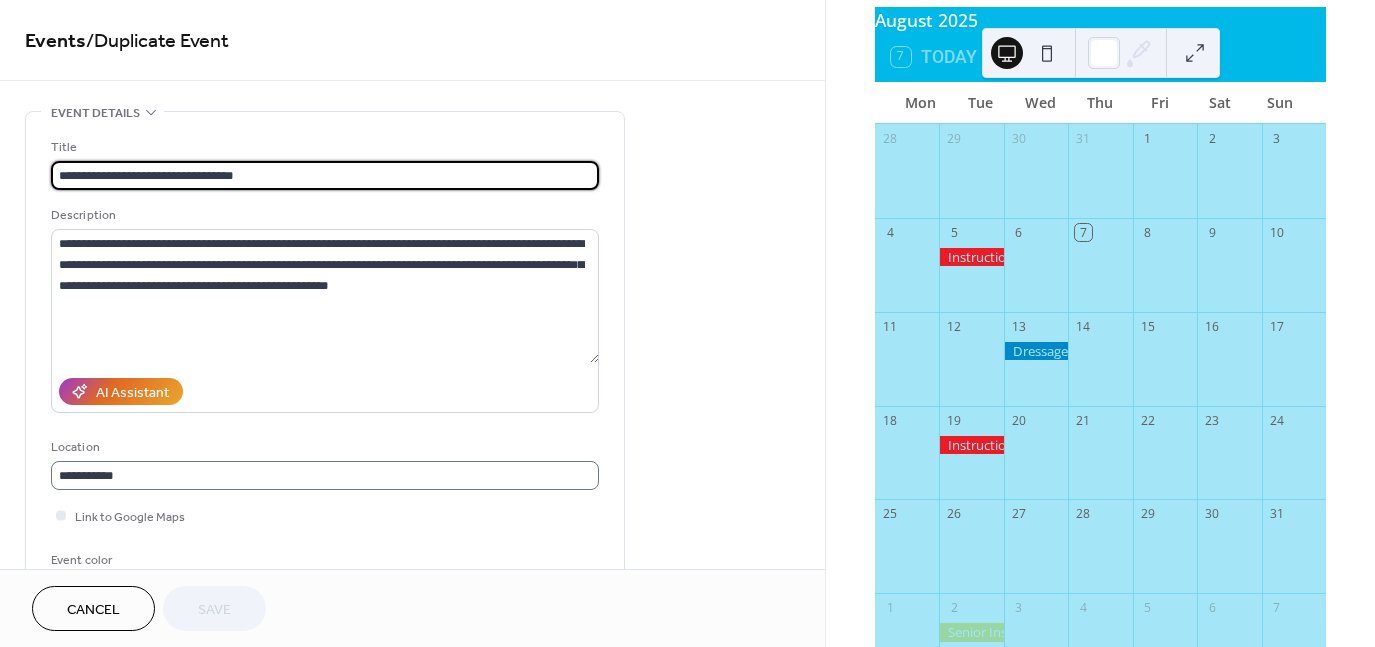 scroll, scrollTop: 1, scrollLeft: 0, axis: vertical 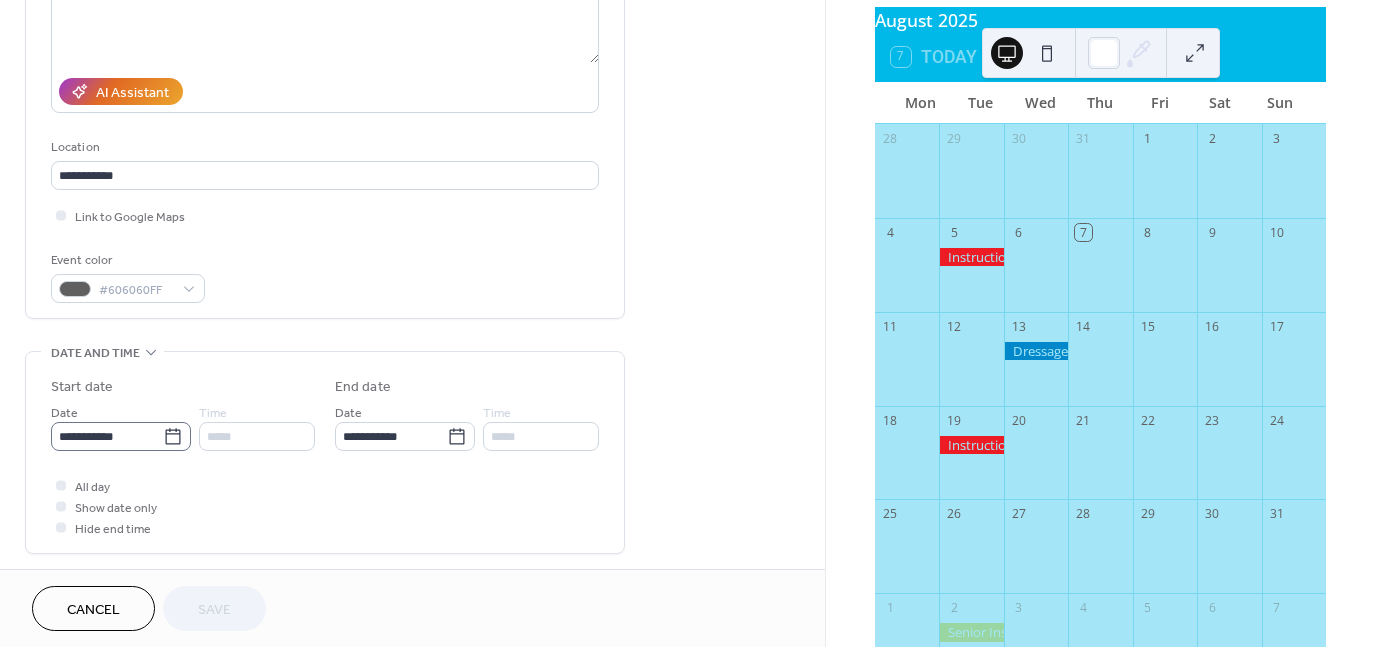 click 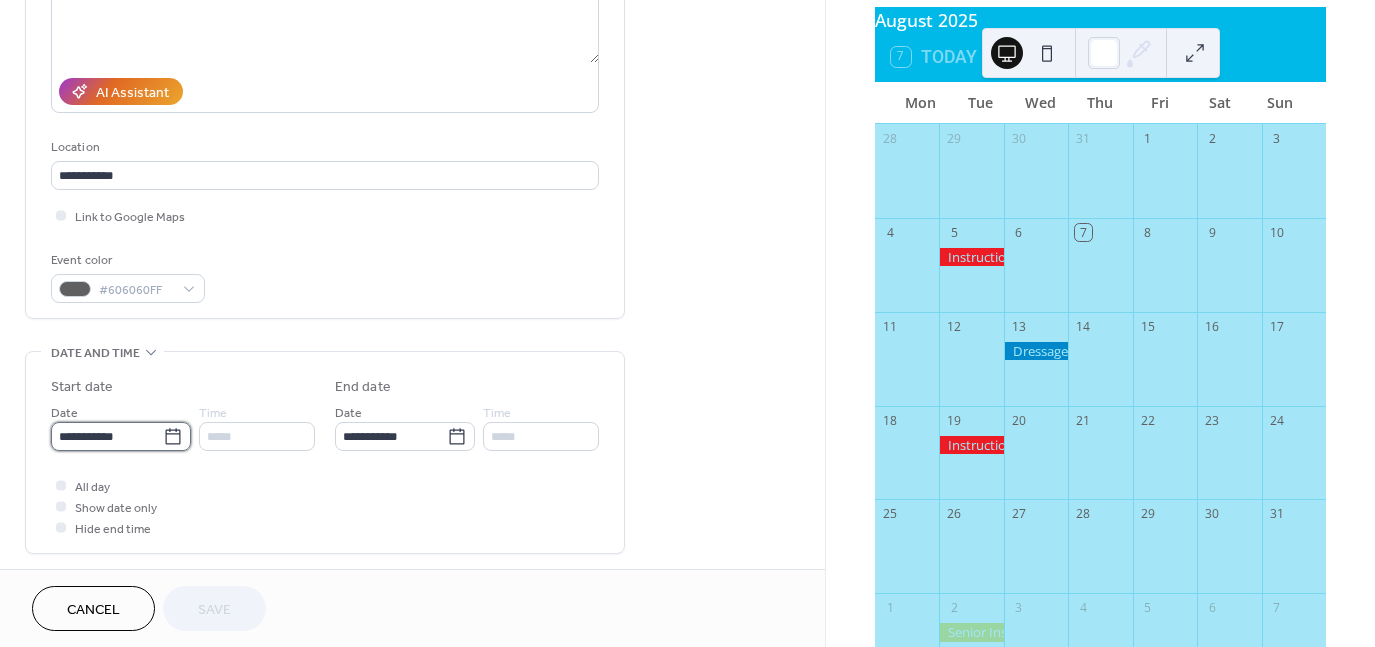 click on "**********" at bounding box center (107, 436) 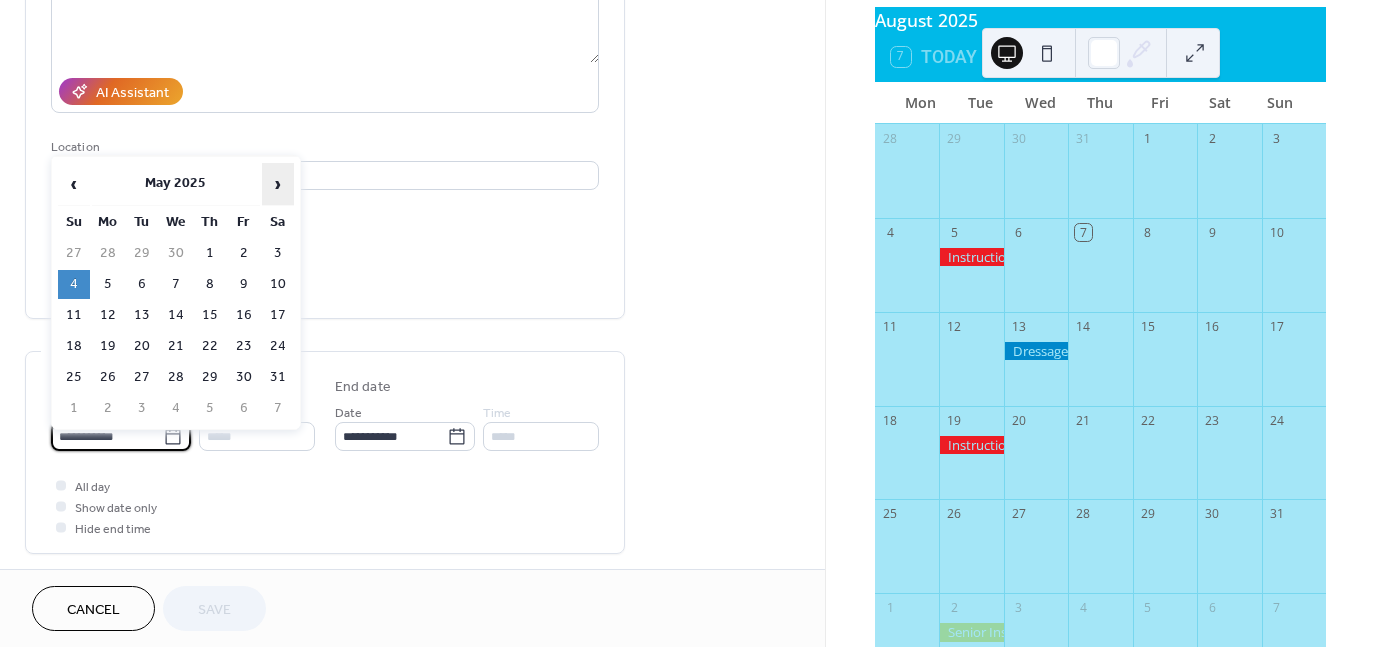 click on "›" at bounding box center [278, 184] 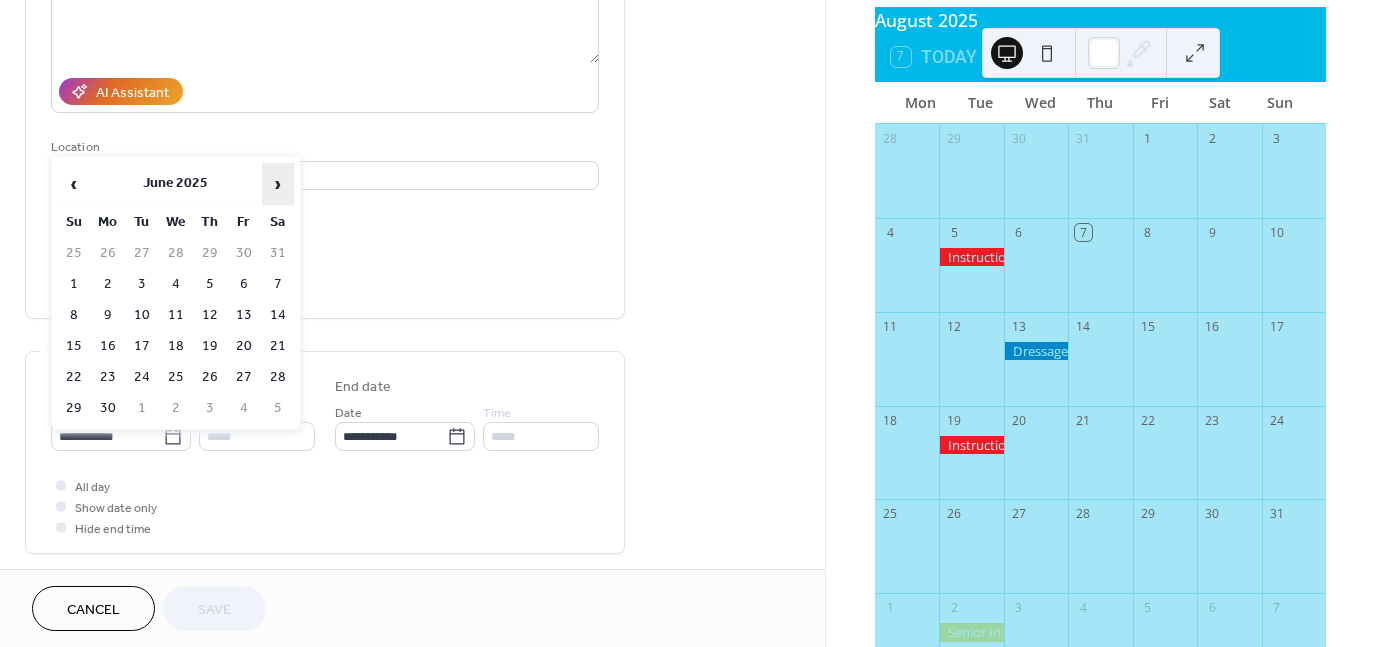 click on "›" at bounding box center [278, 184] 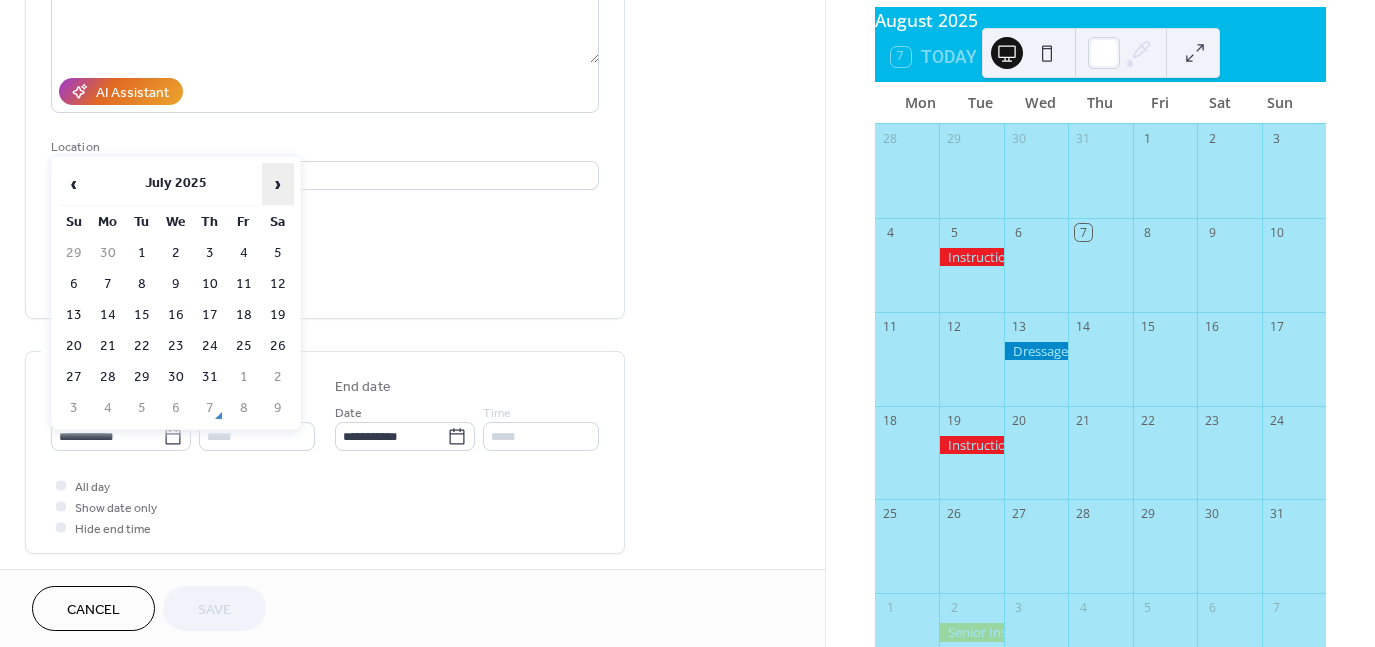 click on "›" at bounding box center [278, 184] 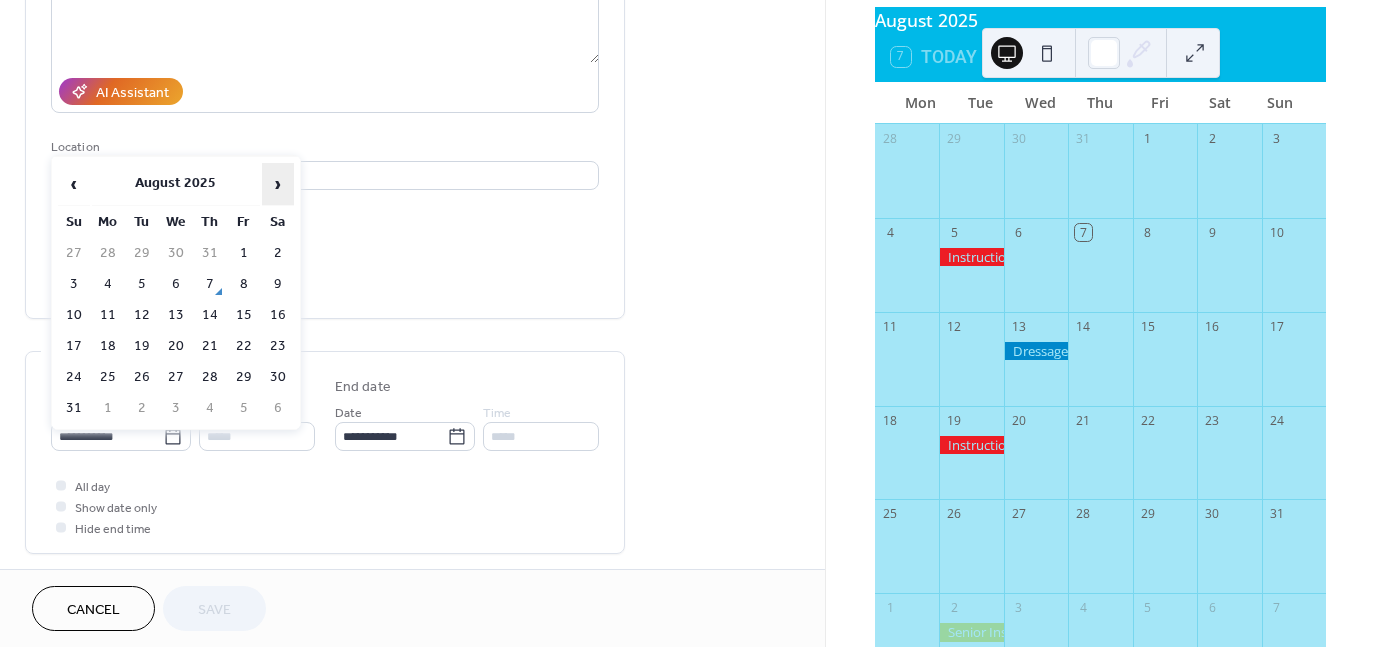 click on "›" at bounding box center (278, 184) 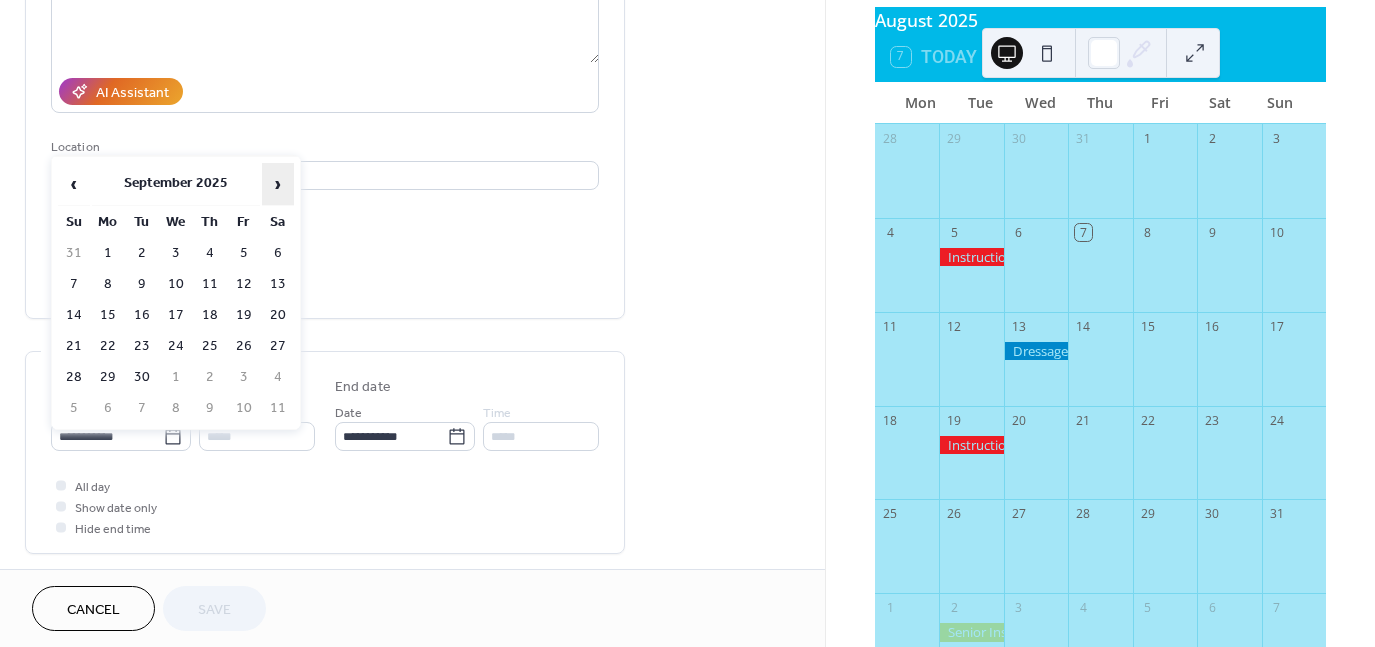click on "›" at bounding box center (278, 184) 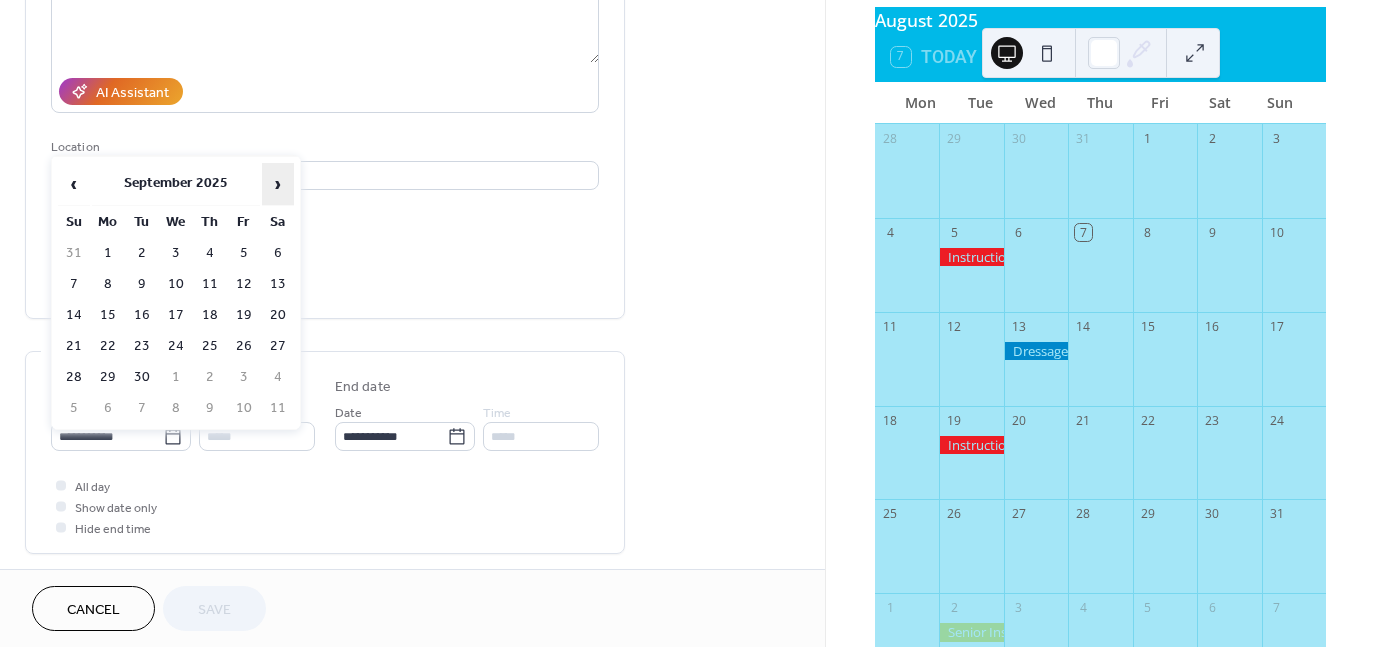 click on "›" at bounding box center [278, 184] 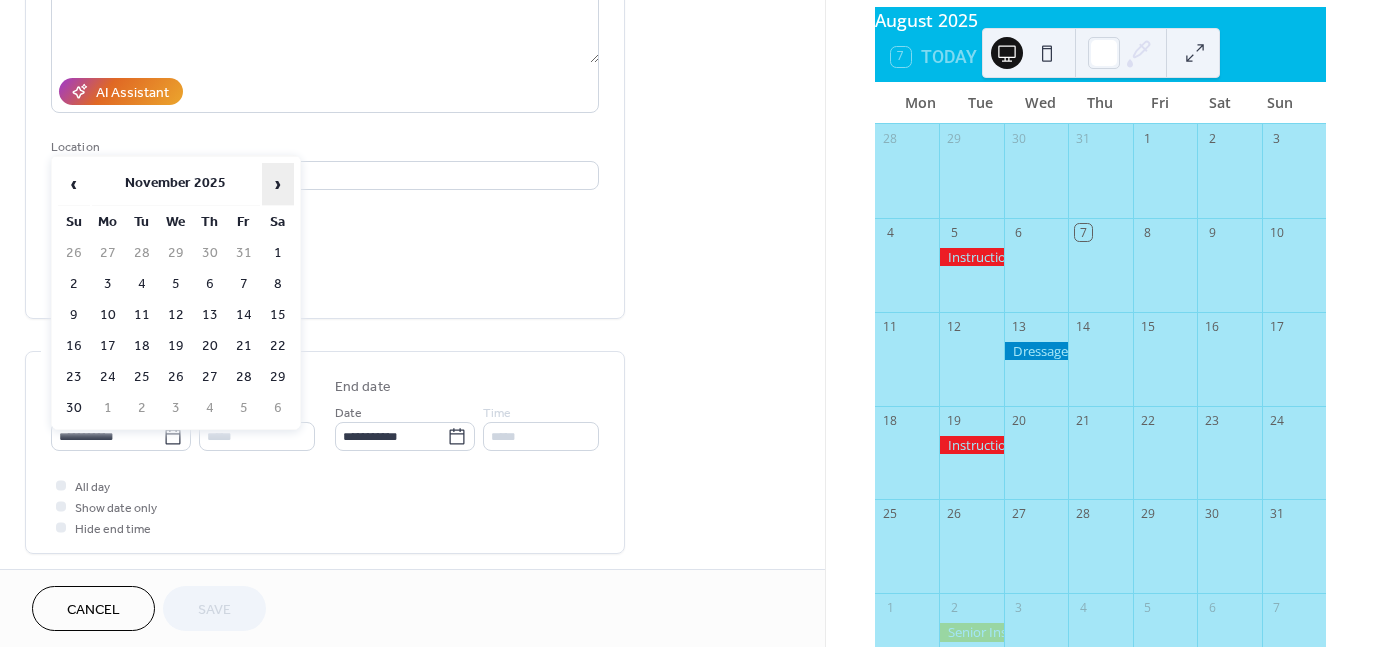 click on "›" at bounding box center [278, 184] 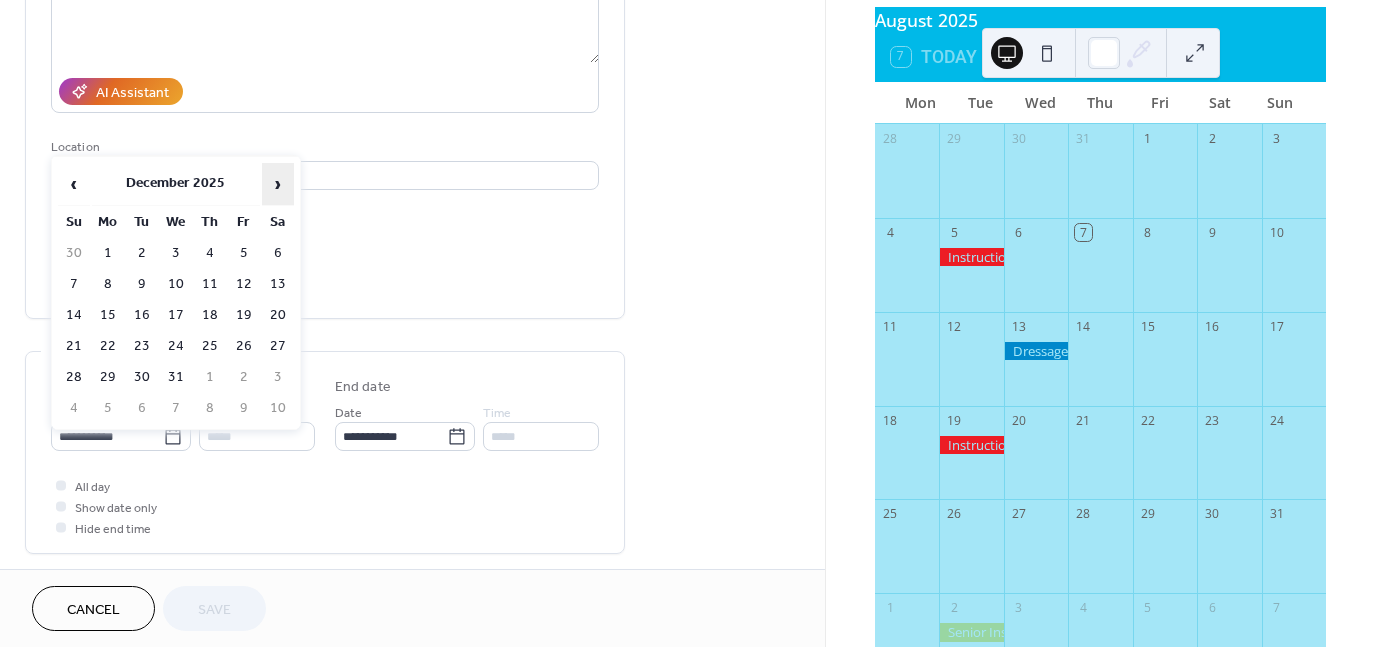 click on "›" at bounding box center (278, 184) 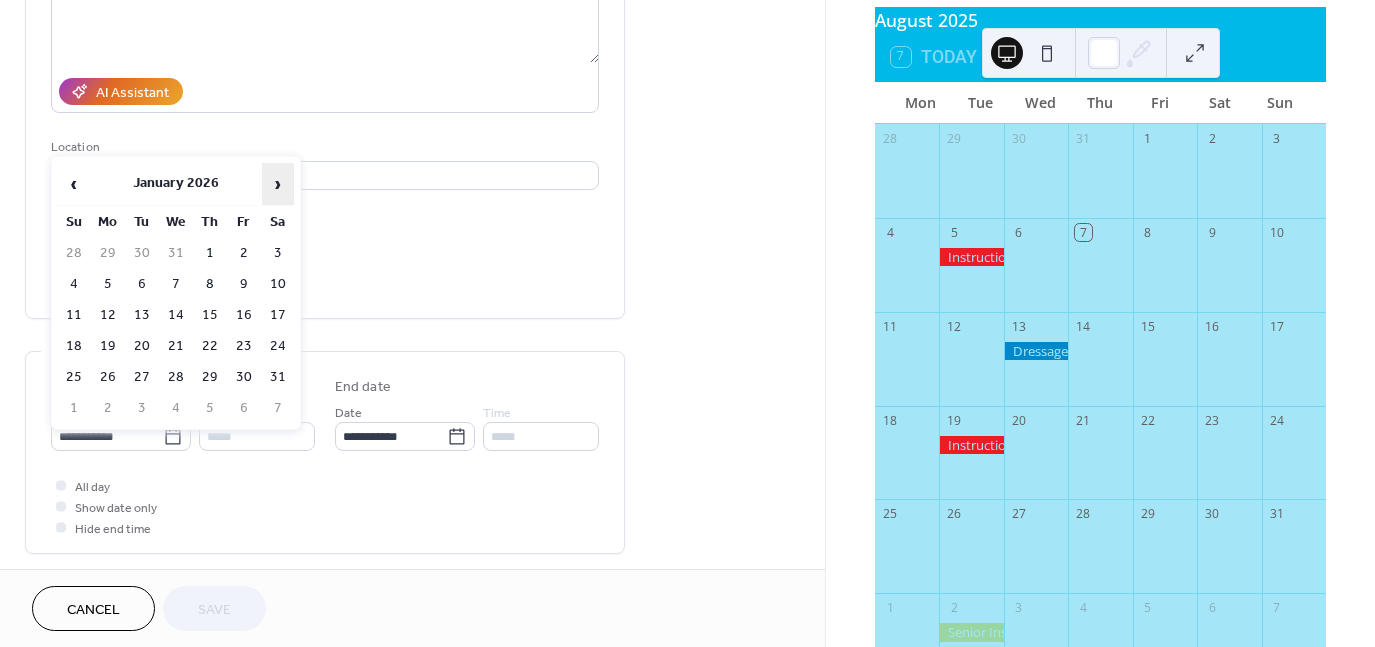 click on "›" at bounding box center (278, 184) 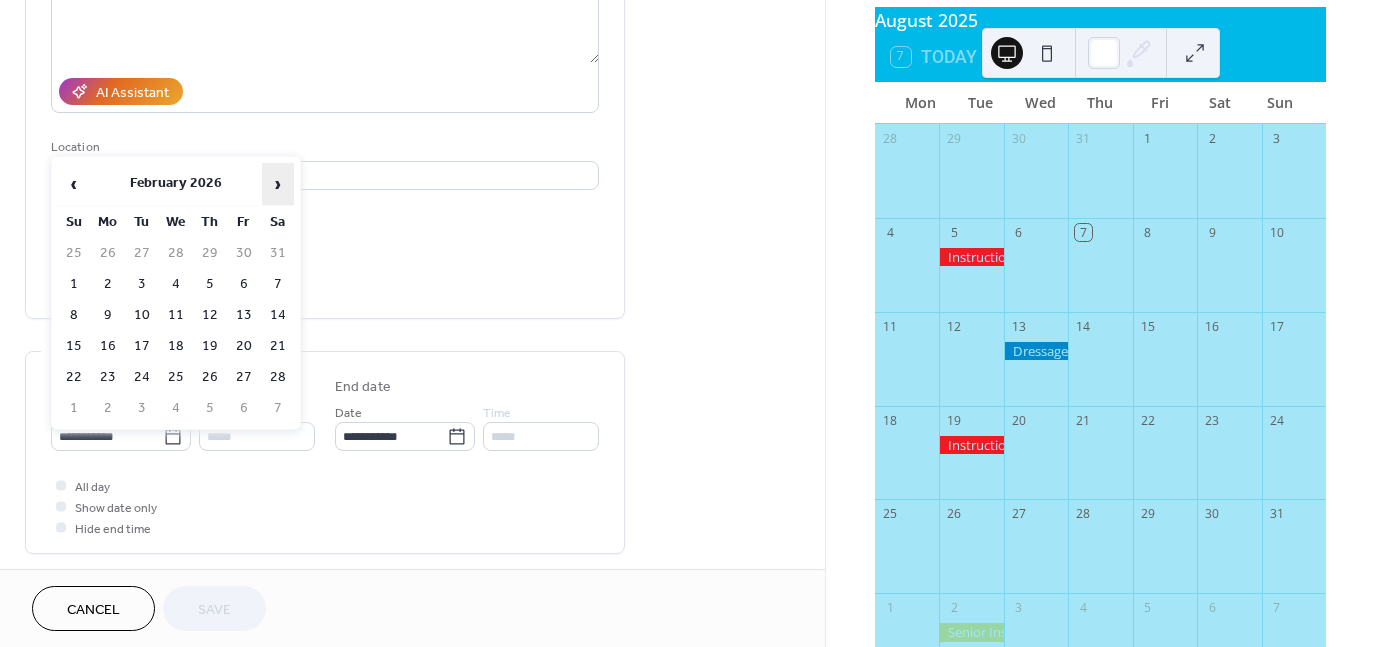 click on "›" at bounding box center (278, 184) 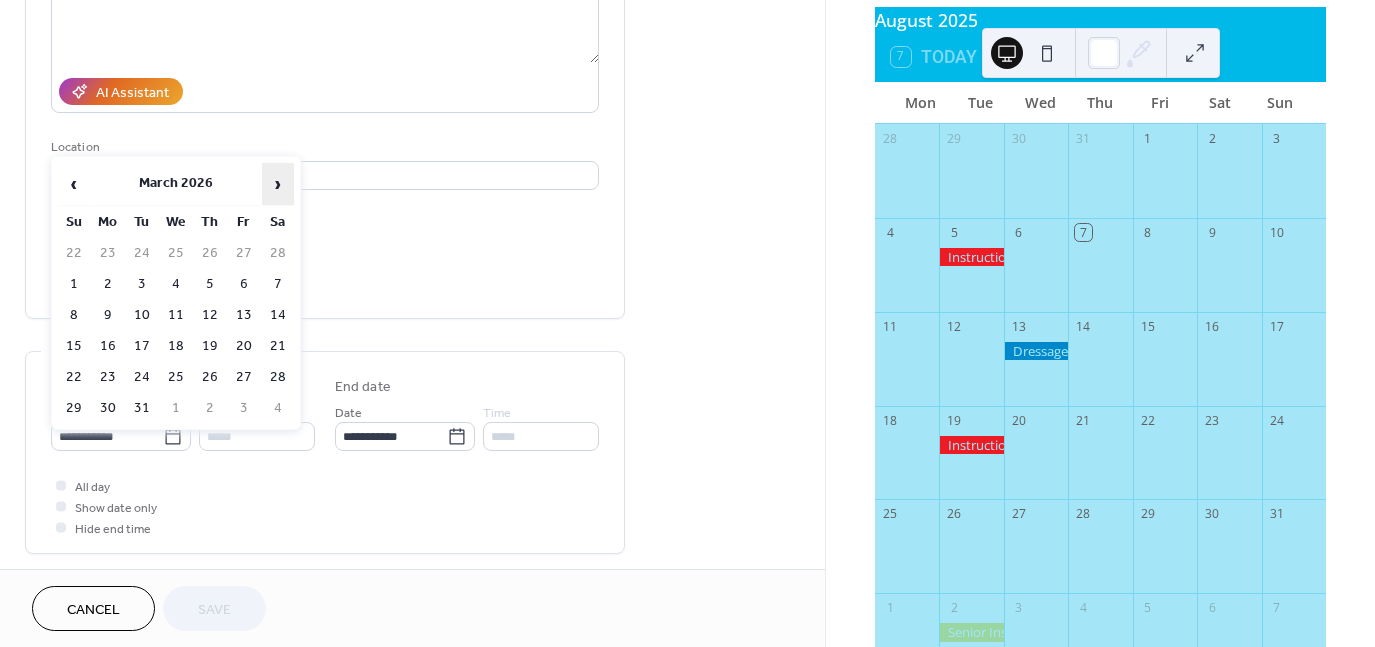 click on "›" at bounding box center [278, 184] 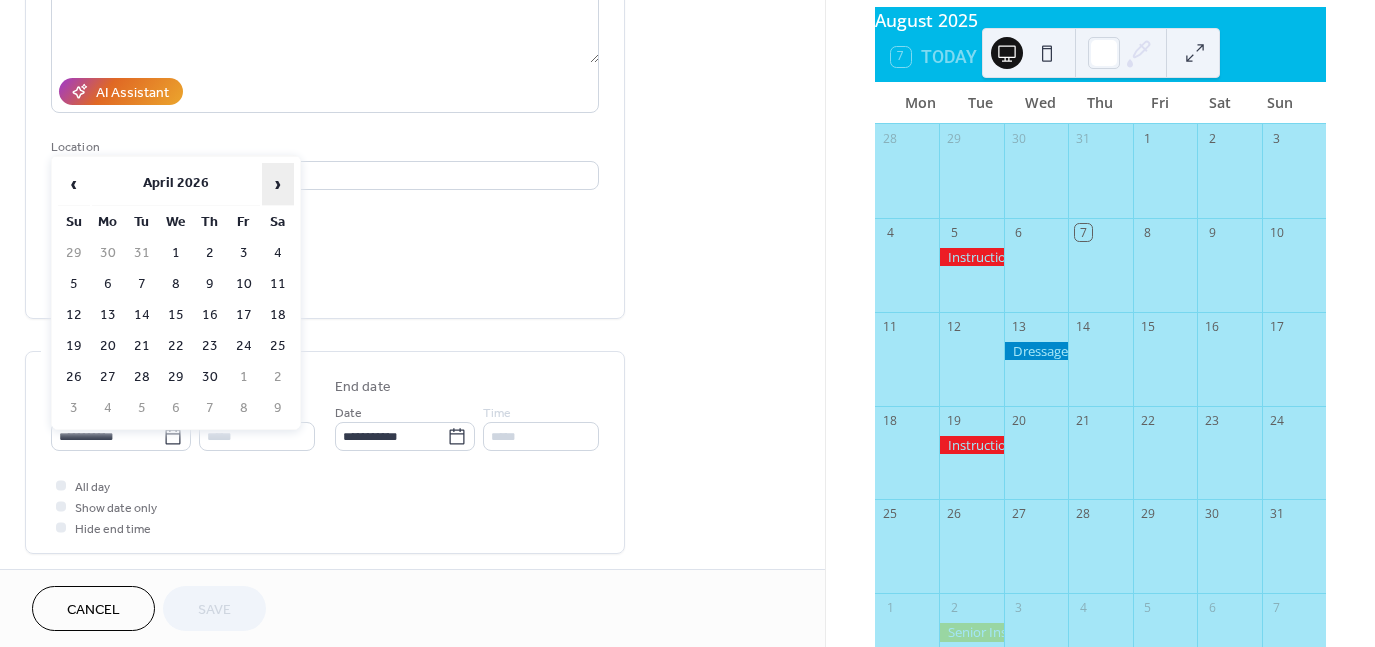 click on "›" at bounding box center (278, 184) 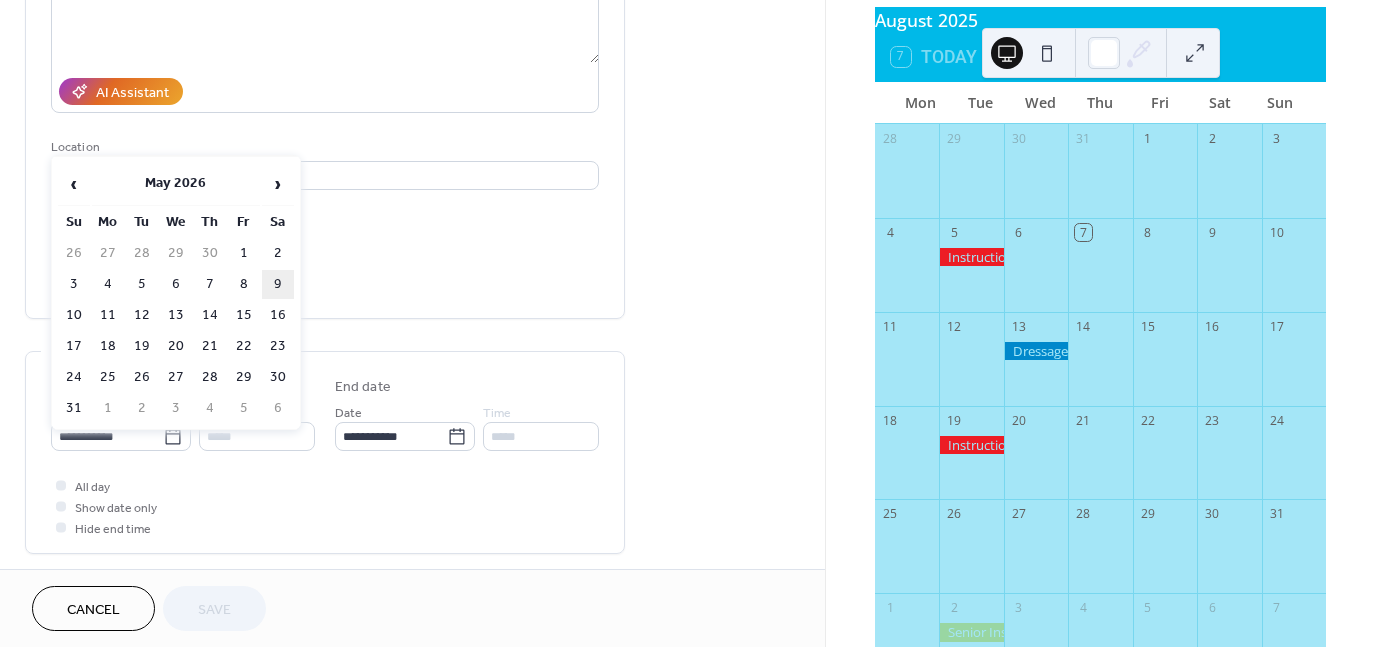 click on "9" at bounding box center [278, 284] 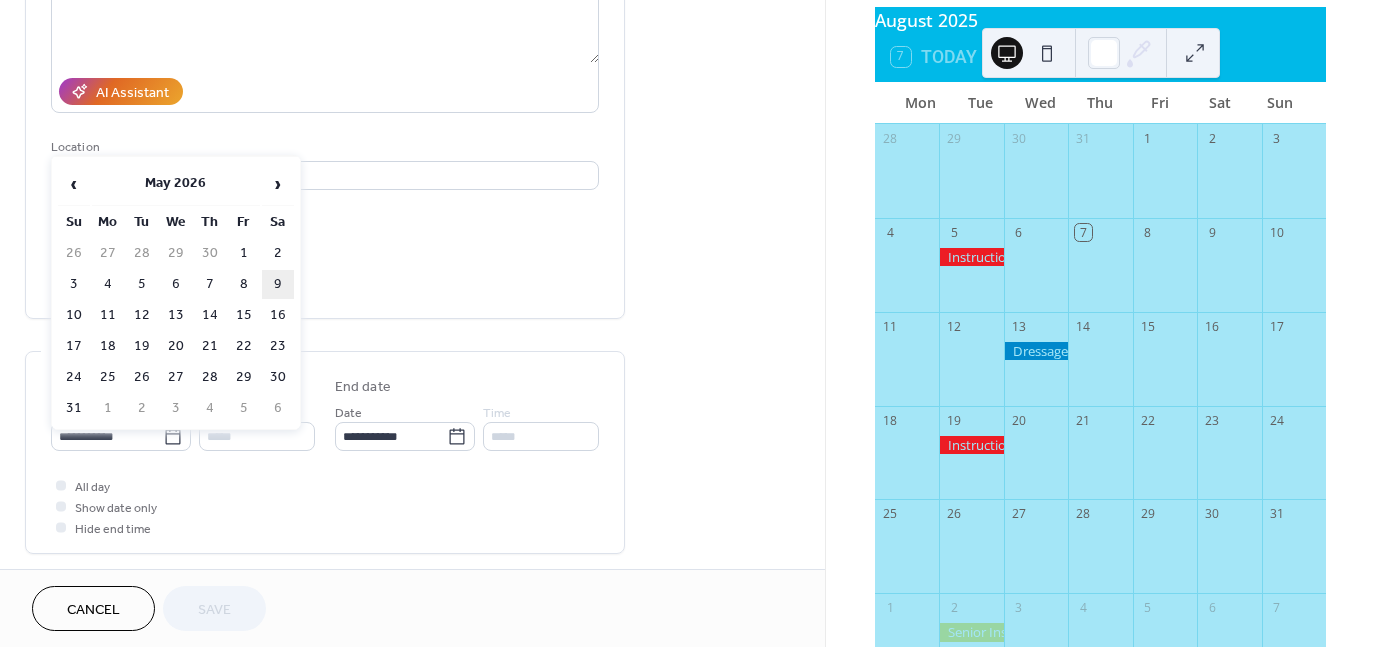 type on "**********" 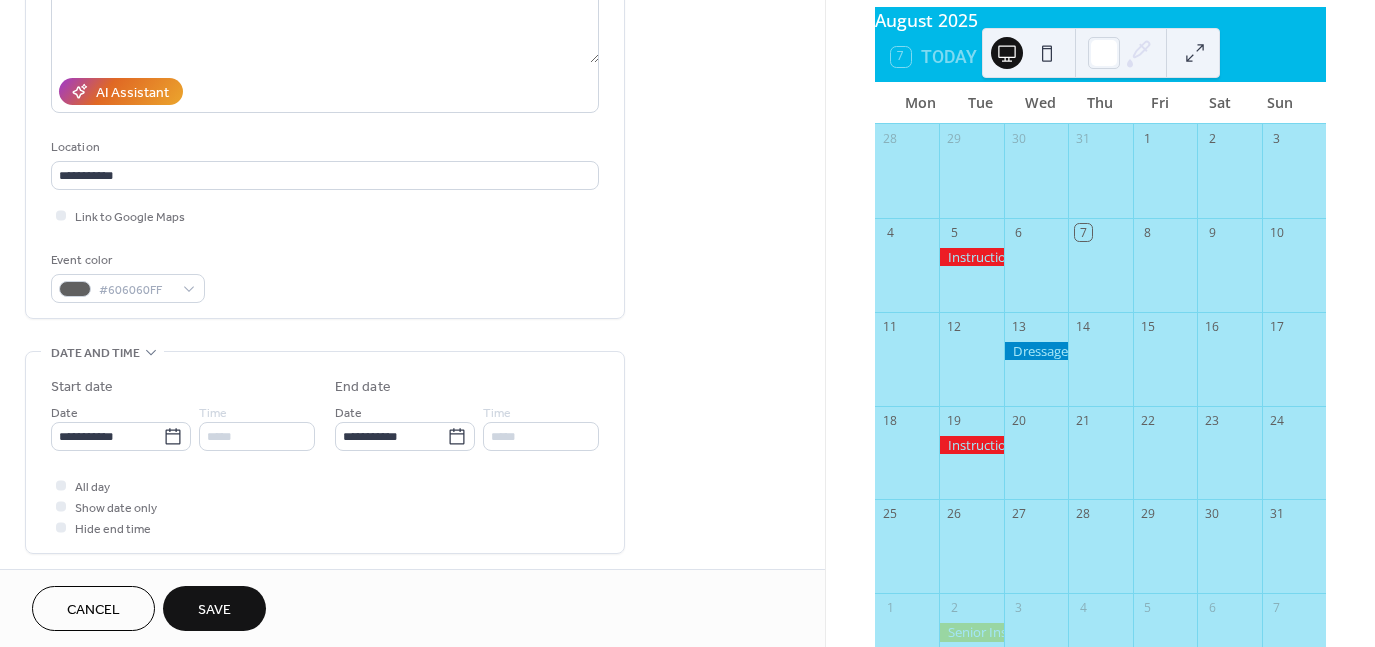click on "Save" at bounding box center (214, 610) 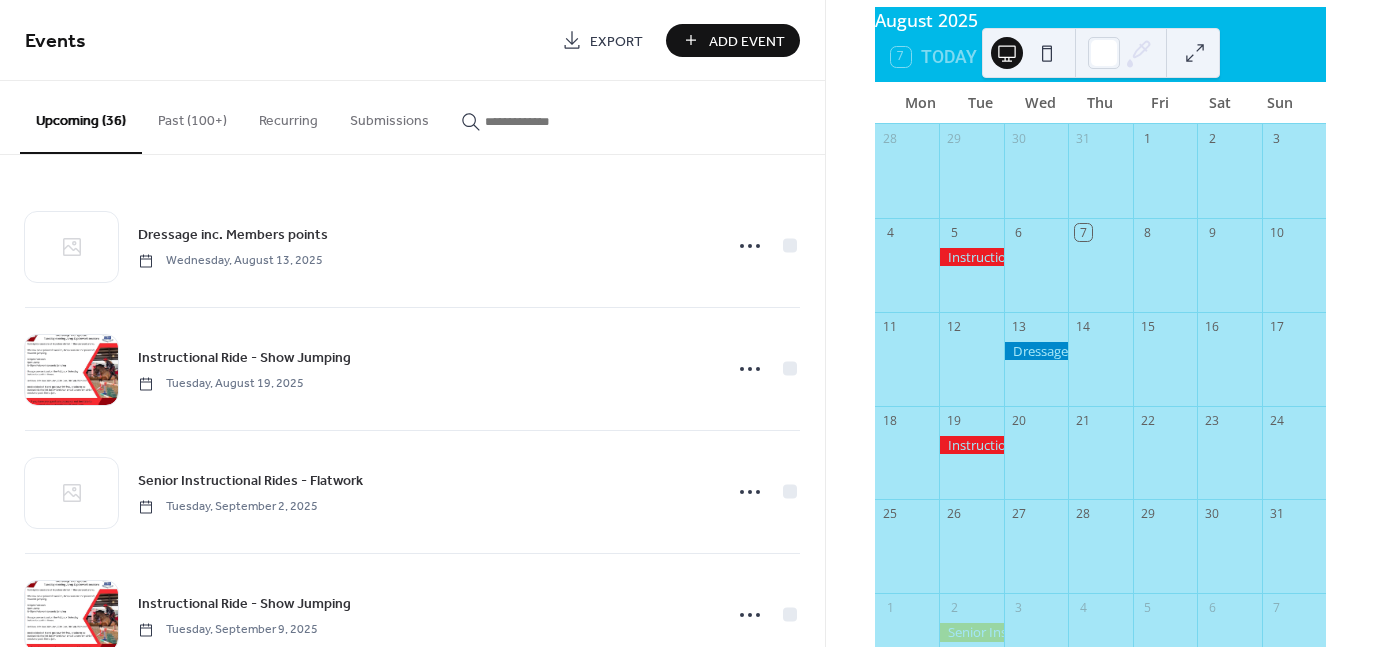 click on "Past (100+)" at bounding box center [192, 116] 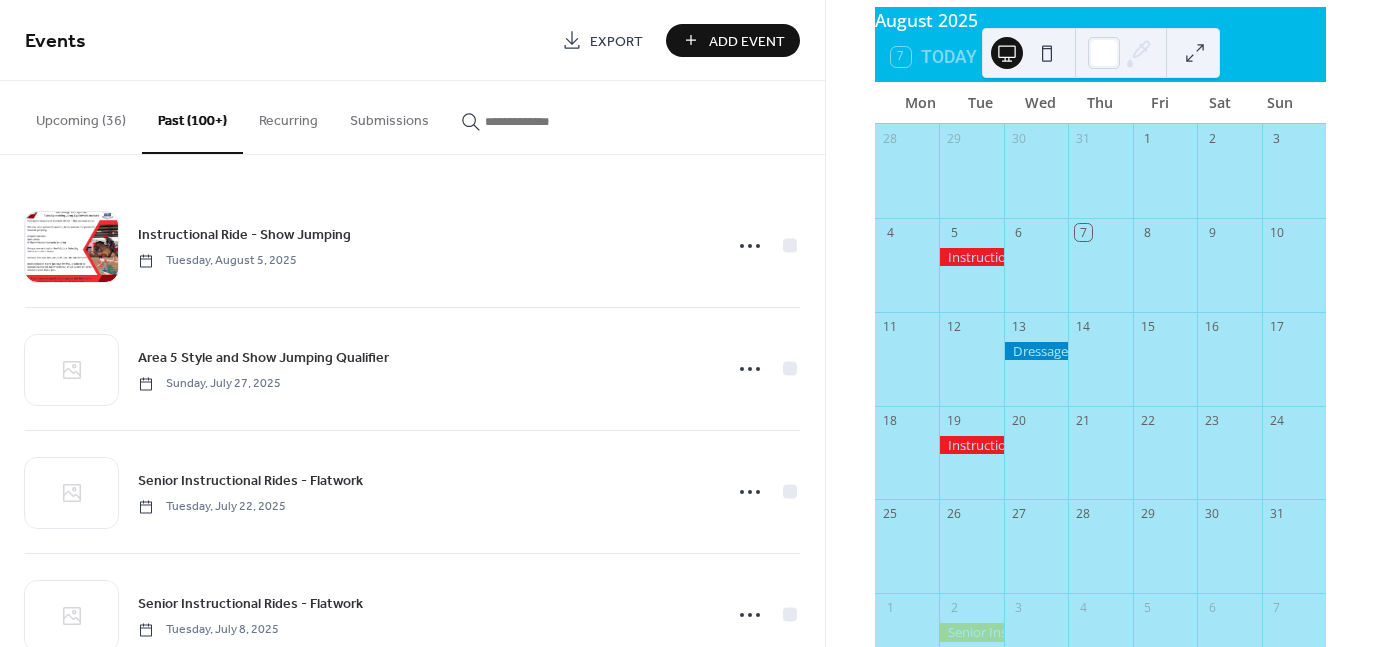 drag, startPoint x: 816, startPoint y: 199, endPoint x: 810, endPoint y: 281, distance: 82.219215 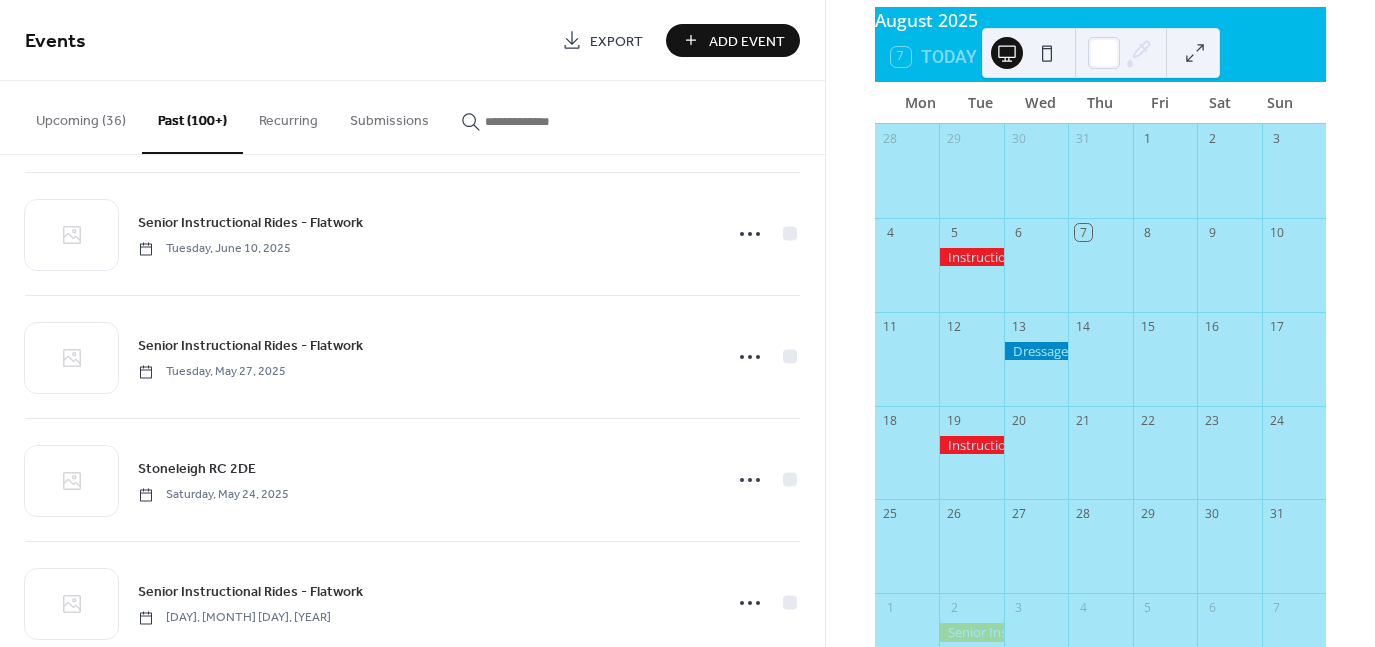 scroll, scrollTop: 1008, scrollLeft: 0, axis: vertical 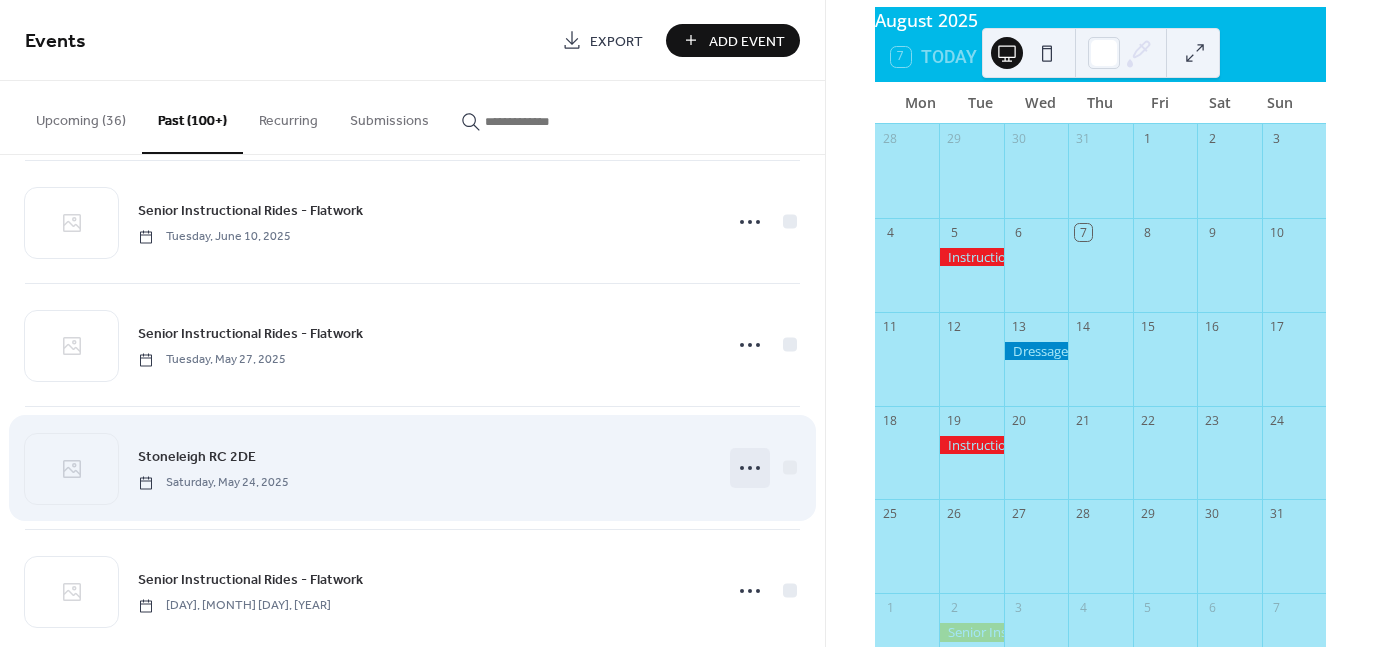 click 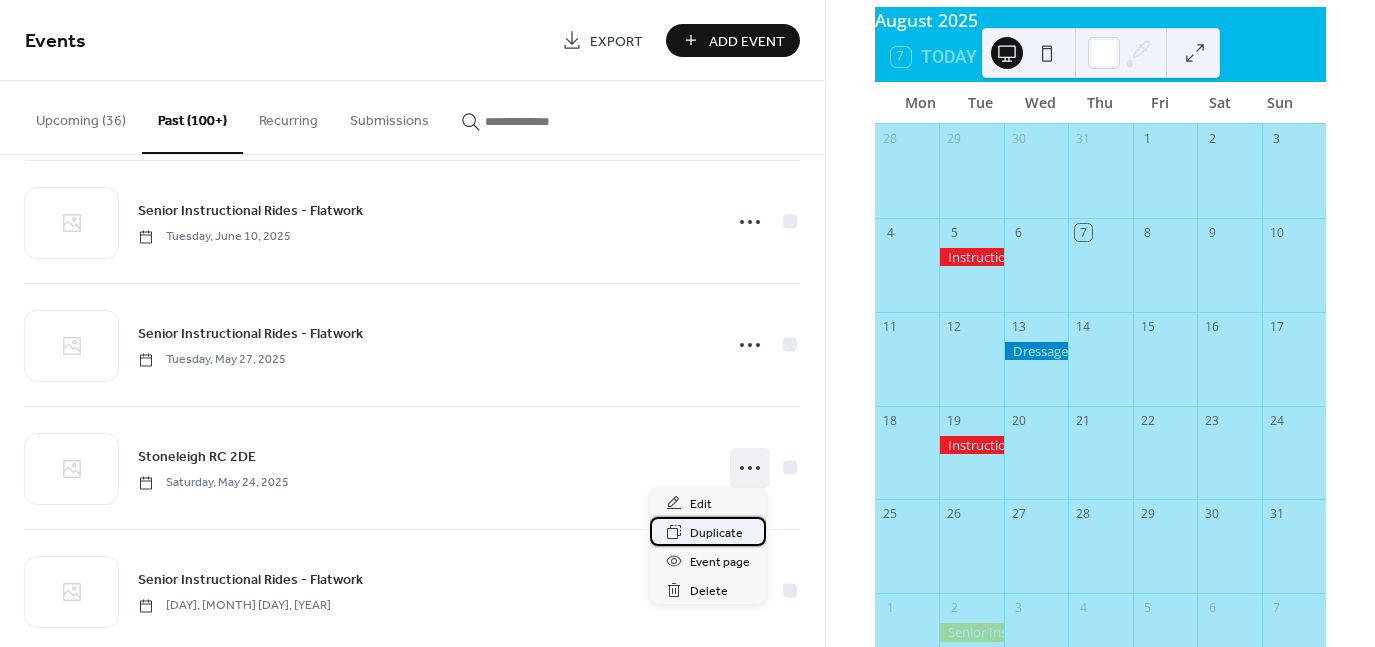 click on "Duplicate" at bounding box center [716, 533] 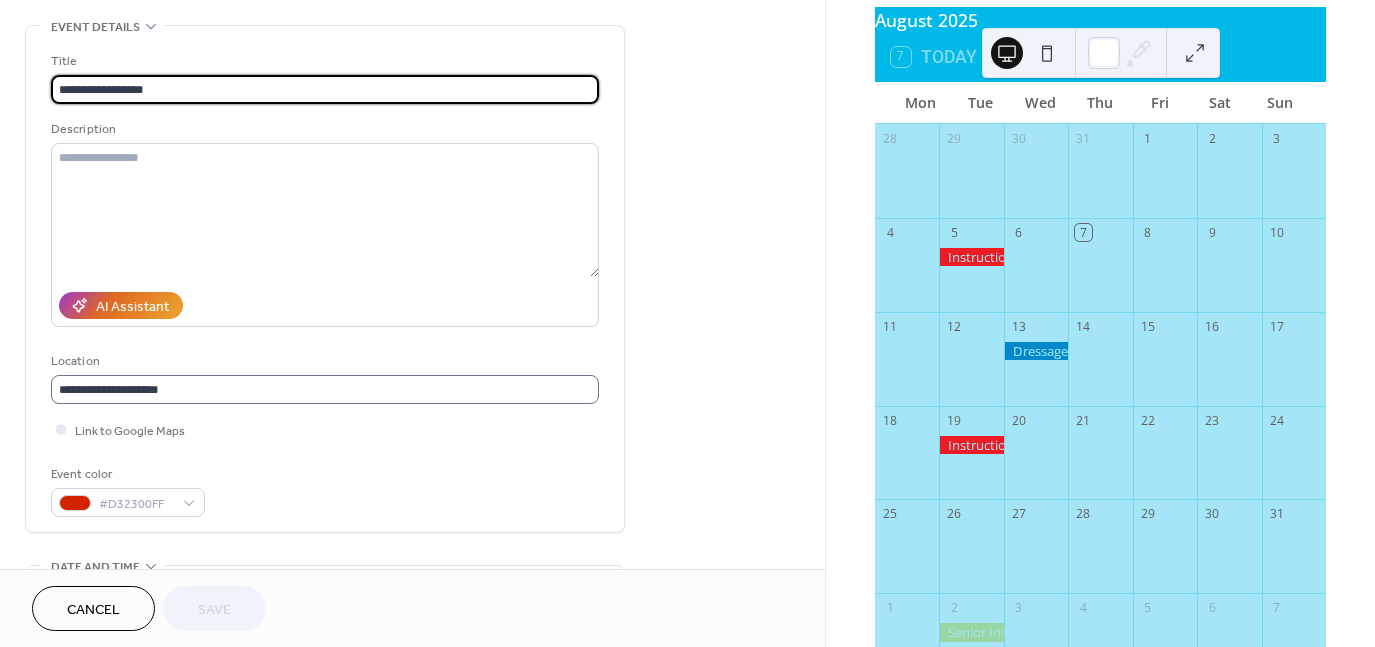 scroll, scrollTop: 100, scrollLeft: 0, axis: vertical 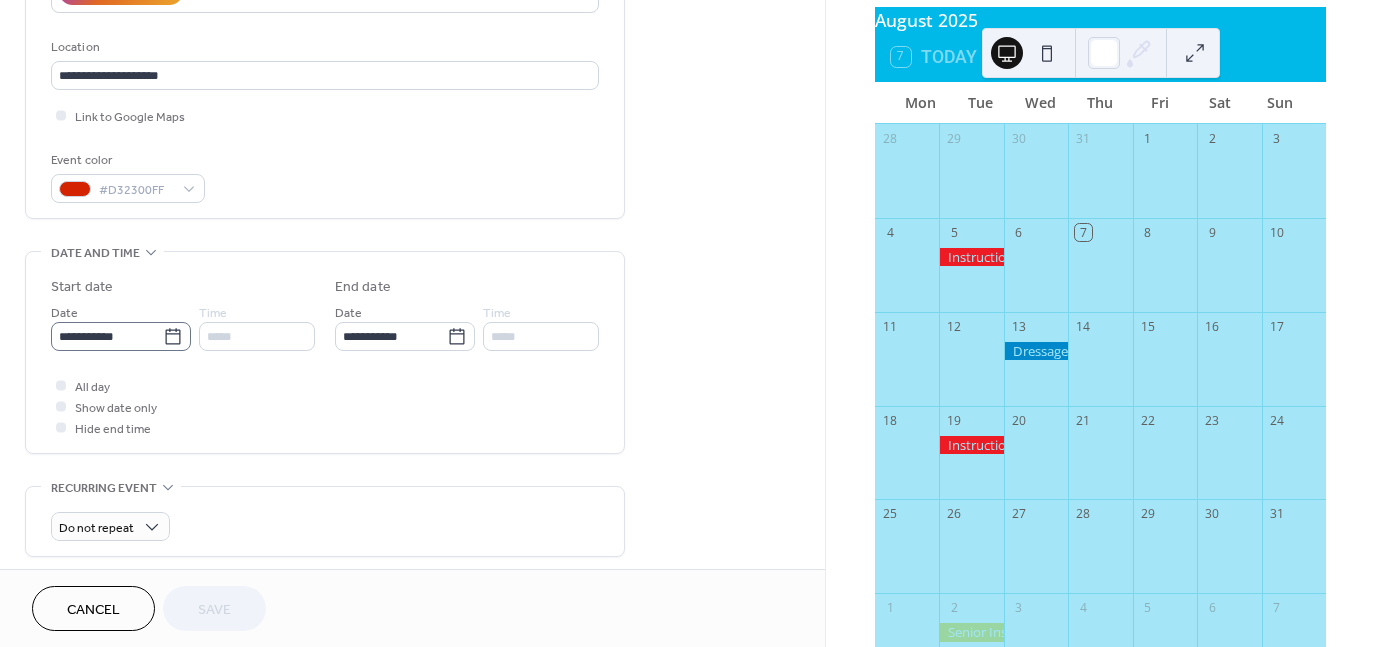 click 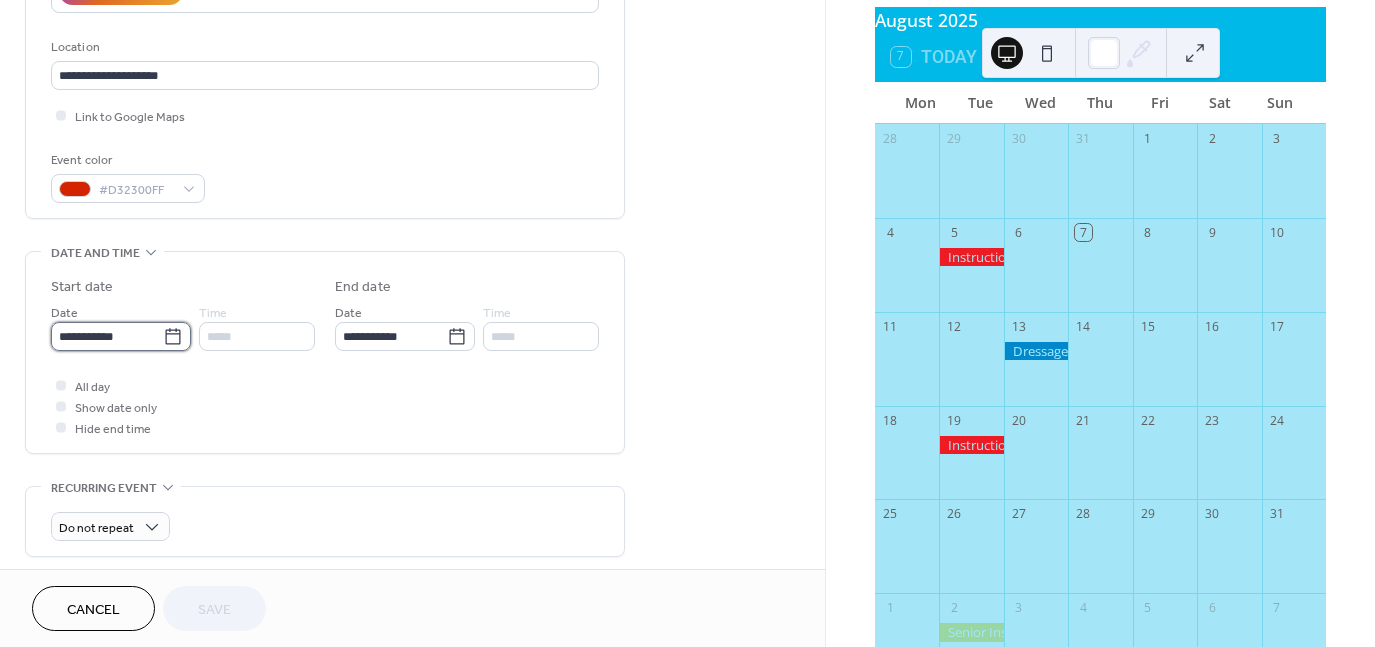 click on "**********" at bounding box center [107, 336] 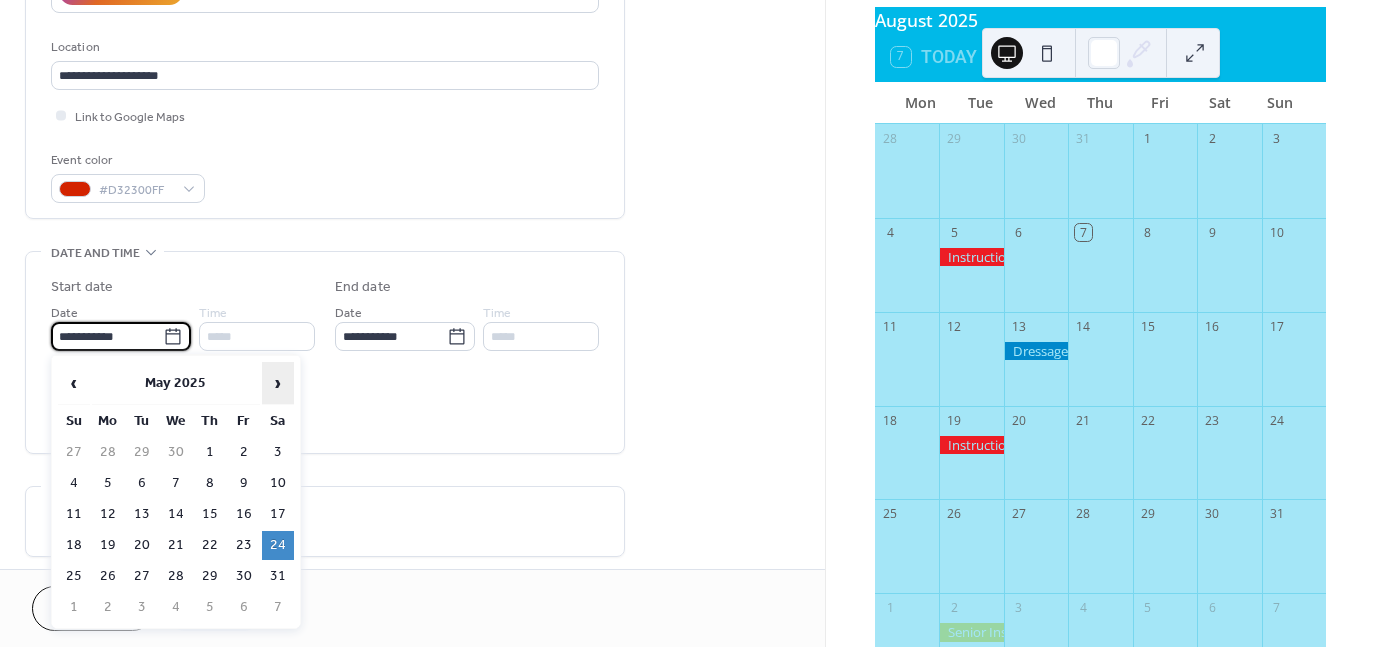 click on "›" at bounding box center (278, 383) 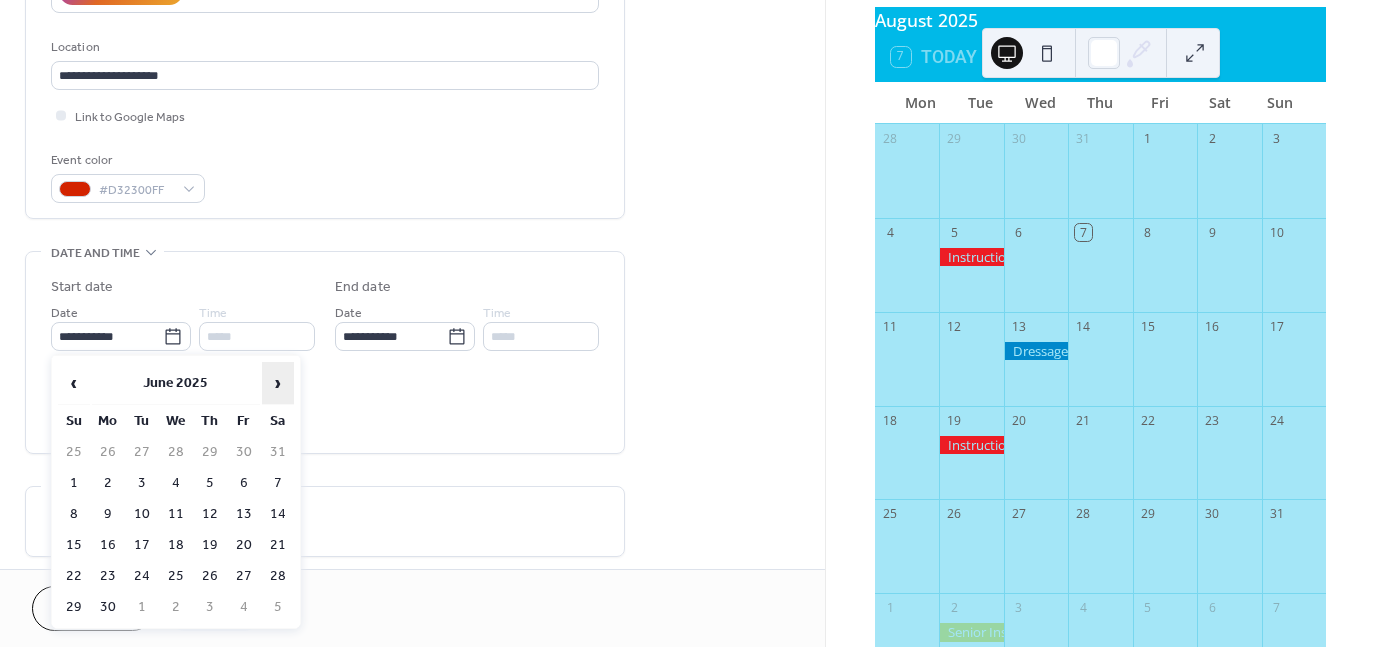 click on "›" at bounding box center (278, 383) 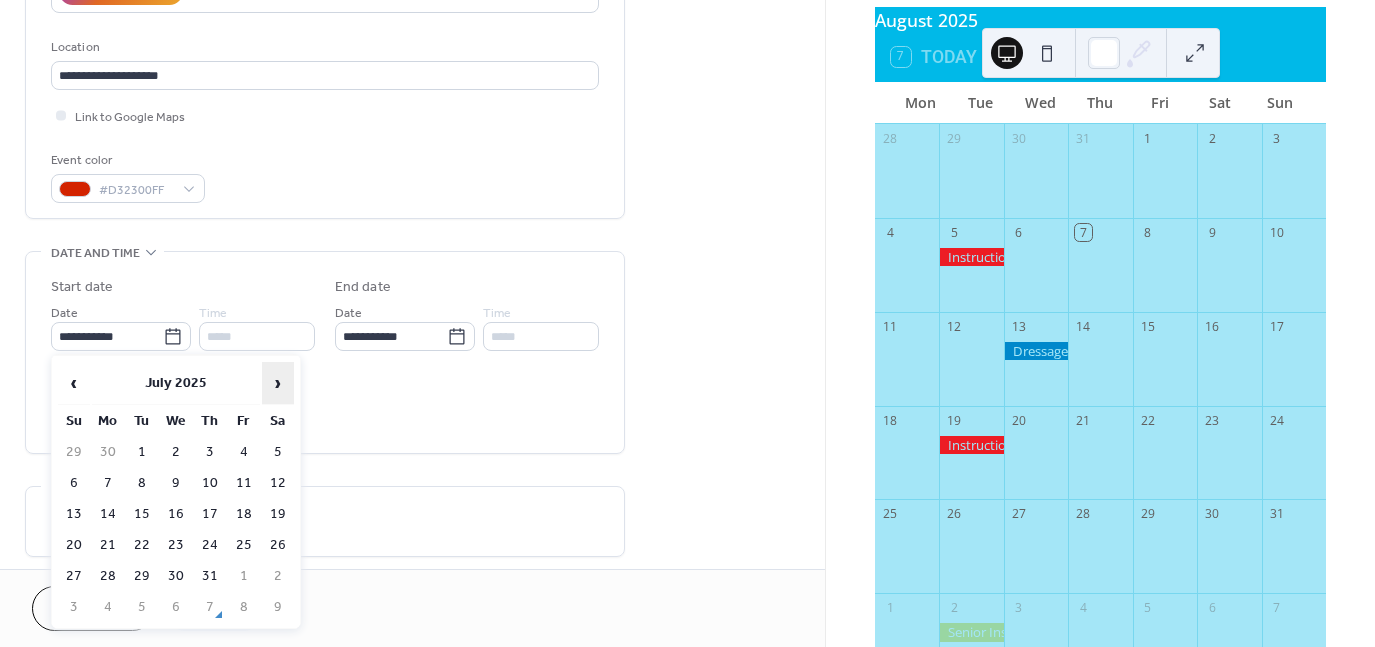 click on "›" at bounding box center (278, 383) 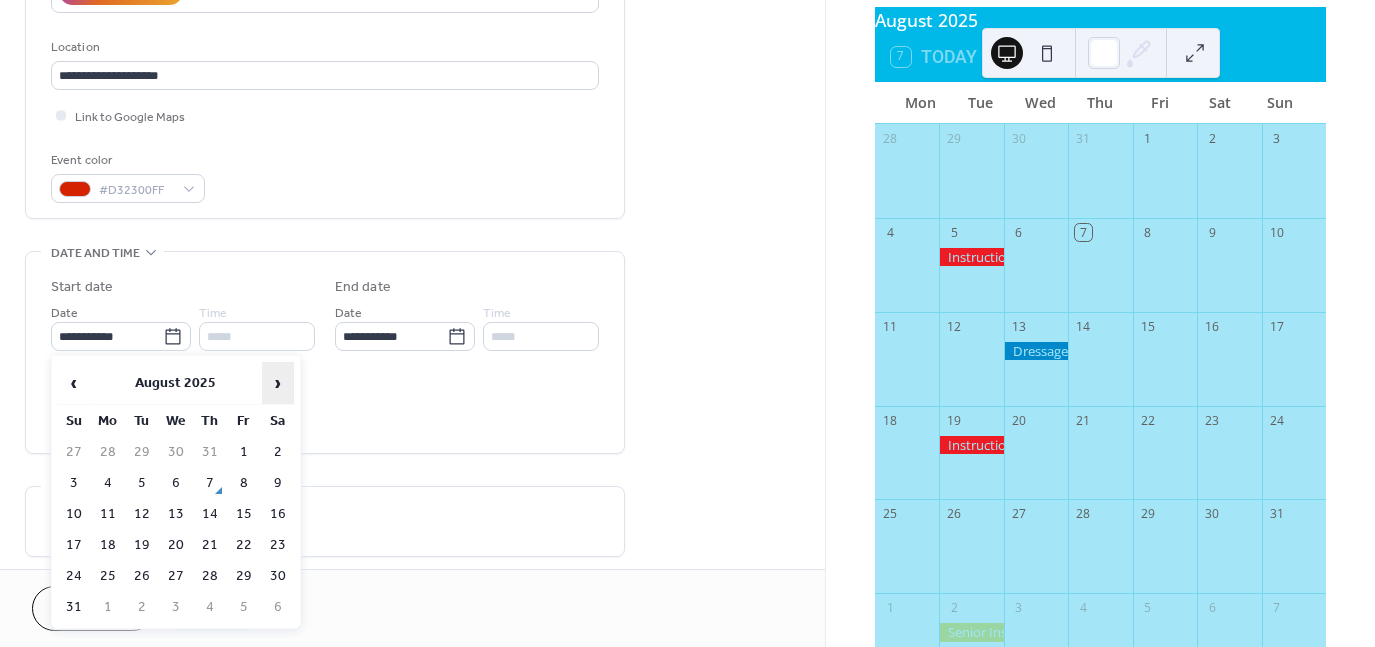 click on "›" at bounding box center [278, 383] 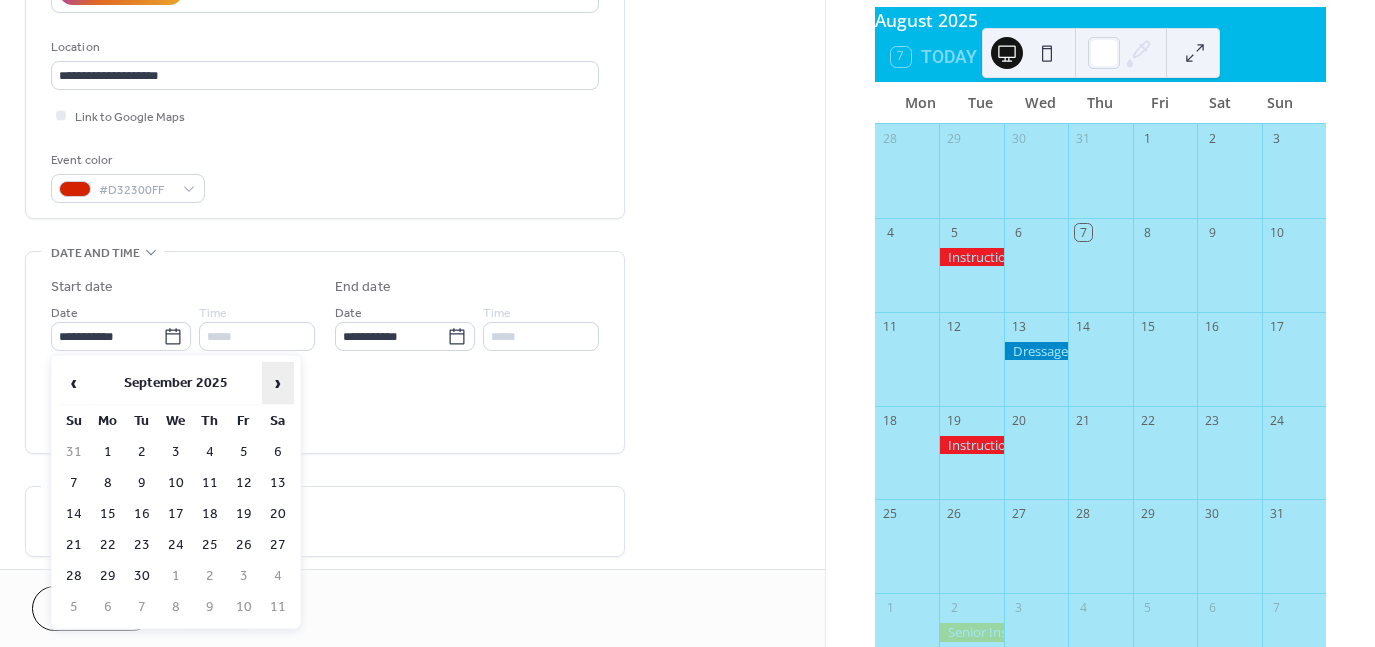 click on "›" at bounding box center (278, 383) 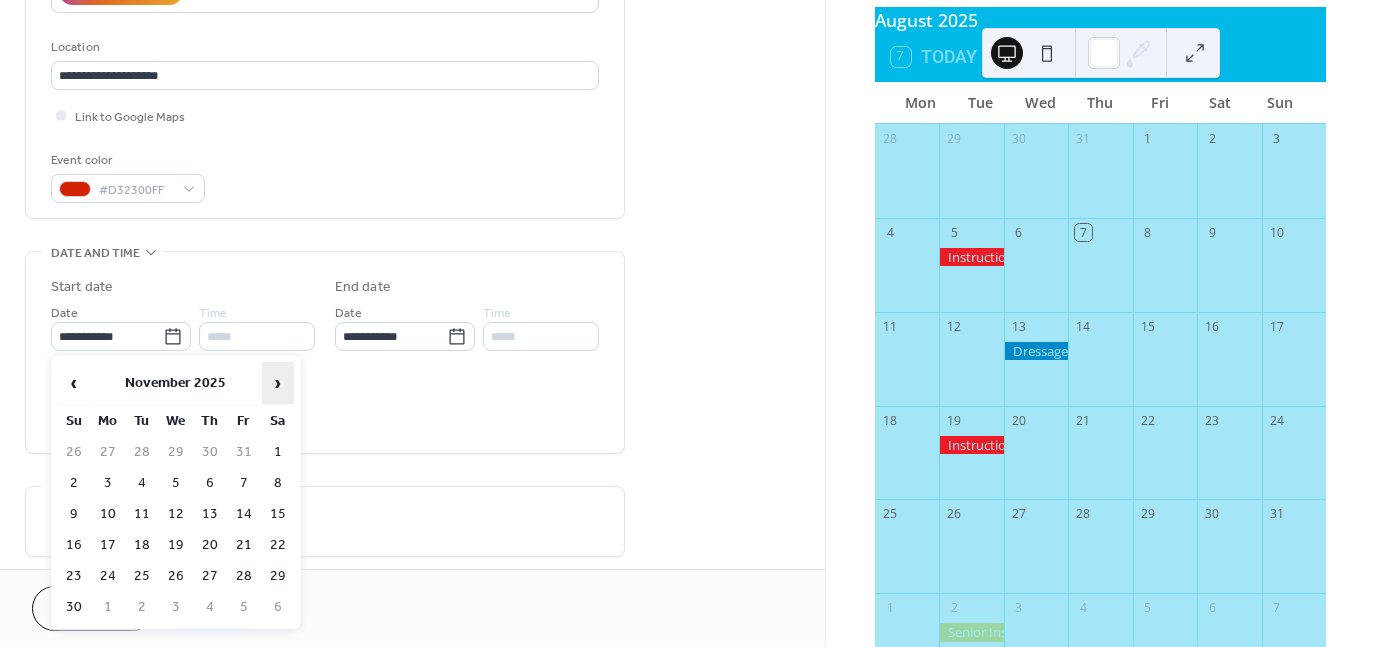 click on "›" at bounding box center (278, 383) 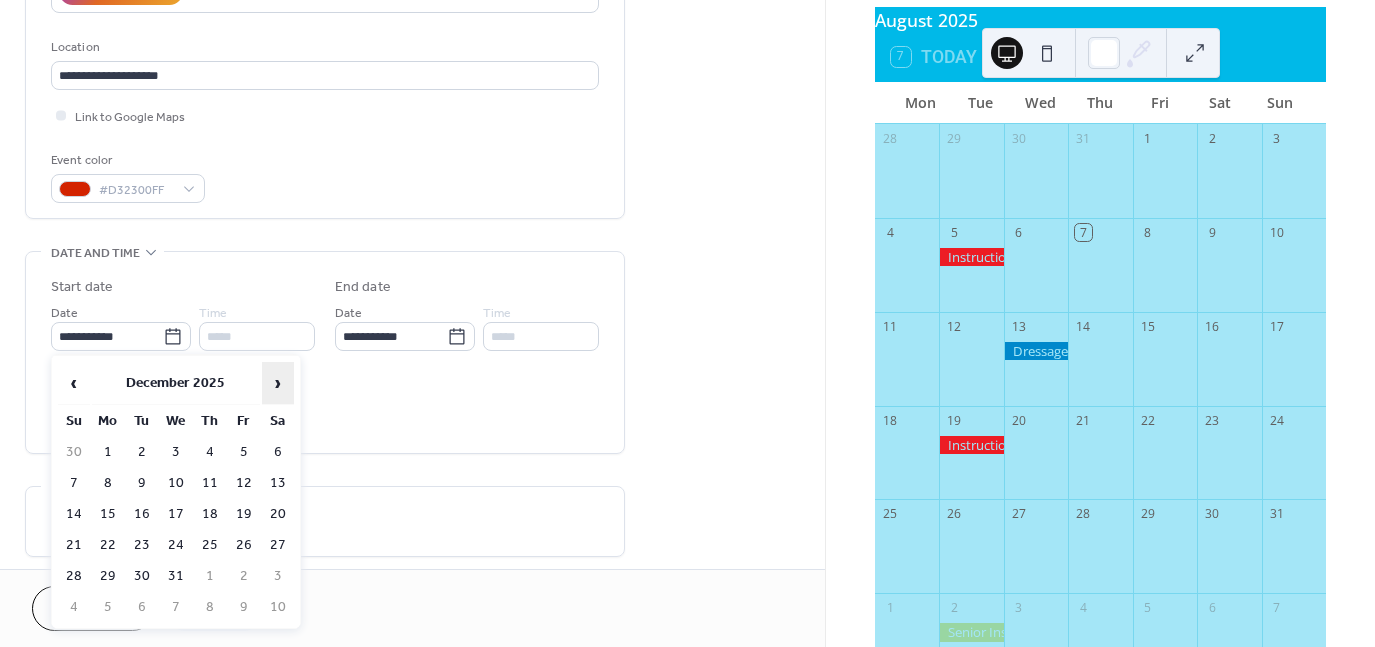 click on "›" at bounding box center [278, 383] 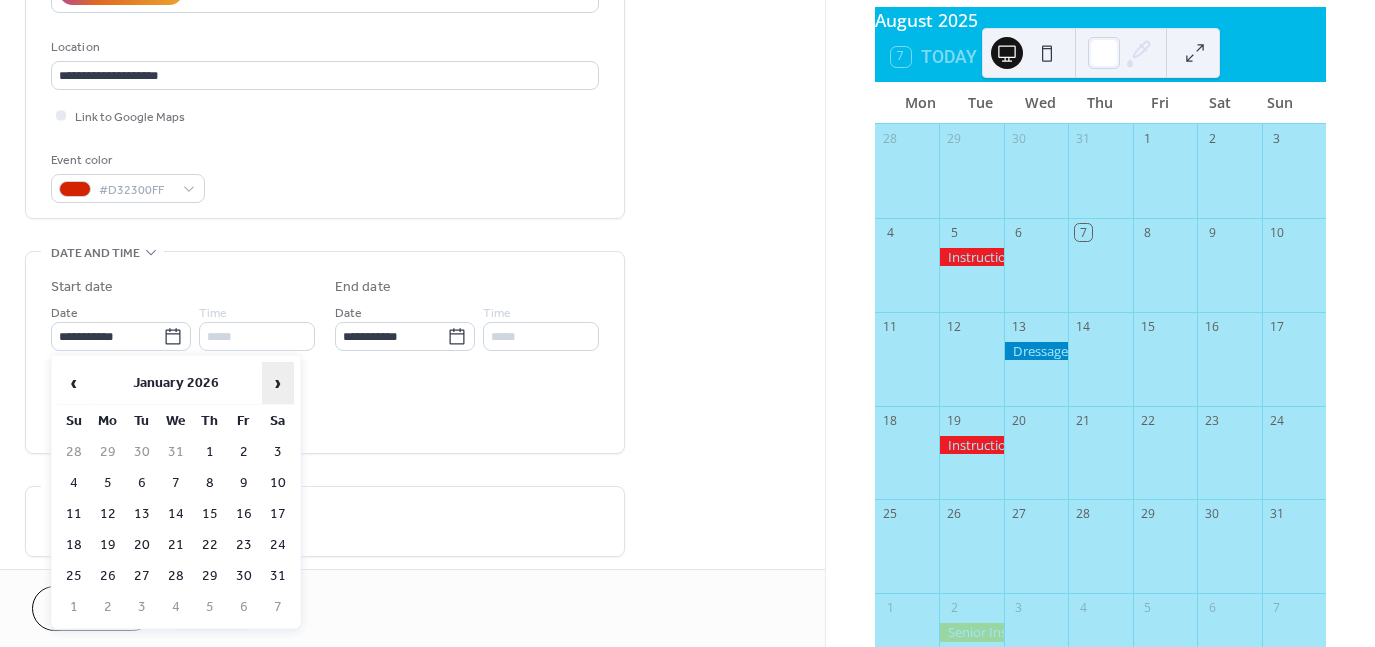 click on "›" at bounding box center (278, 383) 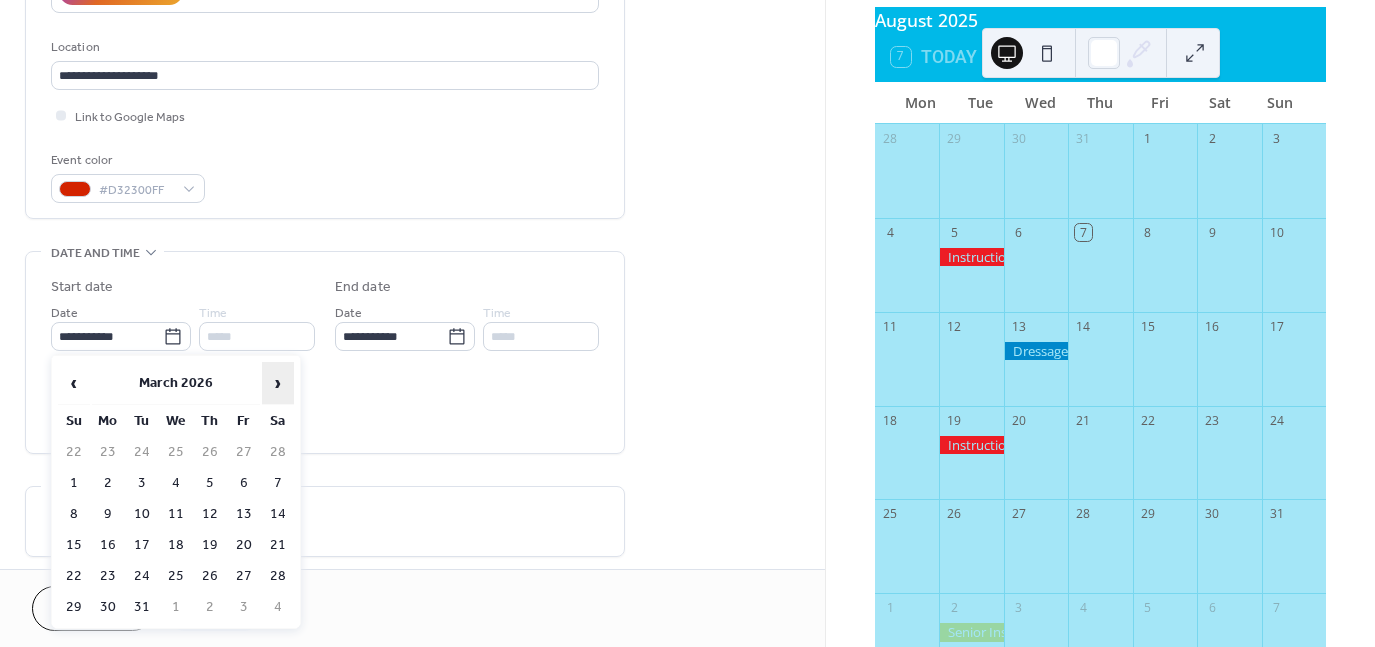 click on "›" at bounding box center (278, 383) 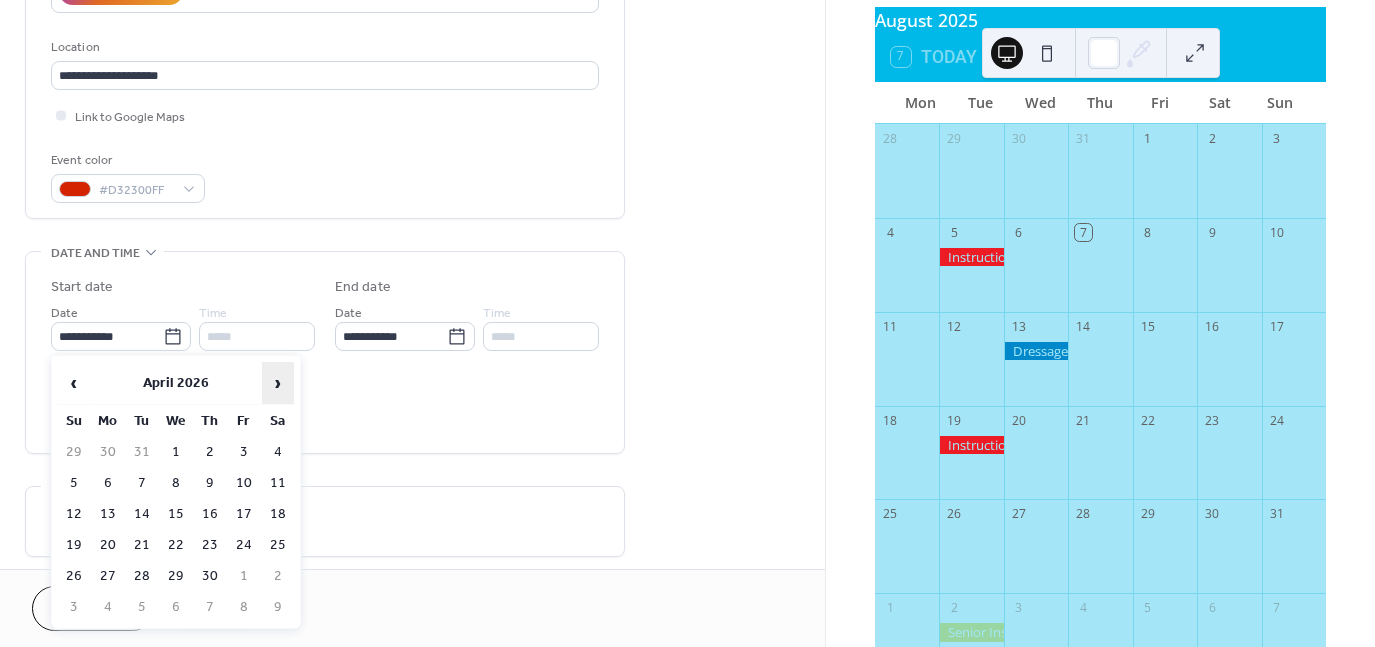 click on "›" at bounding box center (278, 383) 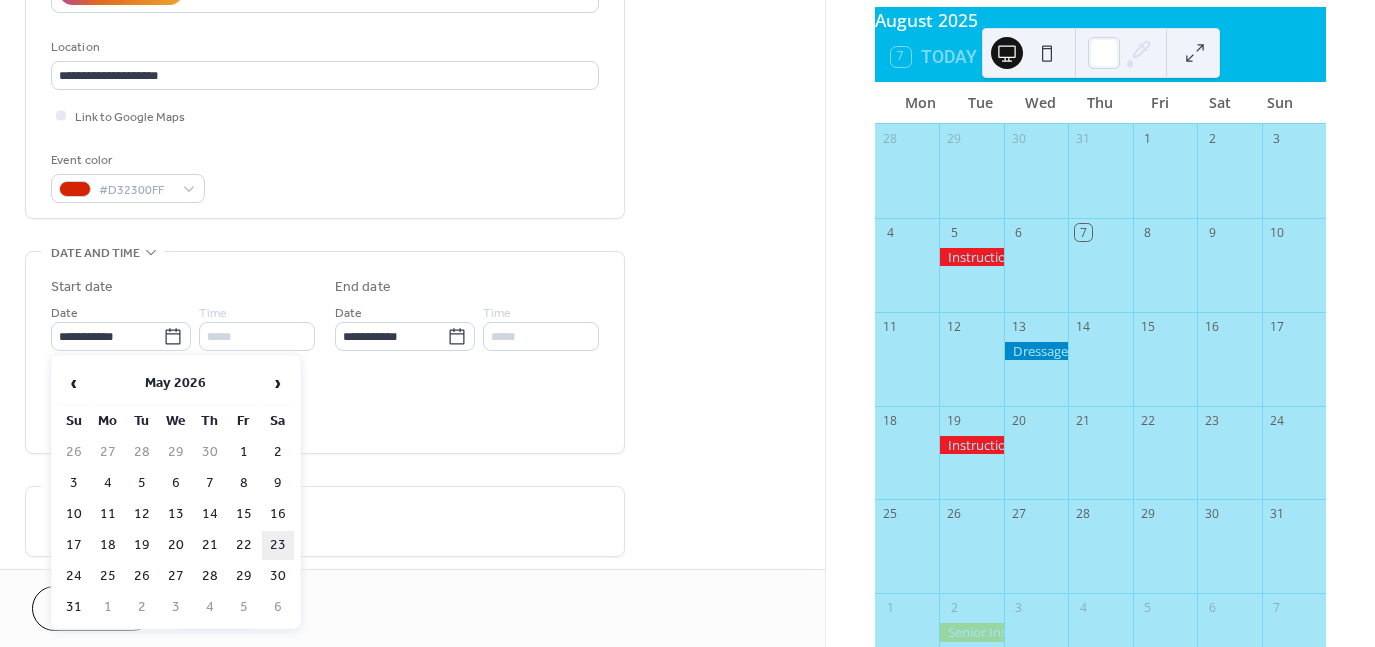 click on "23" at bounding box center (278, 545) 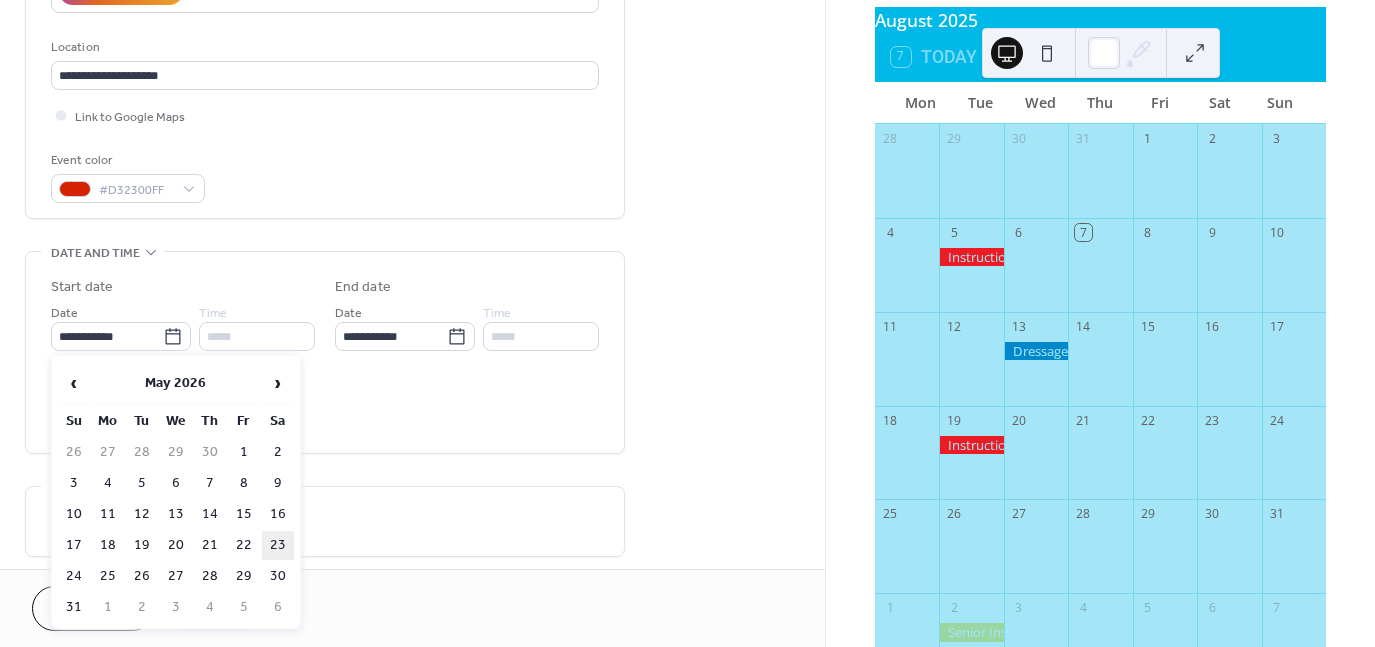 type on "**********" 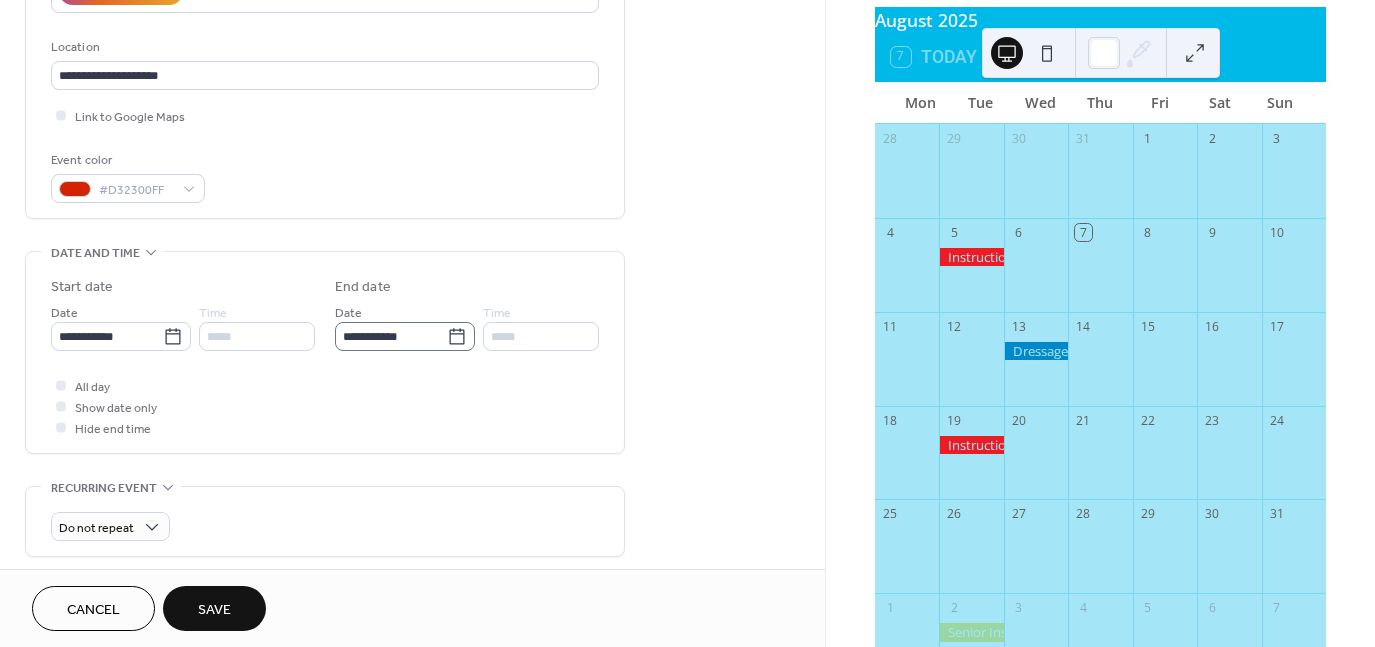 click 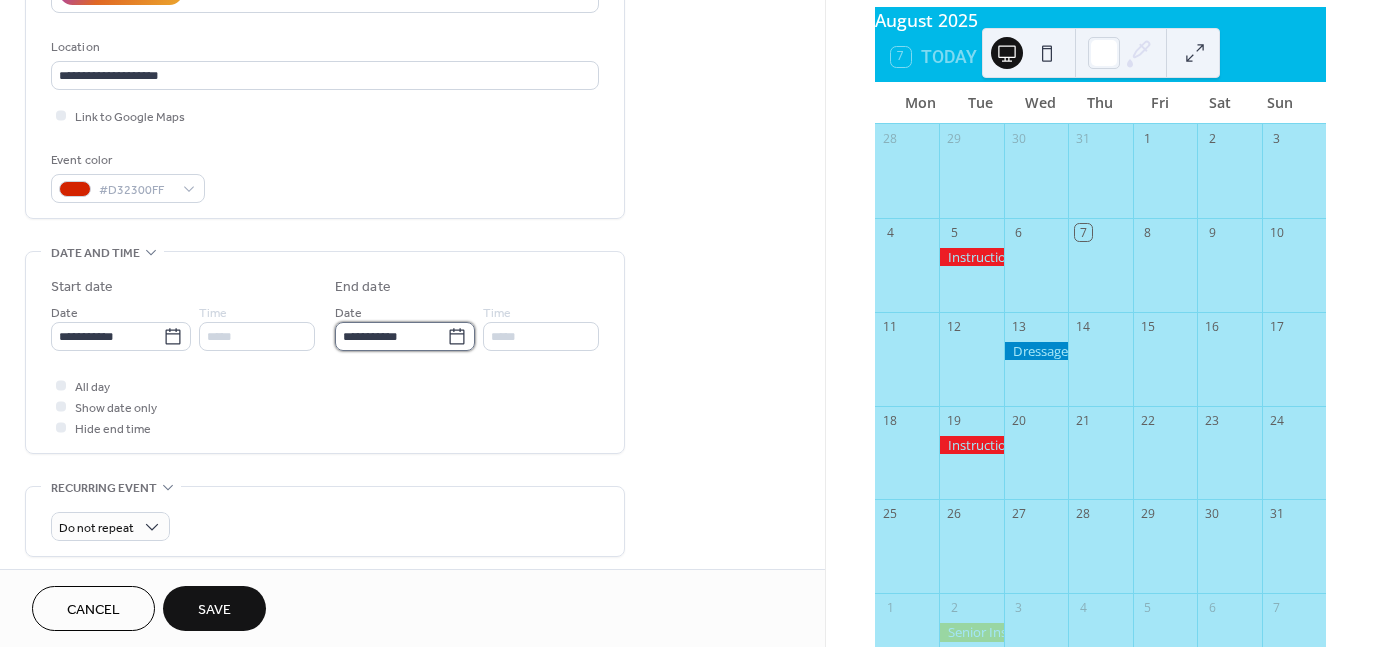 click on "**********" at bounding box center [391, 336] 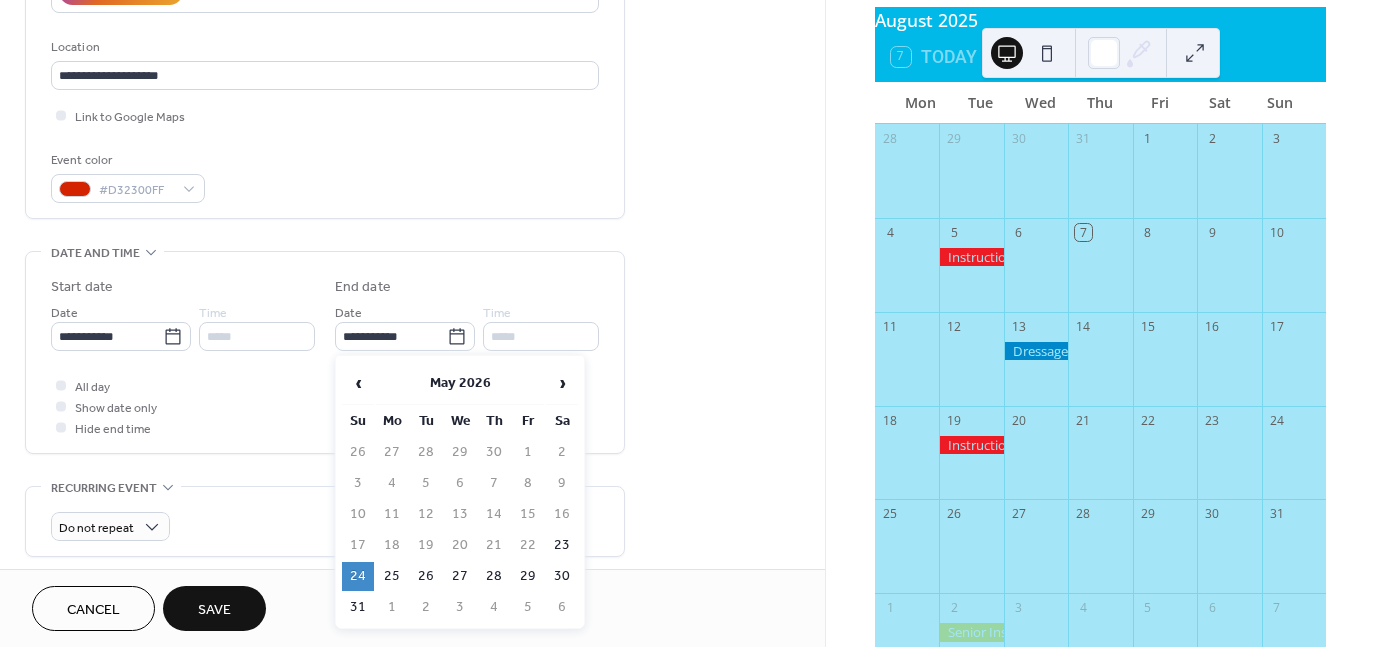 click on "24" at bounding box center [358, 576] 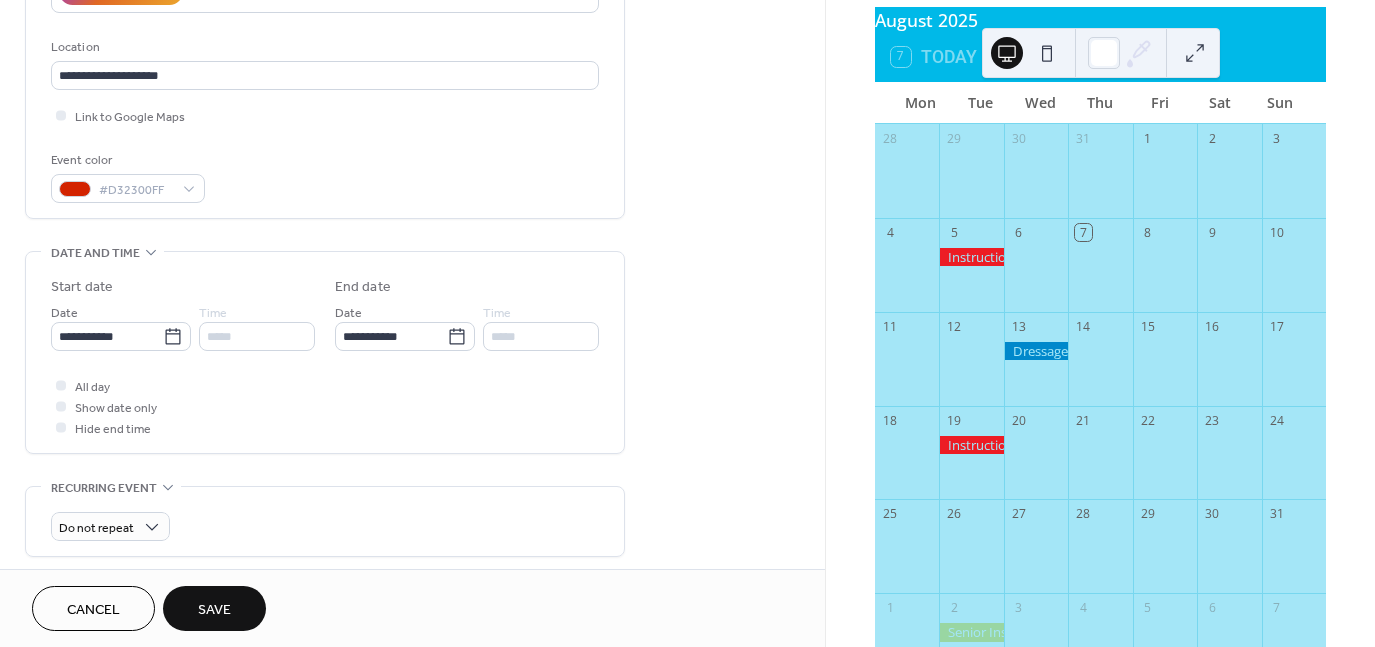click on "Save" at bounding box center [214, 610] 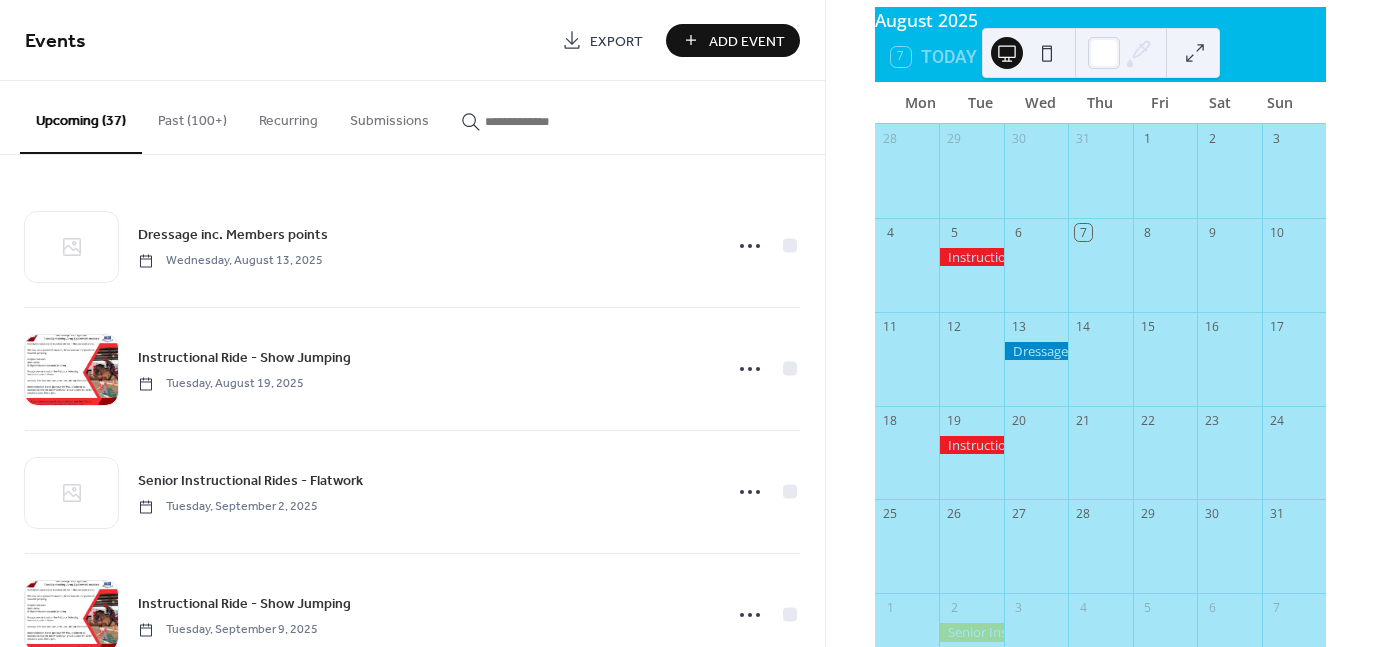 click on "Past (100+)" at bounding box center [192, 116] 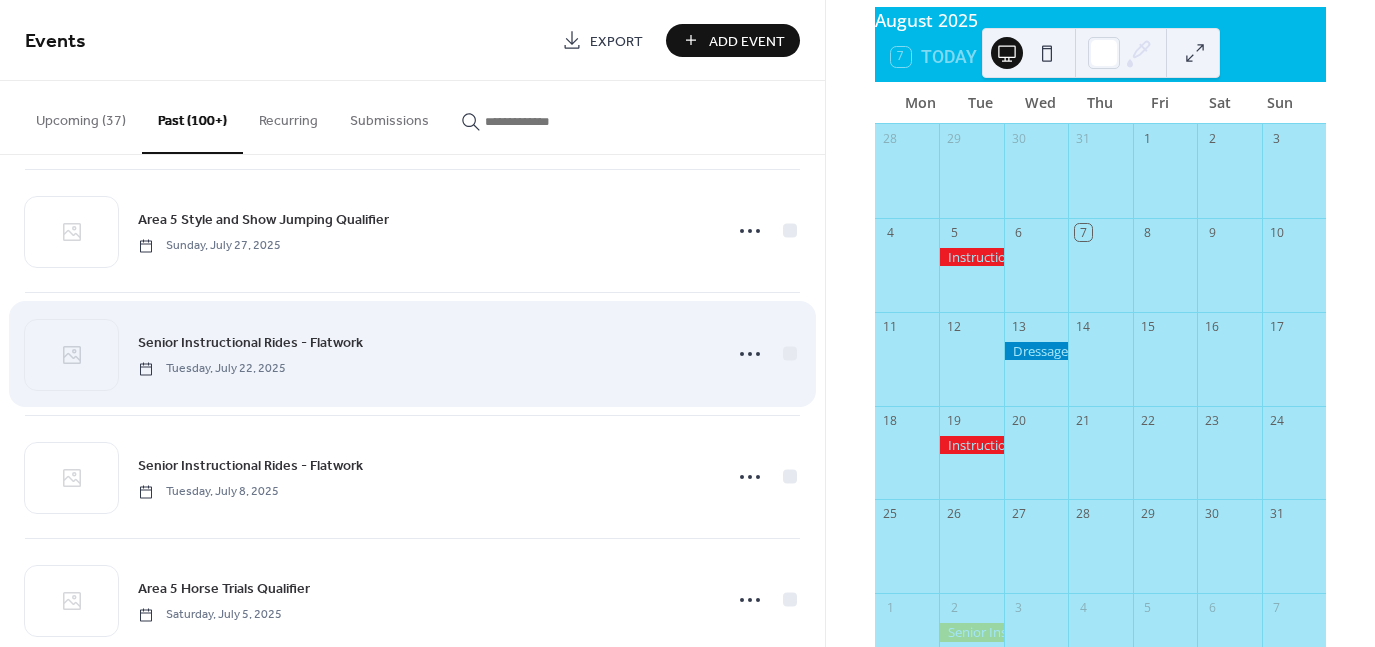 scroll, scrollTop: 200, scrollLeft: 0, axis: vertical 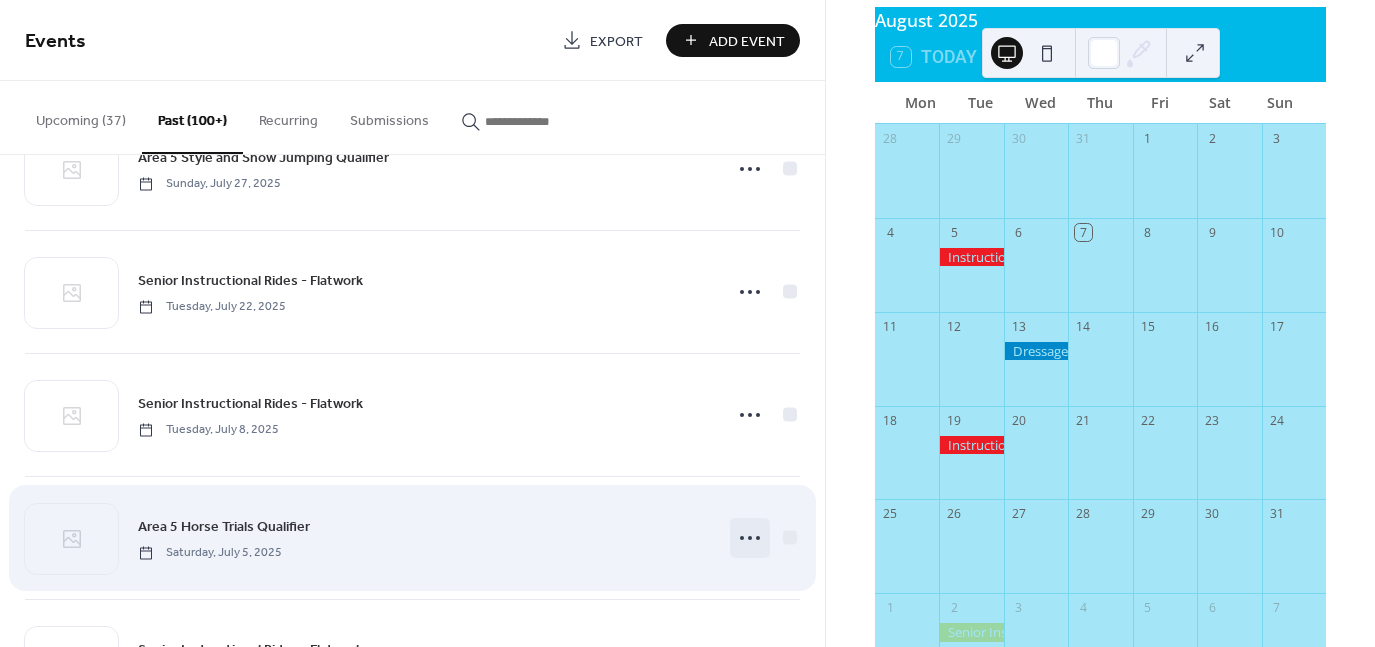 click 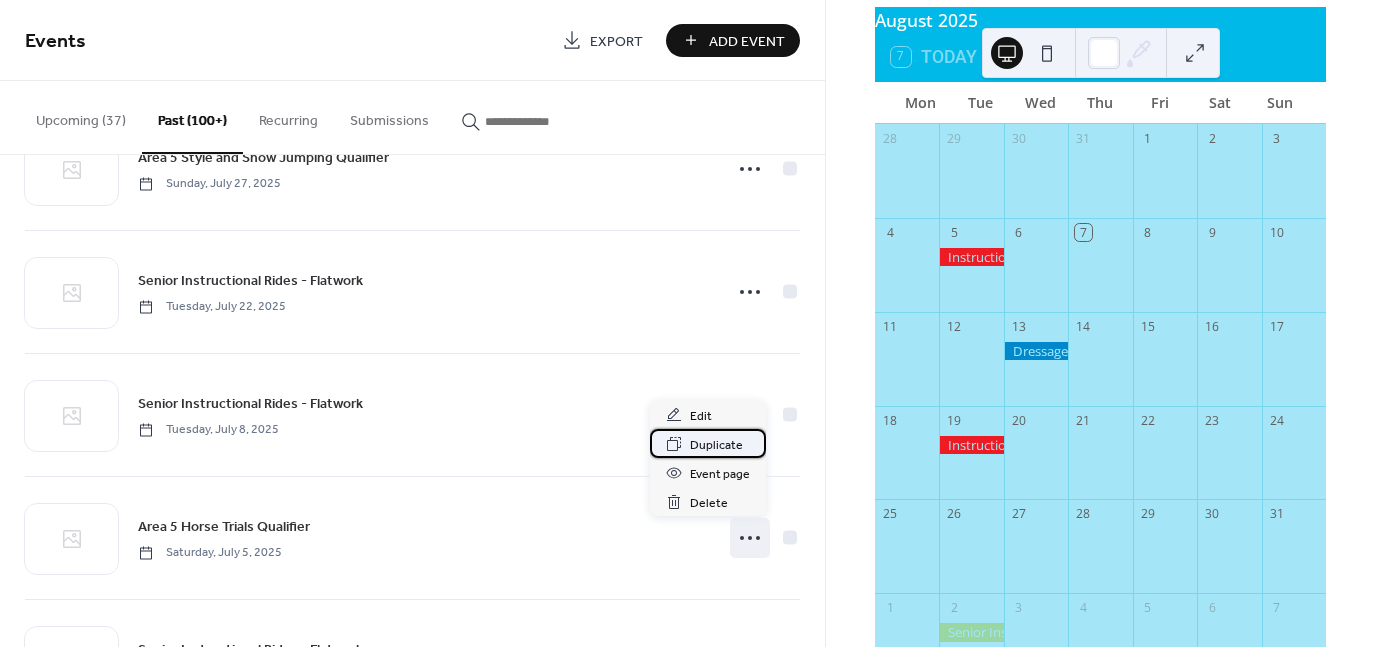 click on "Duplicate" at bounding box center (716, 445) 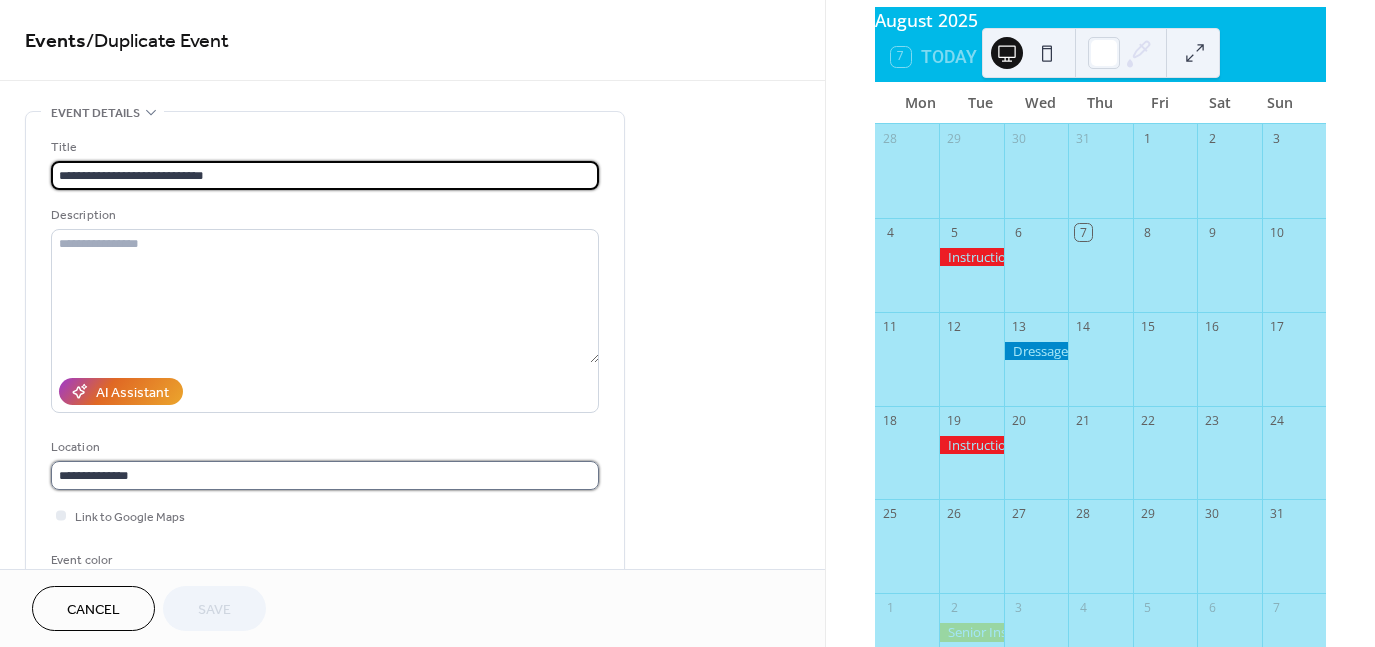 click on "**********" at bounding box center [325, 475] 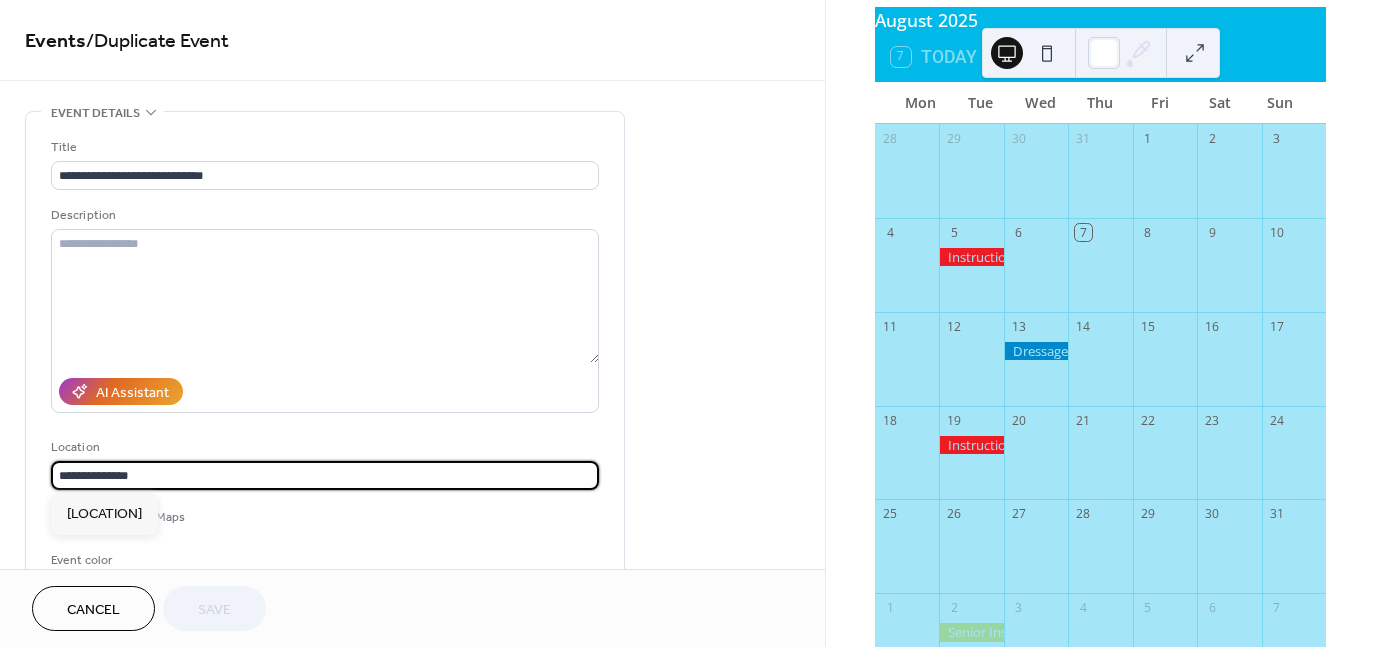 scroll, scrollTop: 1, scrollLeft: 0, axis: vertical 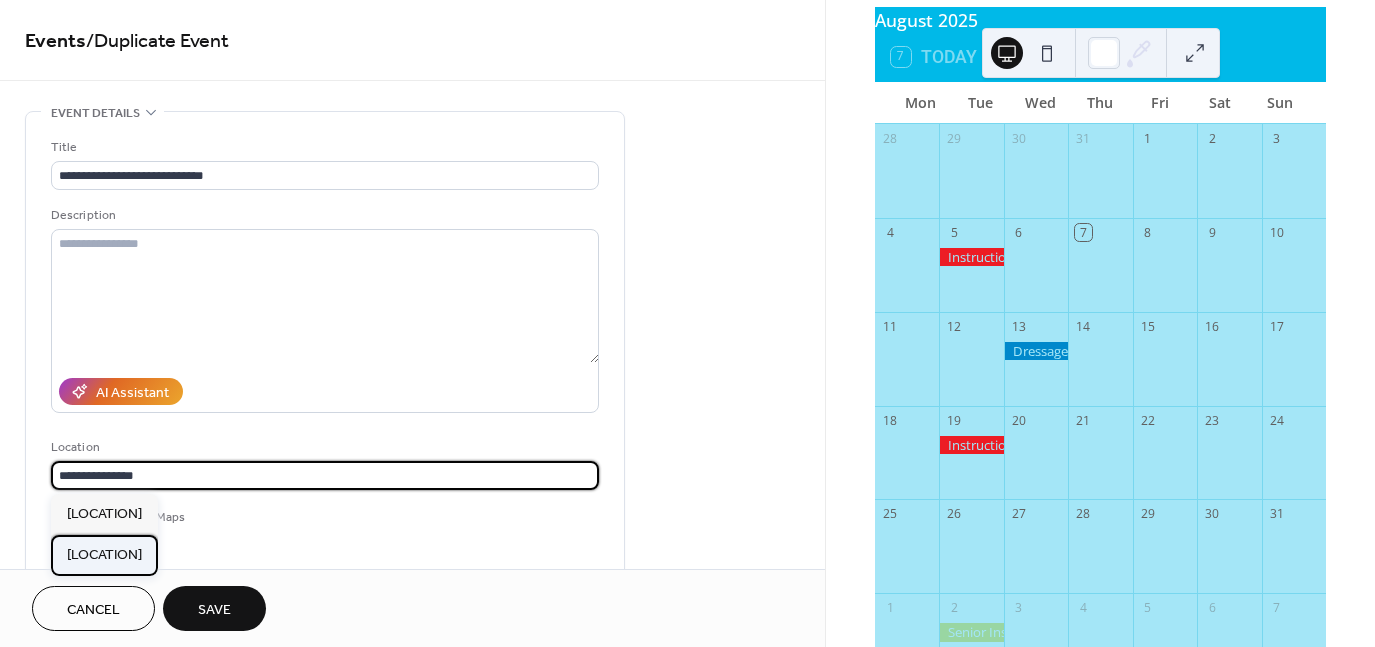click on "Moreton Morrell College" at bounding box center (104, 554) 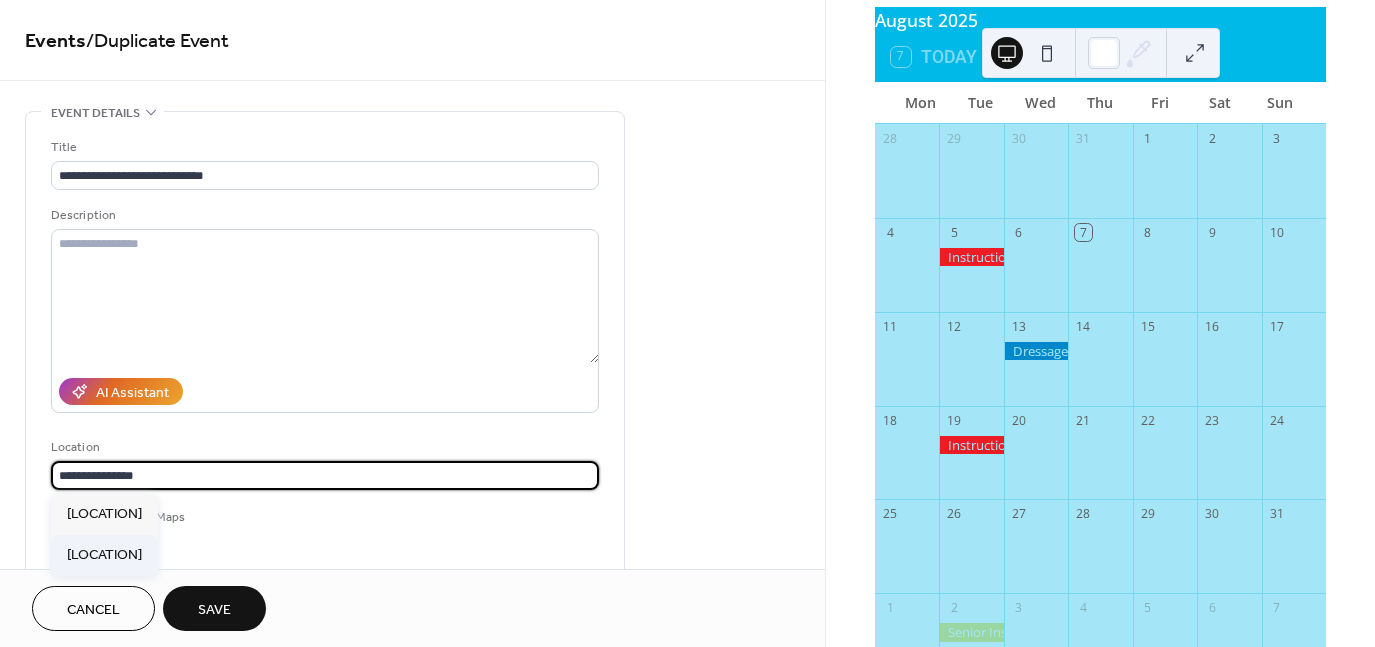 type on "**********" 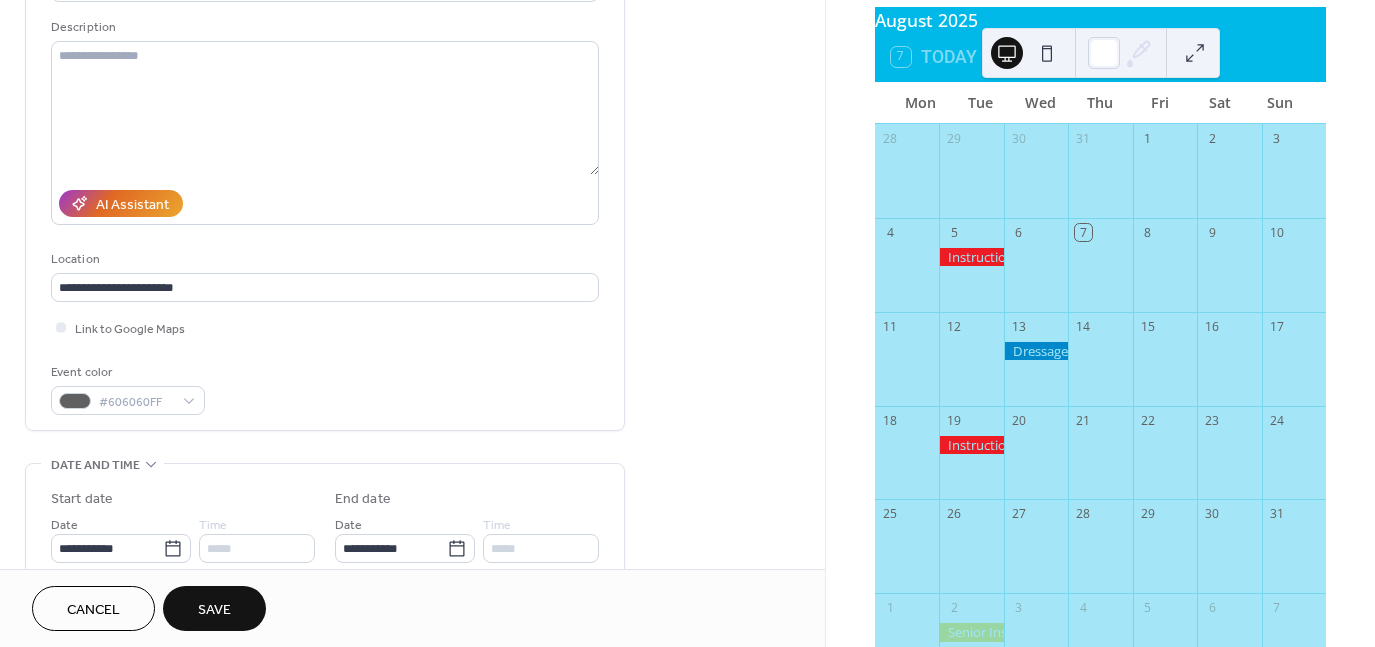 scroll, scrollTop: 300, scrollLeft: 0, axis: vertical 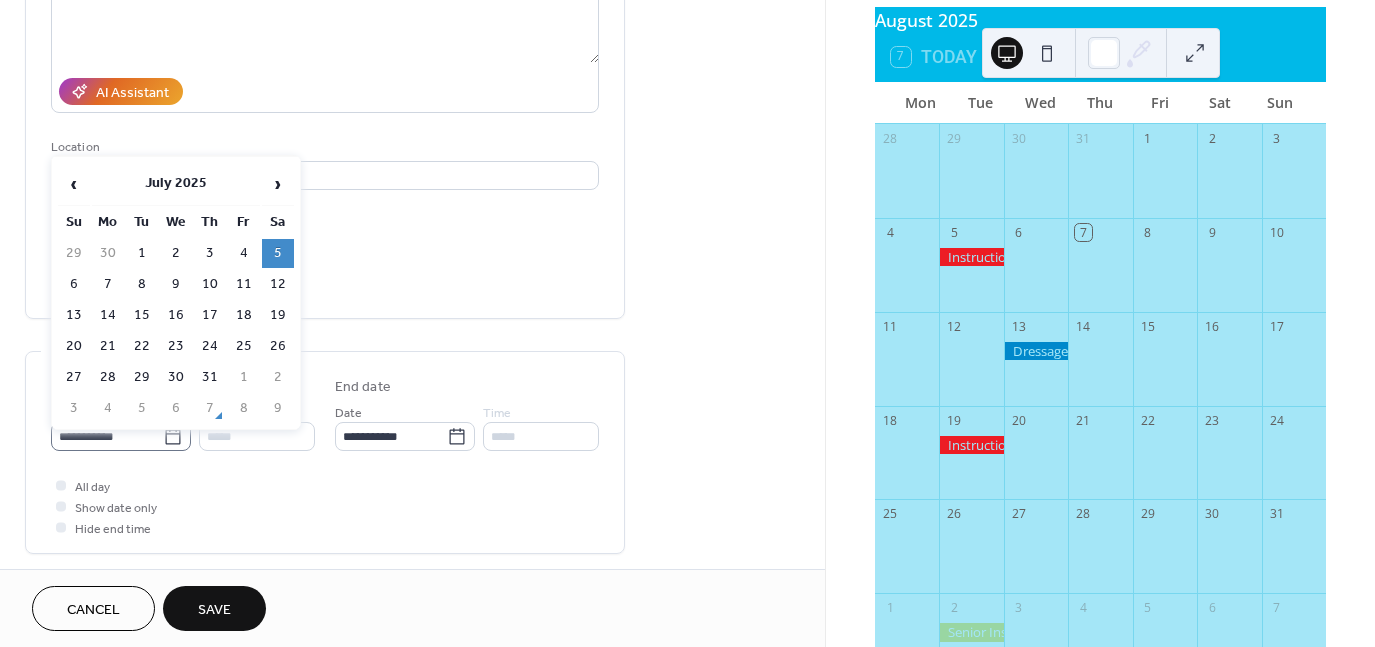 click 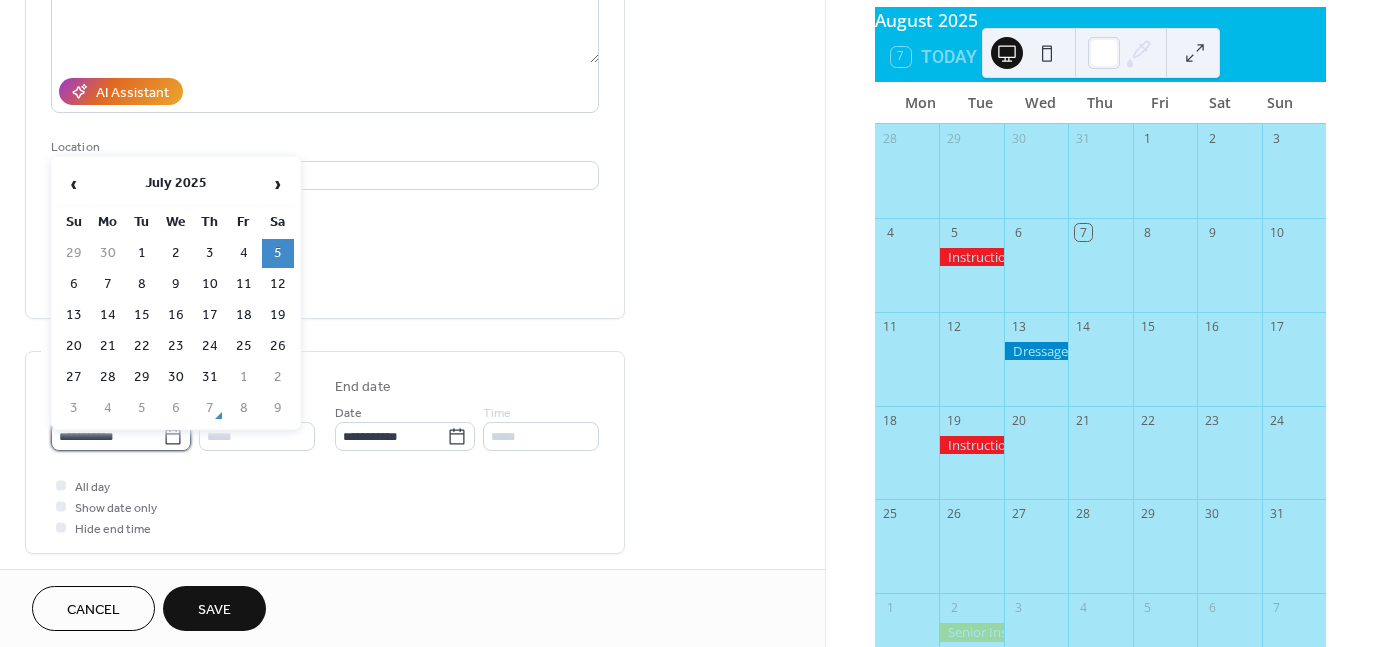 click on "**********" at bounding box center (107, 436) 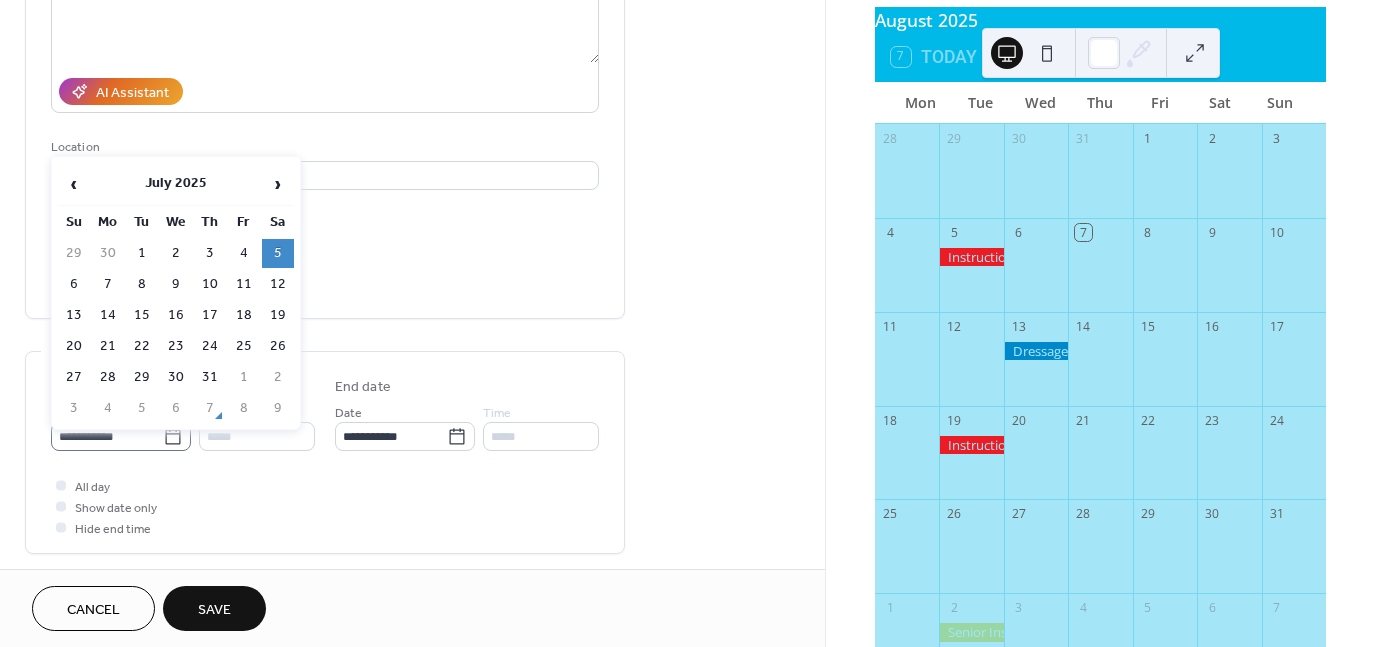 click 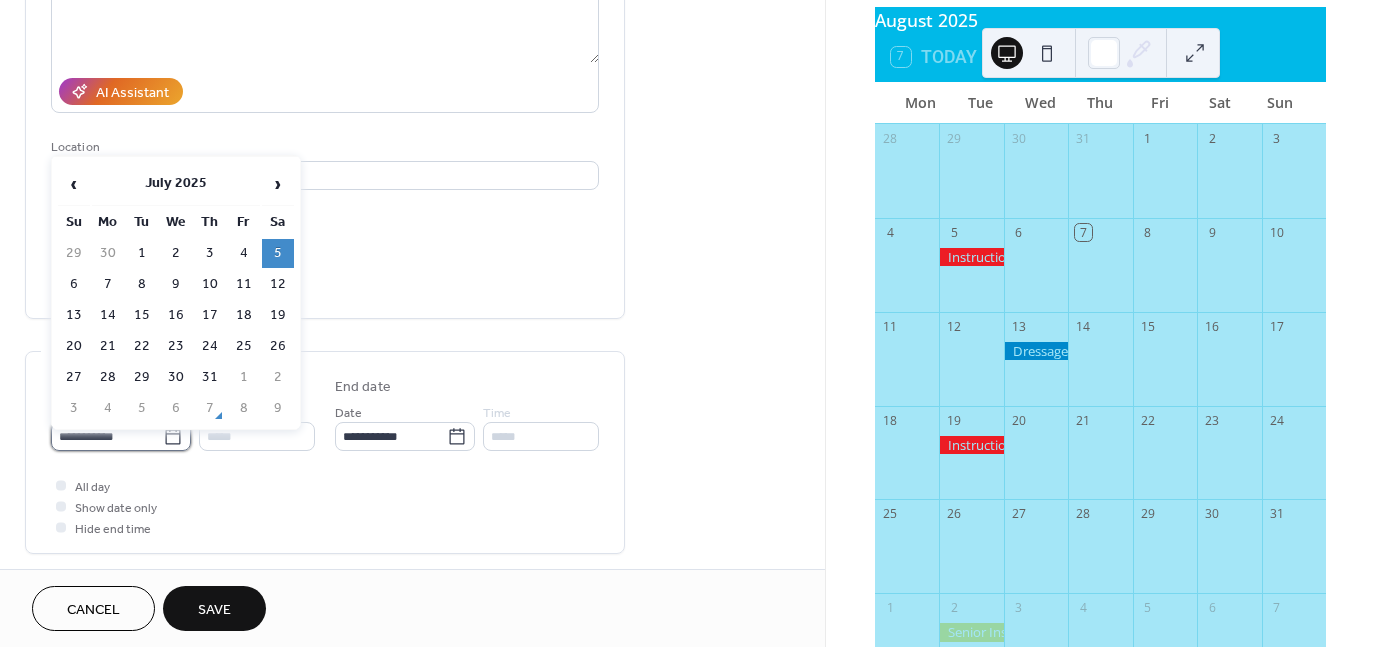 click on "**********" at bounding box center (107, 436) 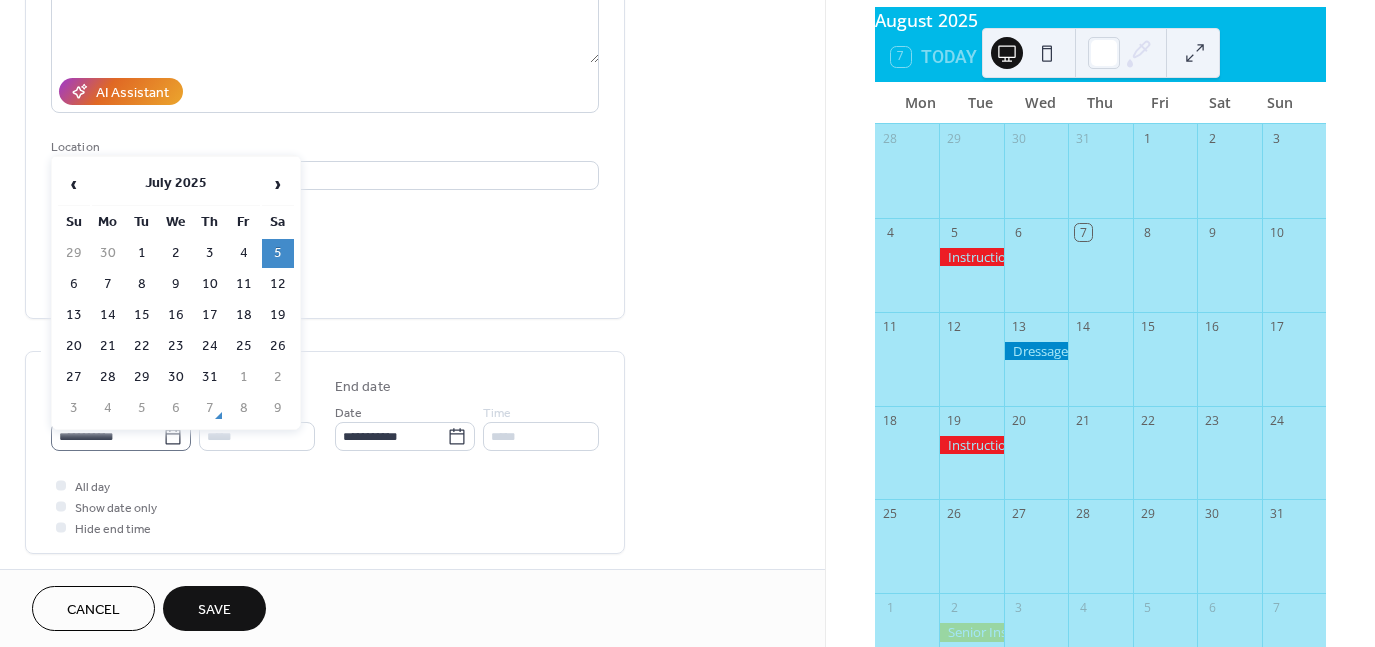 click 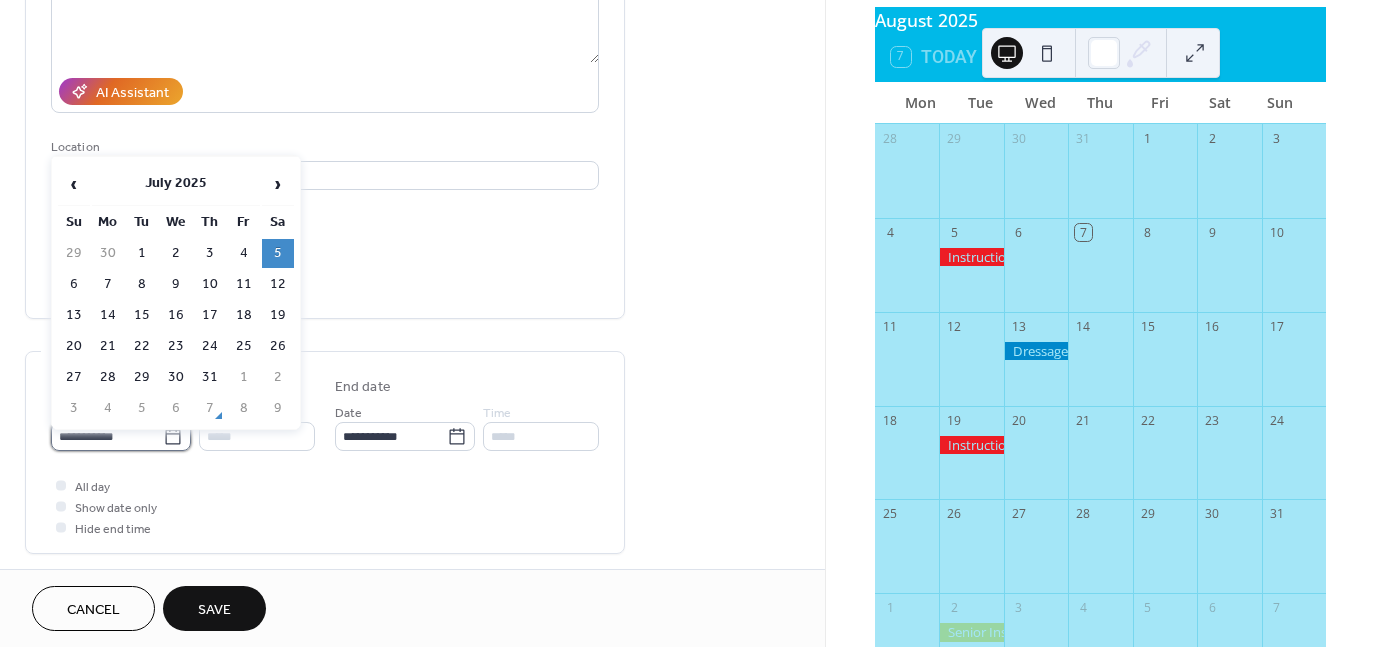 click on "**********" at bounding box center [107, 436] 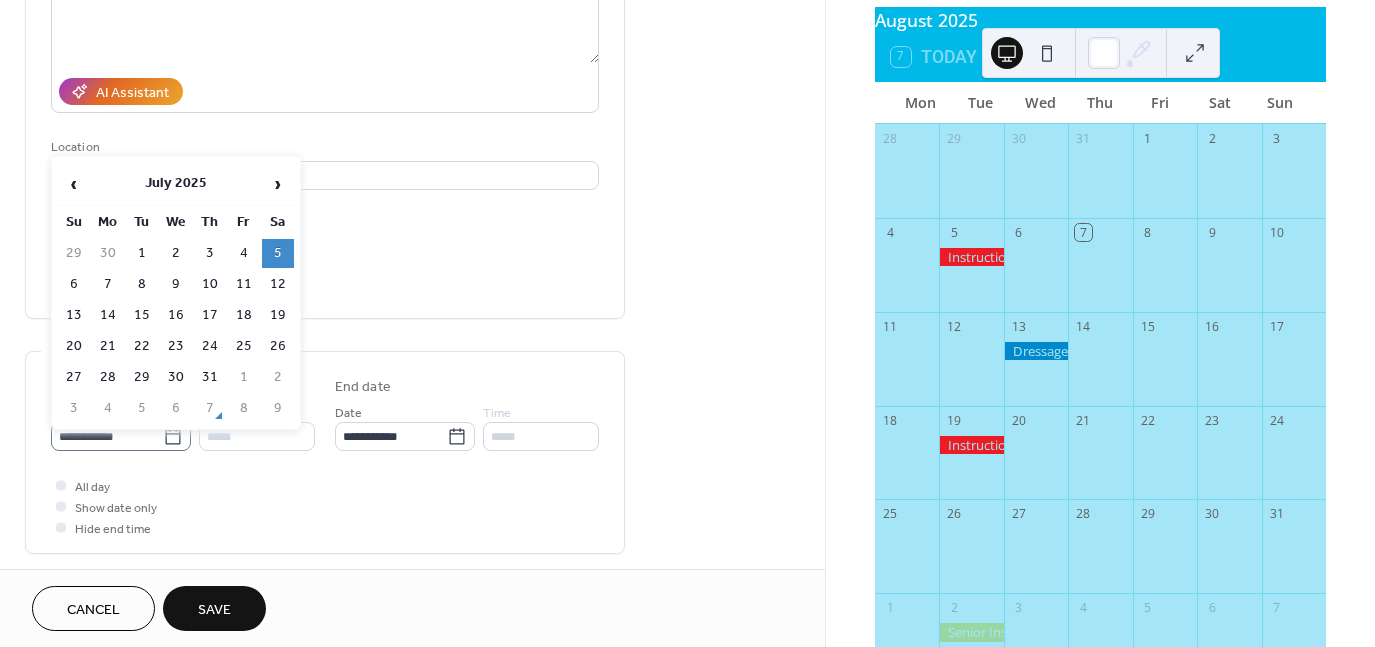 click 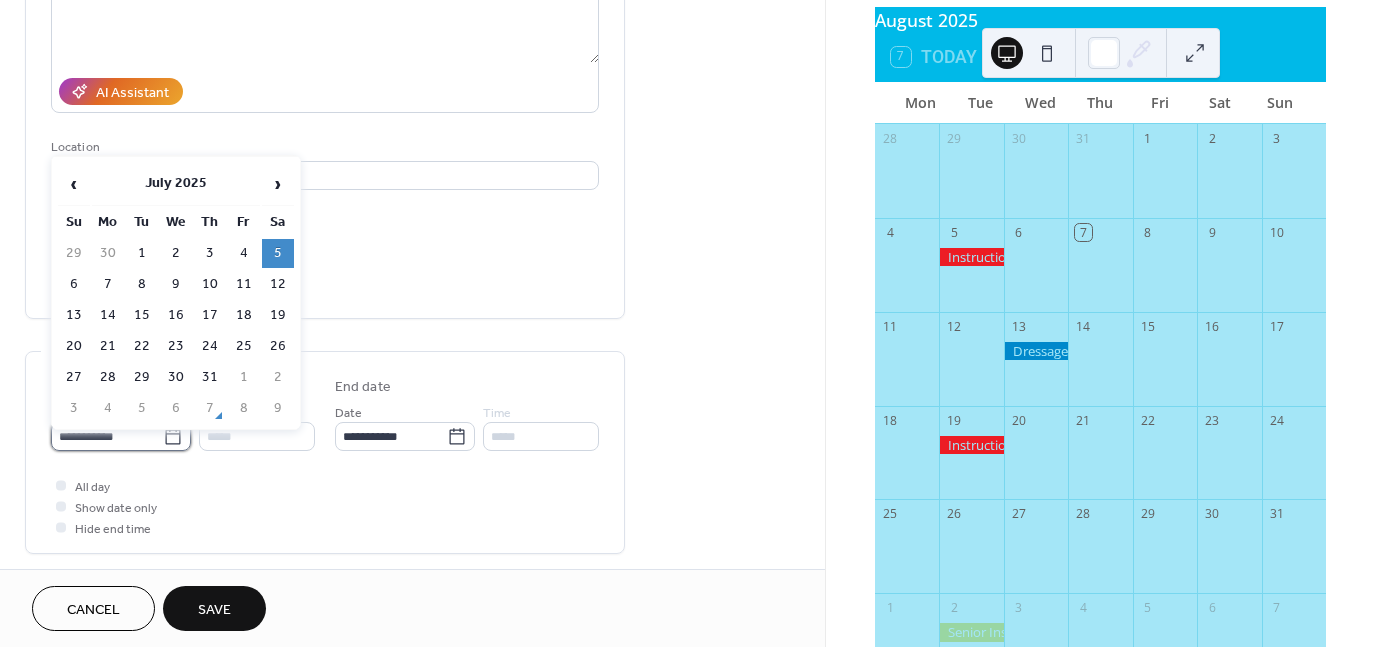 click on "**********" at bounding box center [107, 436] 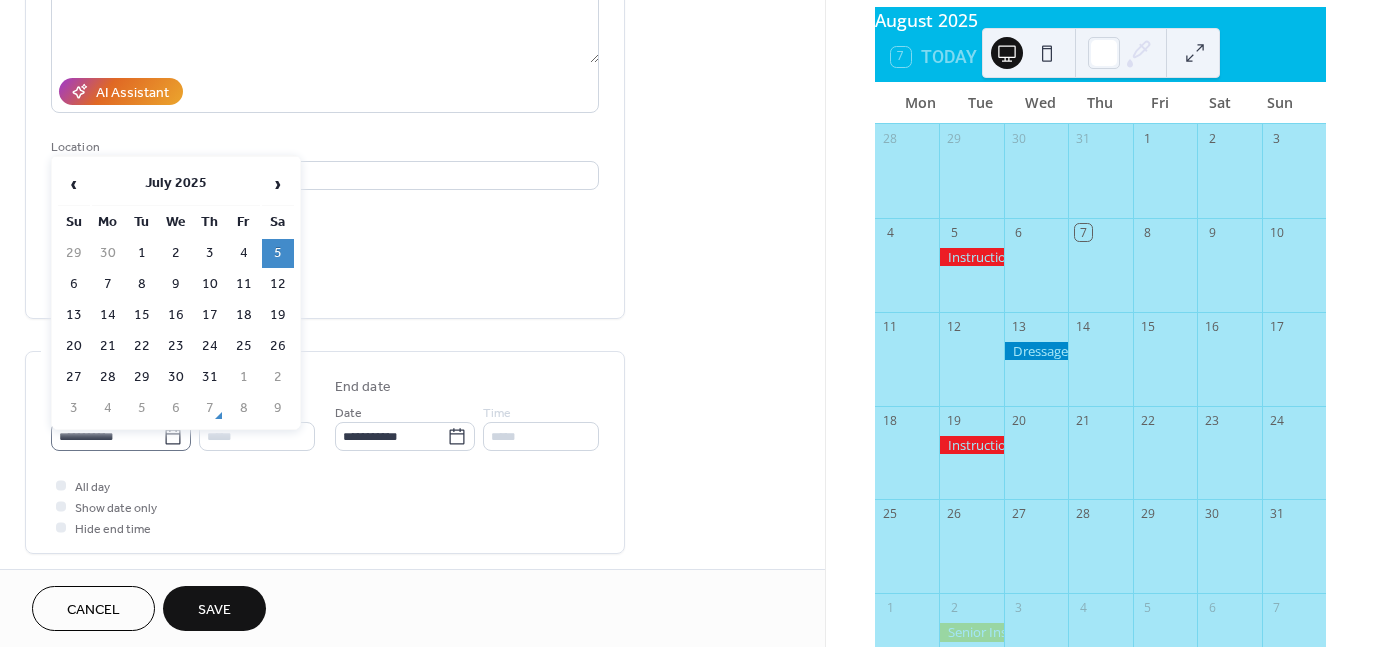 click 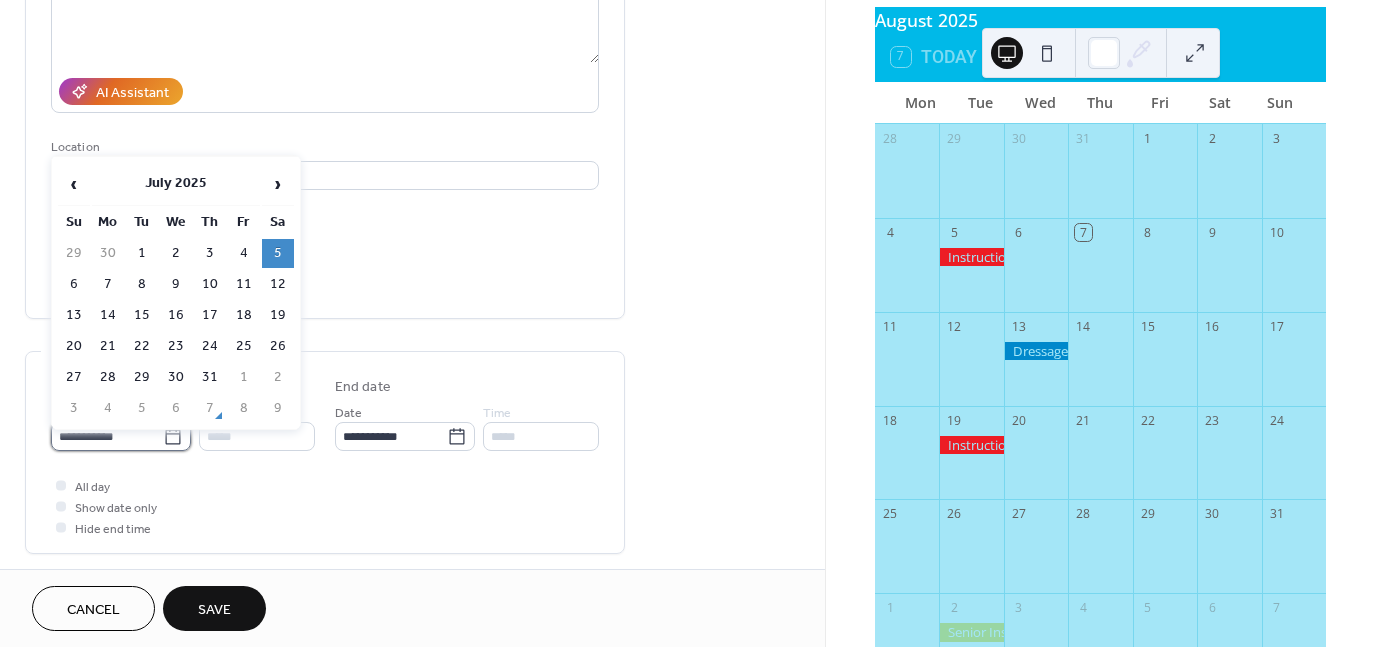 click on "**********" at bounding box center (107, 436) 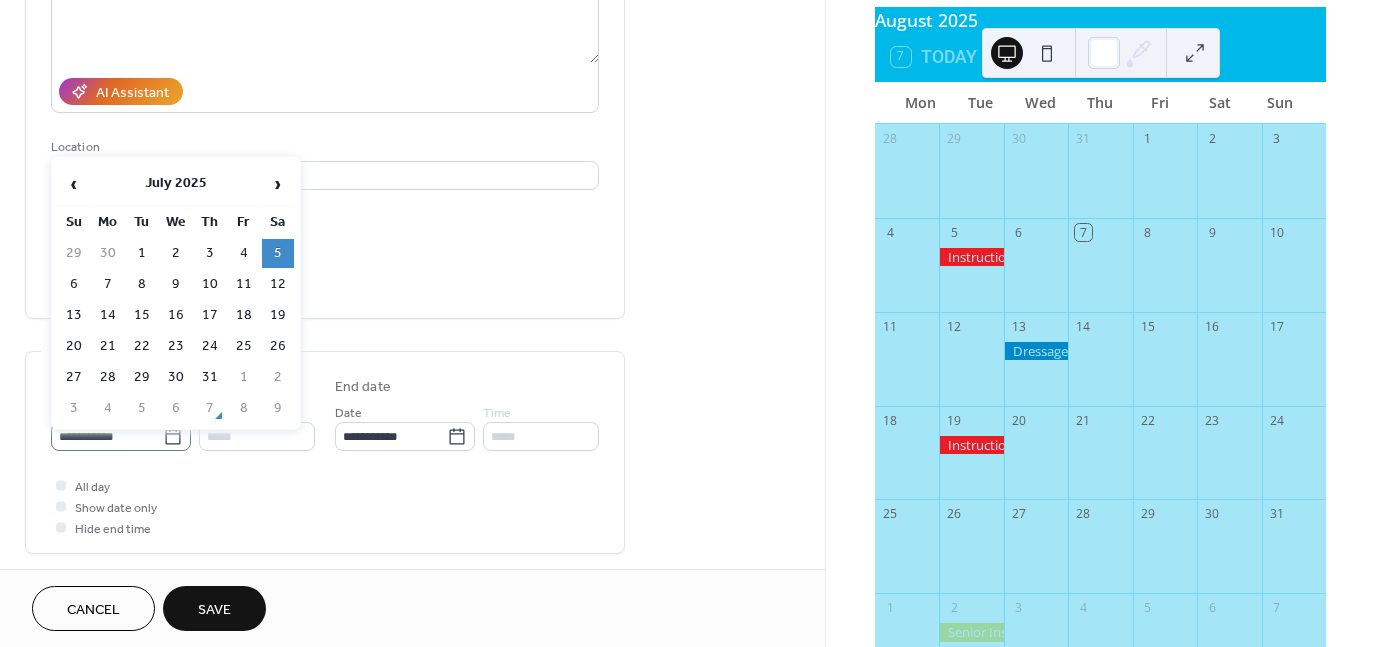 click 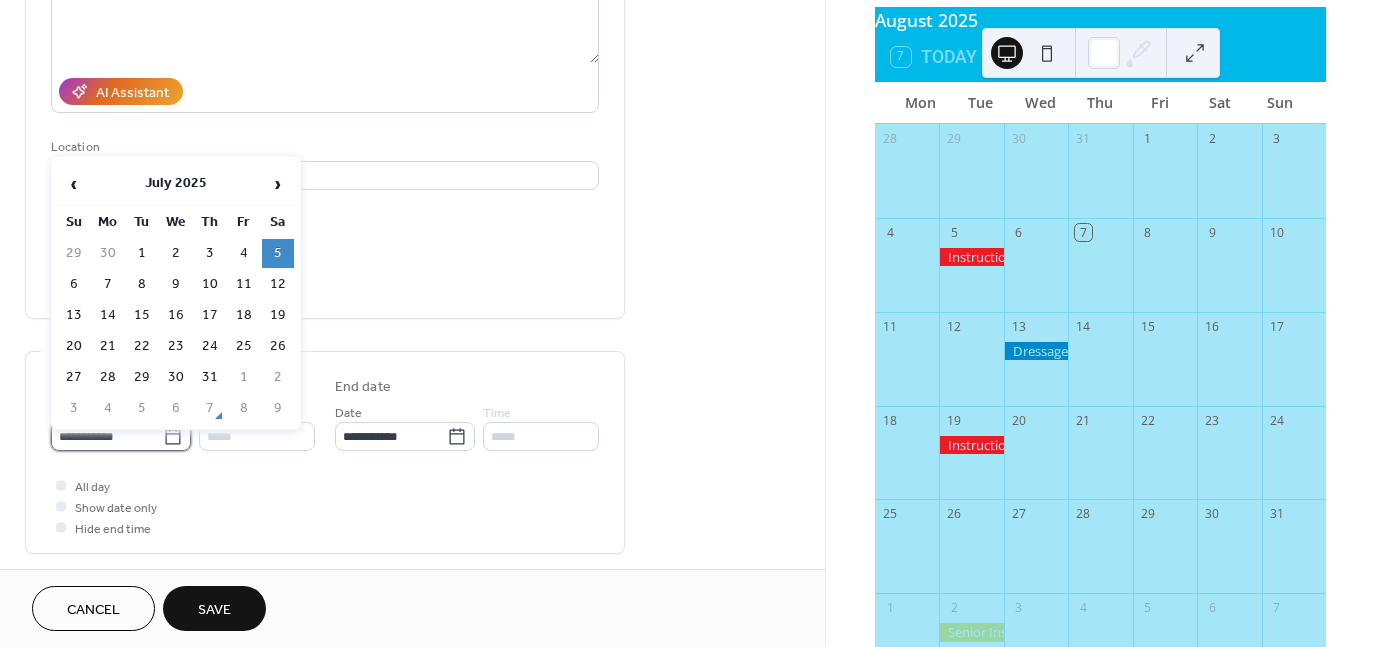 click on "**********" at bounding box center [107, 436] 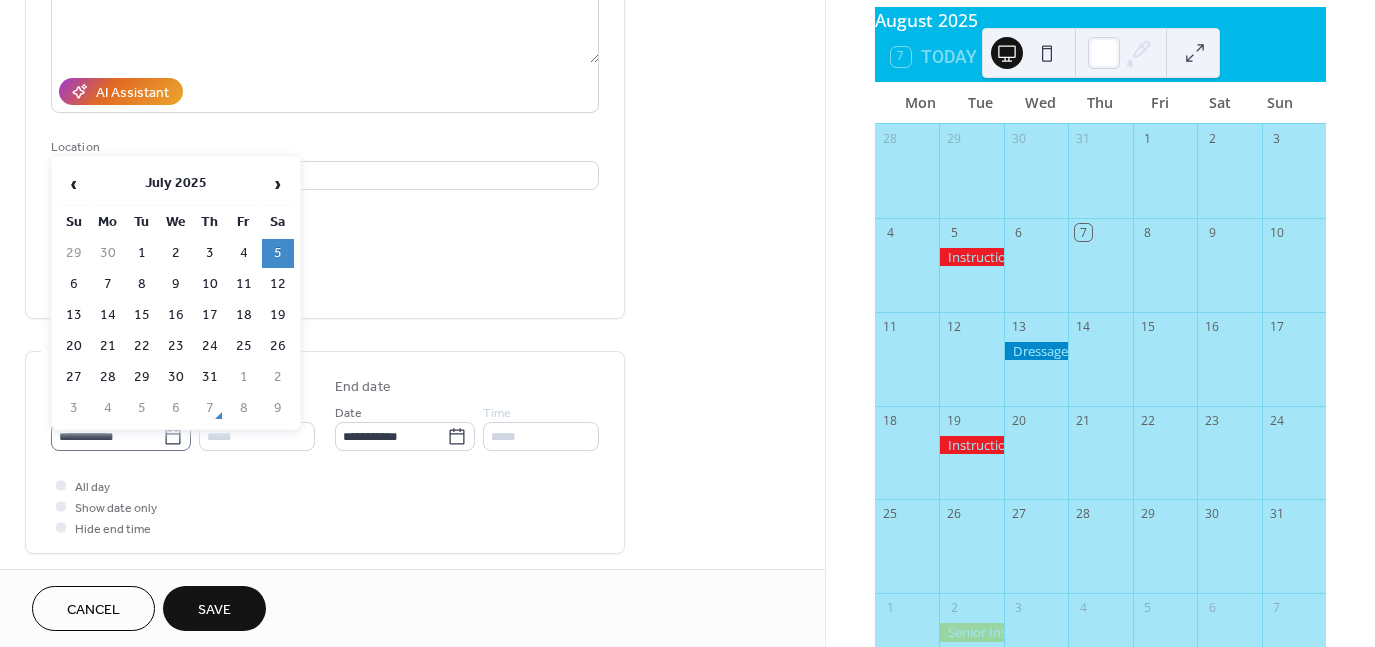 click 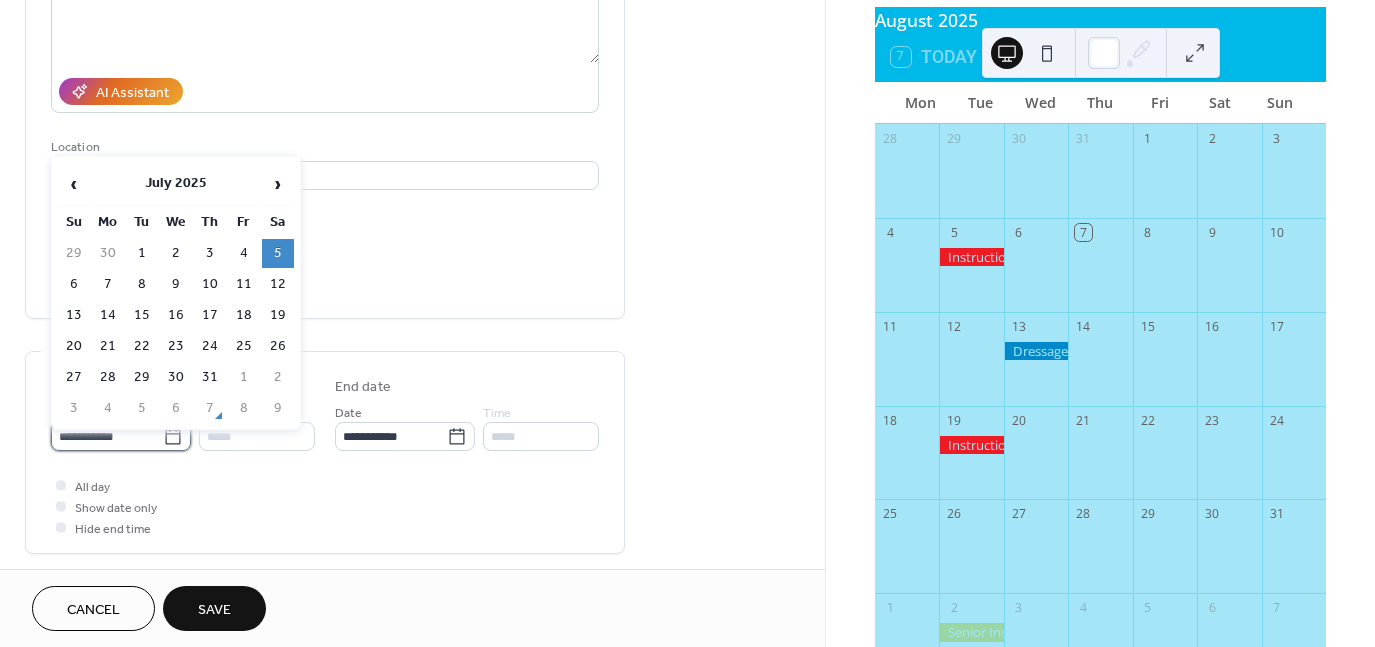 click on "**********" at bounding box center [107, 436] 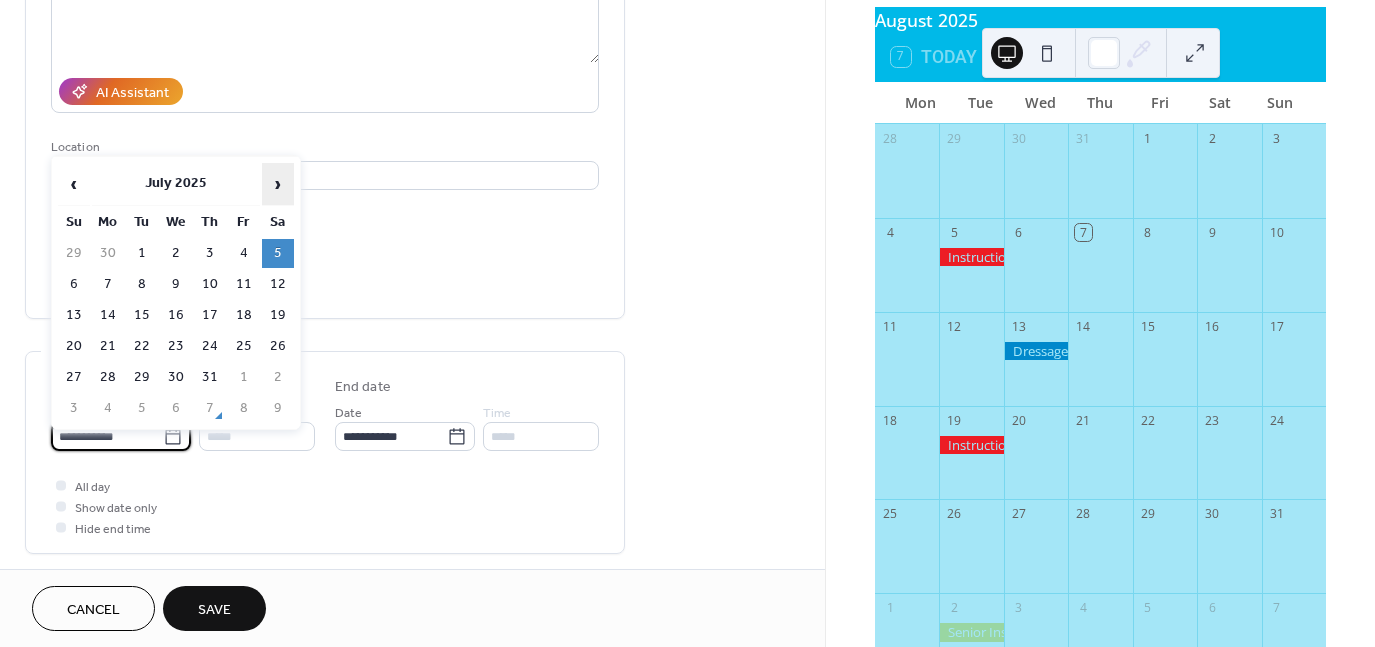 click on "›" at bounding box center [278, 184] 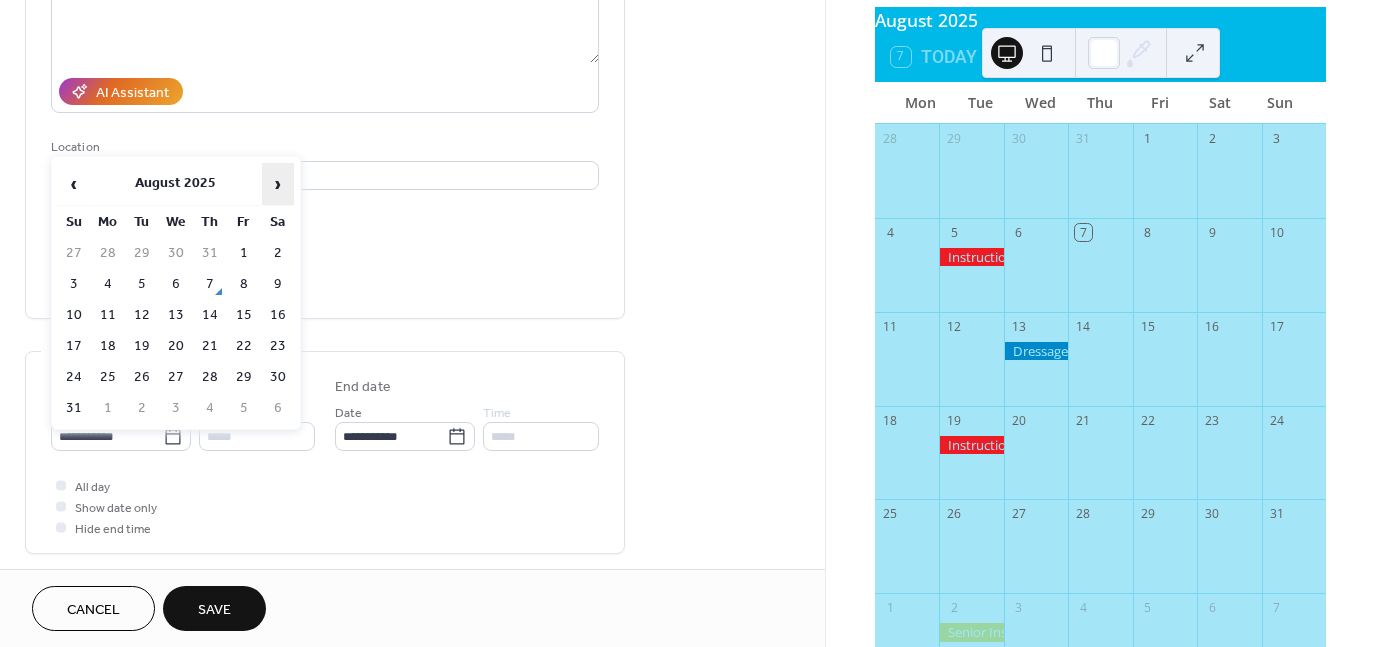 click on "›" at bounding box center [278, 184] 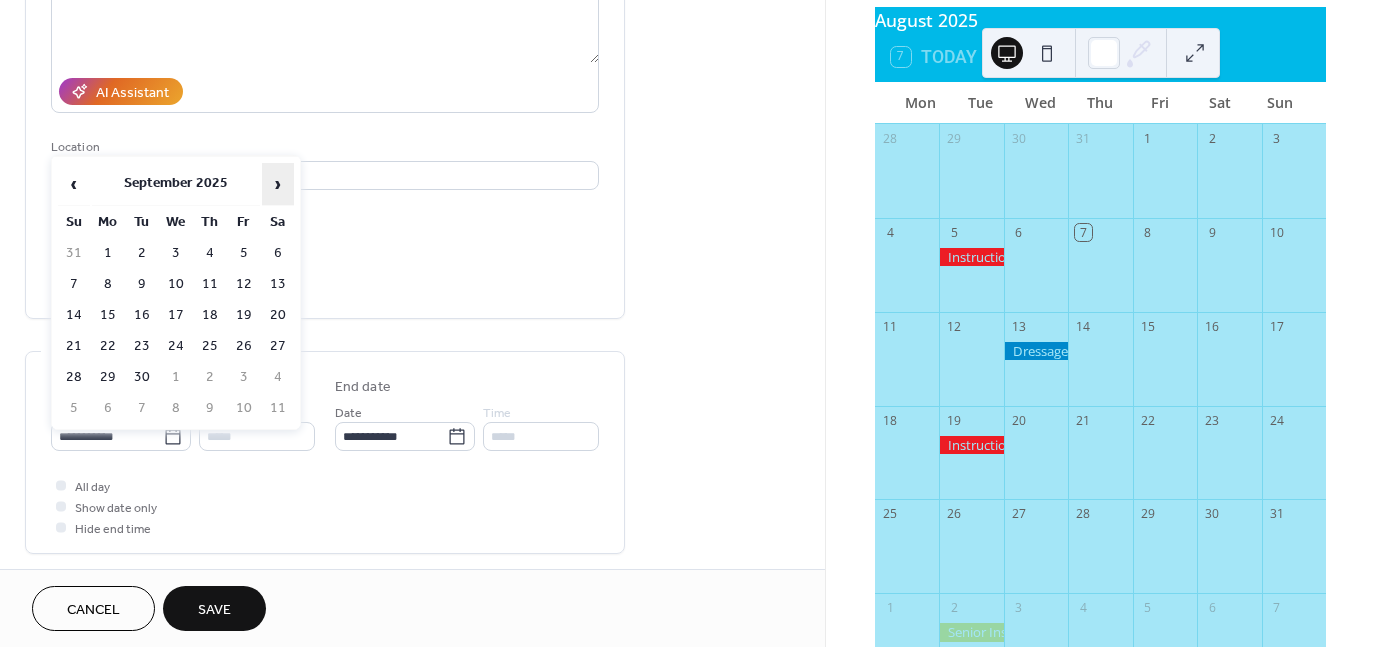 click on "›" at bounding box center (278, 184) 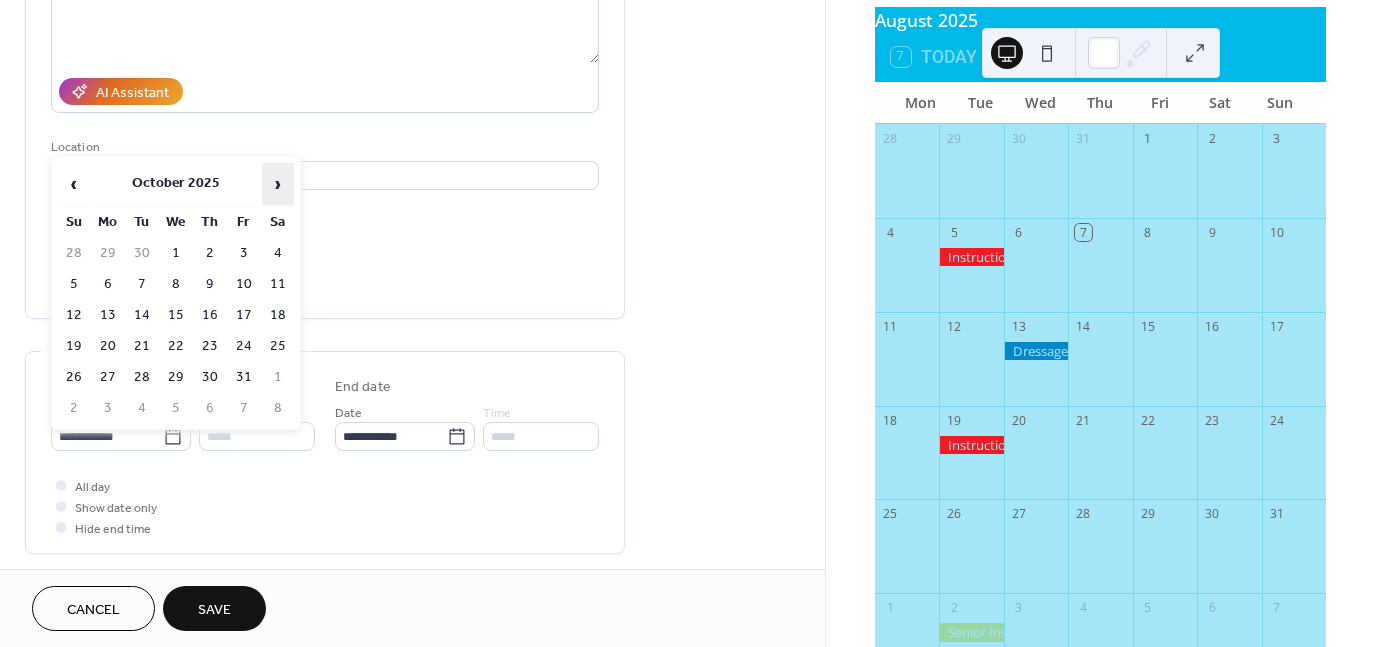 click on "›" at bounding box center [278, 184] 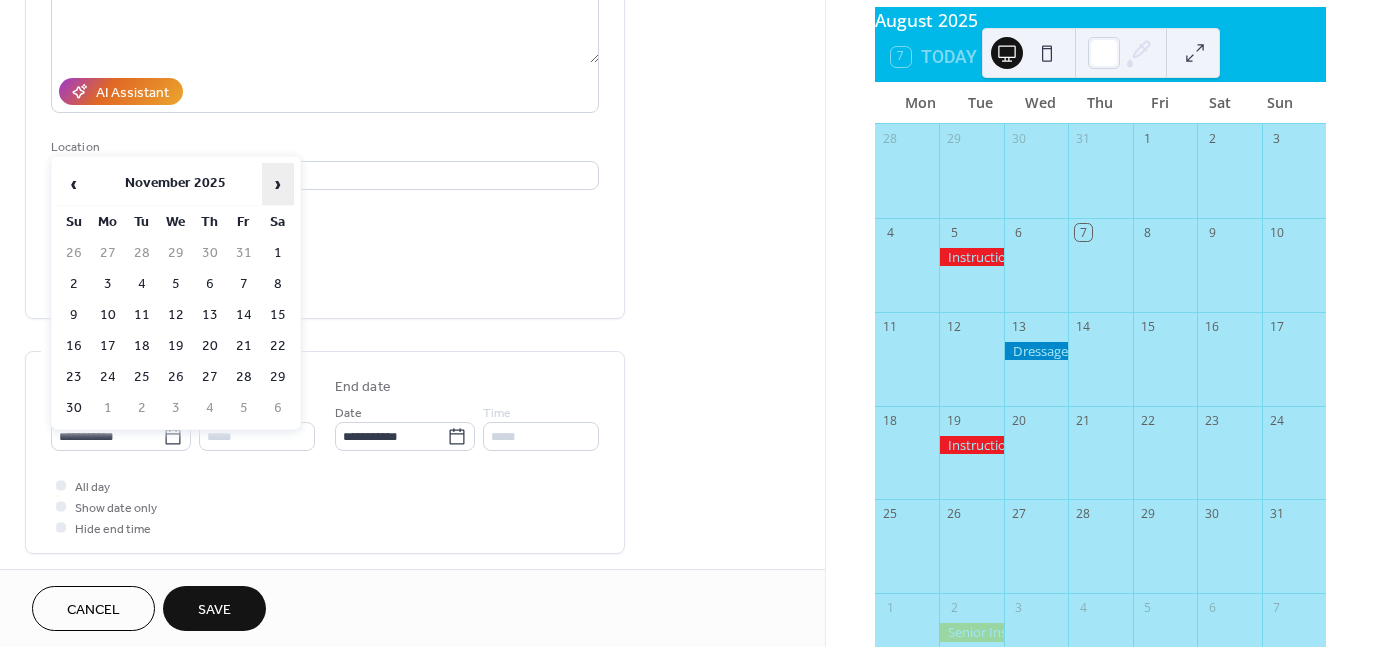click on "›" at bounding box center (278, 184) 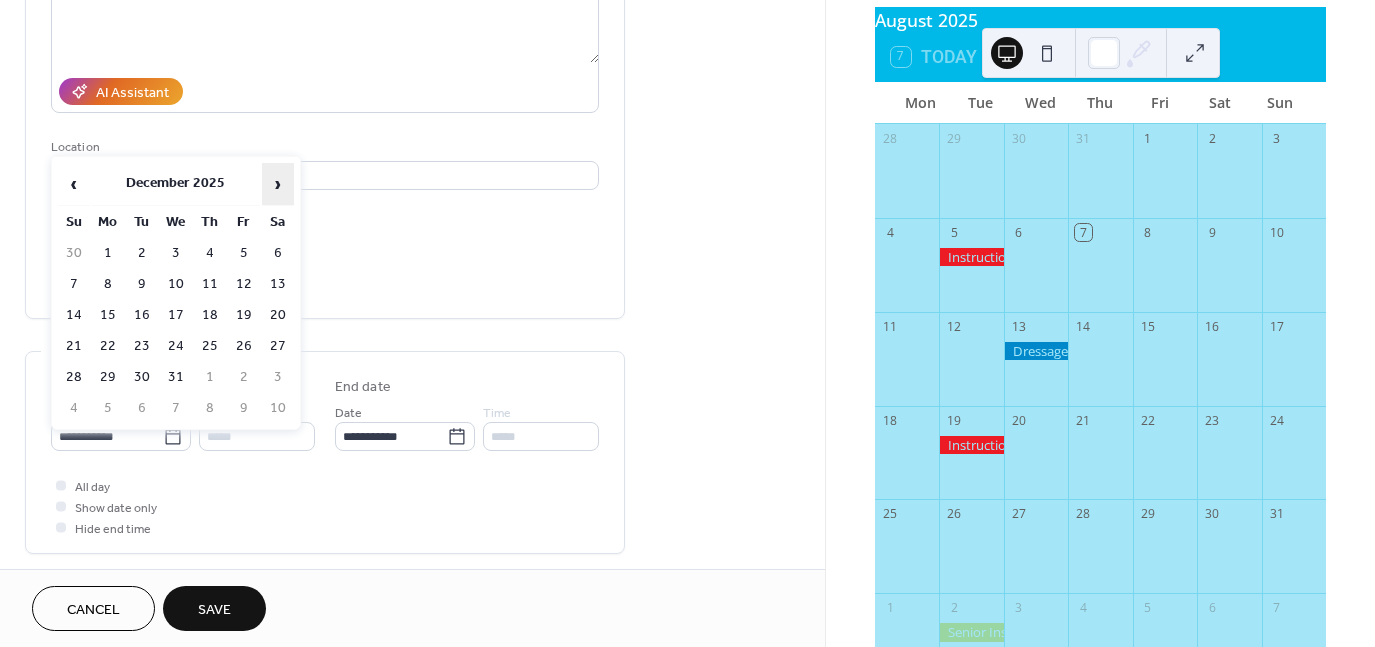click on "›" at bounding box center (278, 184) 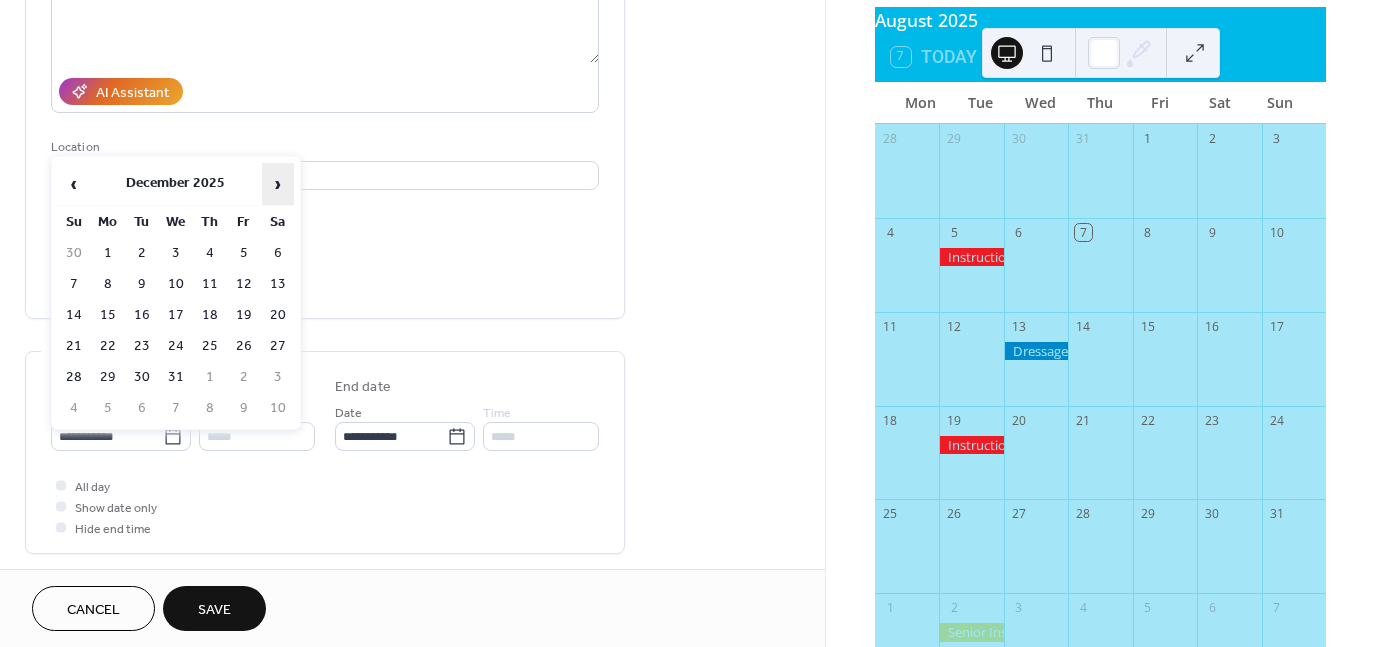 click on "›" at bounding box center (278, 184) 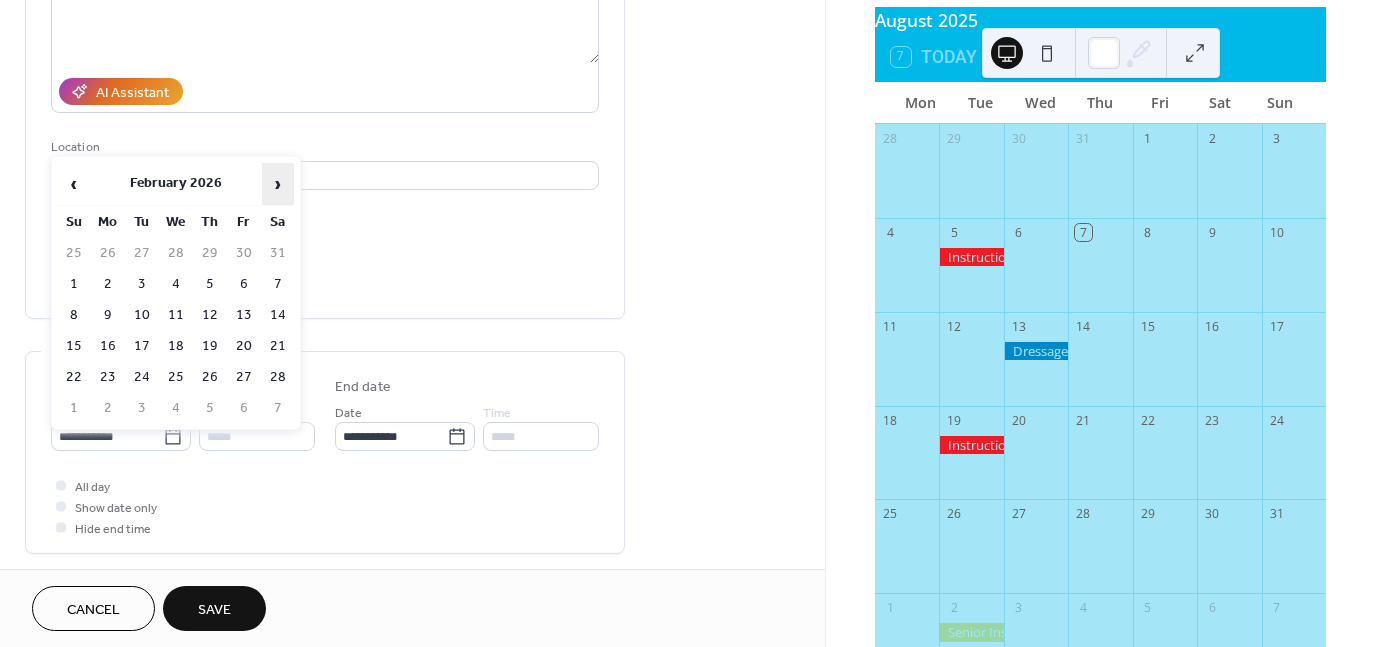 click on "›" at bounding box center [278, 184] 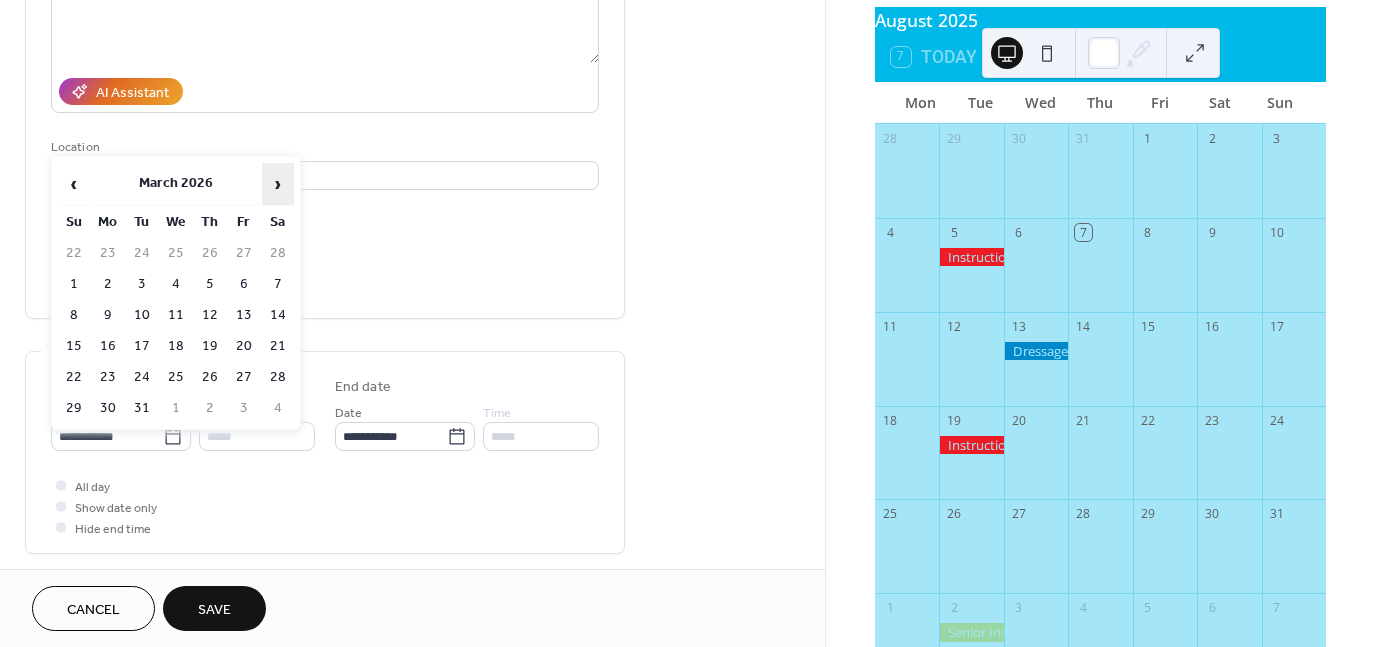 click on "›" at bounding box center (278, 184) 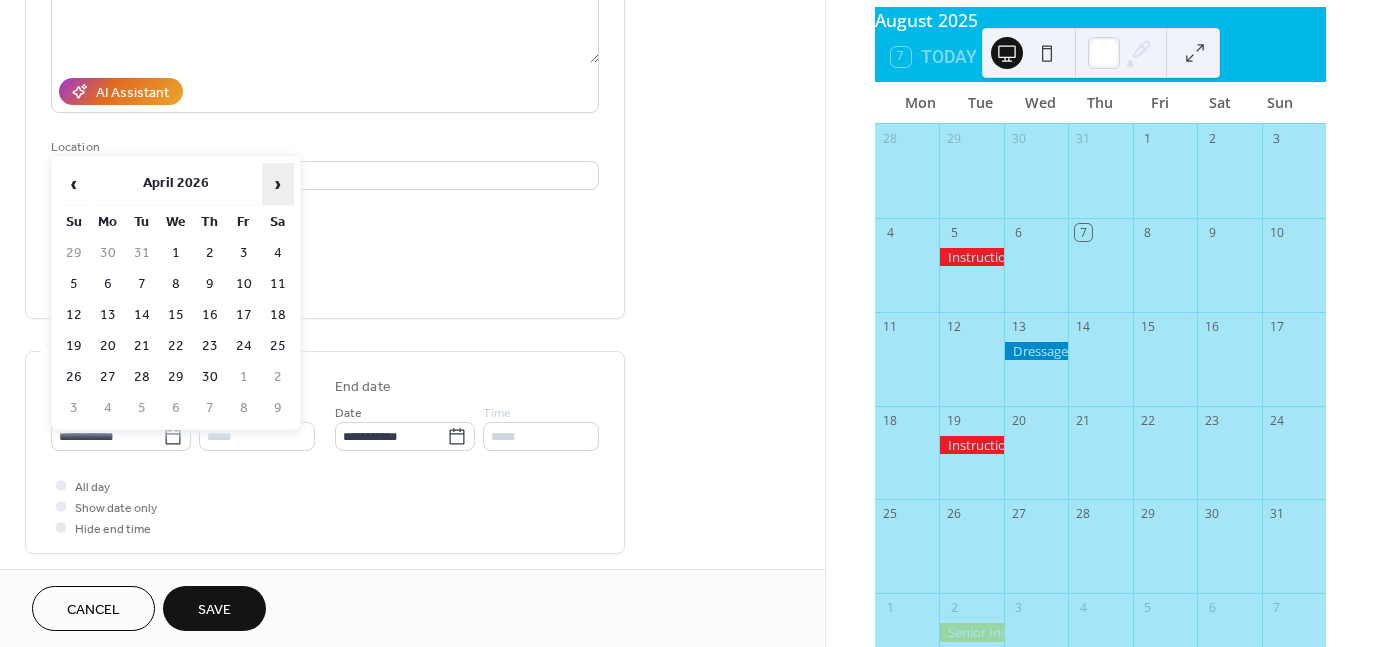 click on "›" at bounding box center (278, 184) 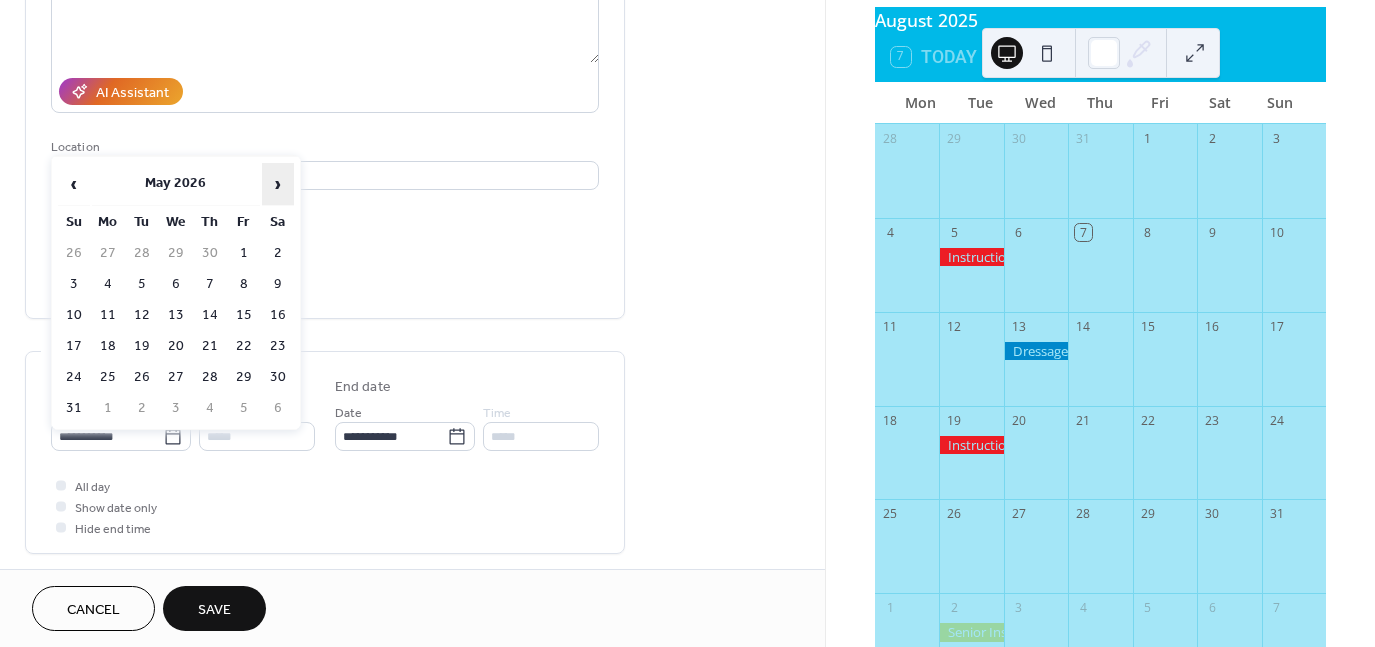 click on "›" at bounding box center (278, 184) 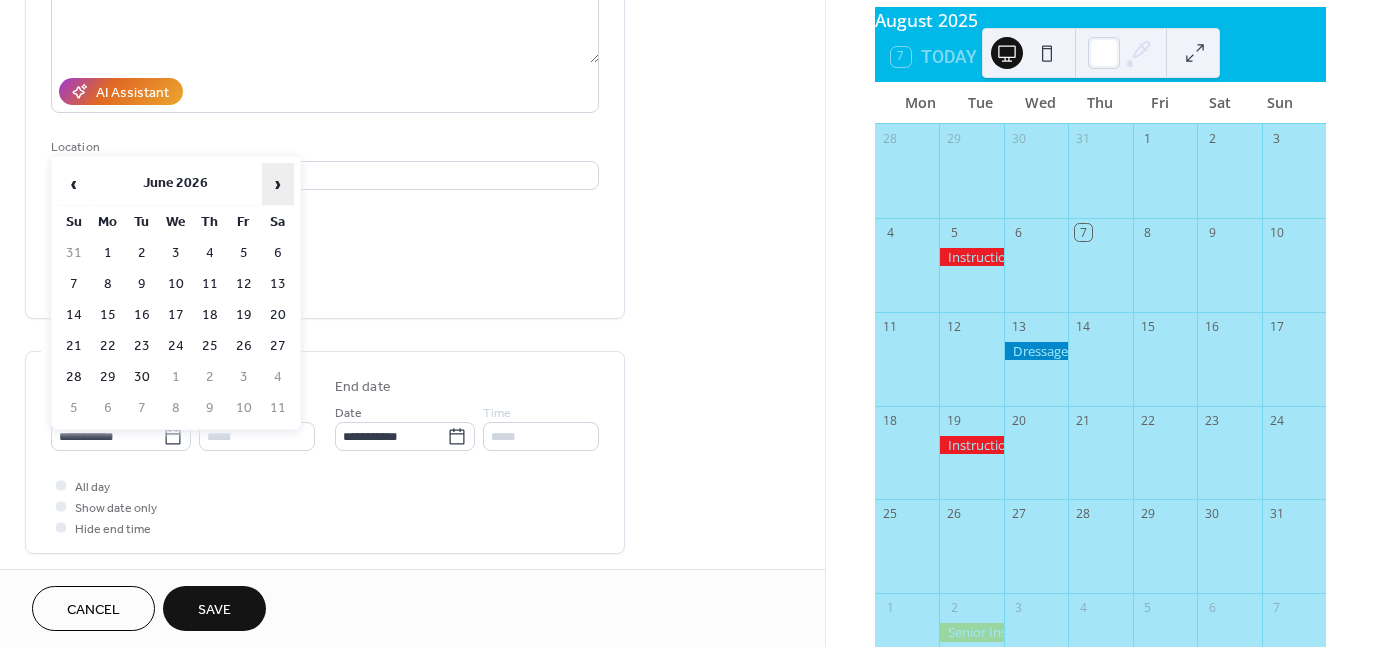 click on "›" at bounding box center (278, 184) 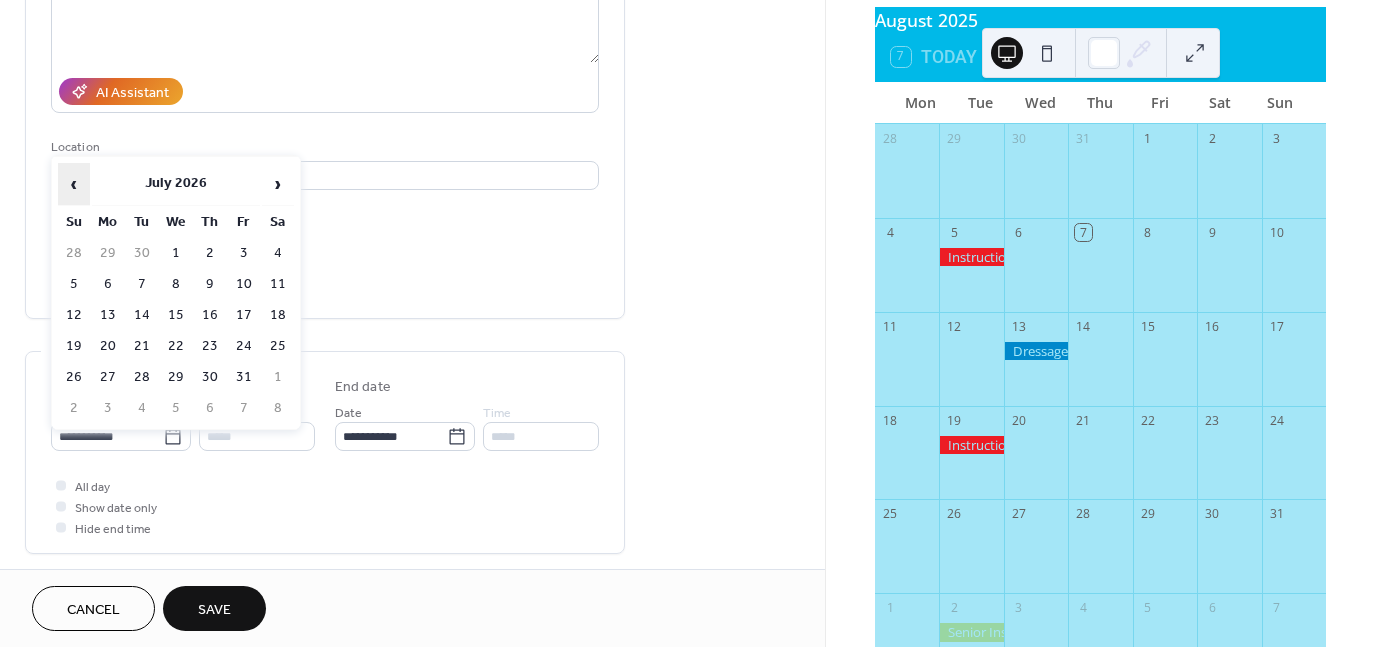 click on "‹" at bounding box center (74, 184) 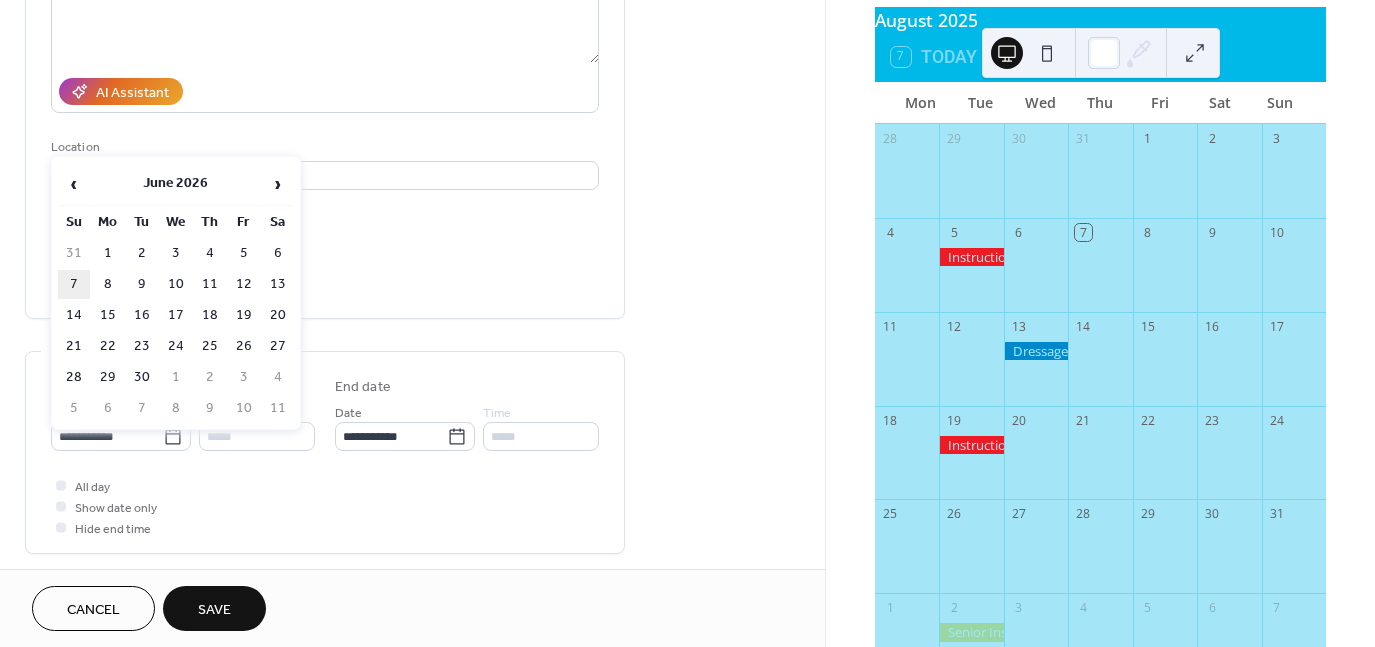 click on "7" at bounding box center [74, 284] 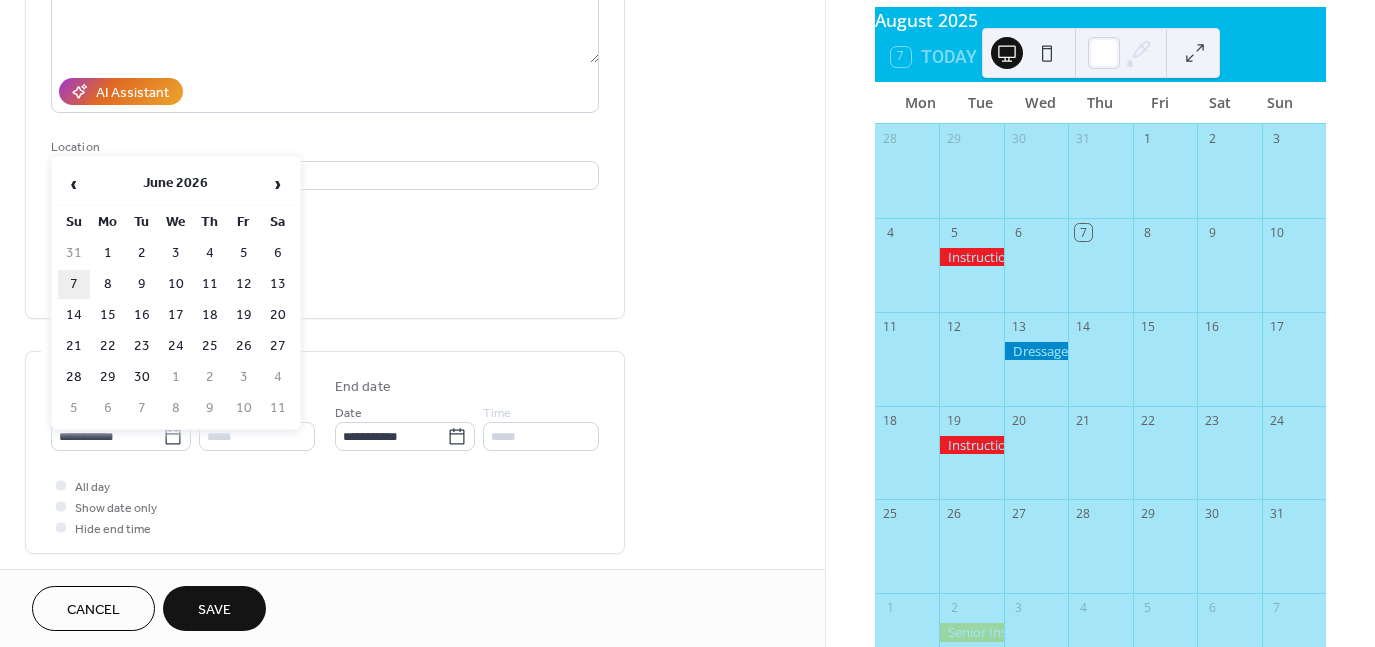 type on "**********" 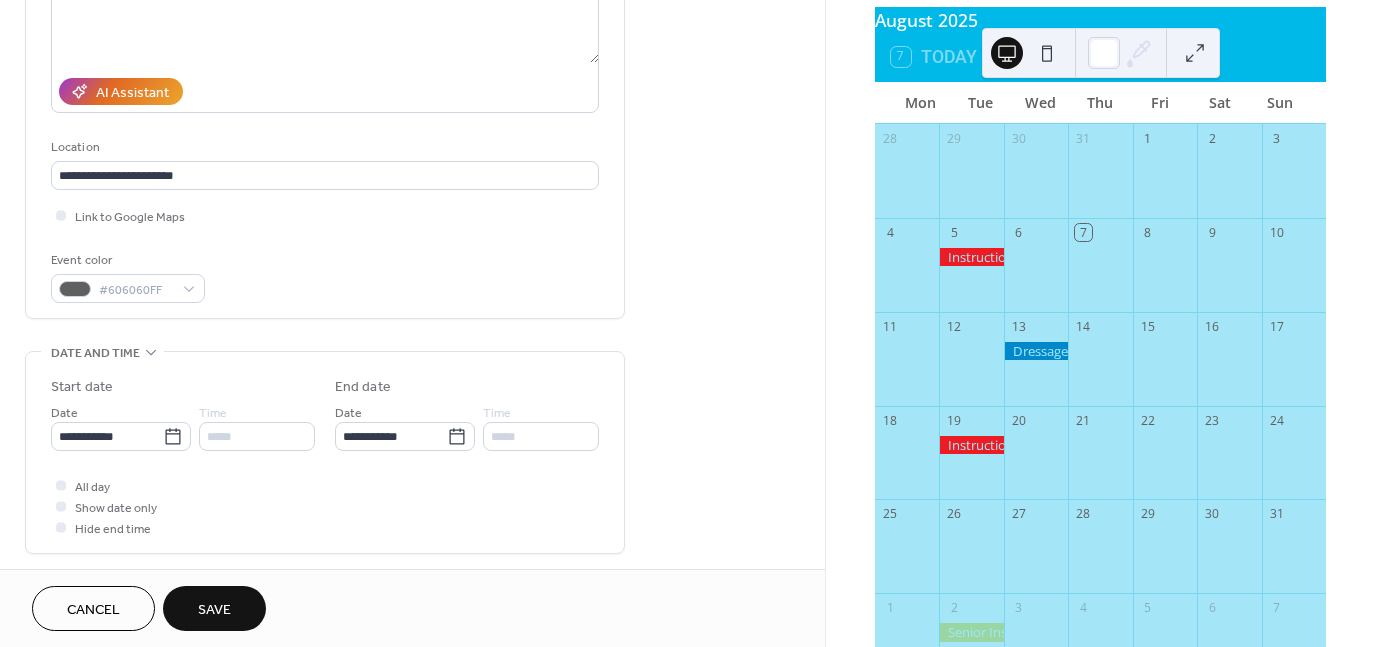 click on "Save" at bounding box center [214, 610] 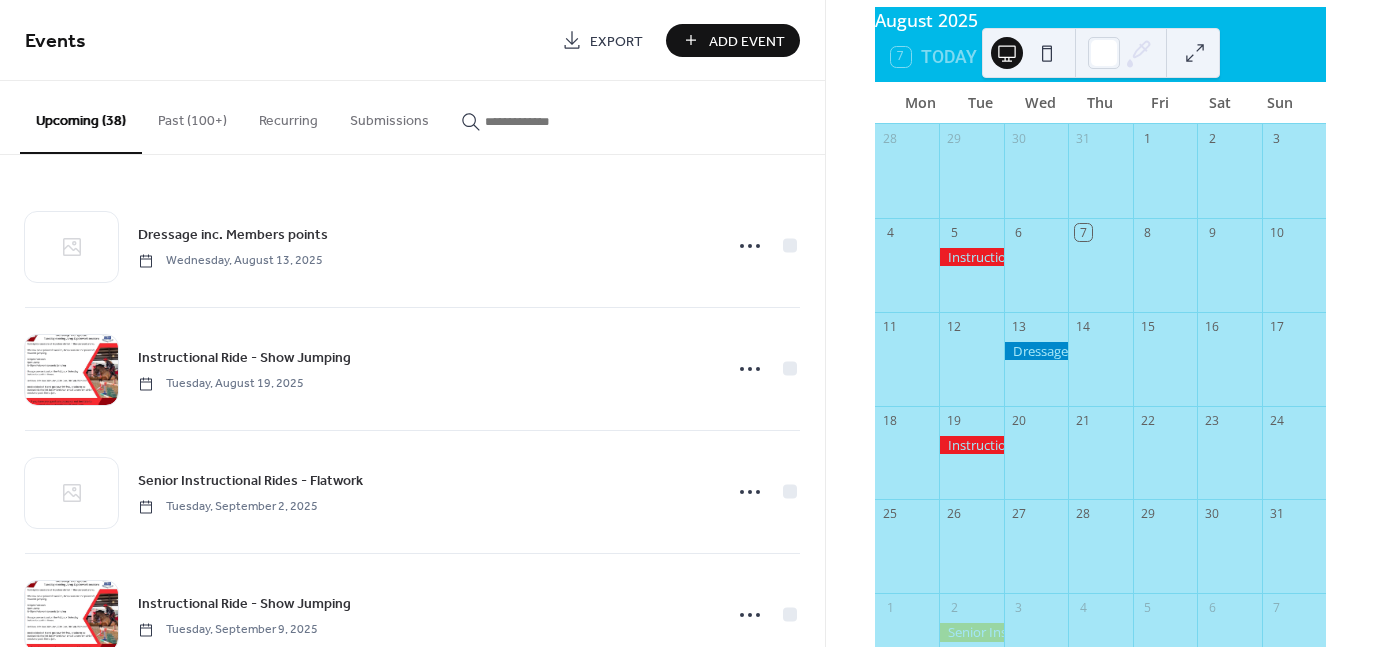 click on "Past (100+)" at bounding box center (192, 116) 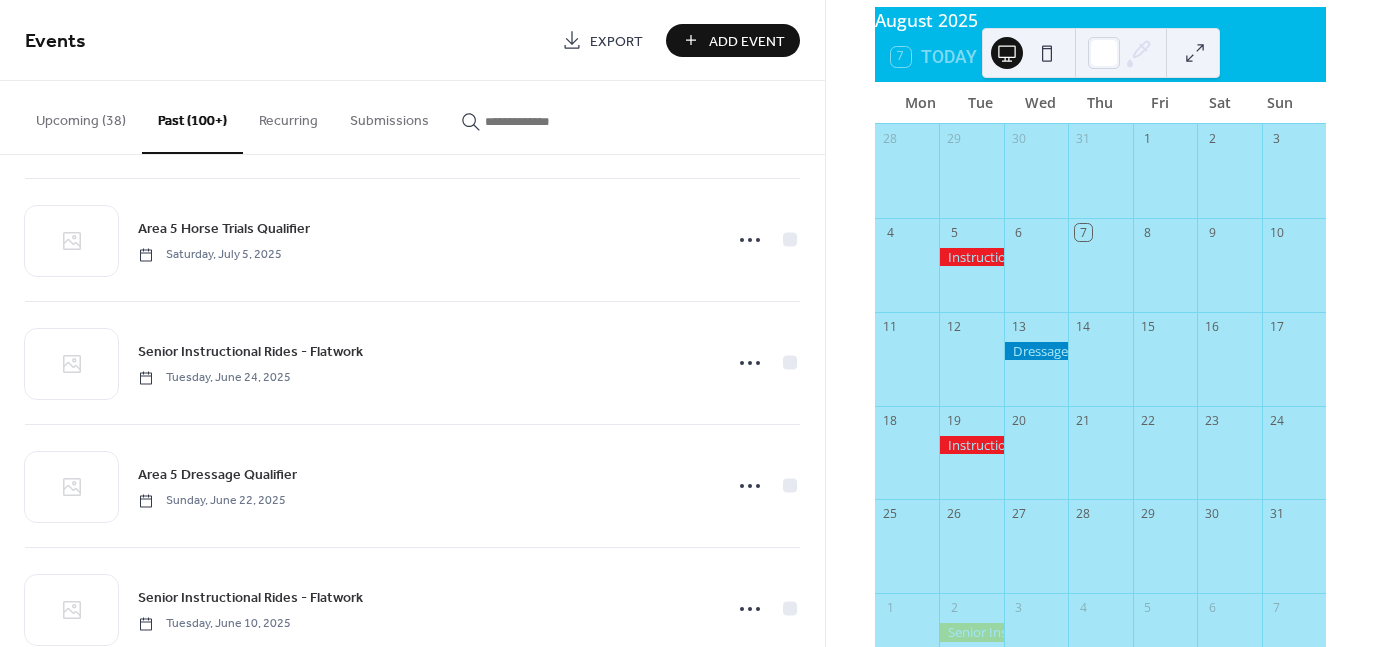 scroll, scrollTop: 534, scrollLeft: 0, axis: vertical 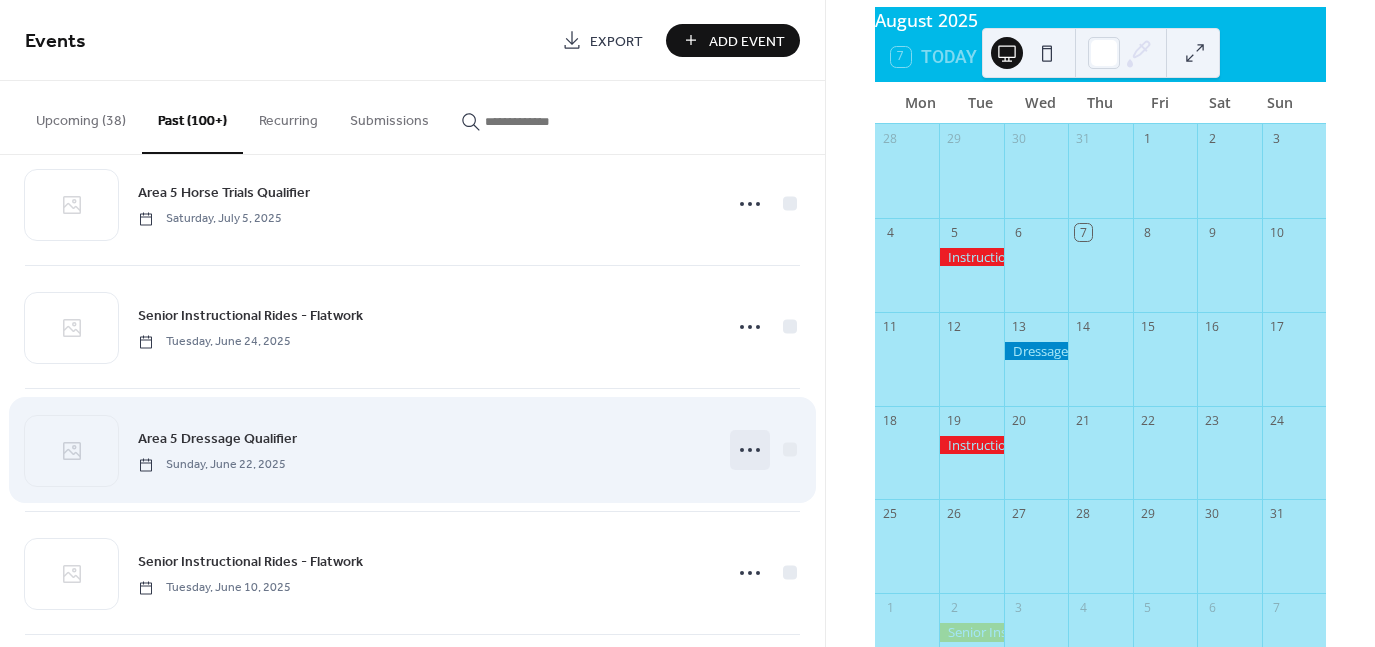 click 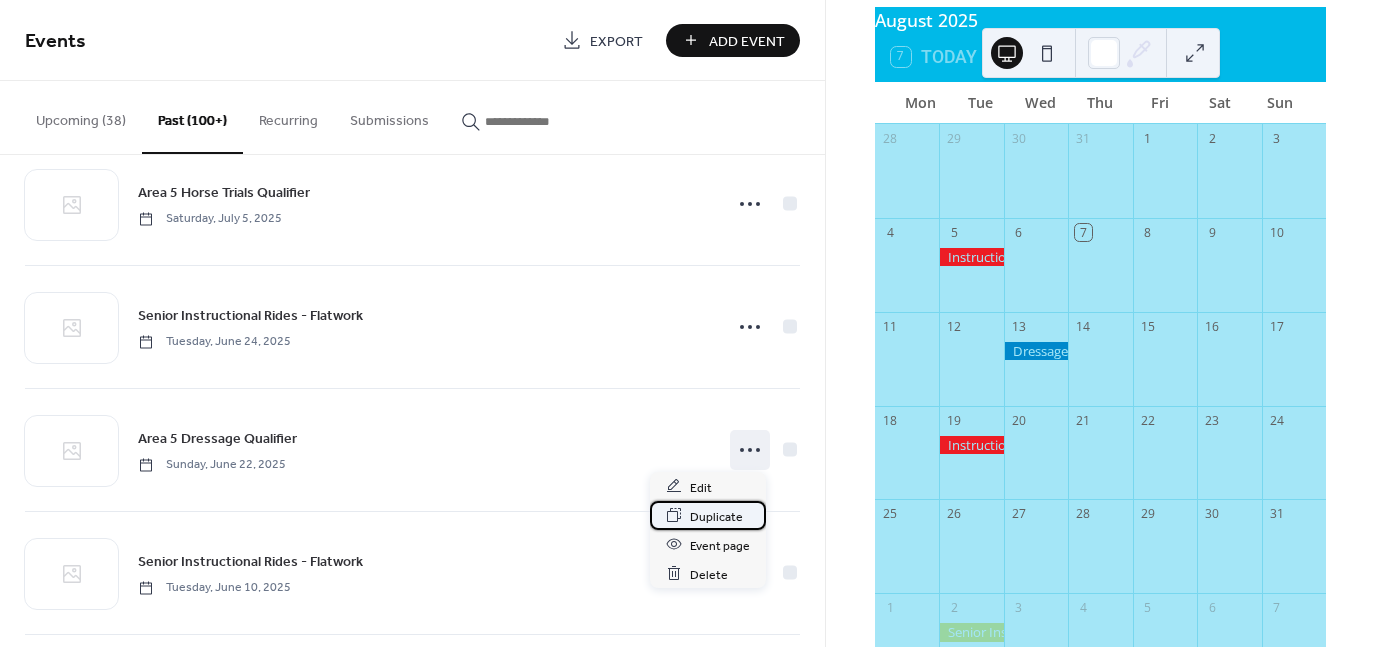 click on "Duplicate" at bounding box center [716, 516] 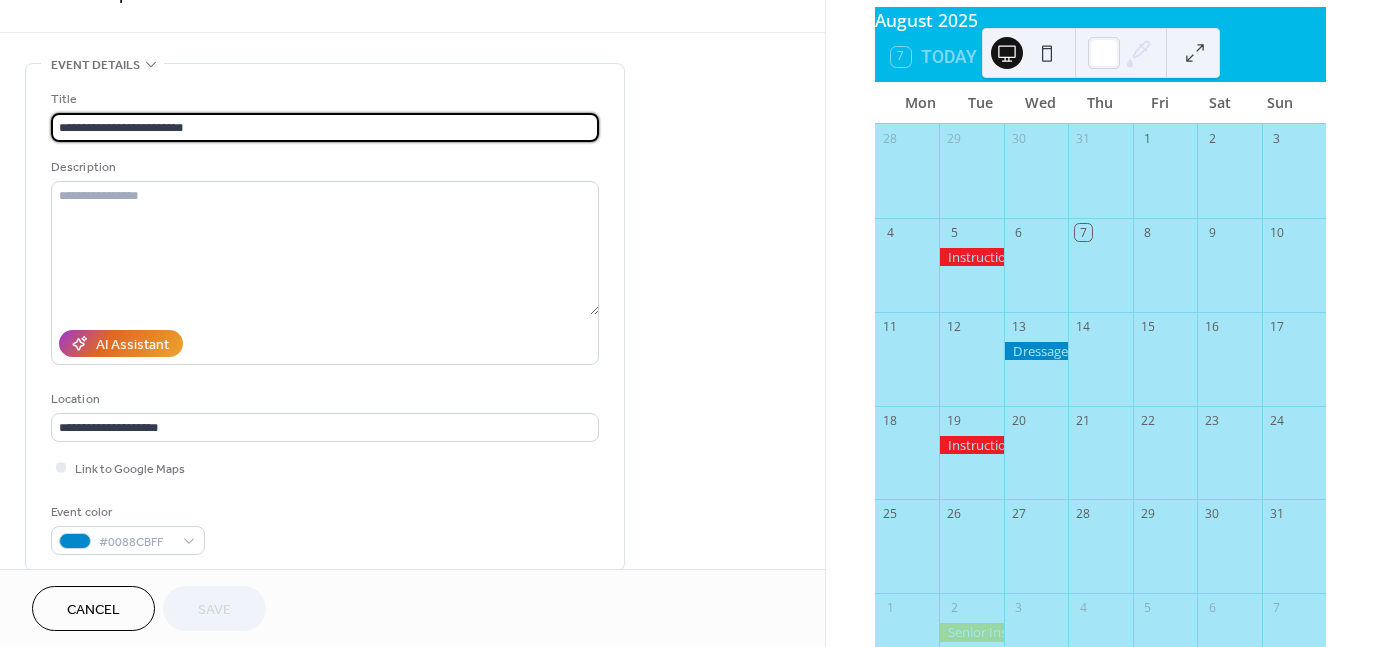 scroll, scrollTop: 200, scrollLeft: 0, axis: vertical 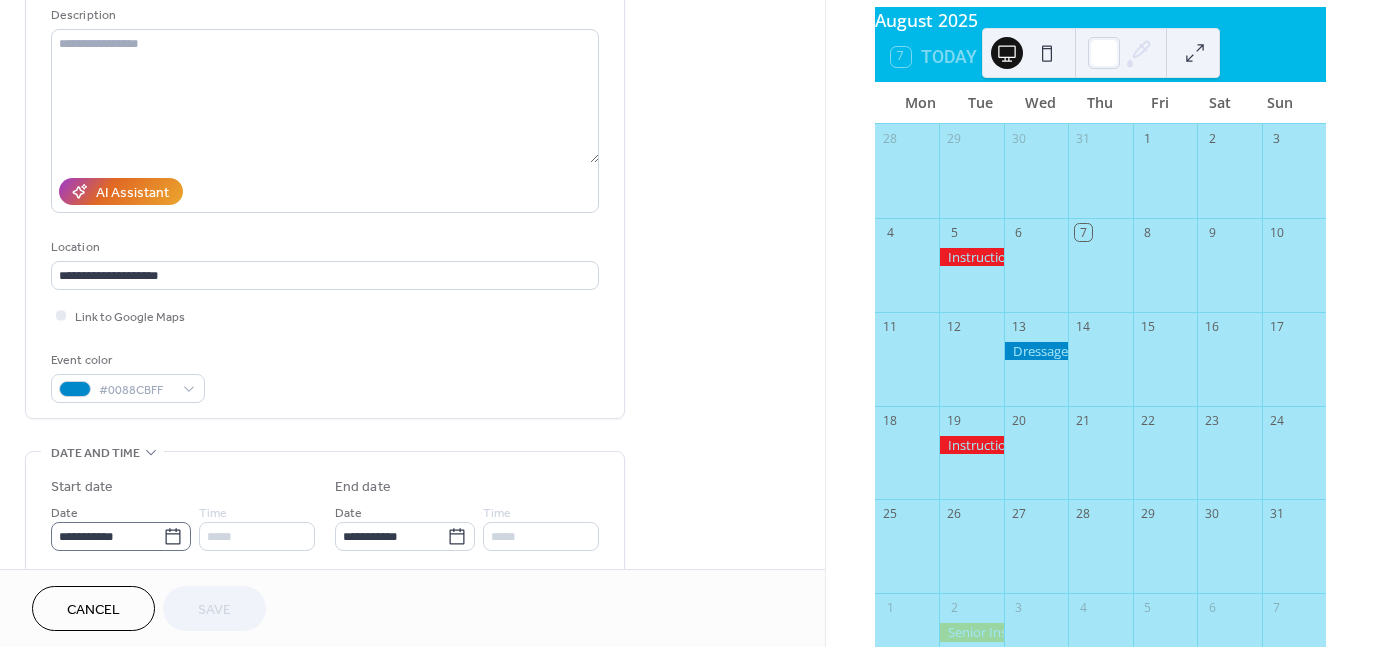 click 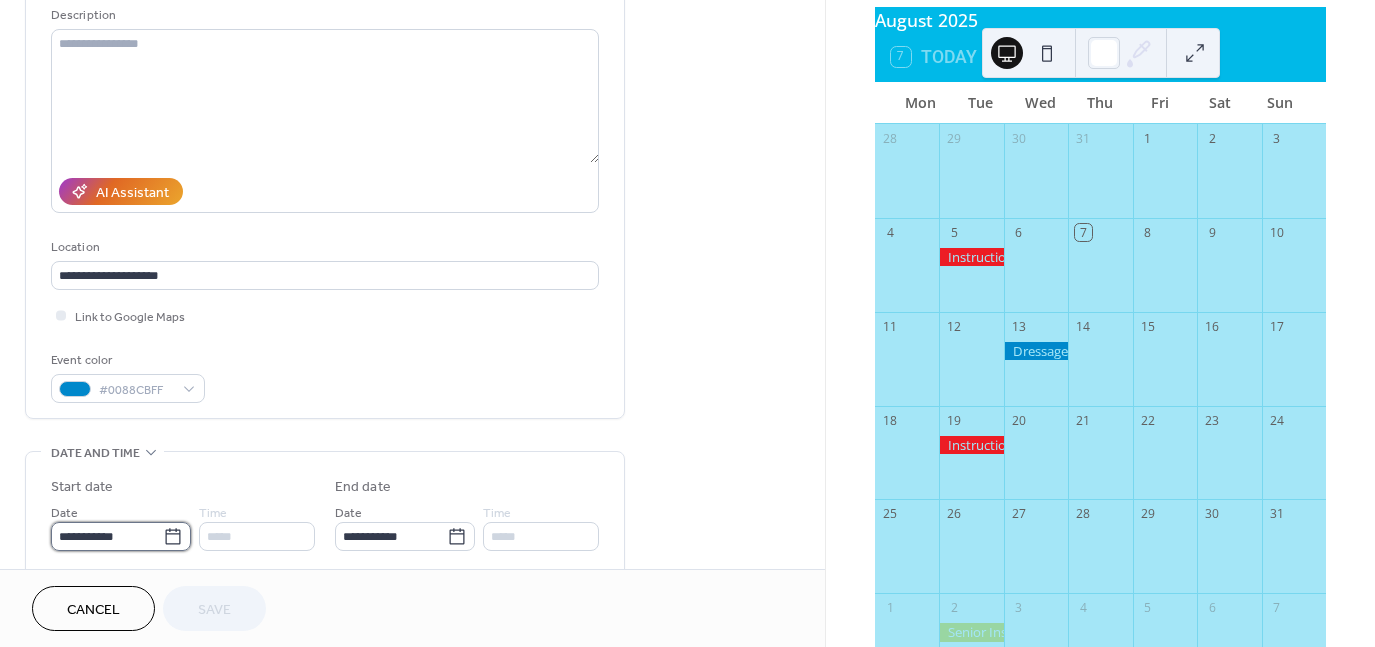 click on "**********" at bounding box center [107, 536] 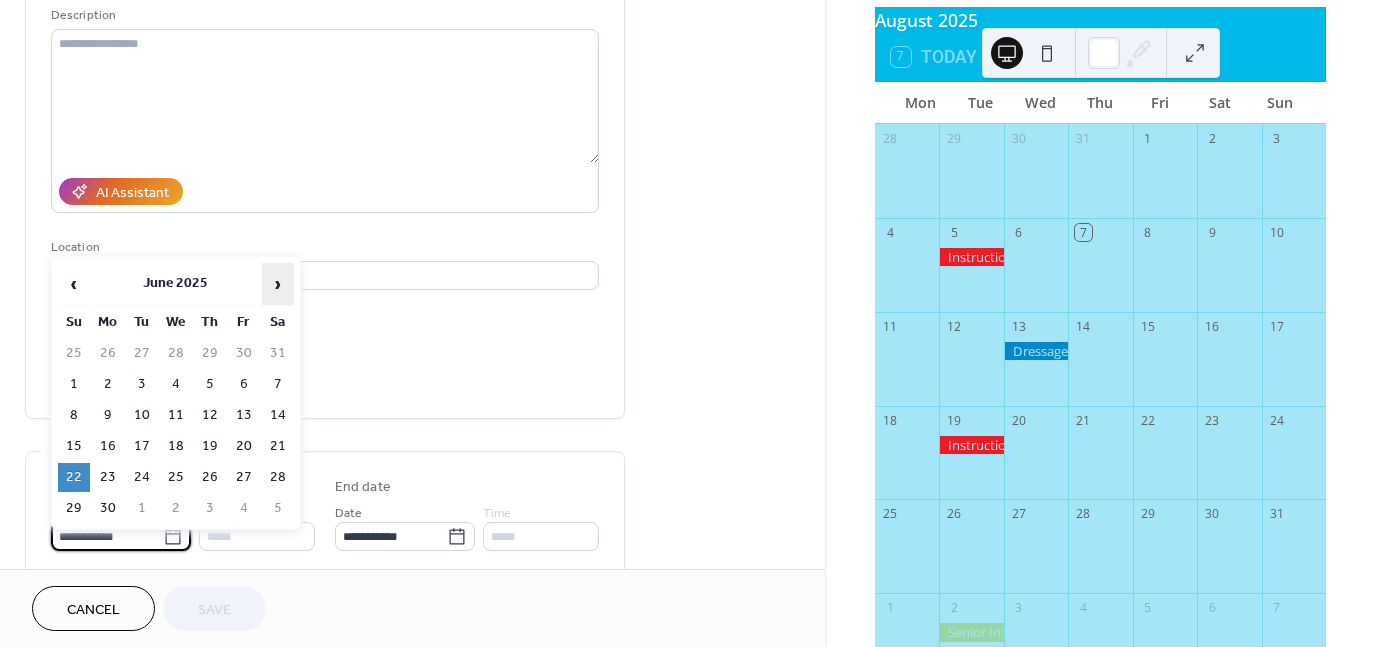 click on "›" at bounding box center (278, 284) 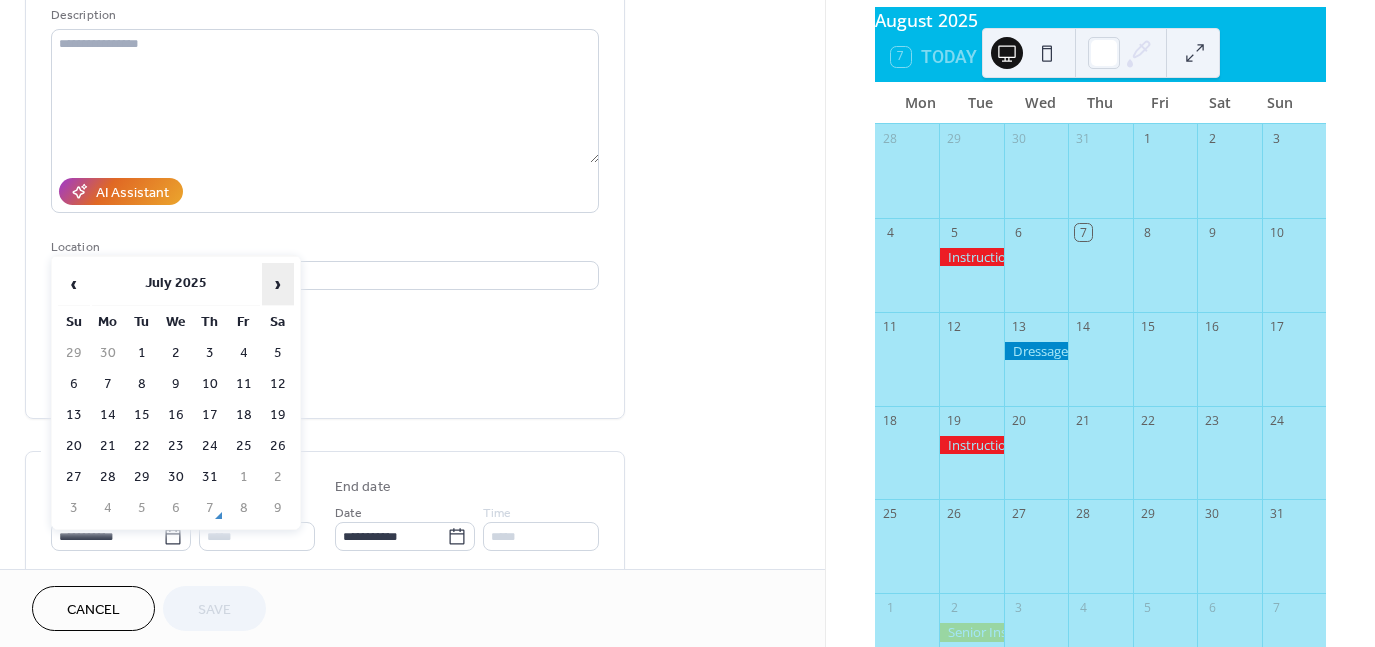 click on "›" at bounding box center [278, 284] 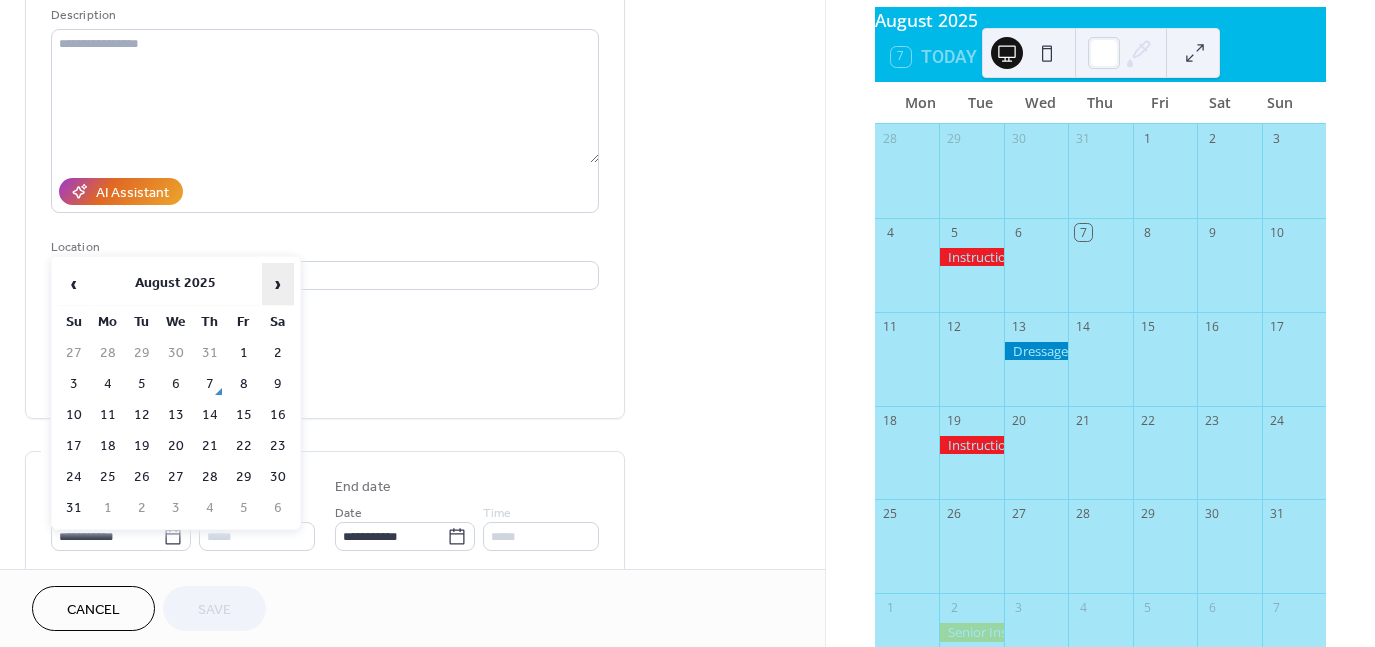 click on "›" at bounding box center (278, 284) 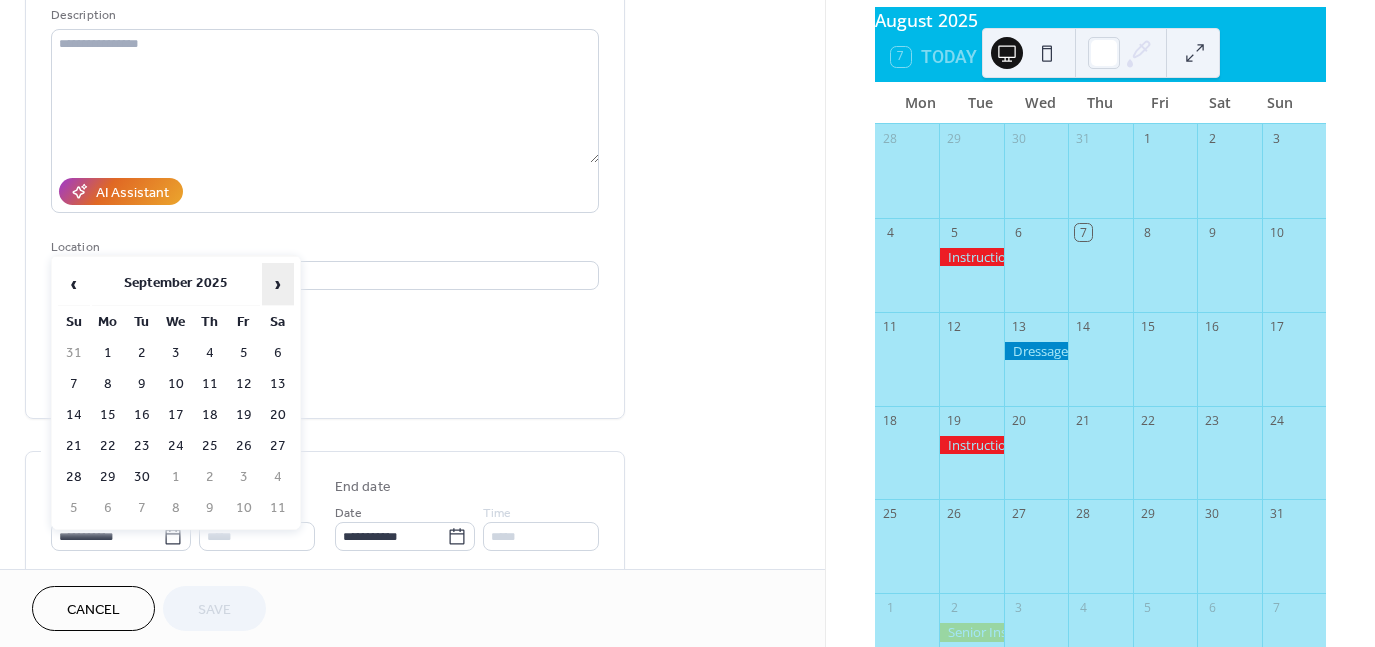 click on "›" at bounding box center (278, 284) 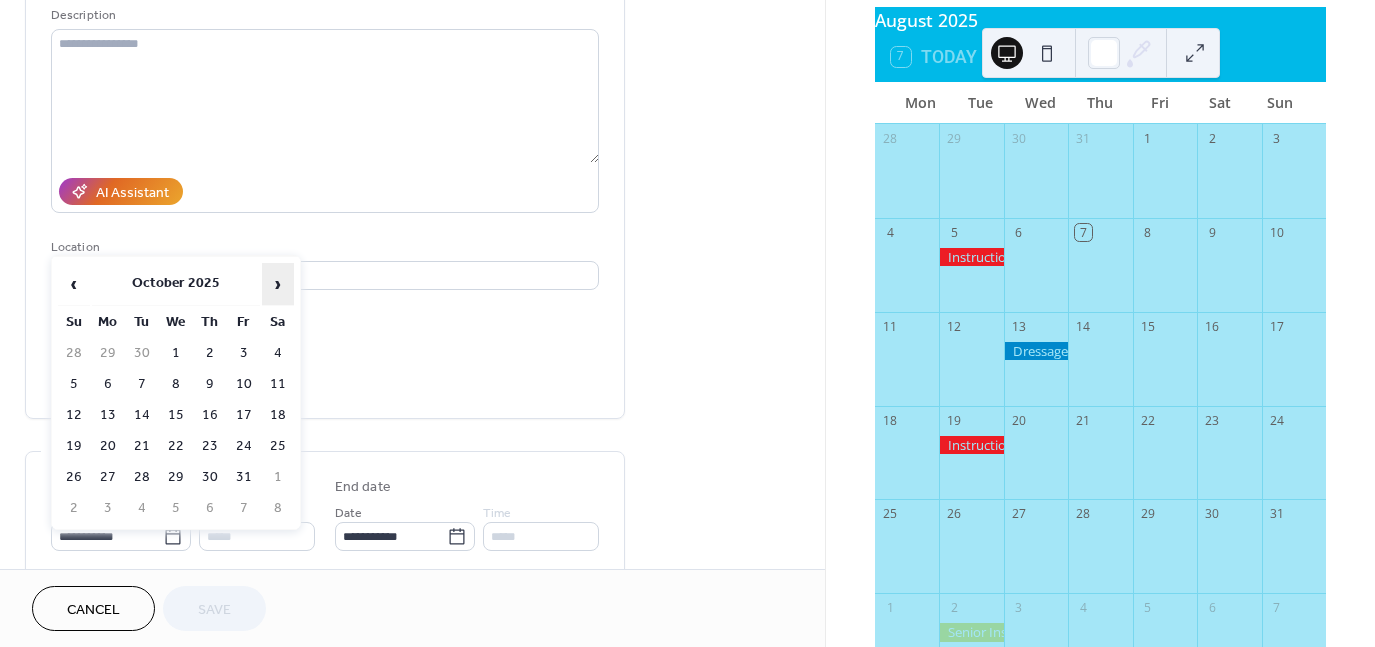 click on "›" at bounding box center (278, 284) 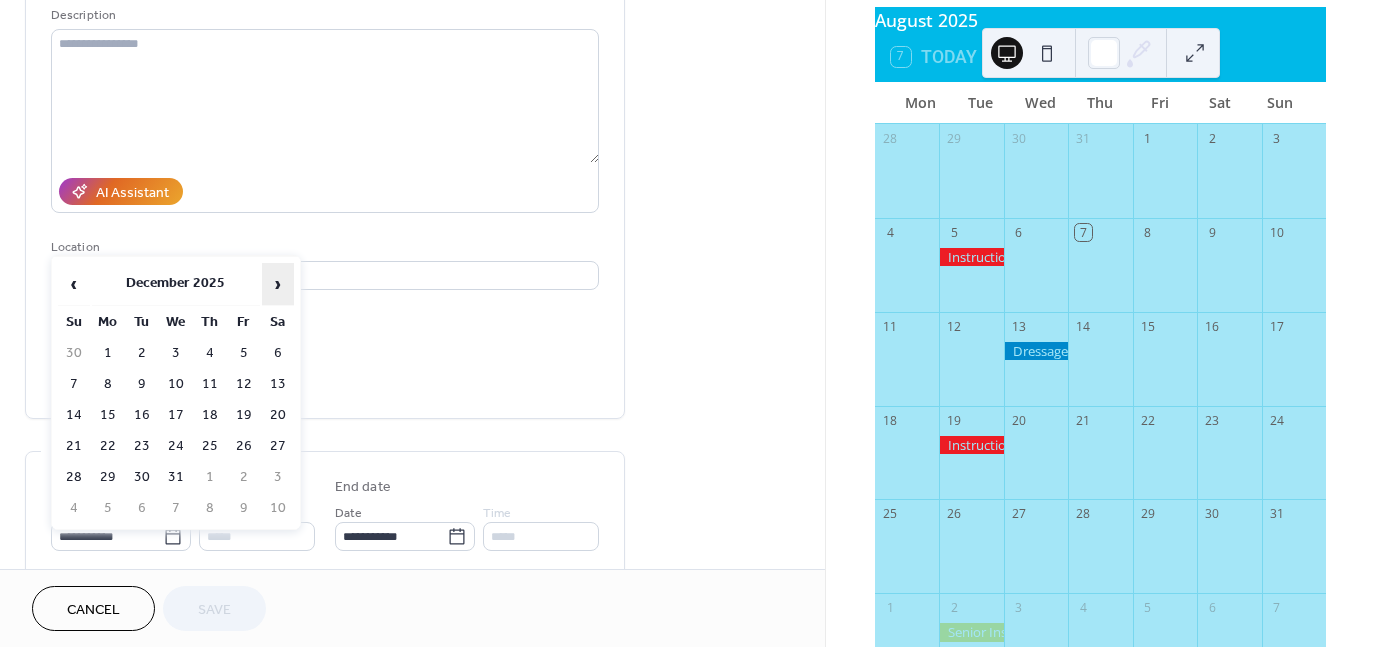 click on "›" at bounding box center [278, 284] 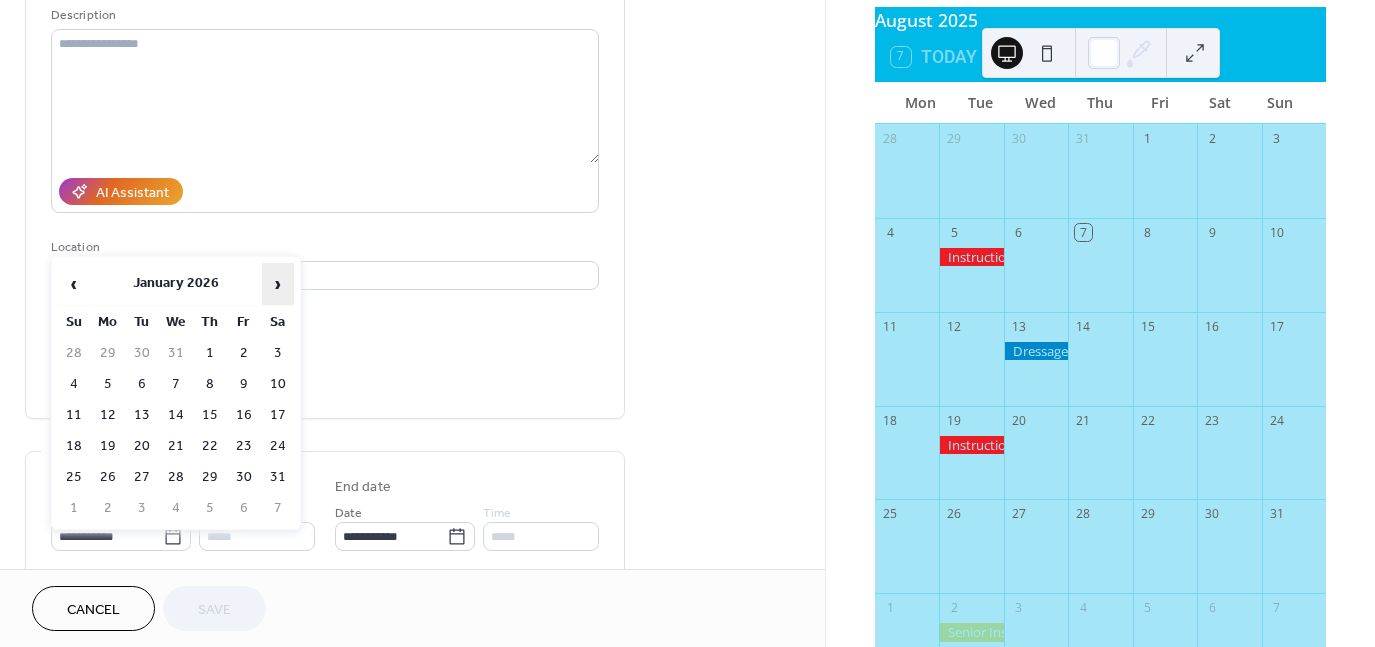 click on "›" at bounding box center [278, 284] 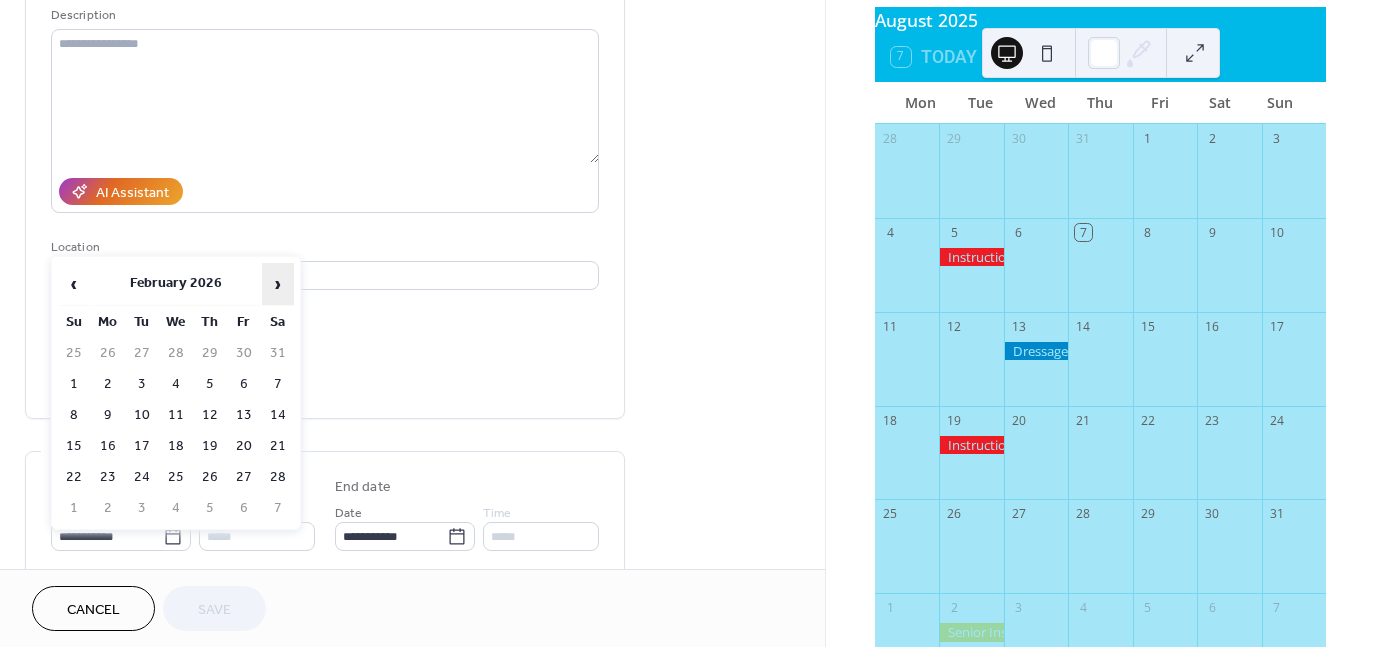 click on "›" at bounding box center (278, 284) 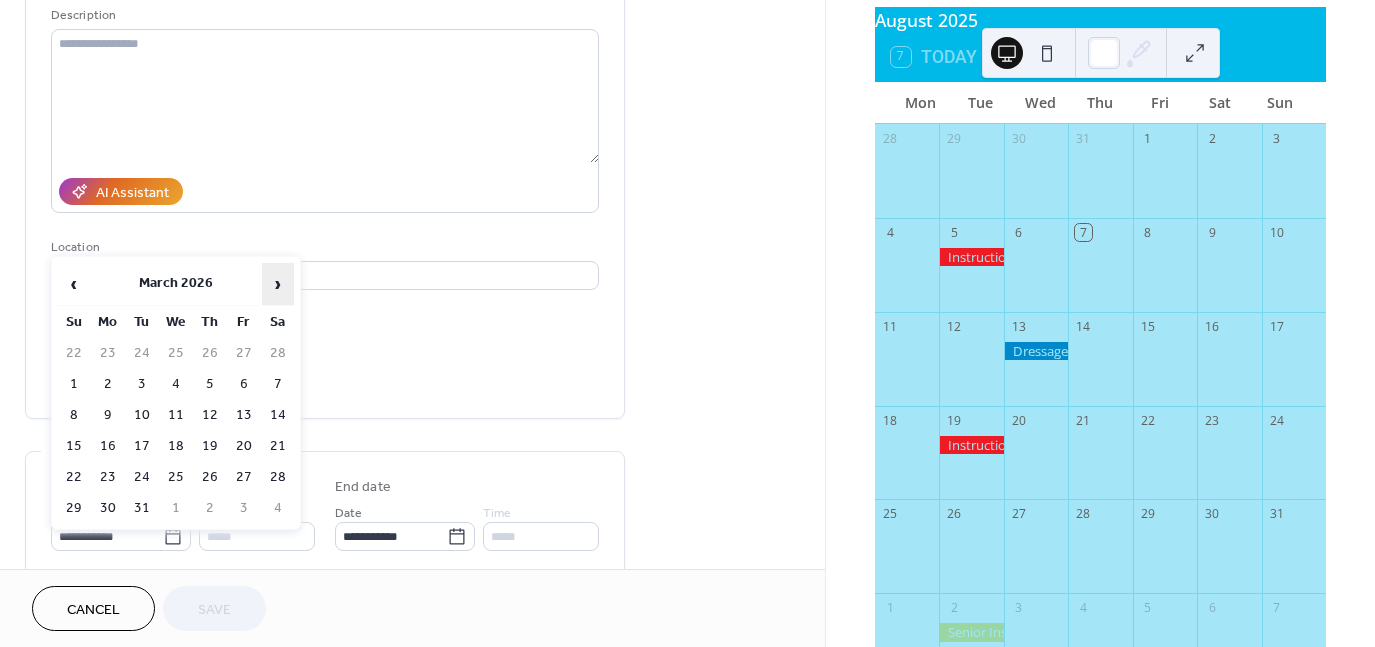 click on "›" at bounding box center (278, 284) 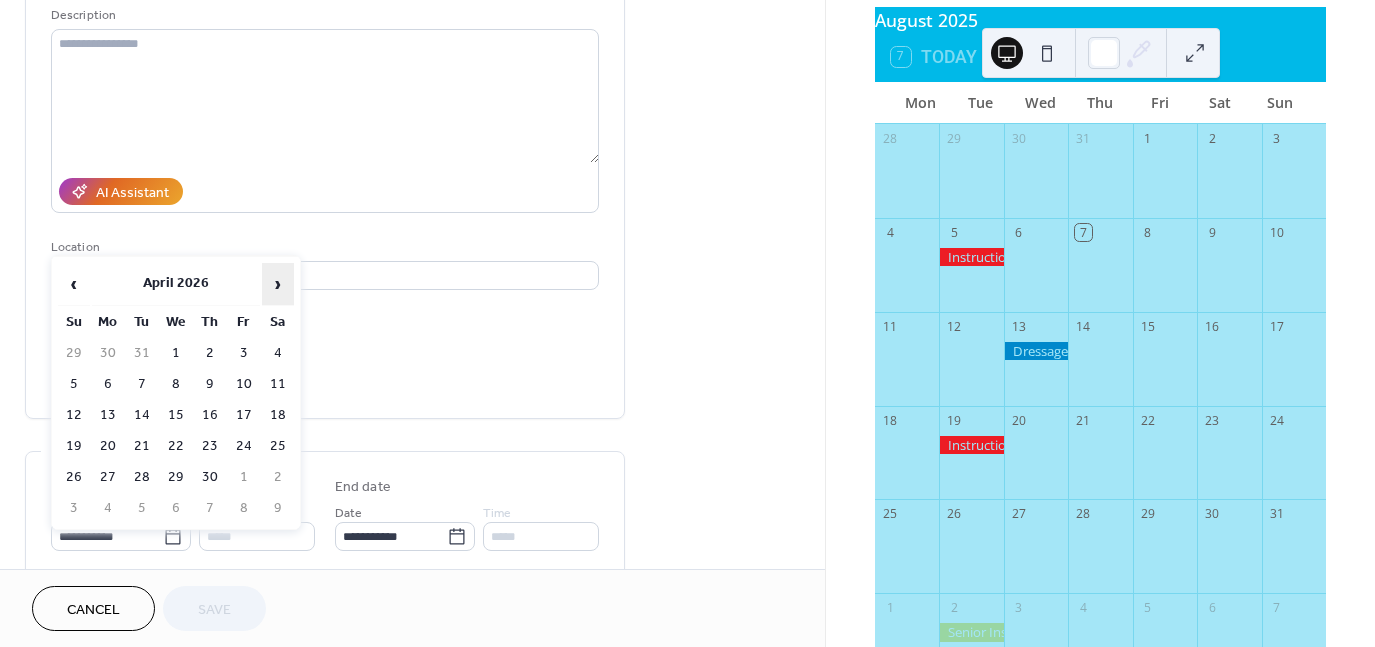 click on "›" at bounding box center [278, 284] 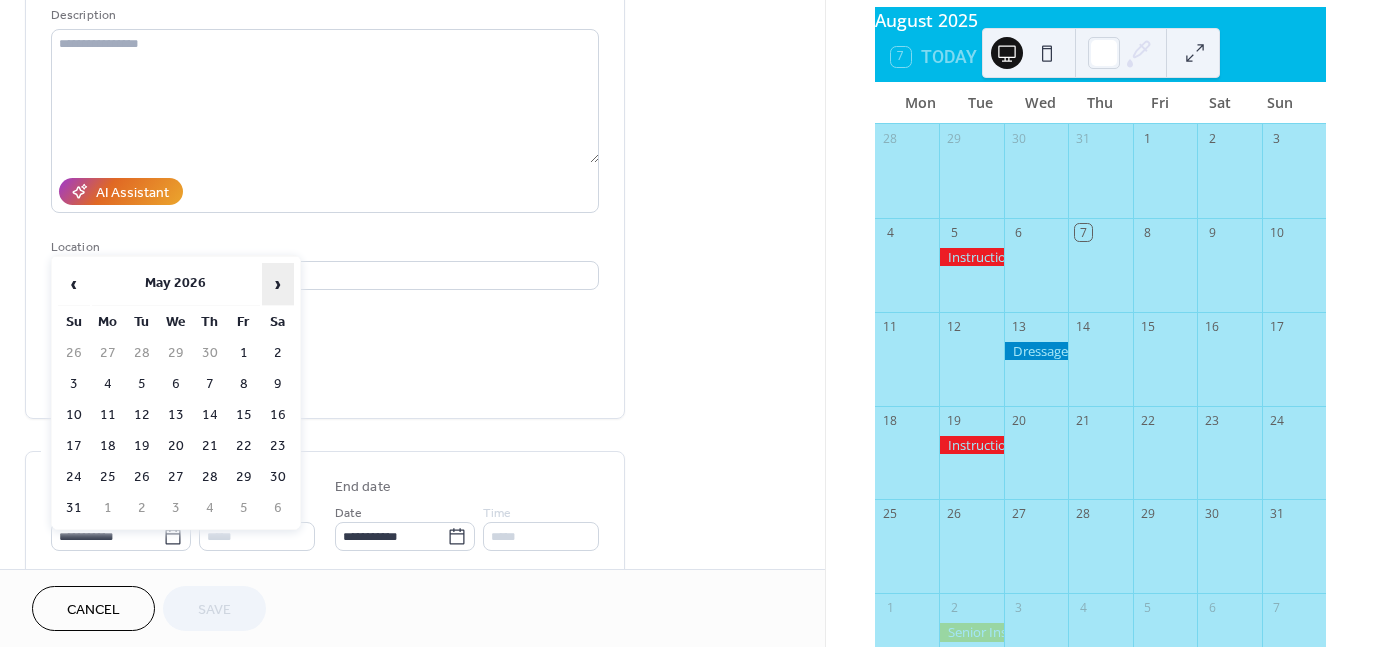 click on "›" at bounding box center [278, 284] 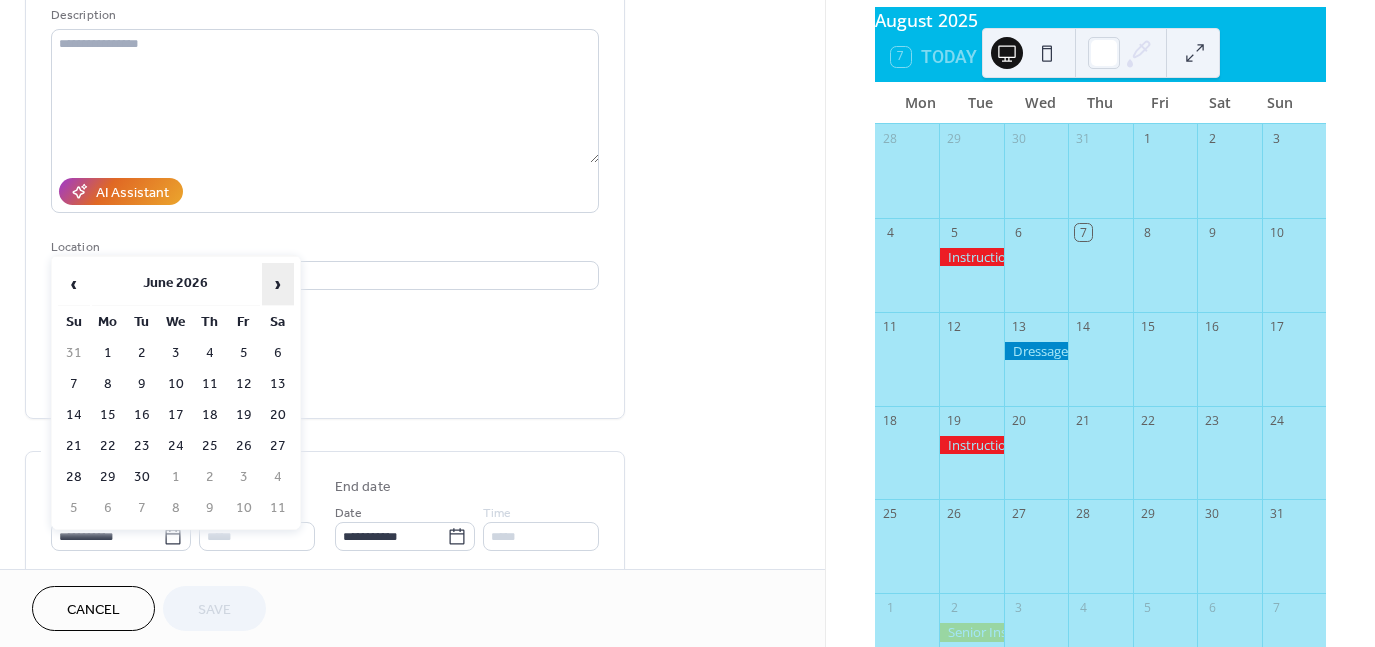 click on "›" at bounding box center [278, 284] 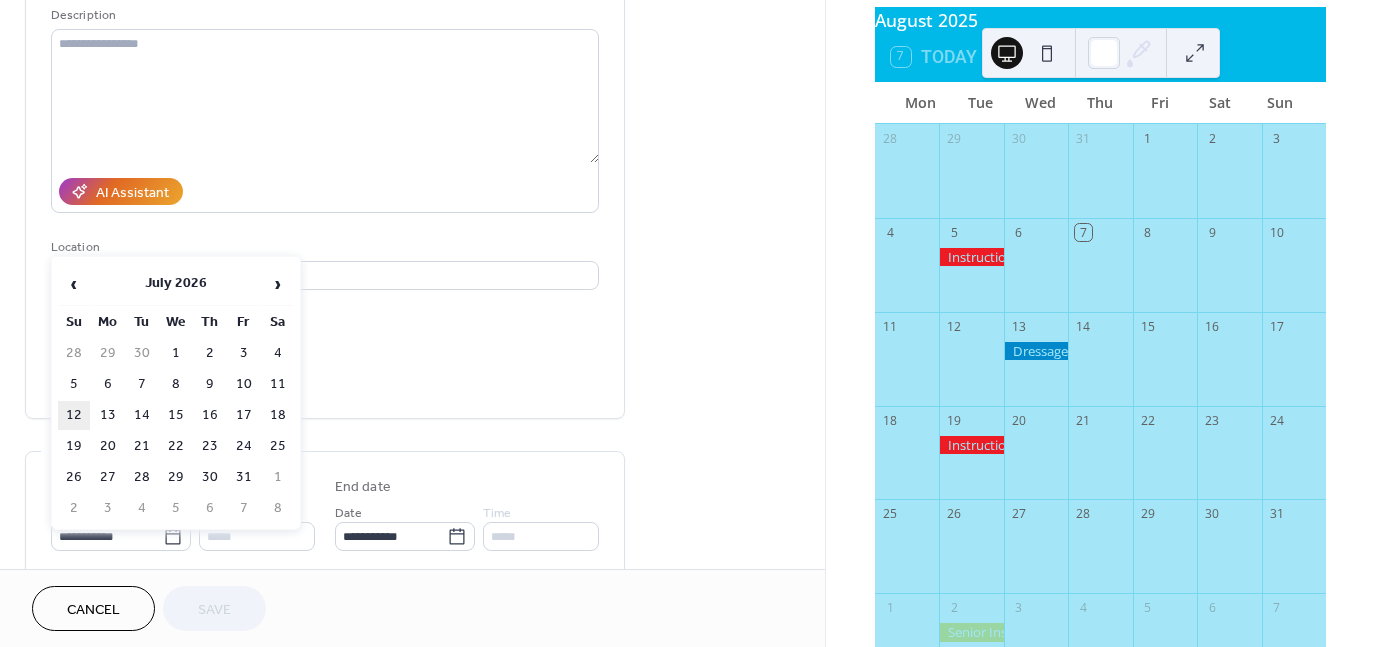 click on "12" at bounding box center (74, 415) 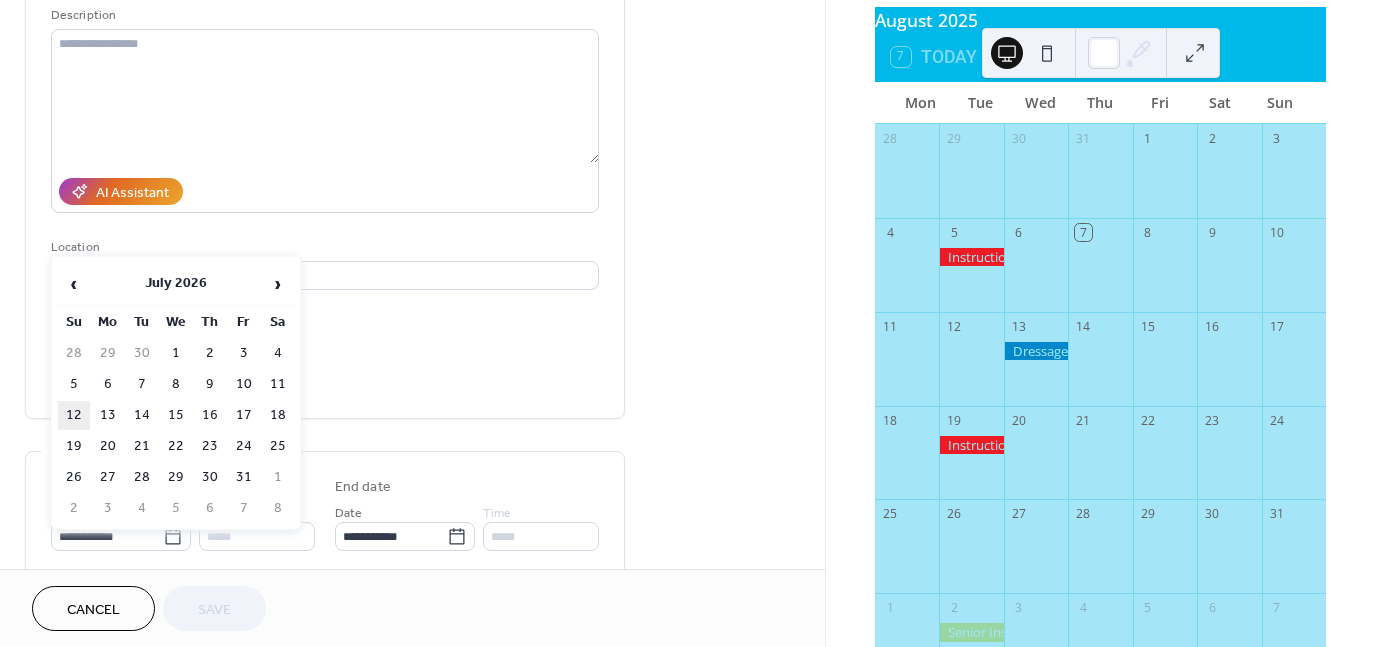 type on "**********" 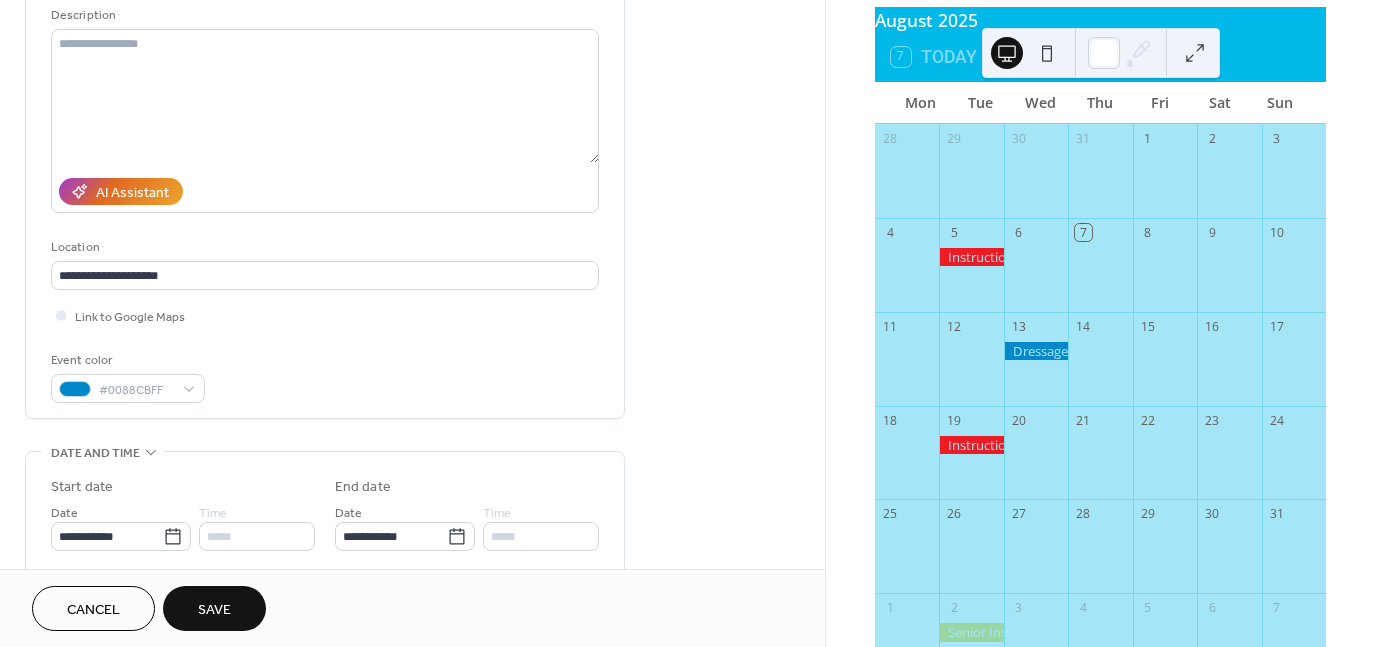 click on "Save" at bounding box center (214, 610) 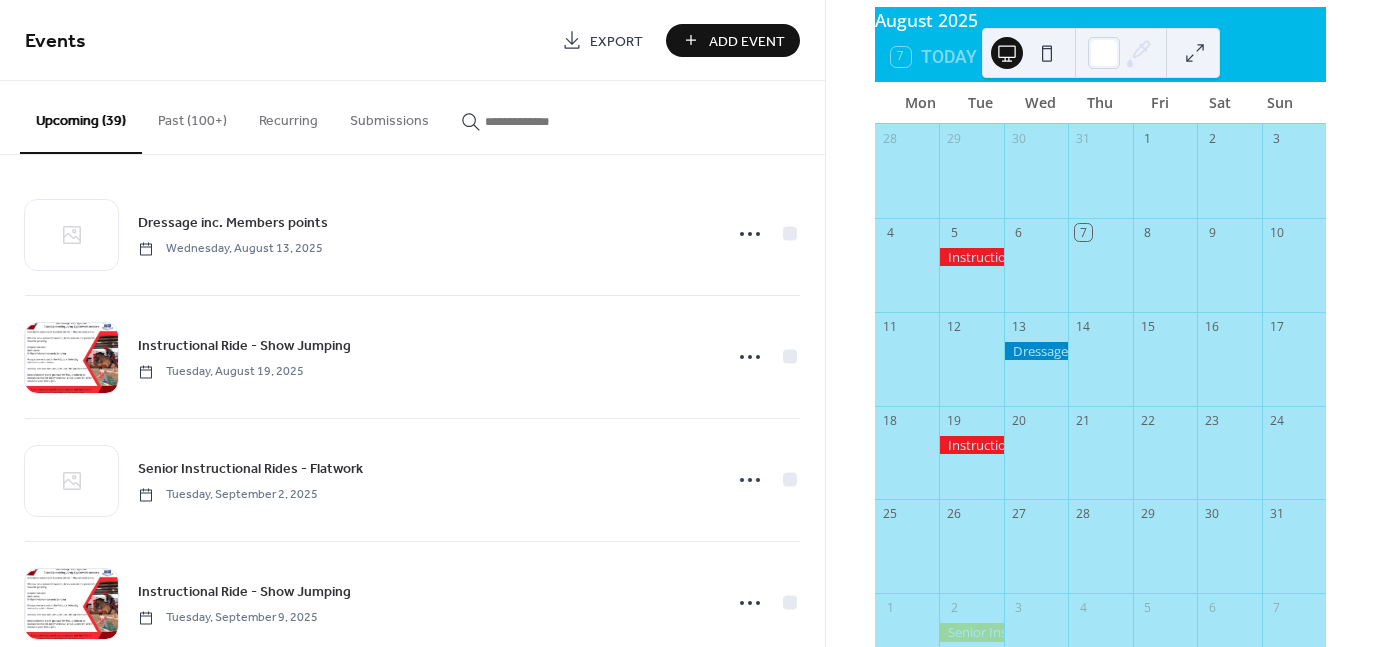 scroll, scrollTop: 18, scrollLeft: 0, axis: vertical 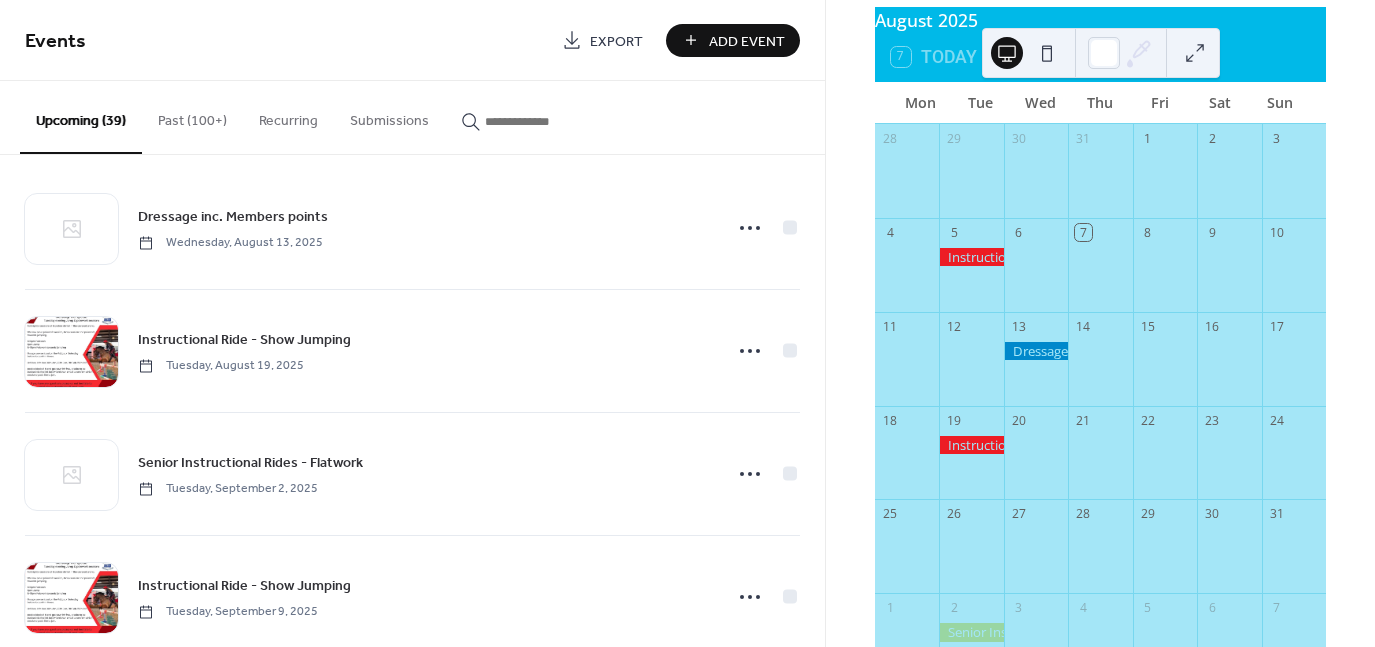 click on "Past (100+)" at bounding box center [192, 116] 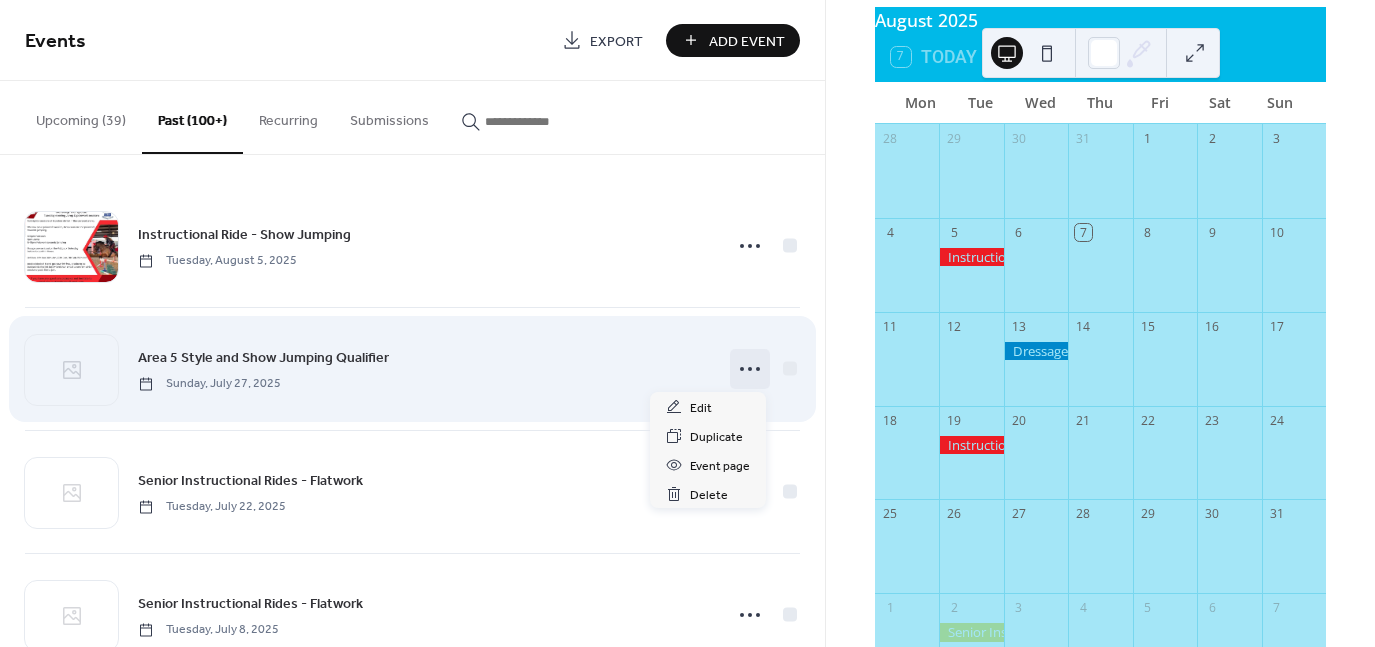 click 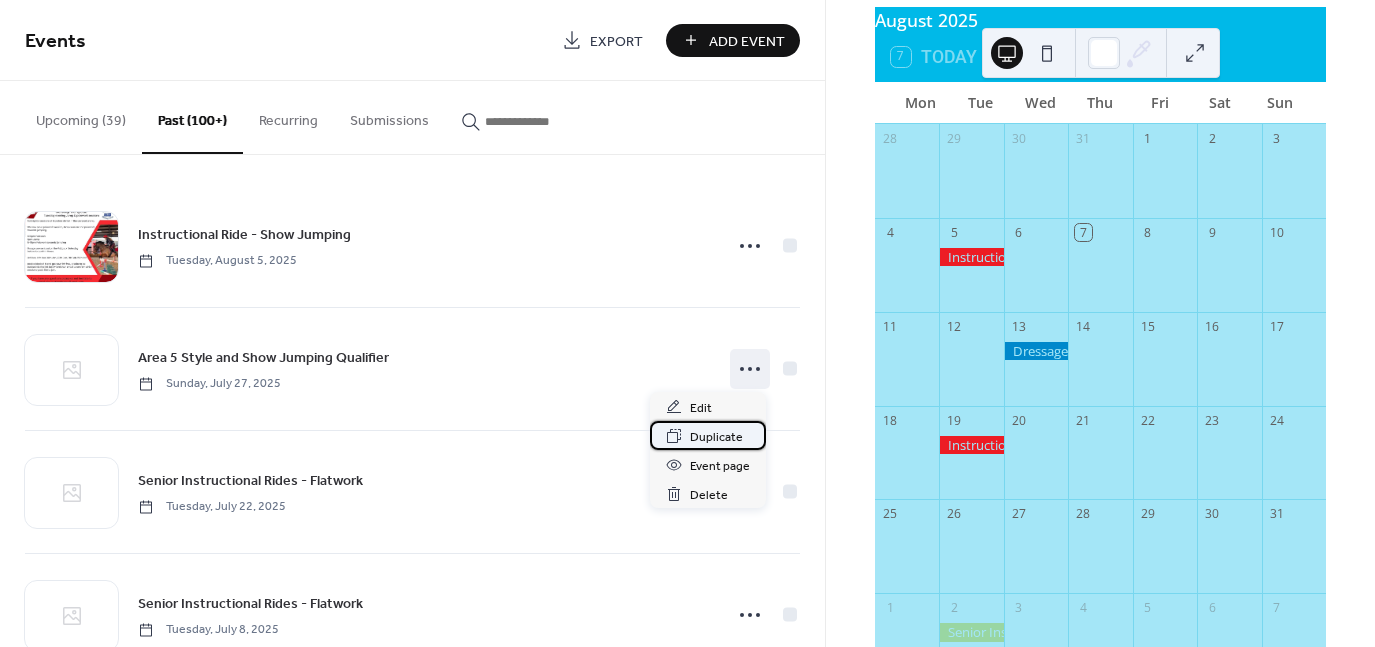 click on "Duplicate" at bounding box center [716, 437] 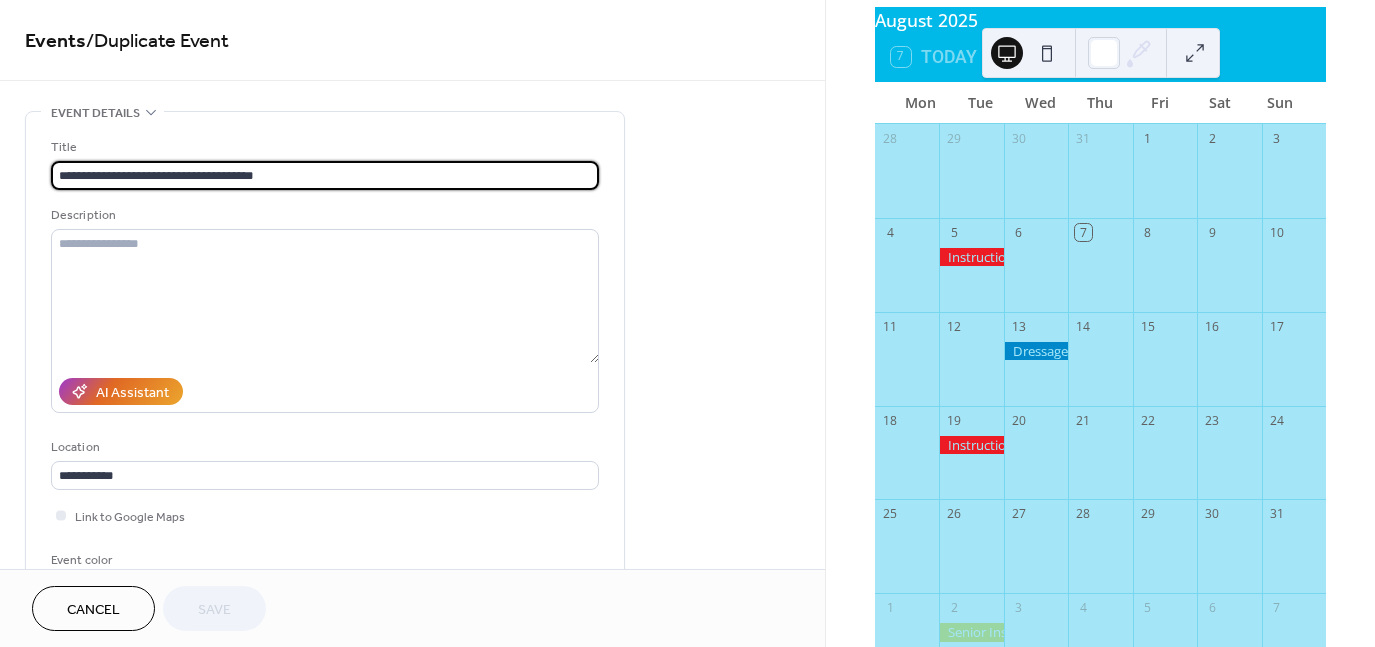 click on "**********" at bounding box center (325, 175) 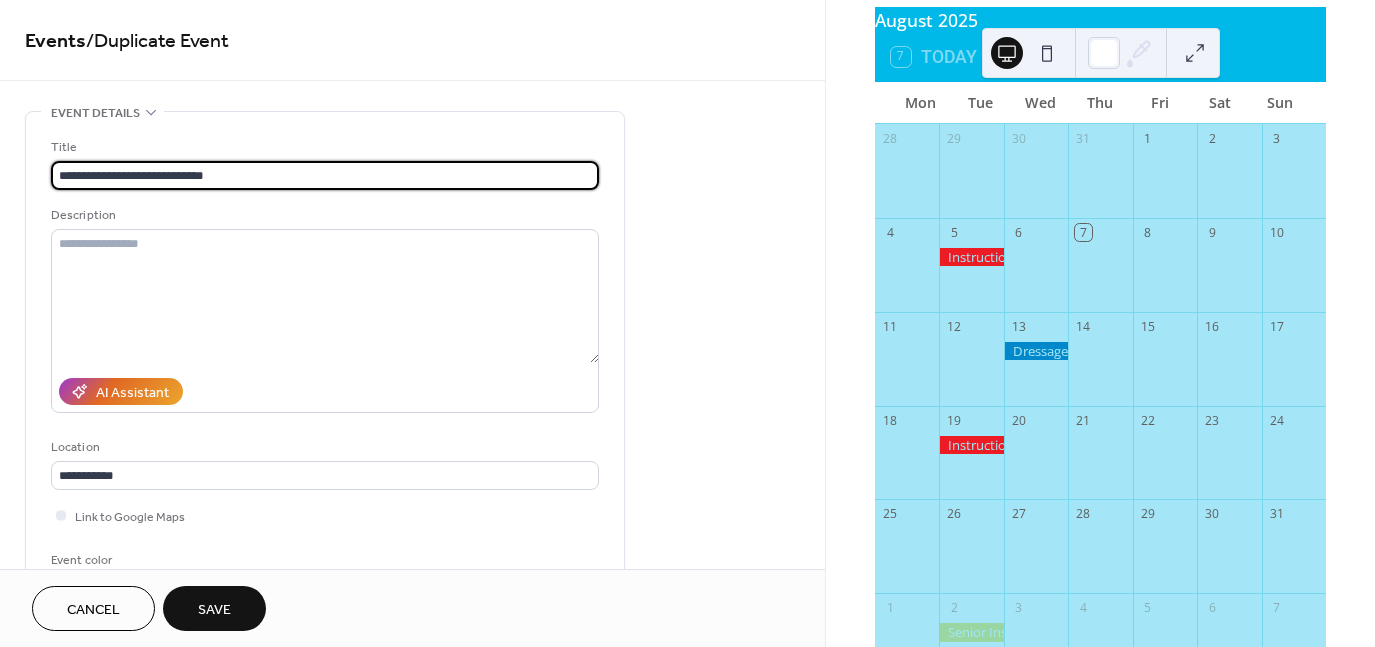 type on "**********" 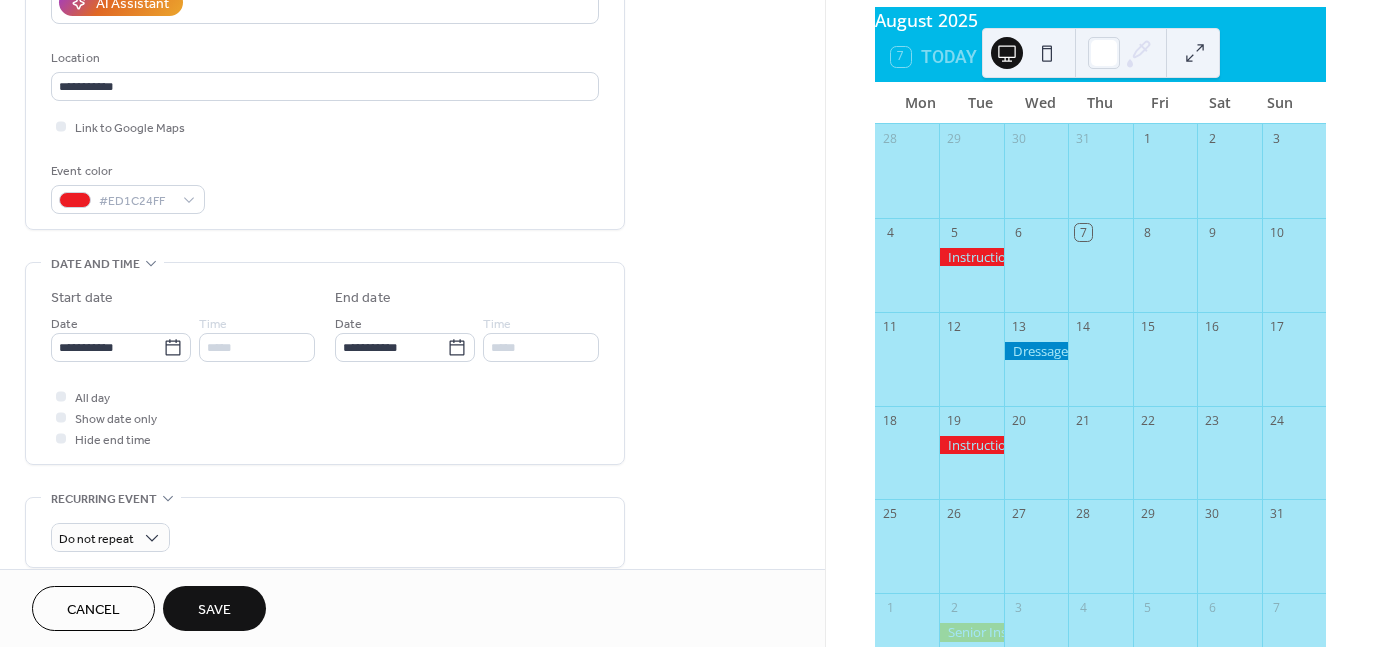 scroll, scrollTop: 400, scrollLeft: 0, axis: vertical 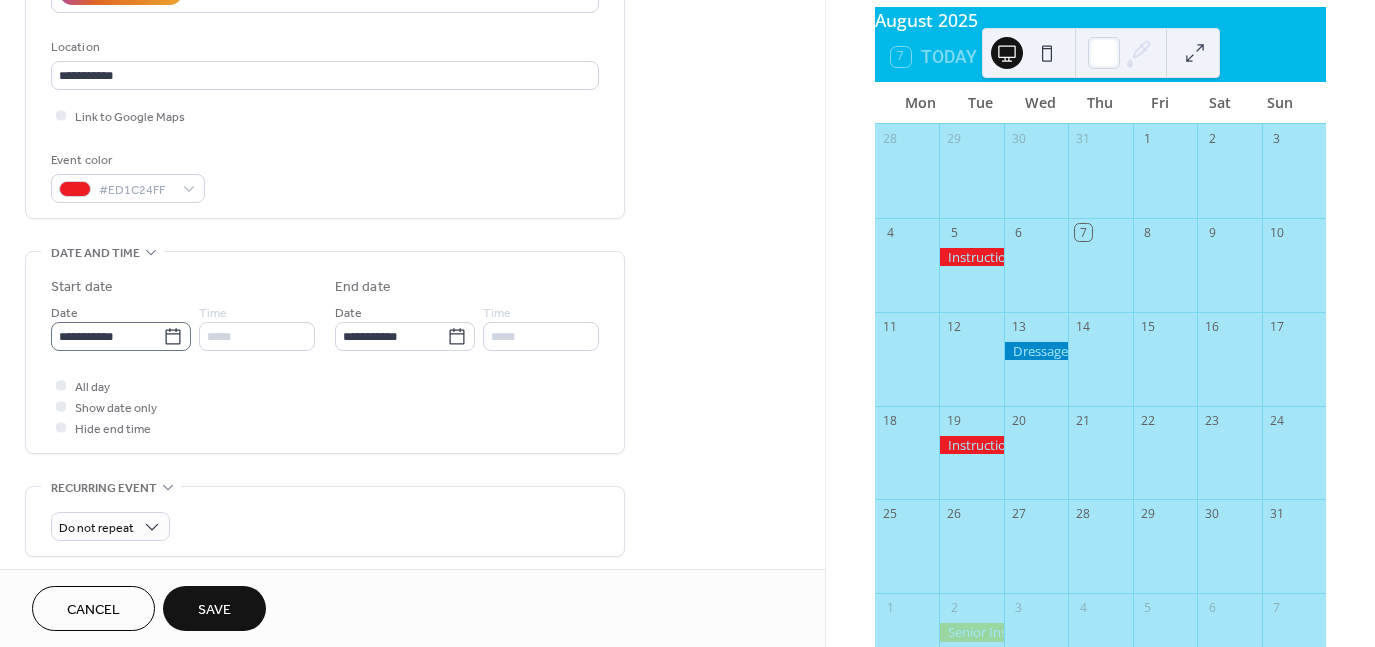 click 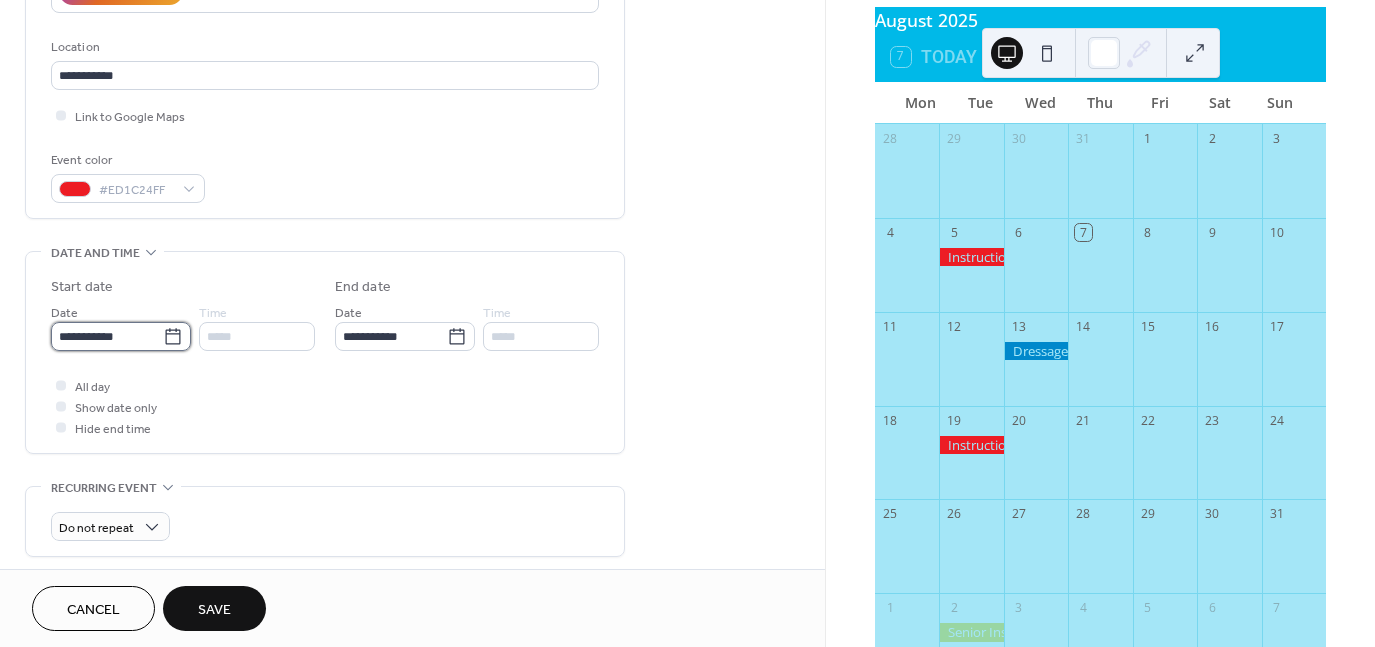 click on "**********" at bounding box center [107, 336] 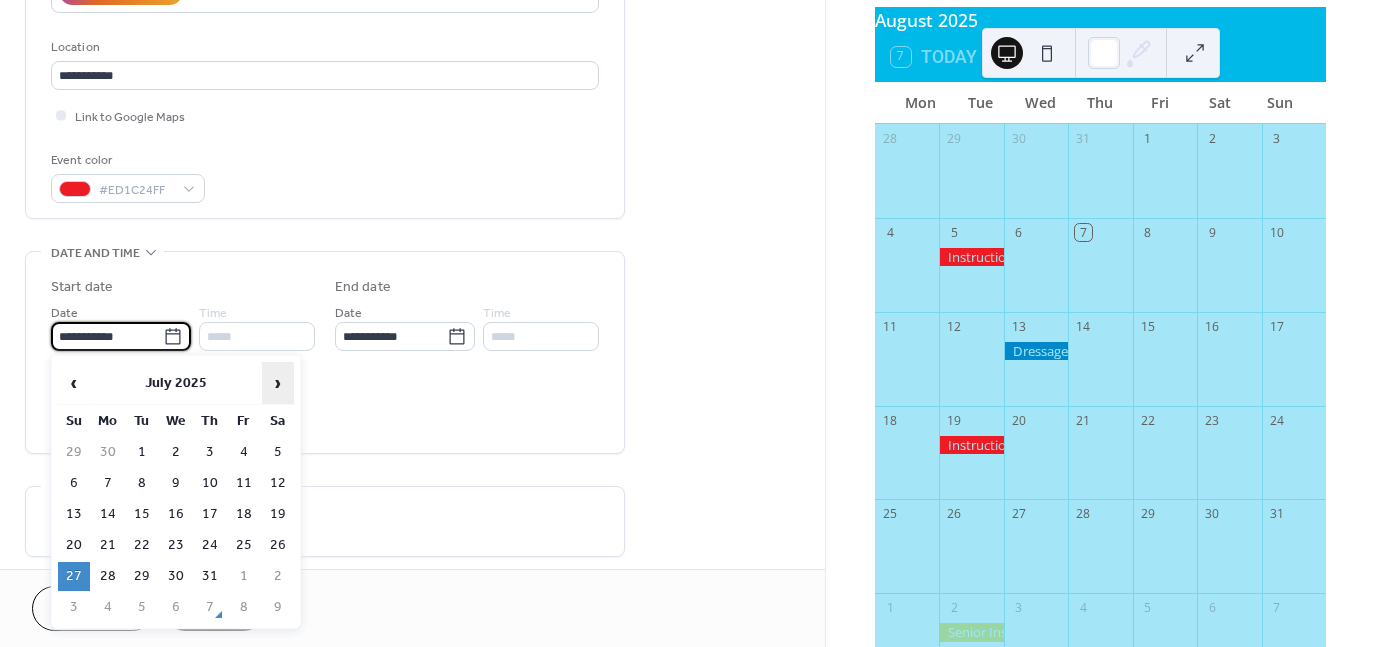 click on "›" at bounding box center (278, 383) 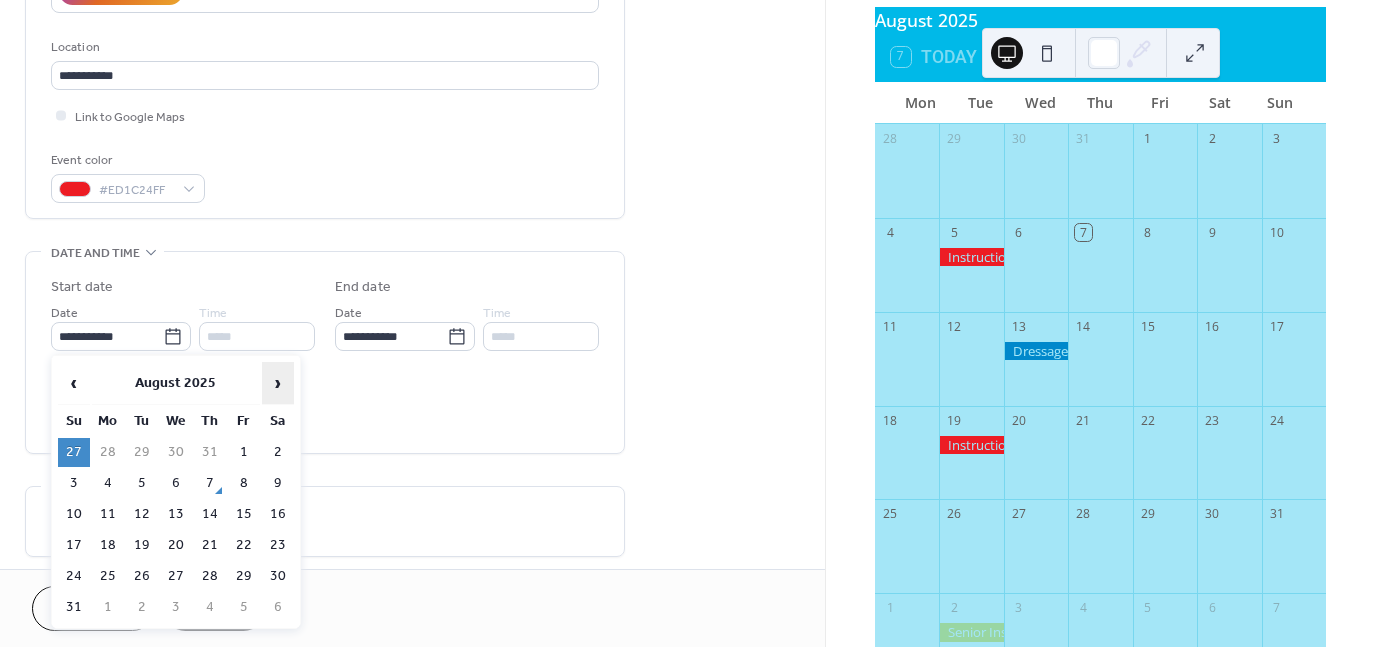 click on "›" at bounding box center (278, 383) 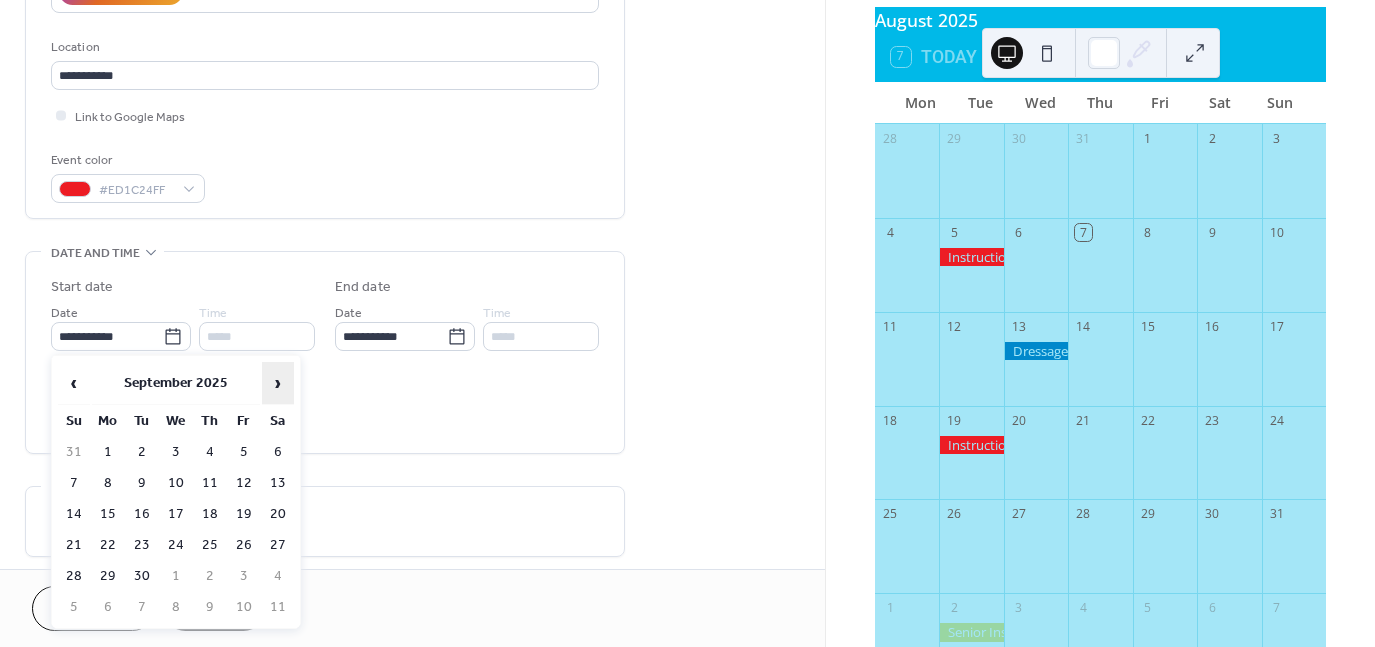 click on "›" at bounding box center (278, 383) 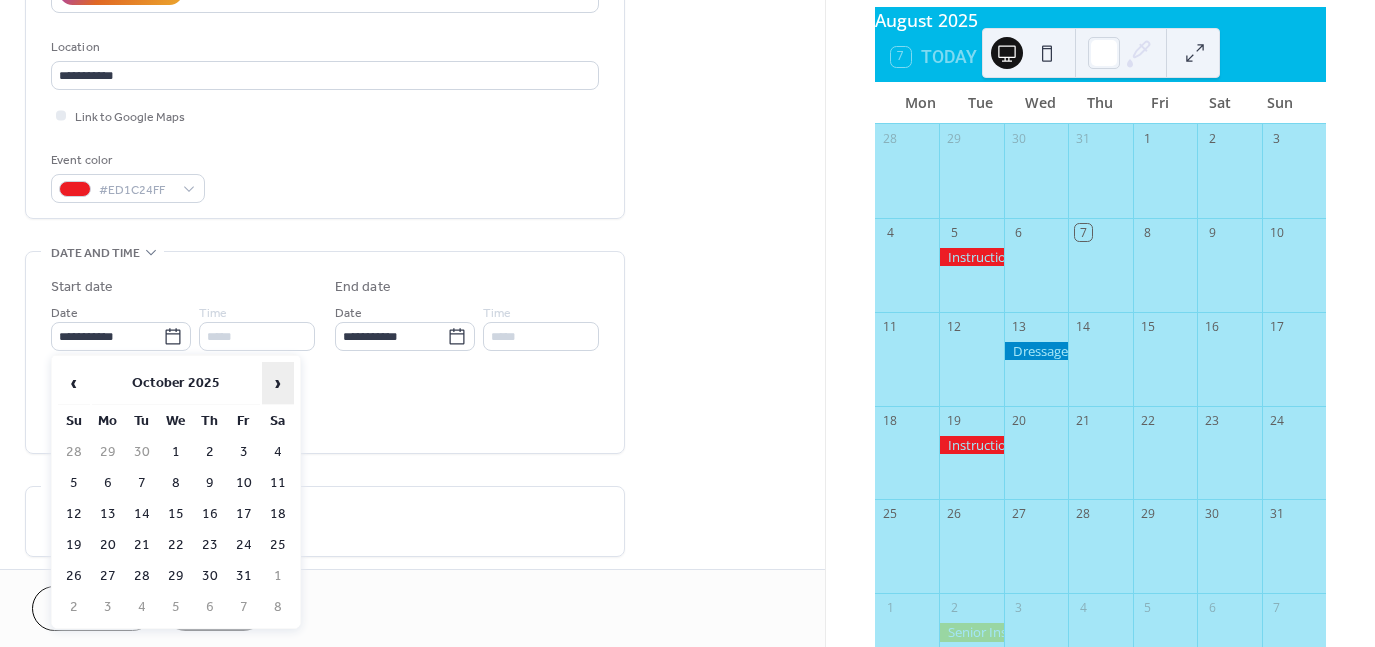 click on "›" at bounding box center [278, 383] 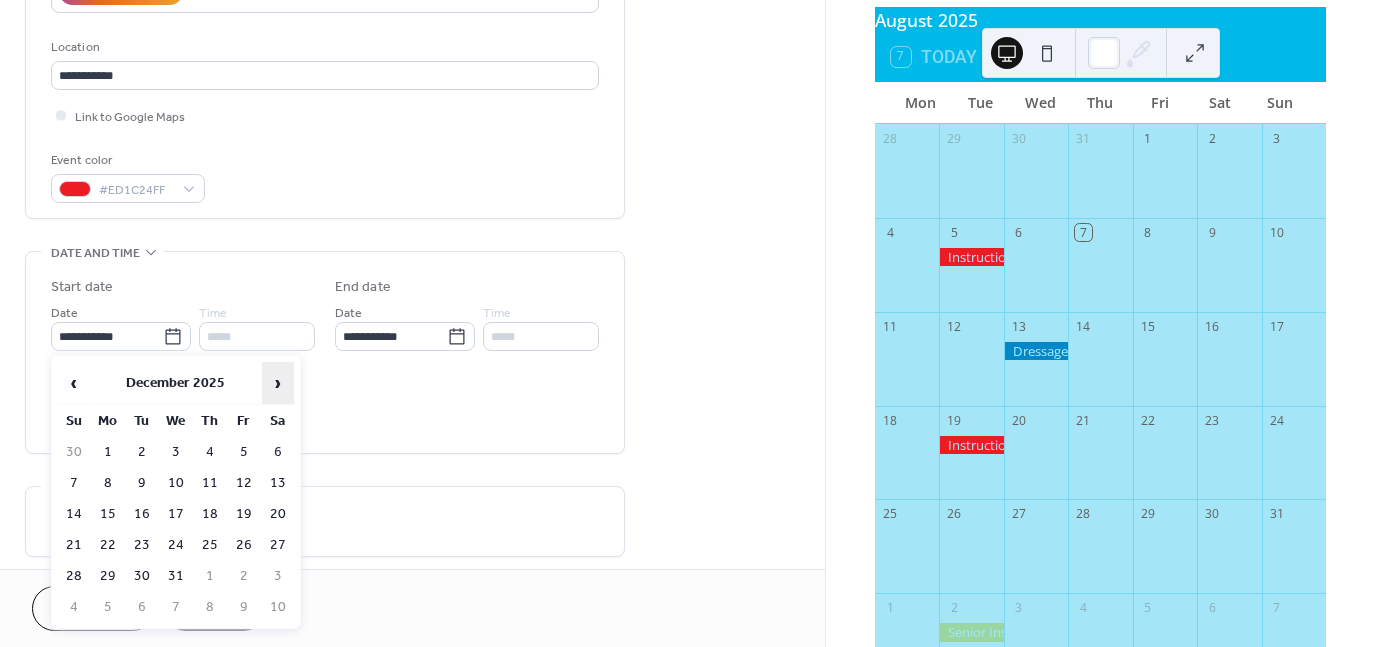 click on "›" at bounding box center (278, 383) 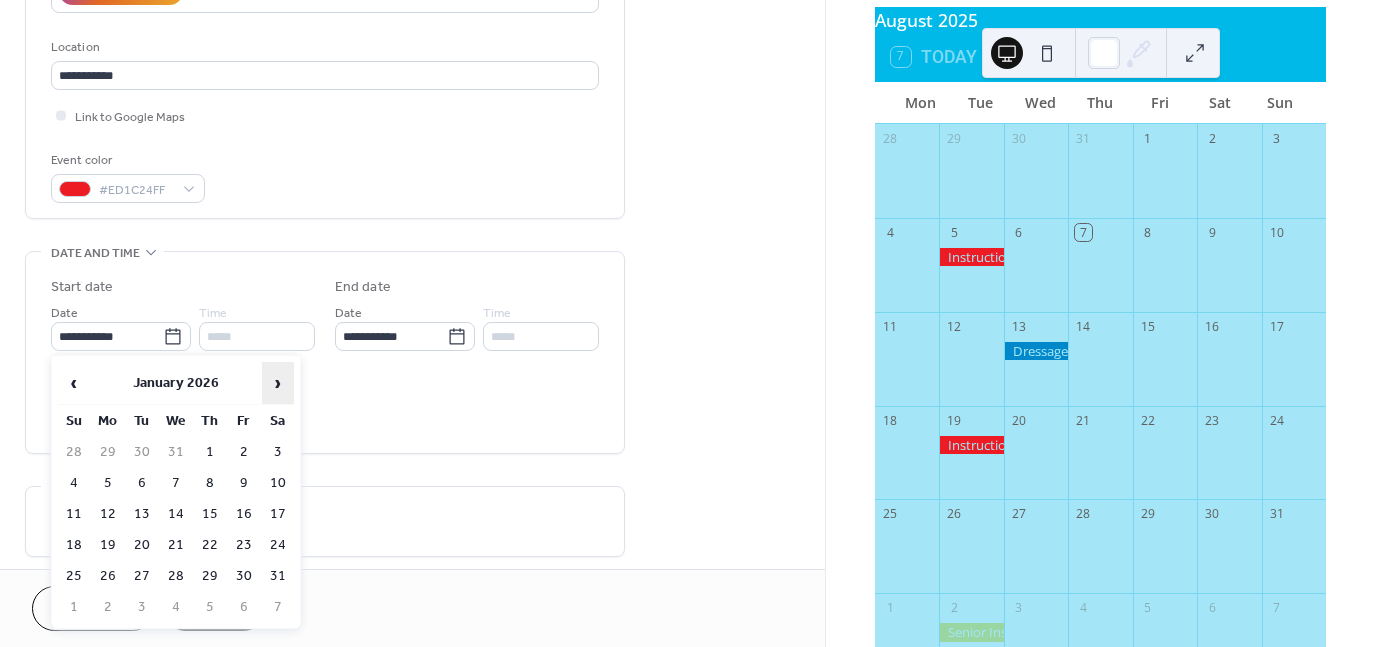 click on "›" at bounding box center (278, 383) 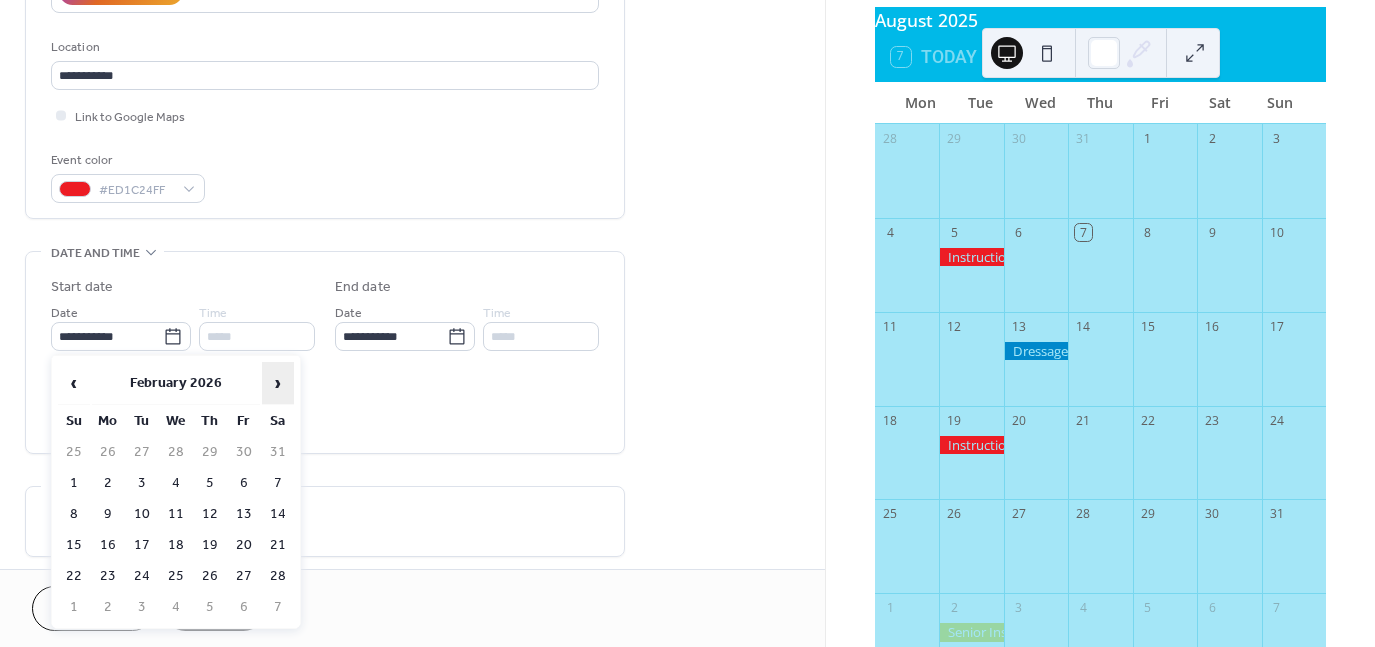 click on "›" at bounding box center (278, 383) 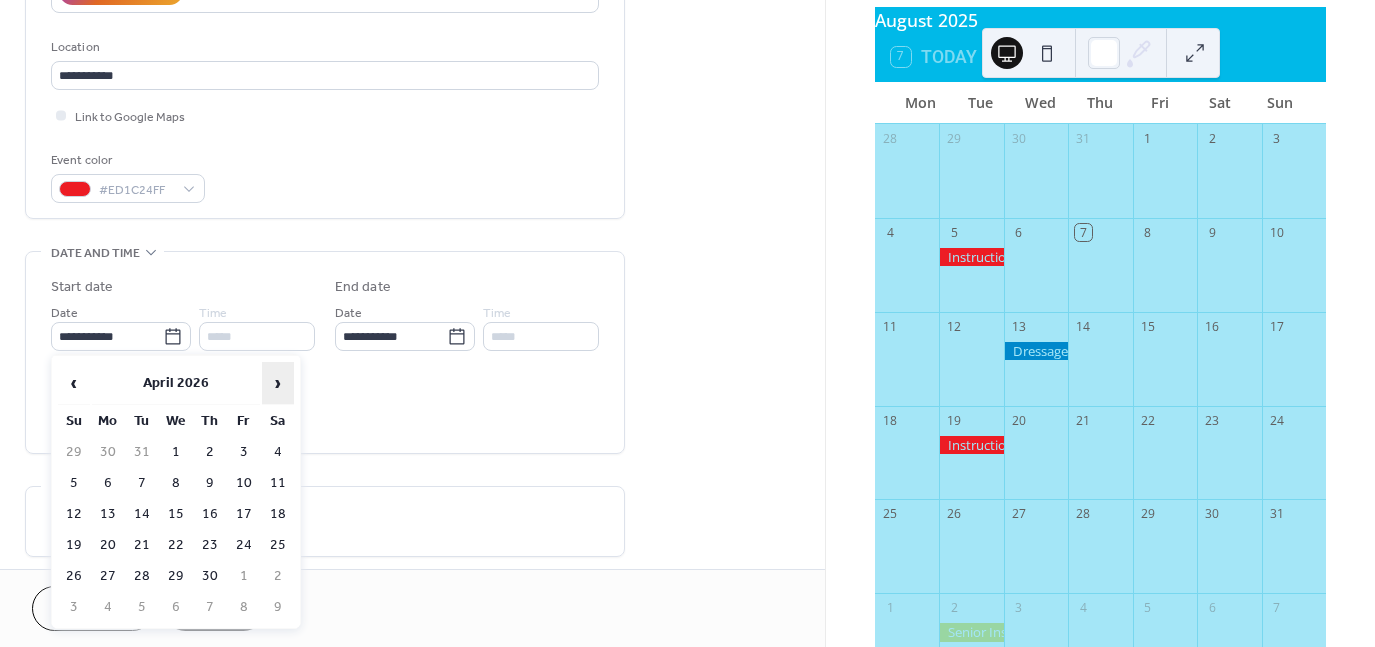 click on "›" at bounding box center [278, 383] 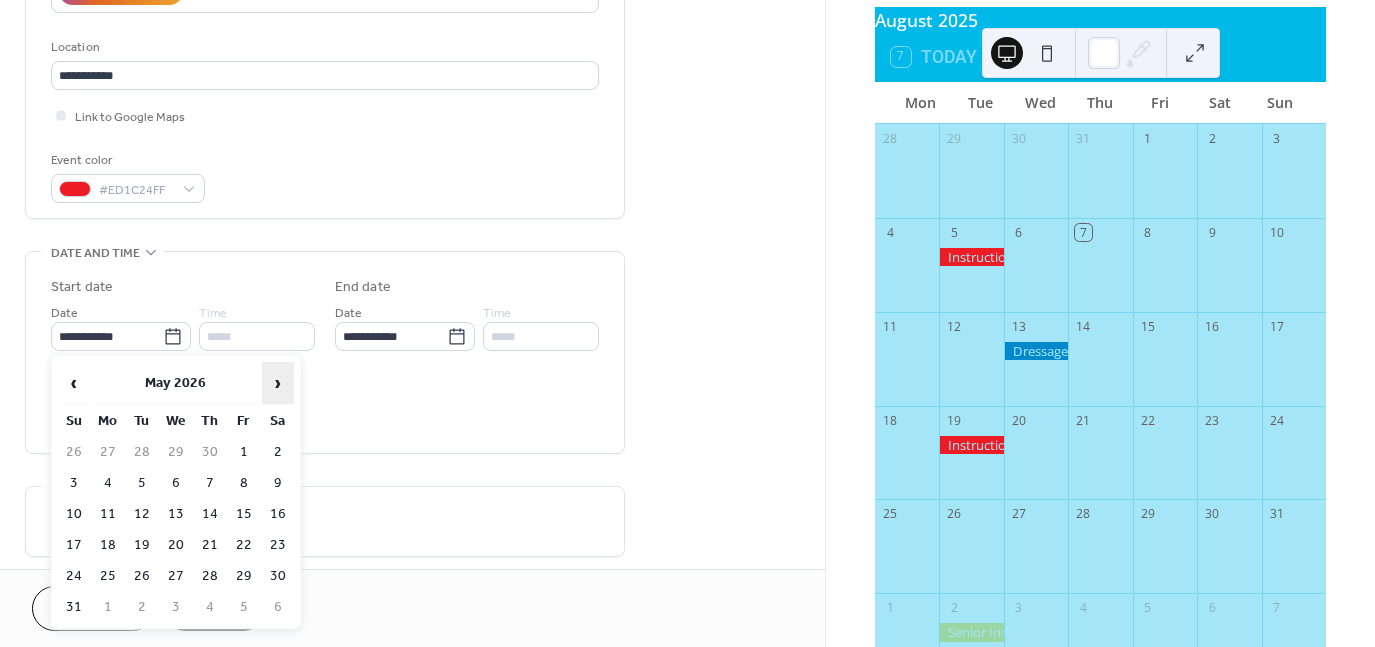 click on "›" at bounding box center [278, 383] 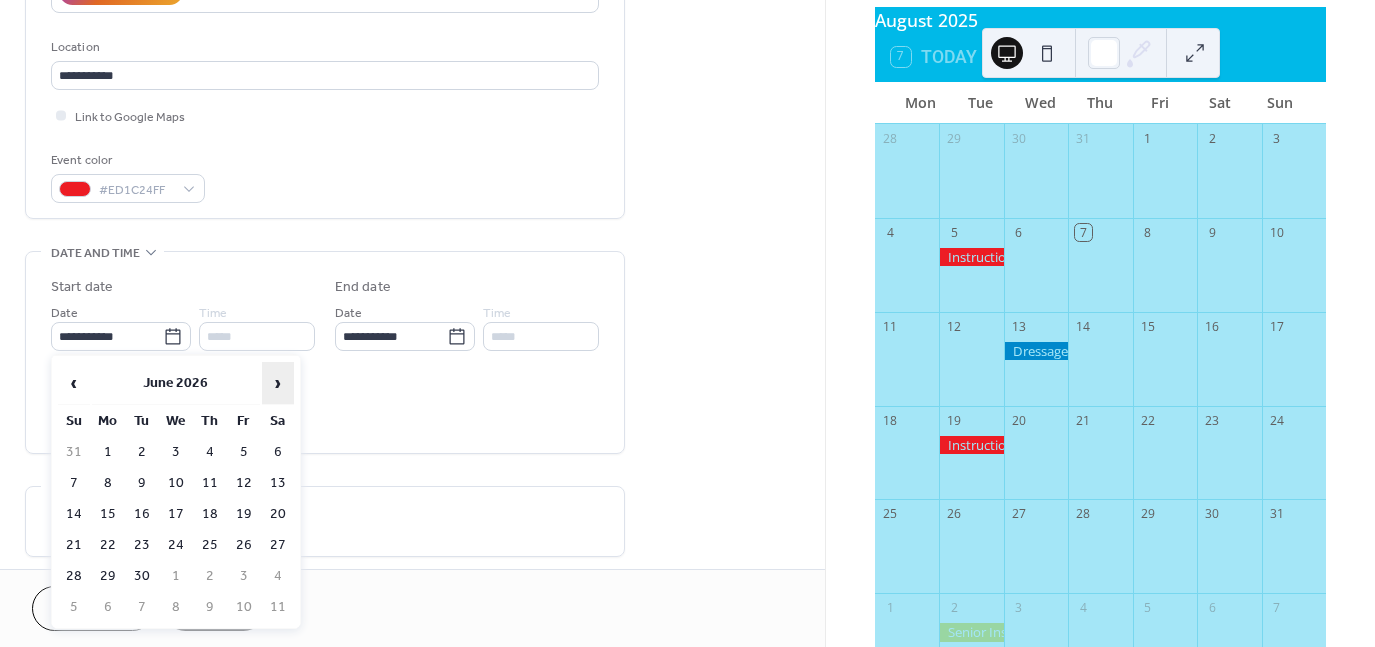 click on "›" at bounding box center (278, 383) 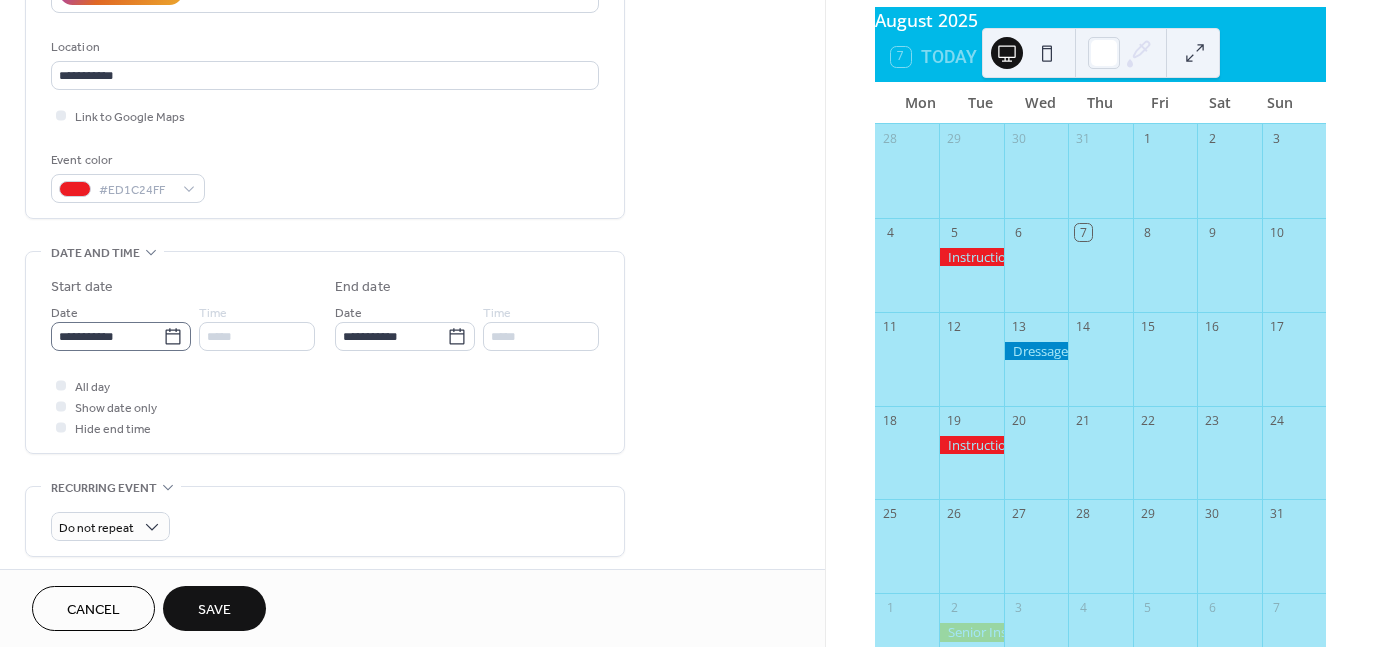 click 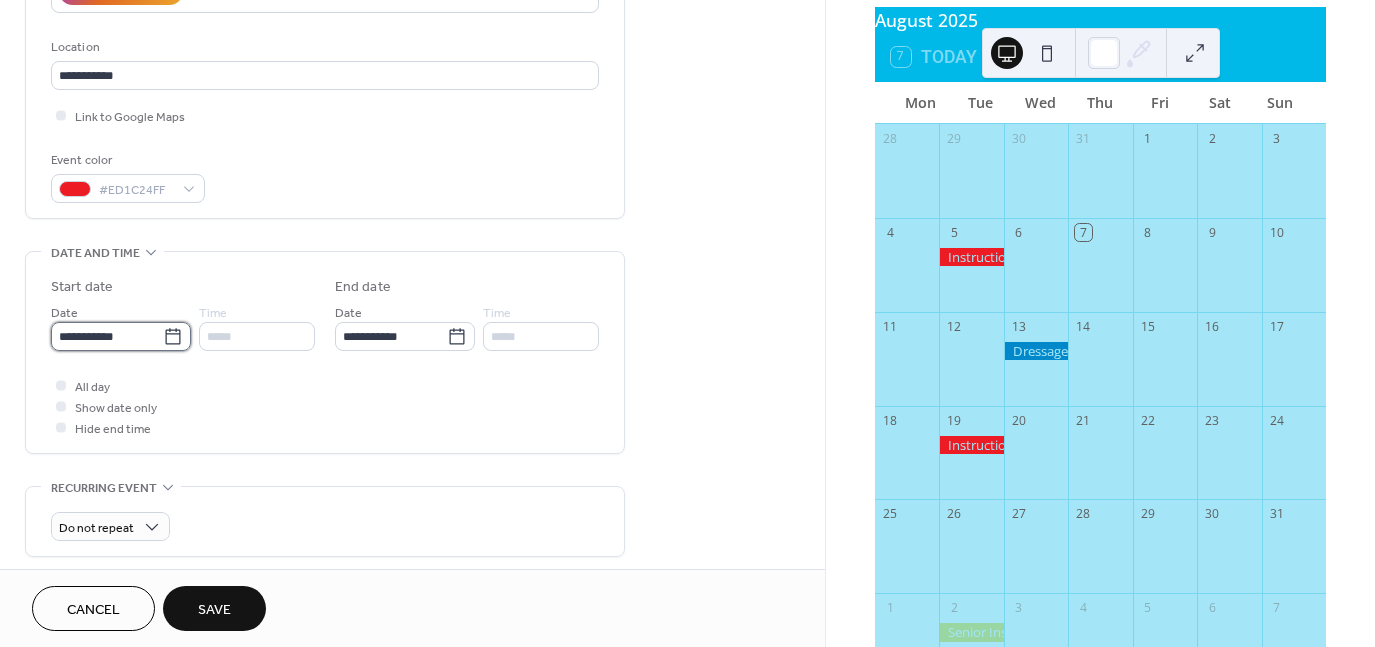 click on "**********" at bounding box center [107, 336] 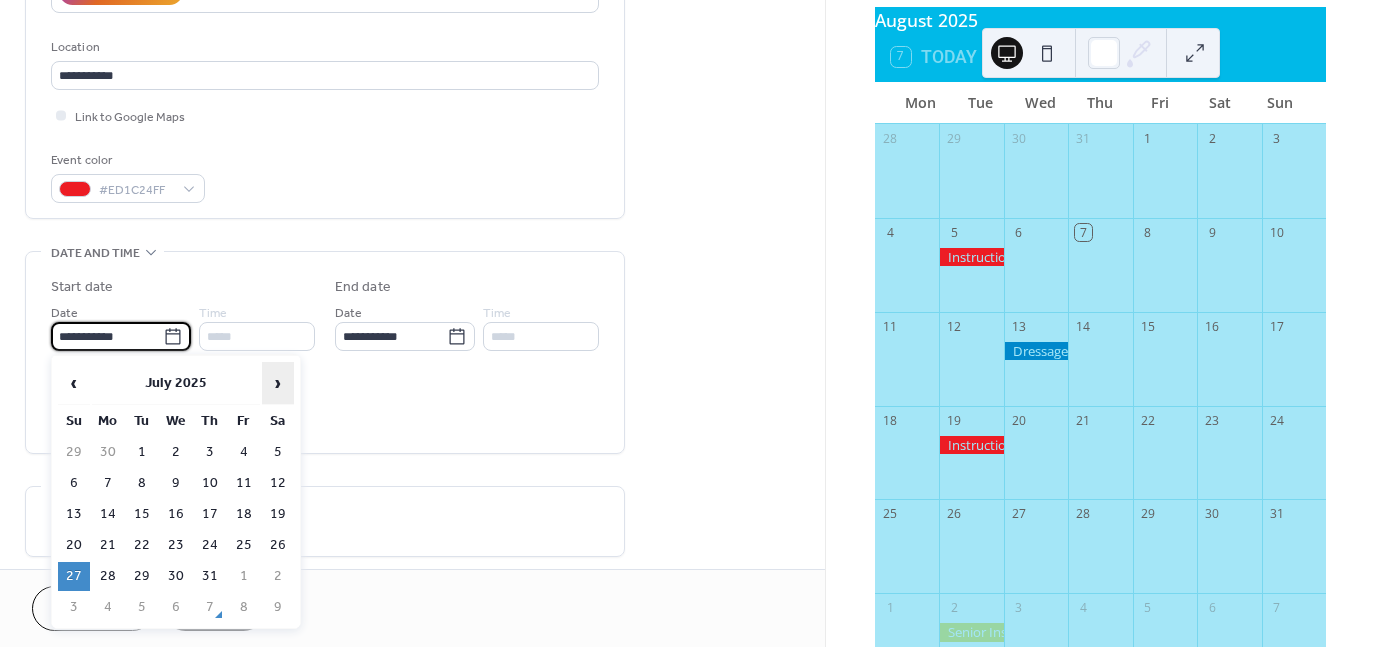 click on "›" at bounding box center [278, 383] 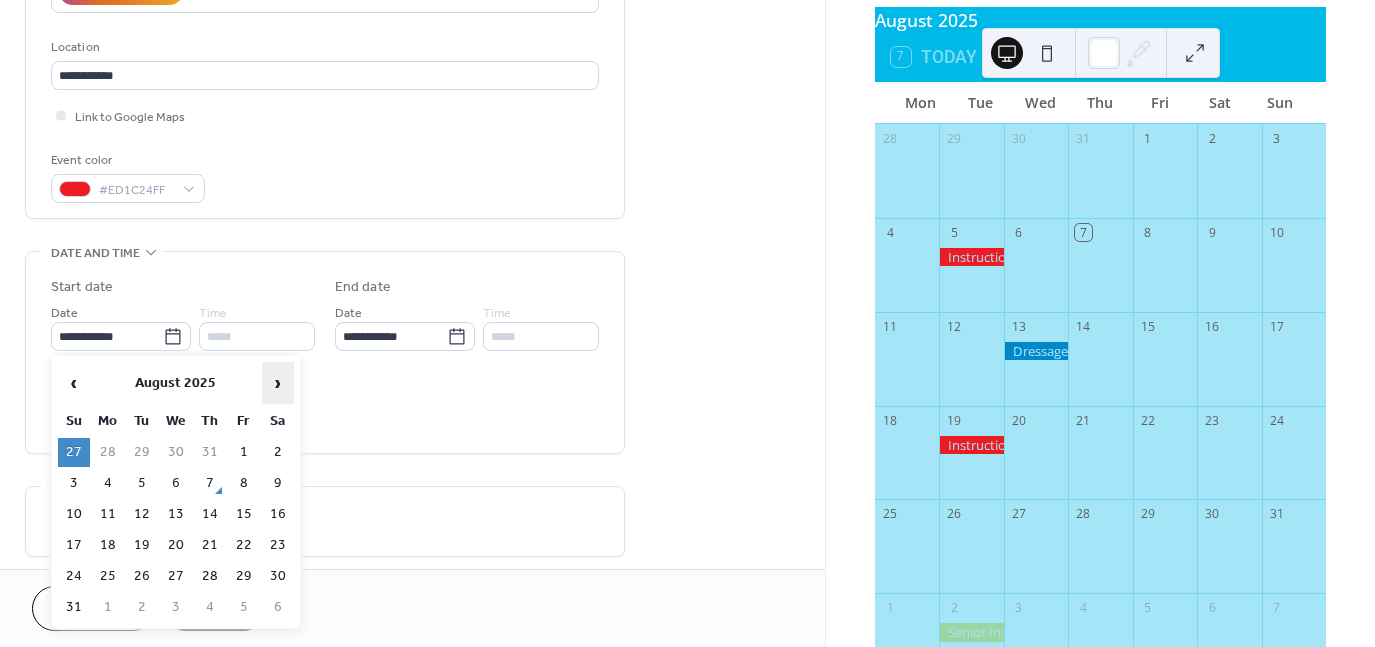 click on "›" at bounding box center (278, 383) 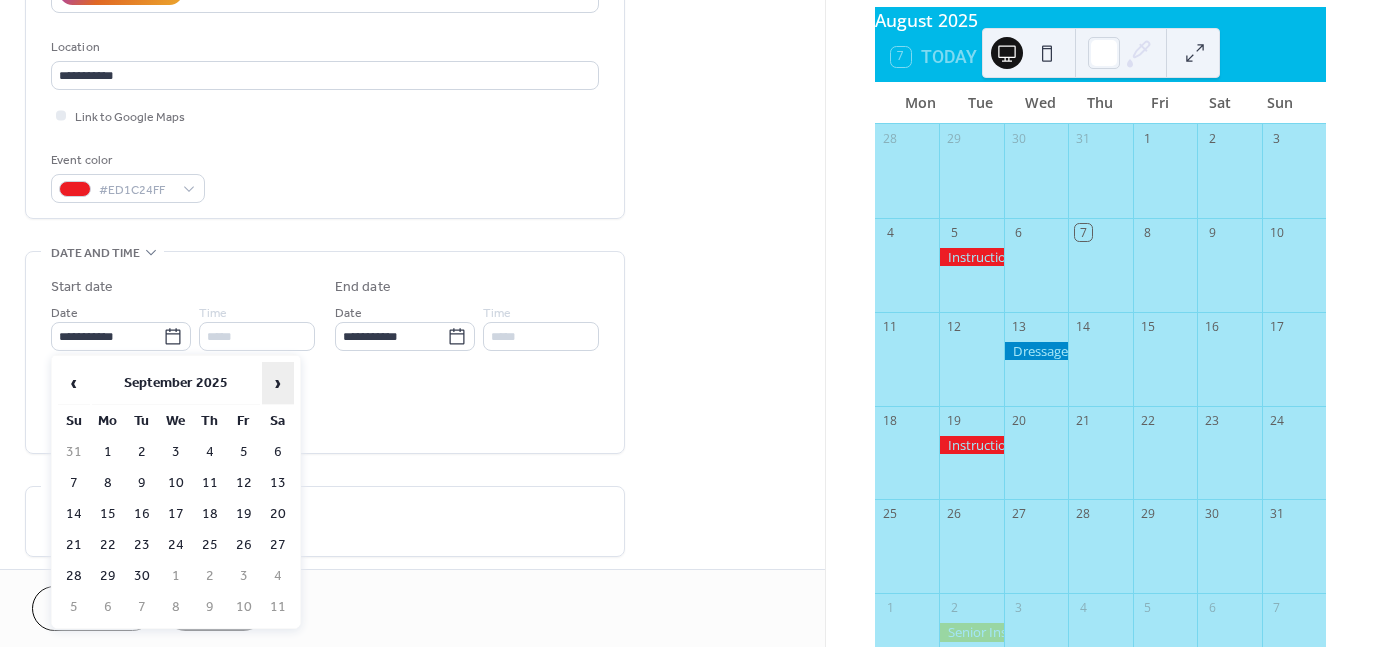 click on "›" at bounding box center [278, 383] 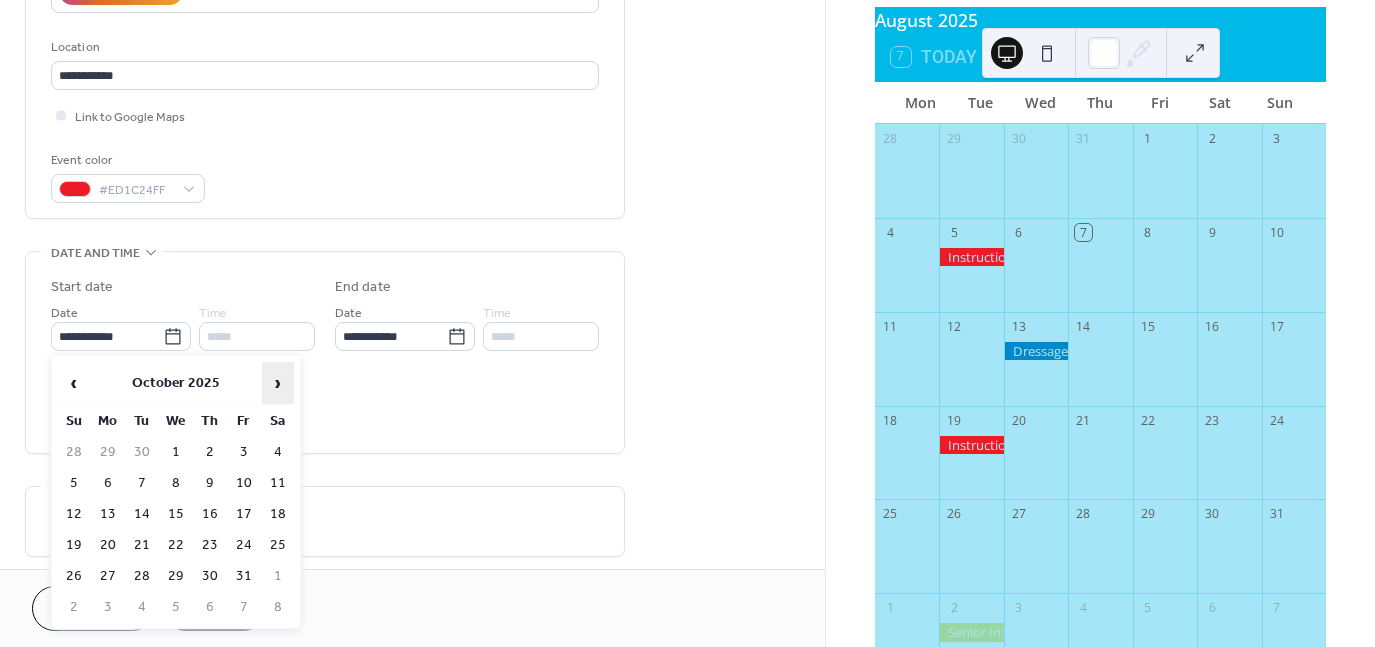click on "›" at bounding box center (278, 383) 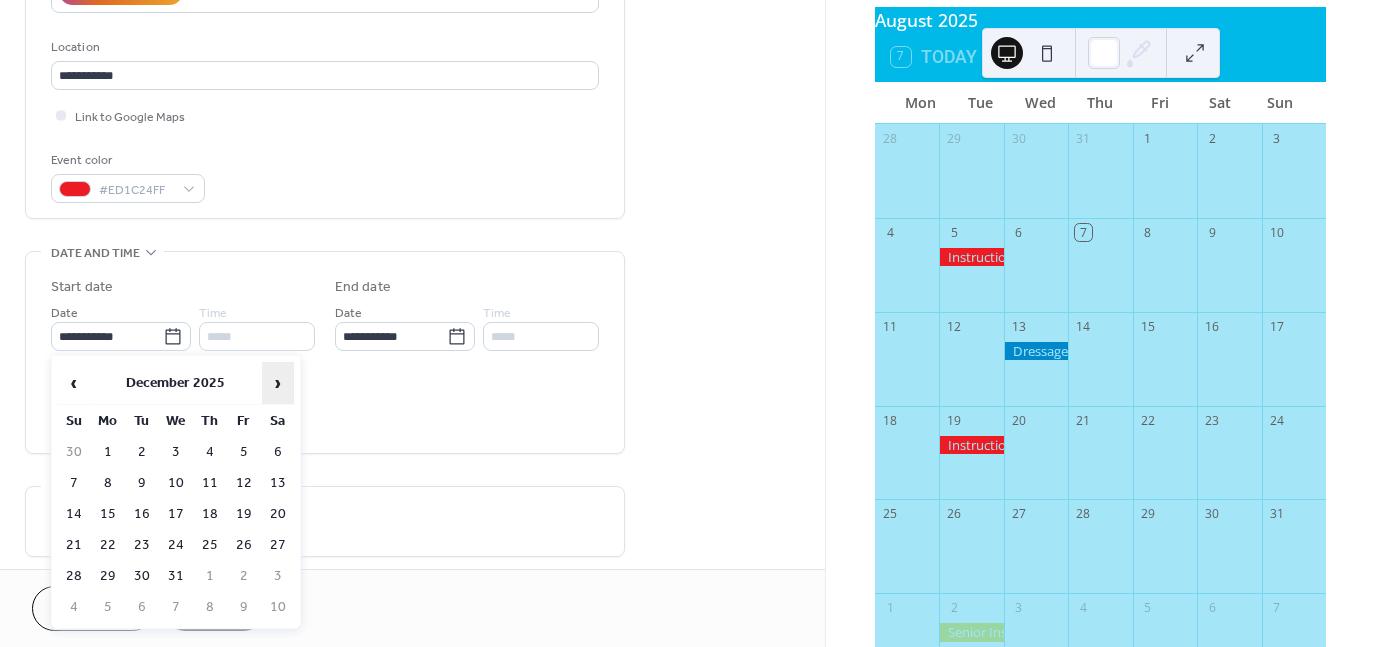 click on "›" at bounding box center [278, 383] 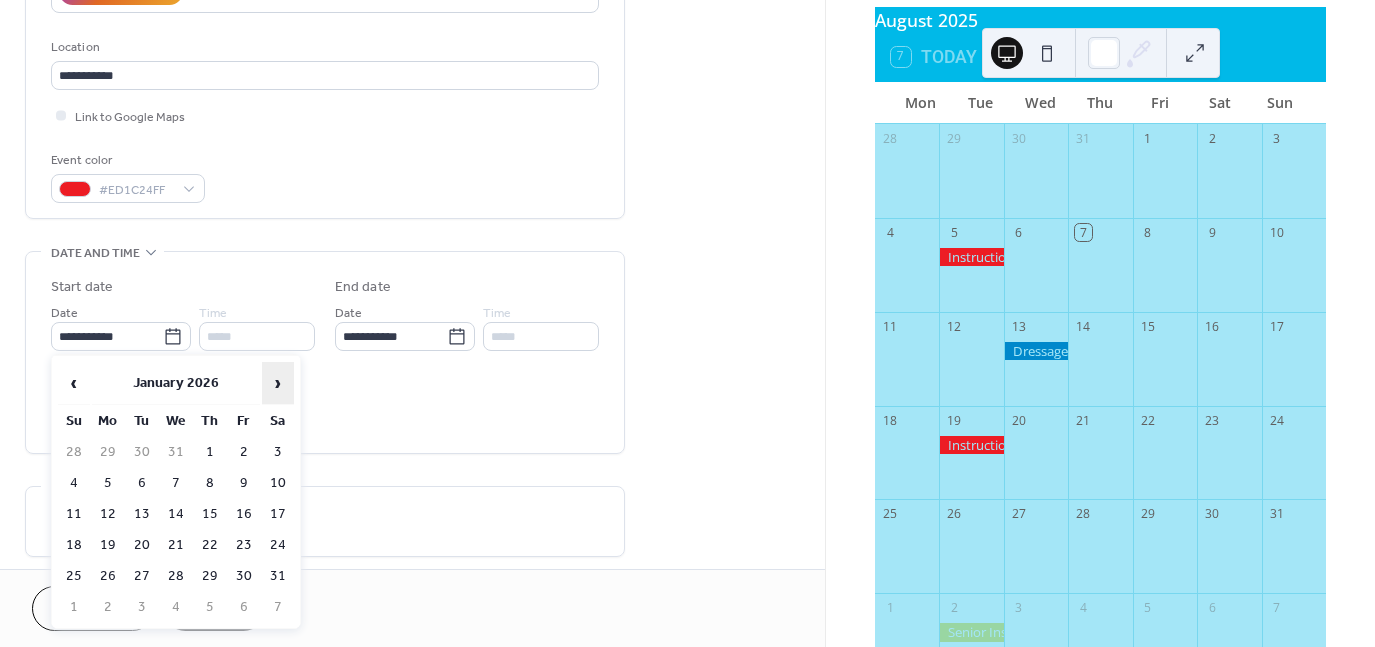 click on "›" at bounding box center [278, 383] 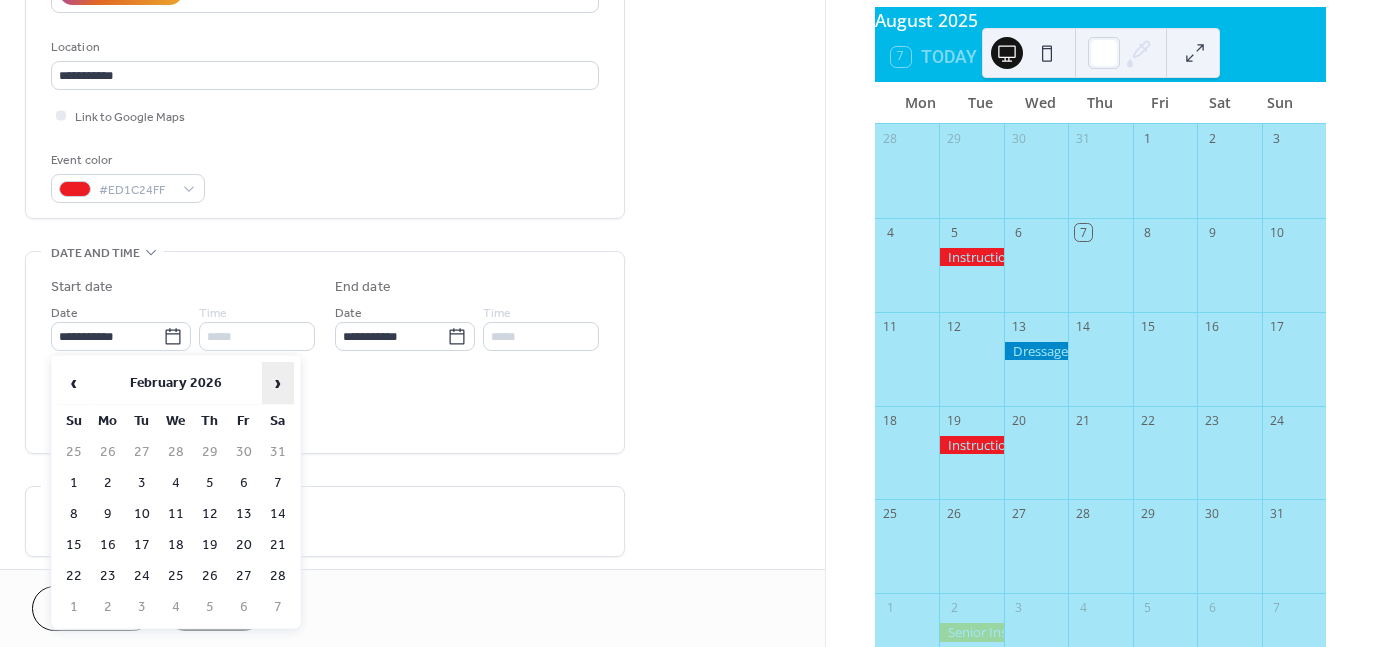 click on "›" at bounding box center [278, 383] 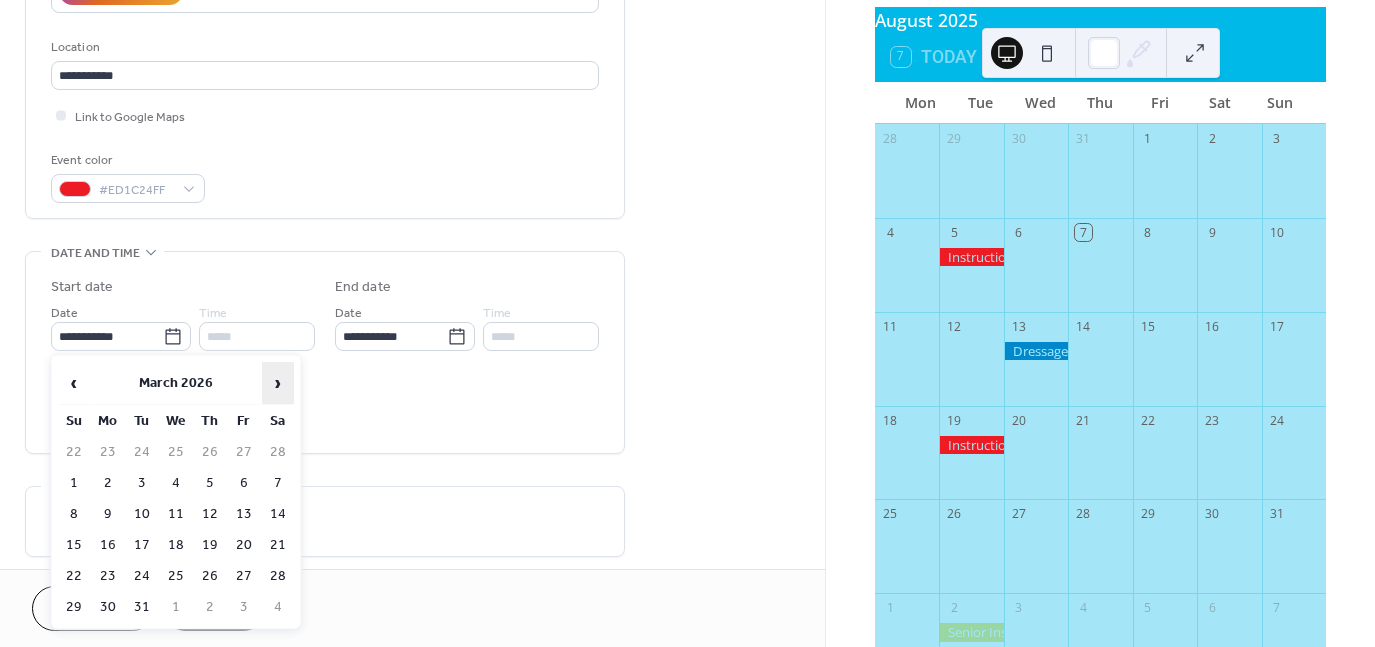 click on "›" at bounding box center (278, 383) 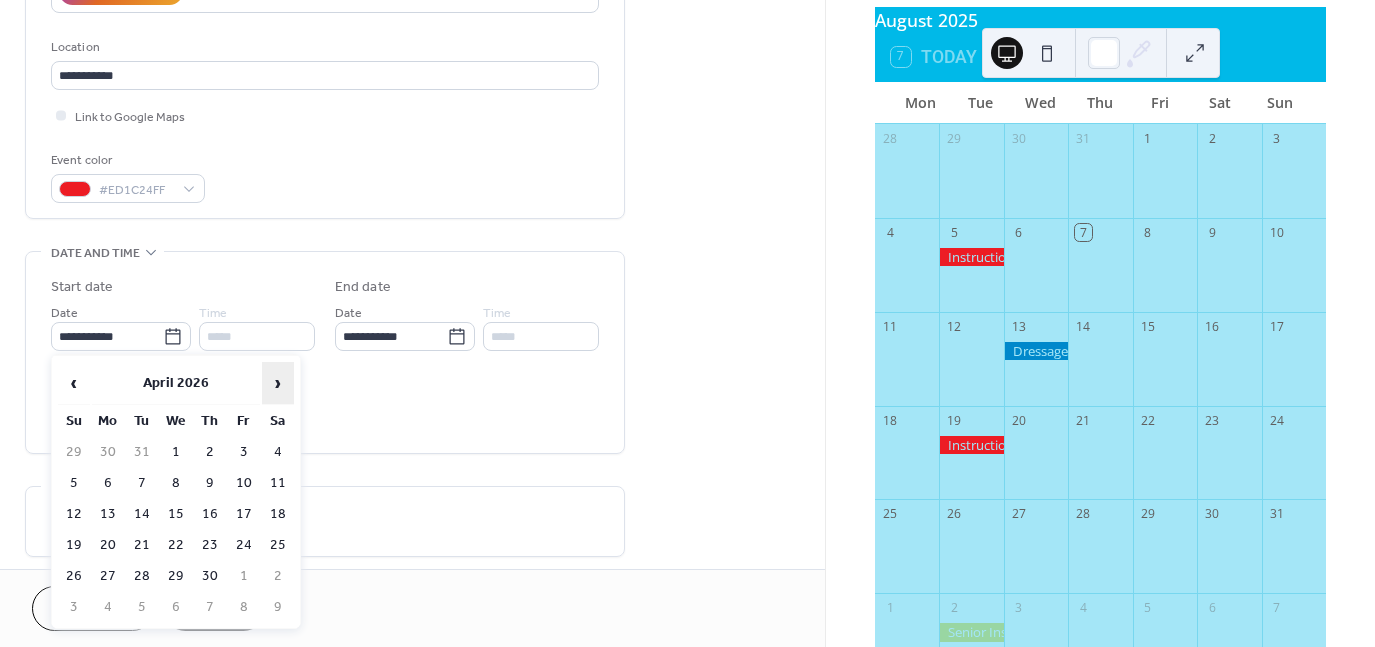 click on "›" at bounding box center (278, 383) 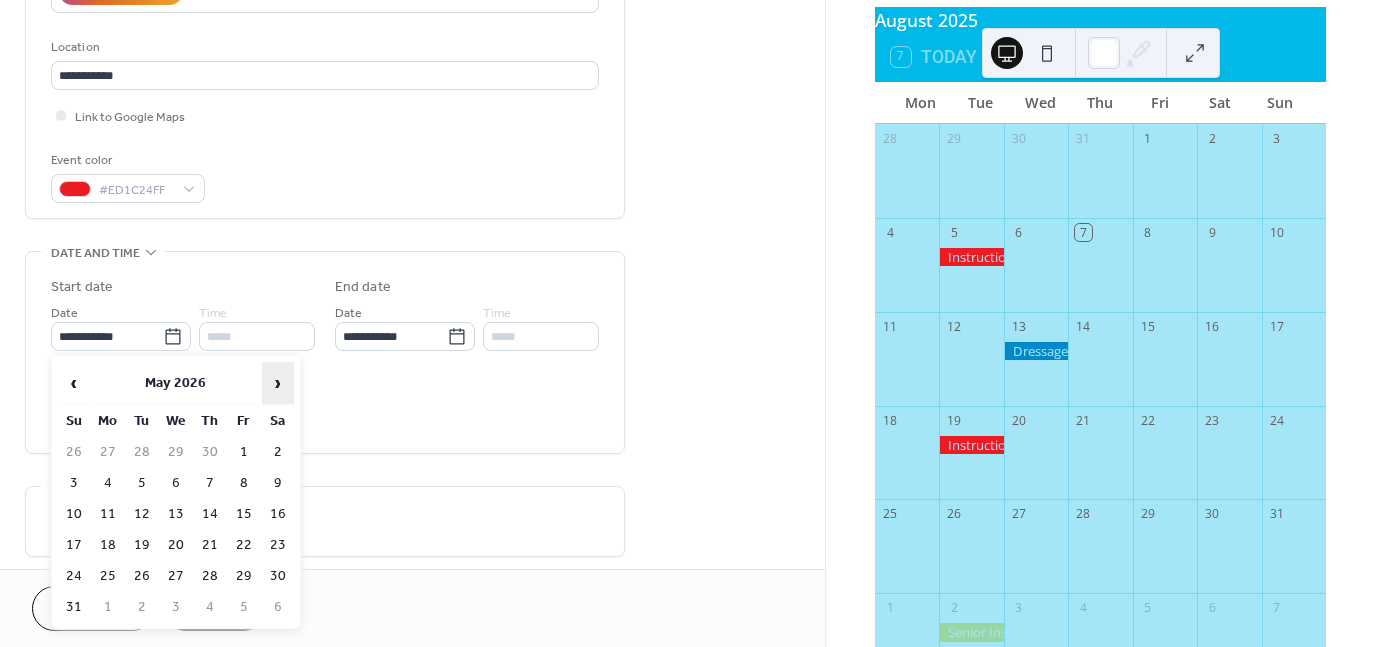 click on "›" at bounding box center (278, 383) 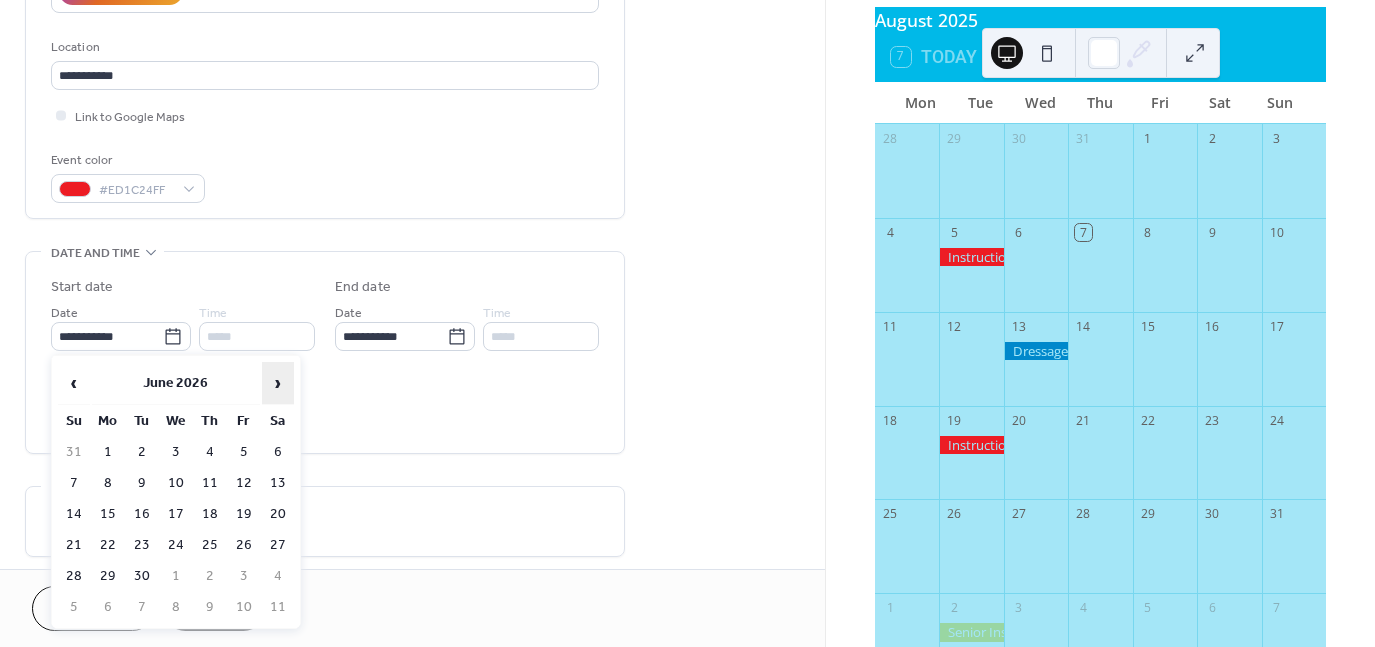 click on "›" at bounding box center (278, 383) 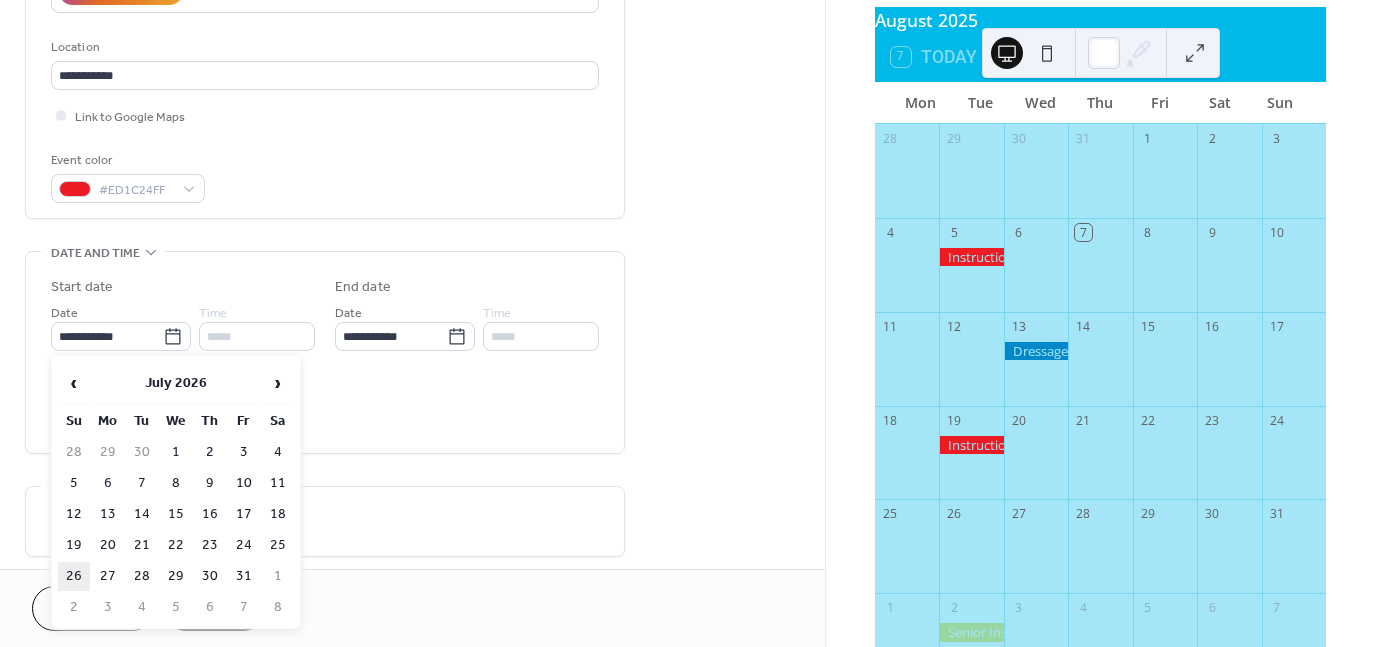 click on "26" at bounding box center [74, 576] 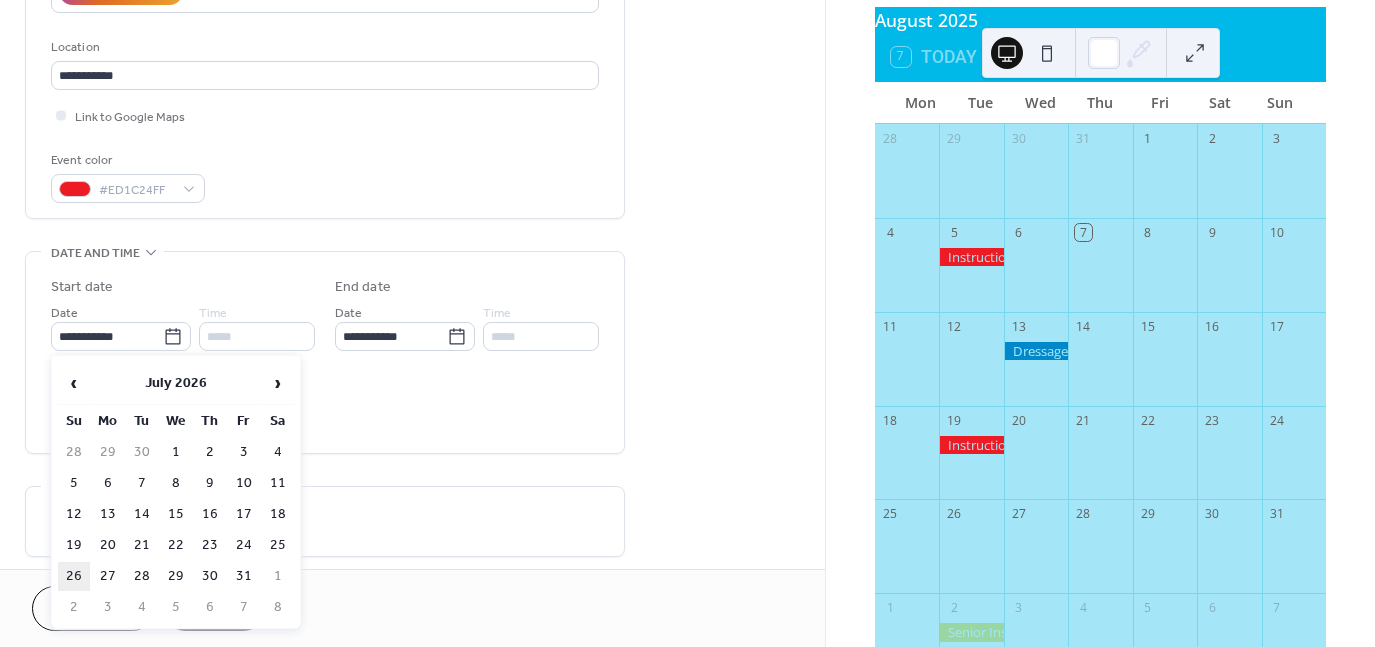 type on "**********" 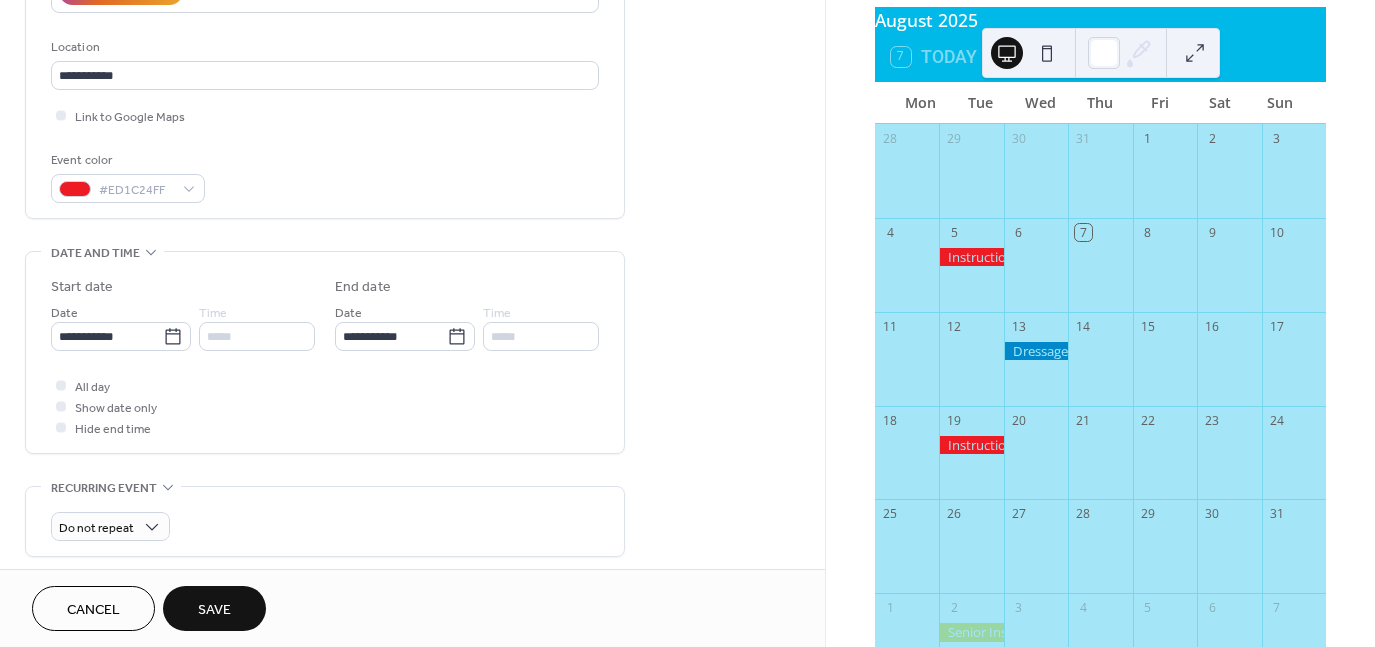 click on "Save" at bounding box center (214, 610) 